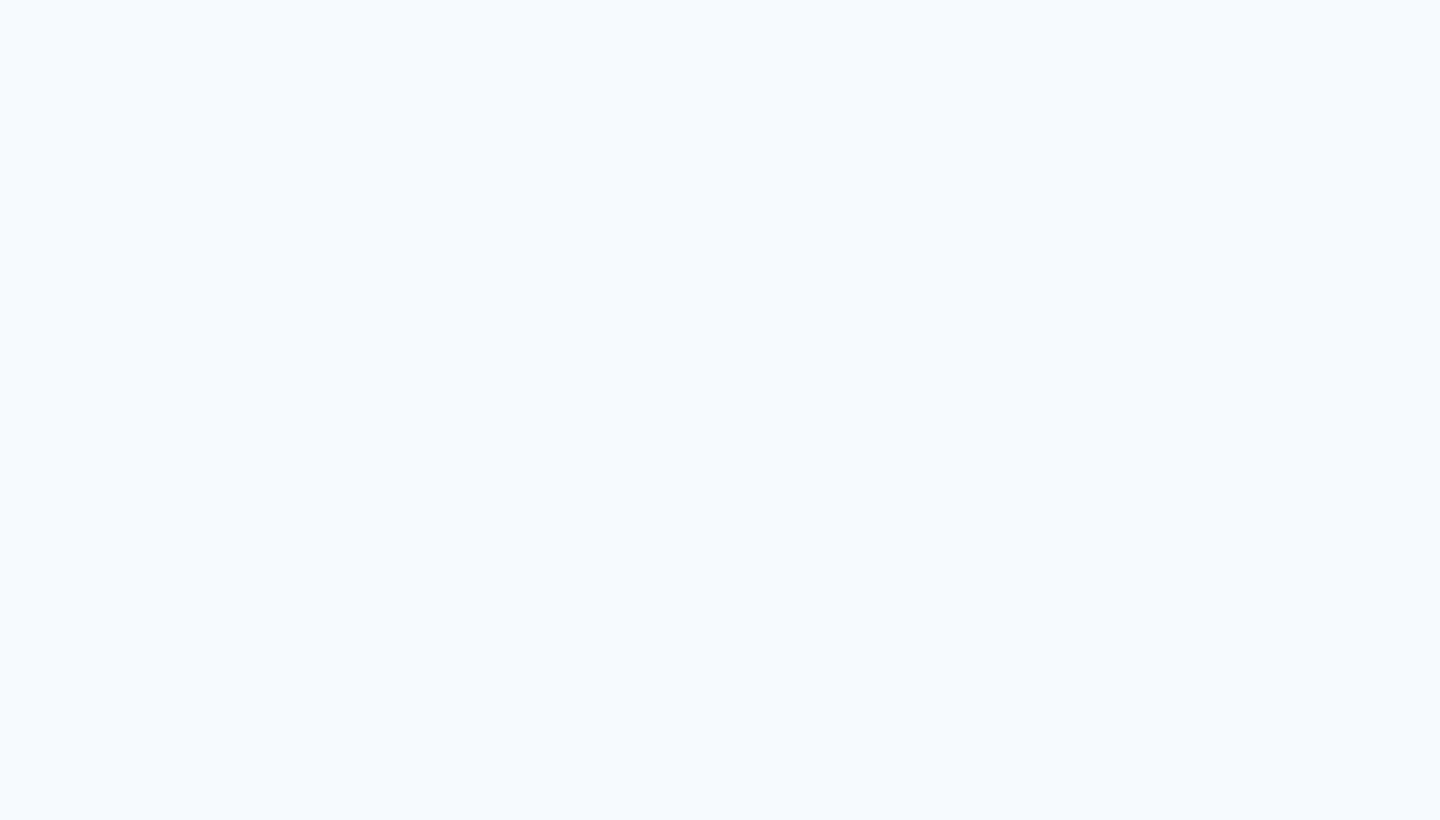 scroll, scrollTop: 0, scrollLeft: 0, axis: both 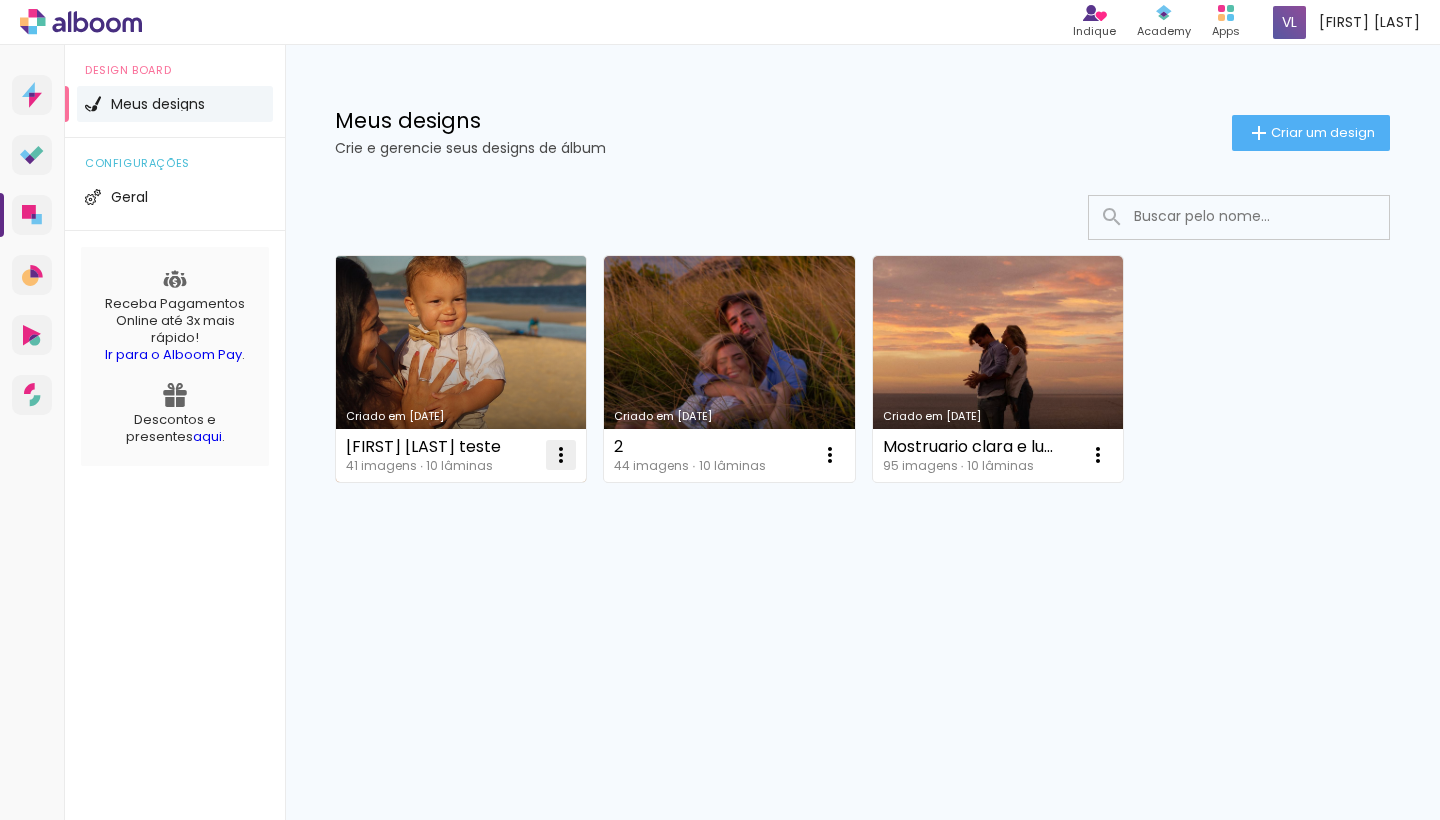 click at bounding box center [561, 455] 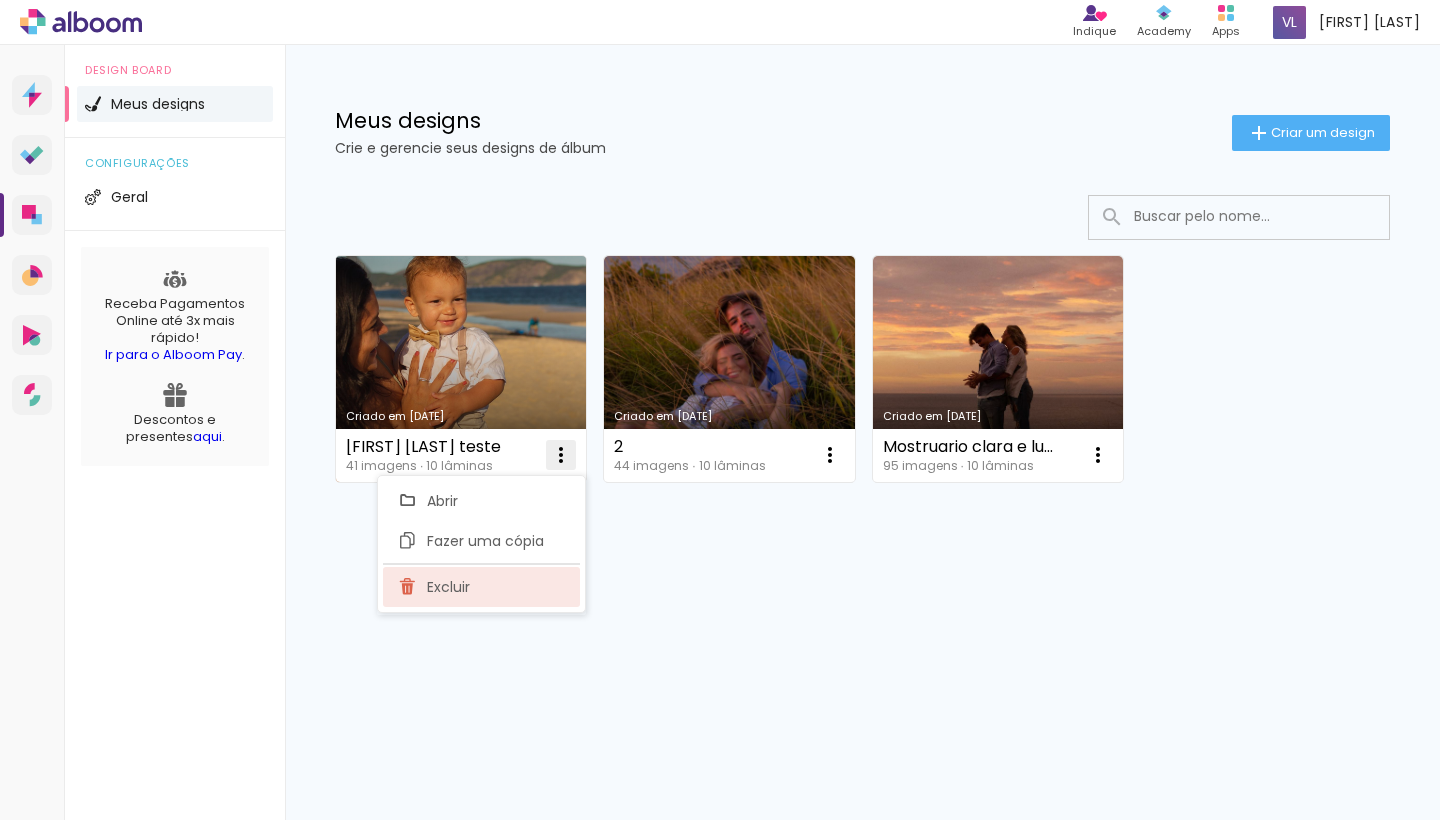 click on "Excluir" 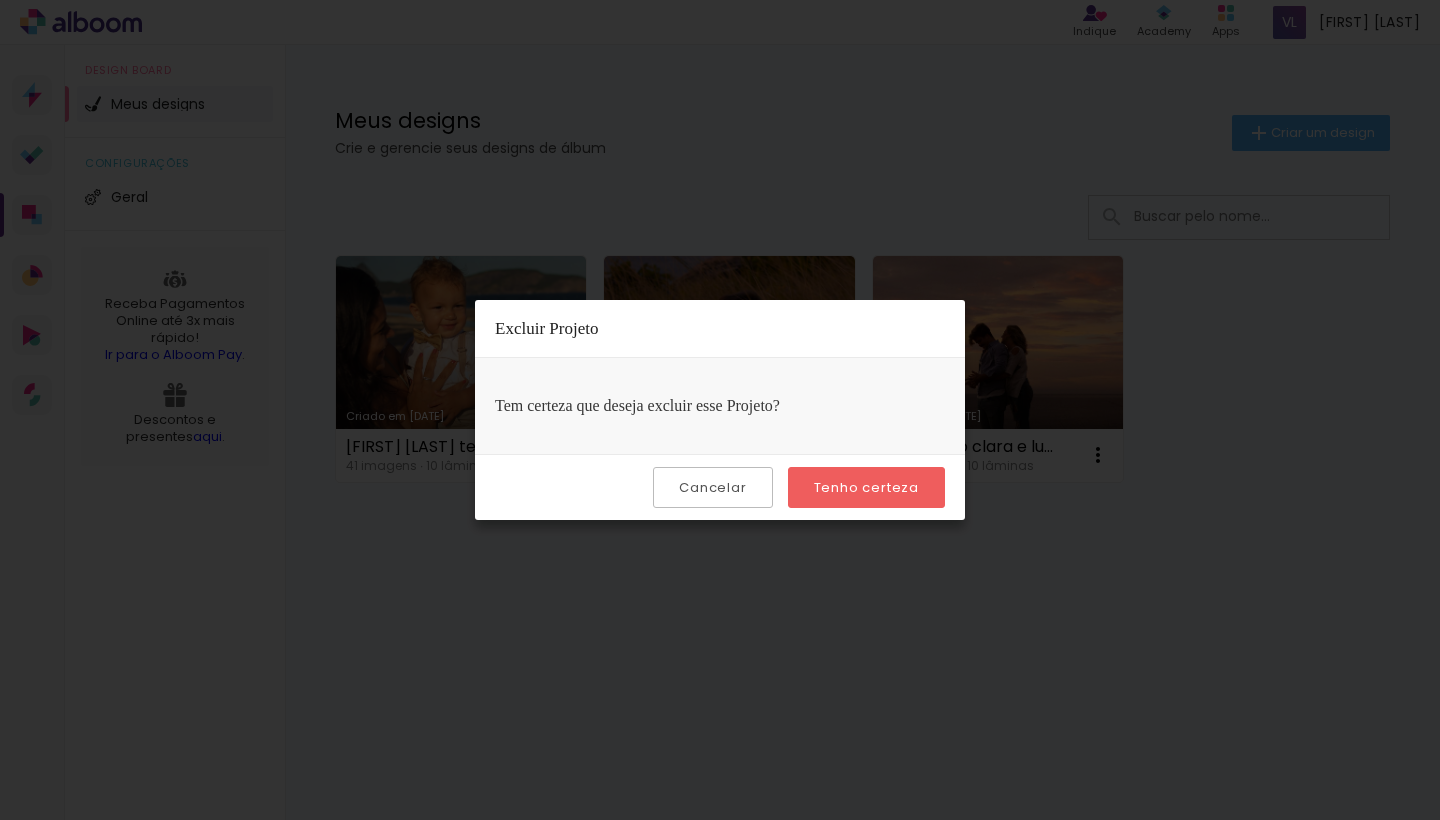 click on "Tenho certeza" at bounding box center [0, 0] 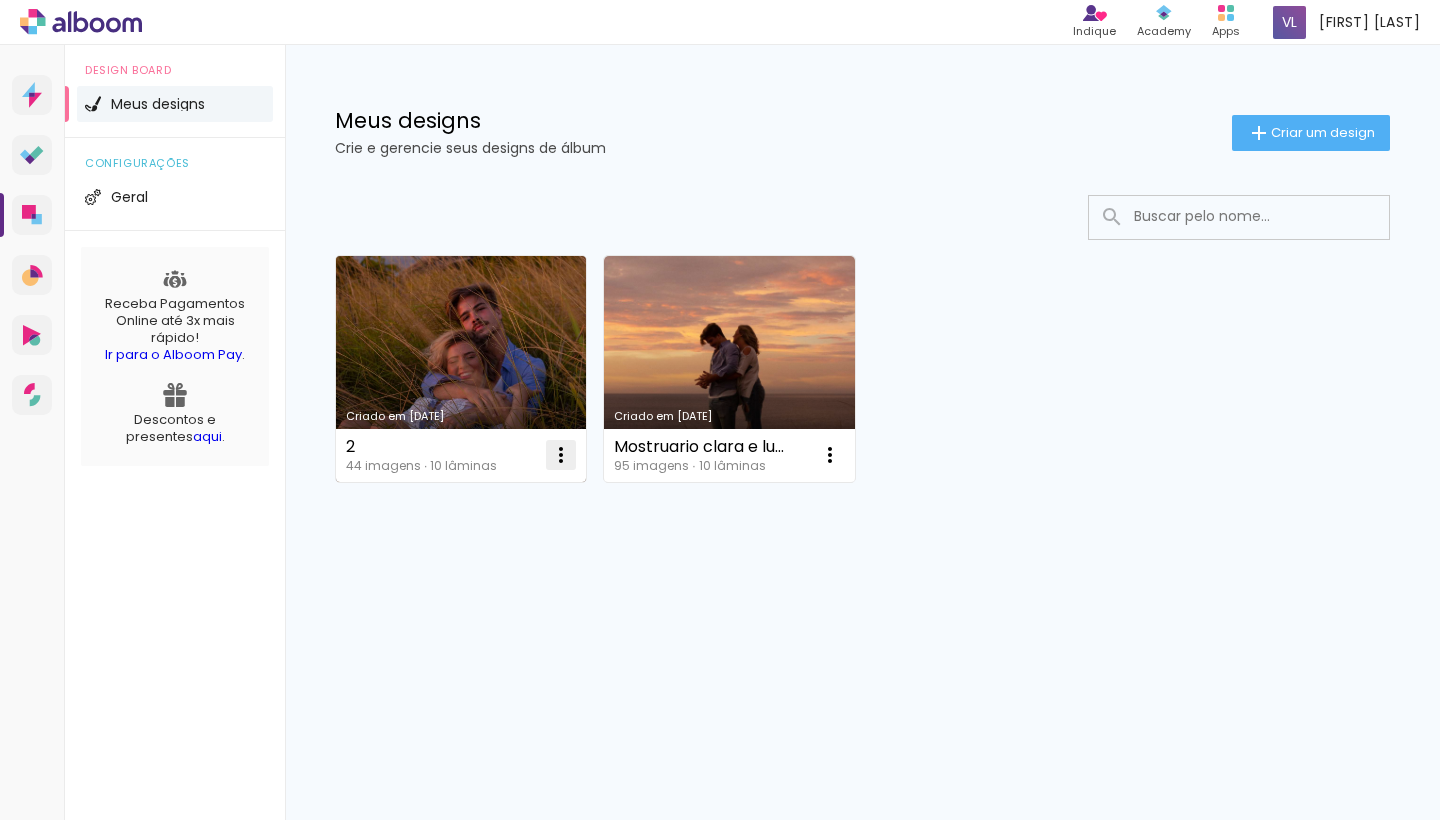 click at bounding box center (561, 455) 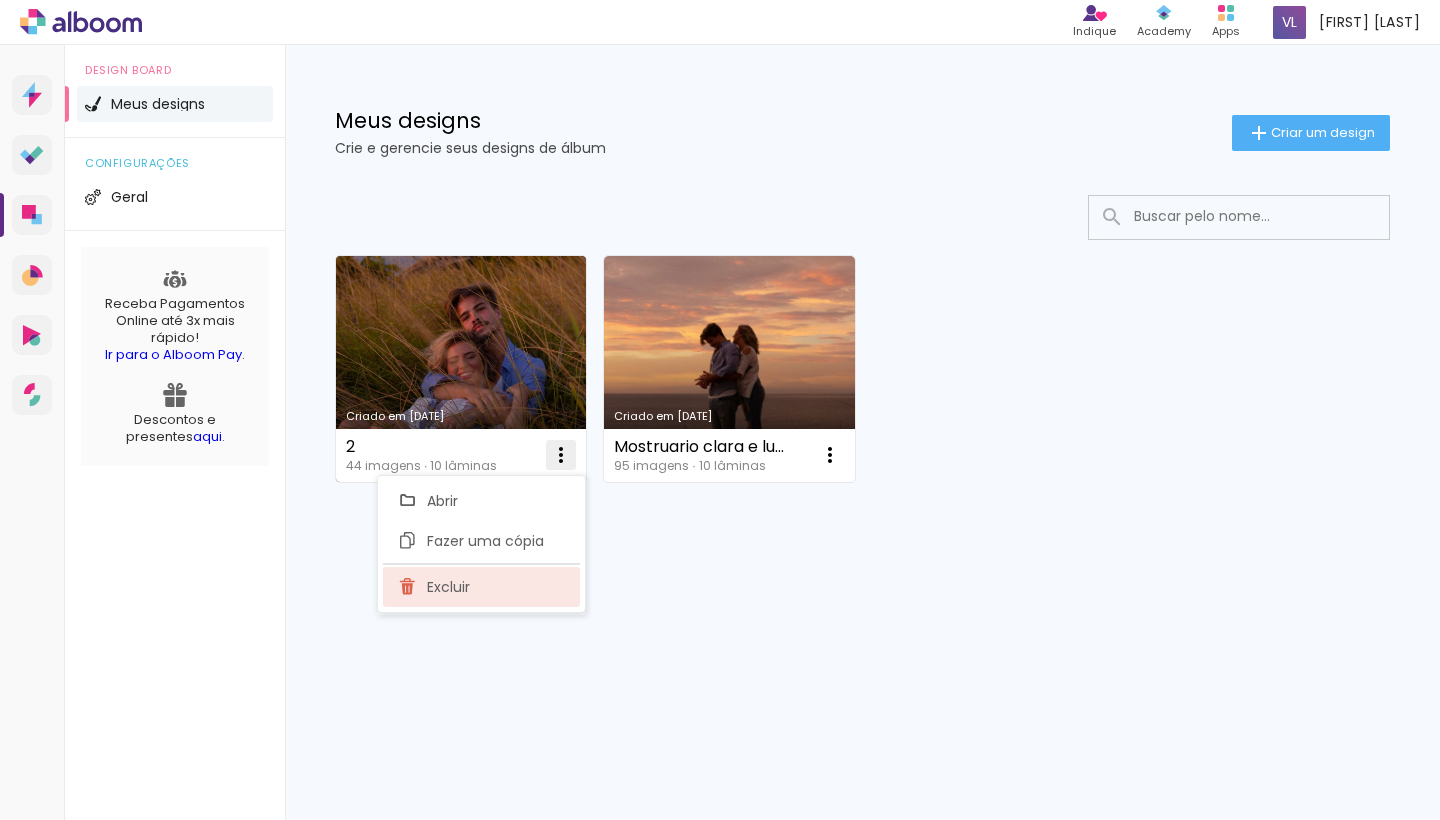 click on "Excluir" 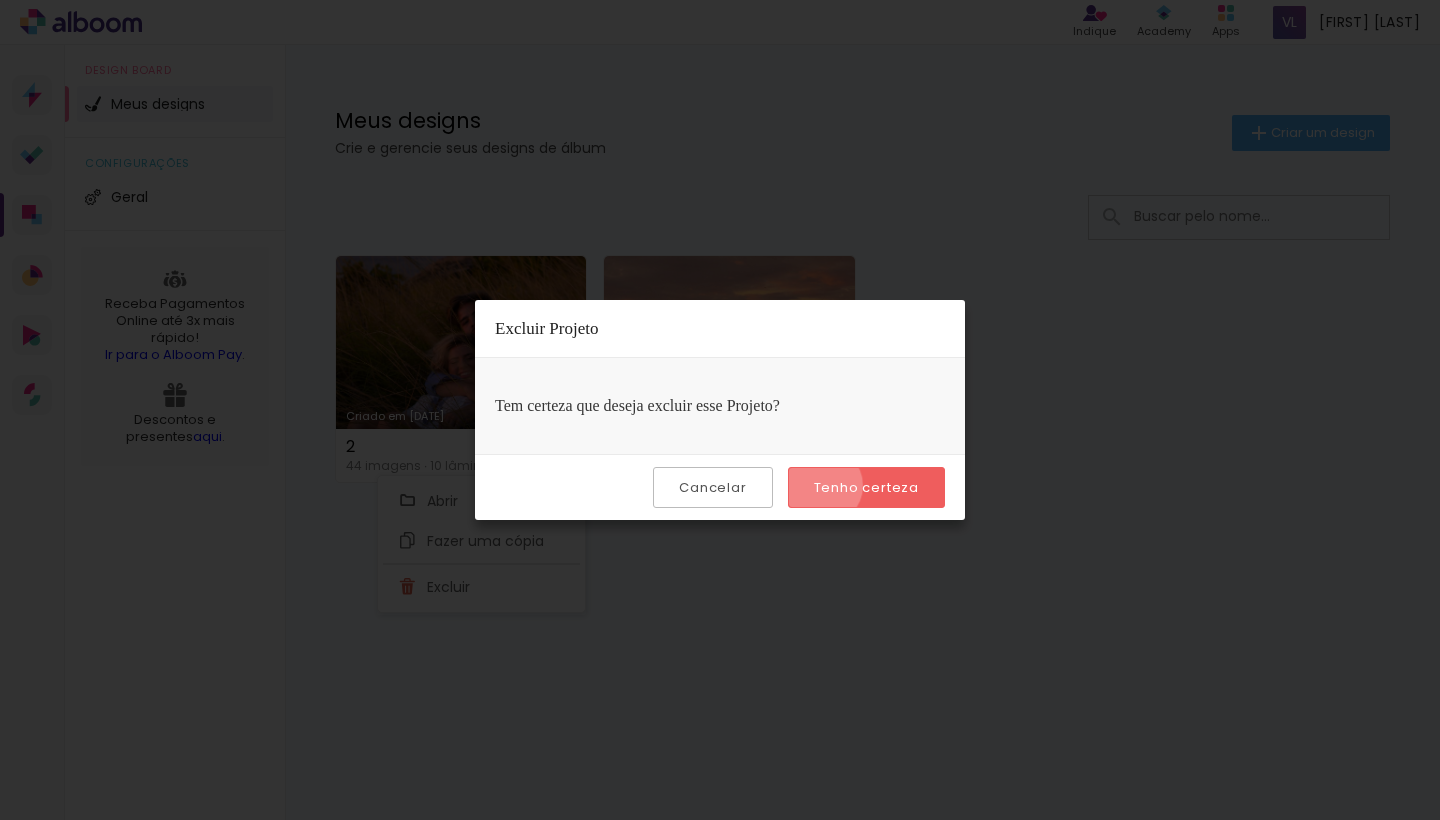 click on "Tenho certeza" at bounding box center [0, 0] 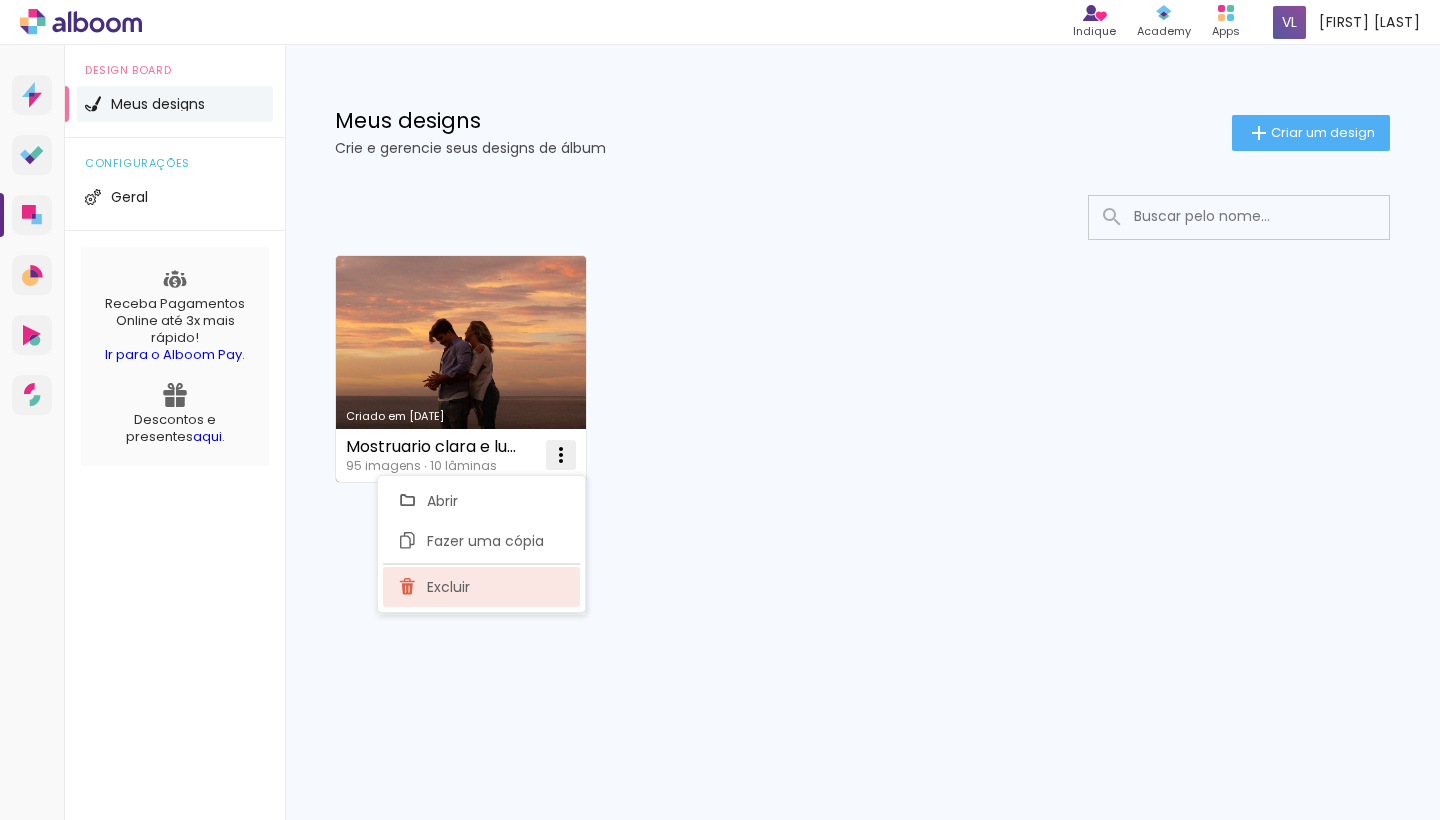 click on "Excluir" 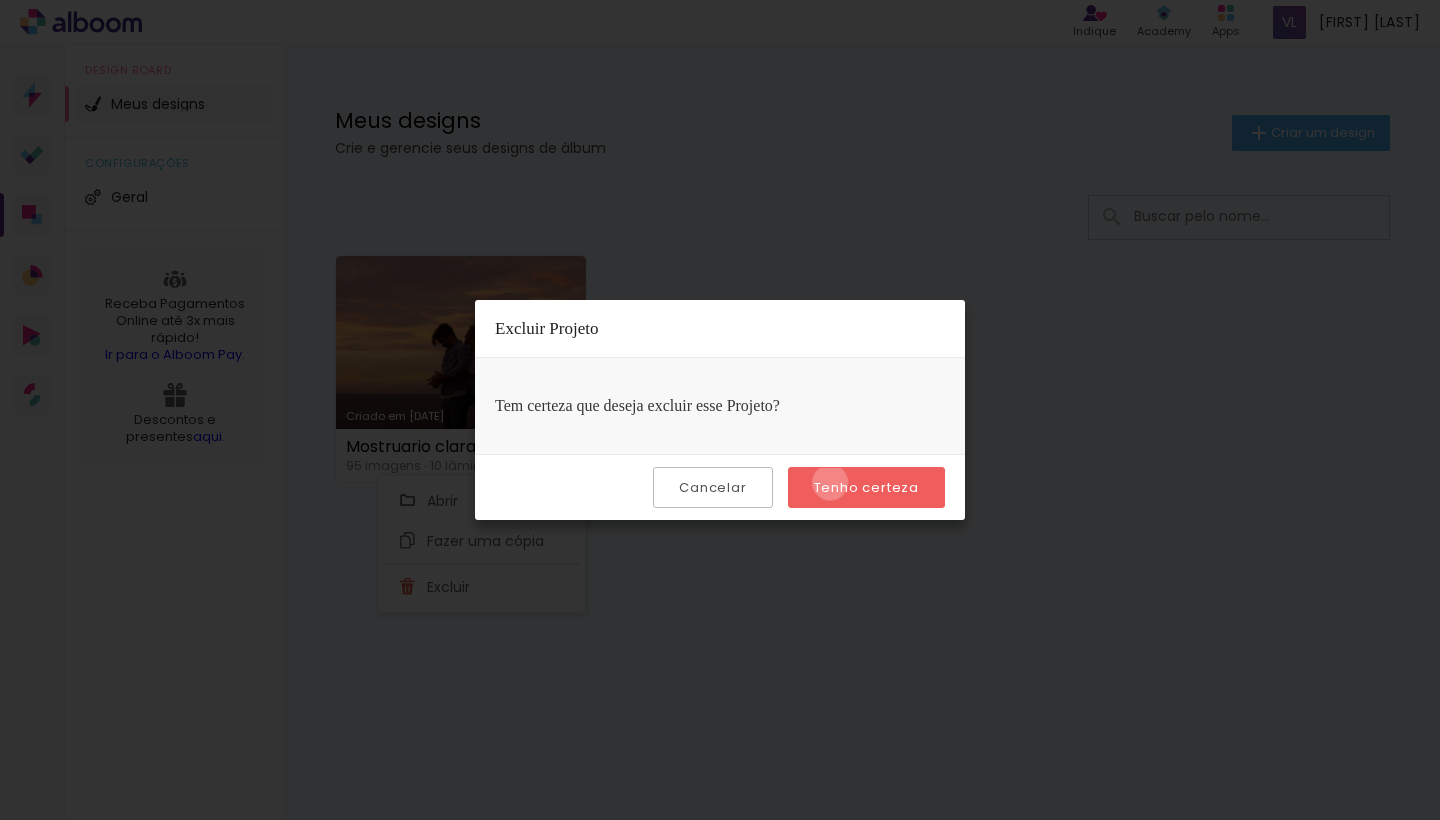 click on "Tenho certeza" at bounding box center (0, 0) 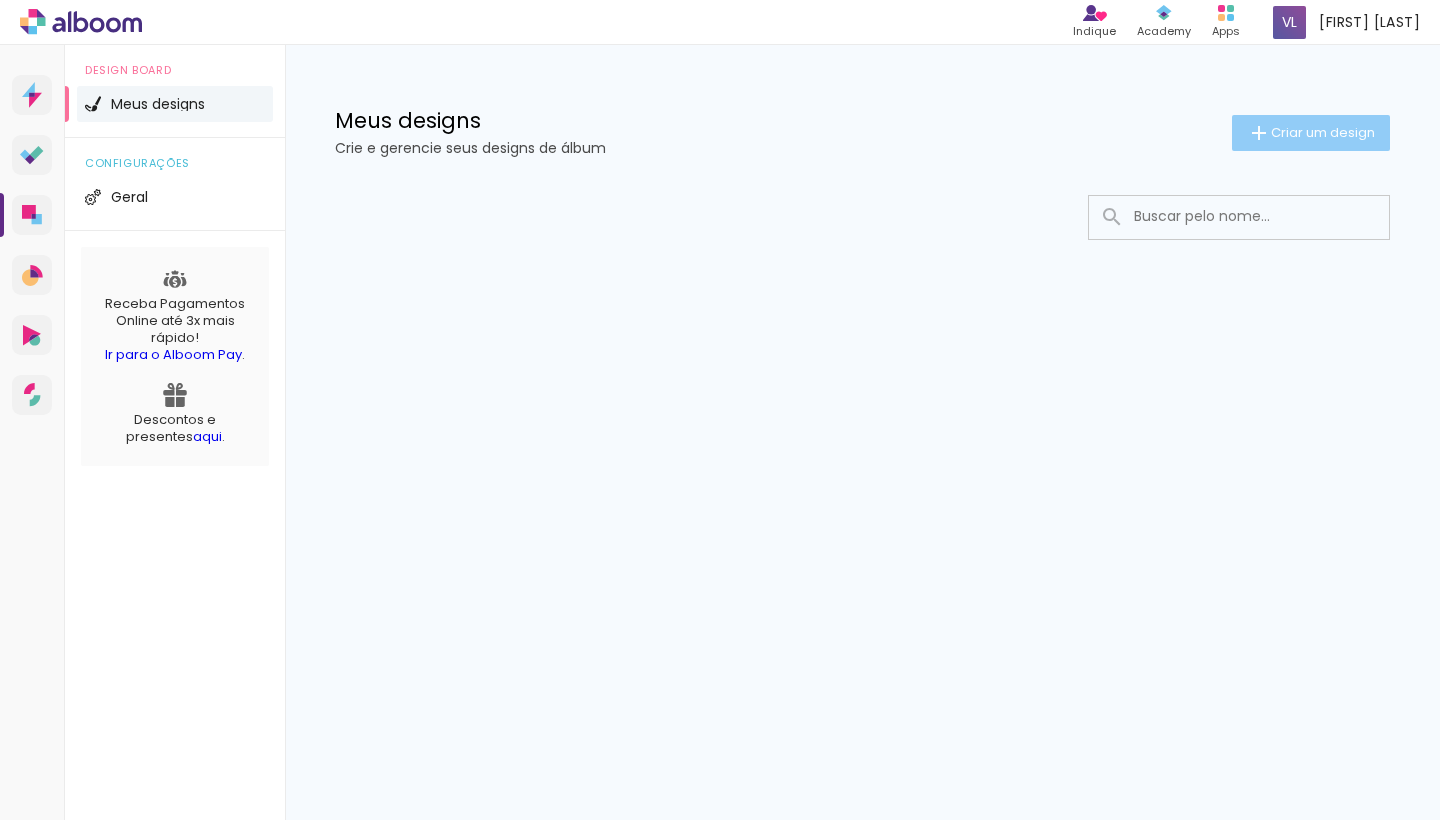 click on "Criar um design" 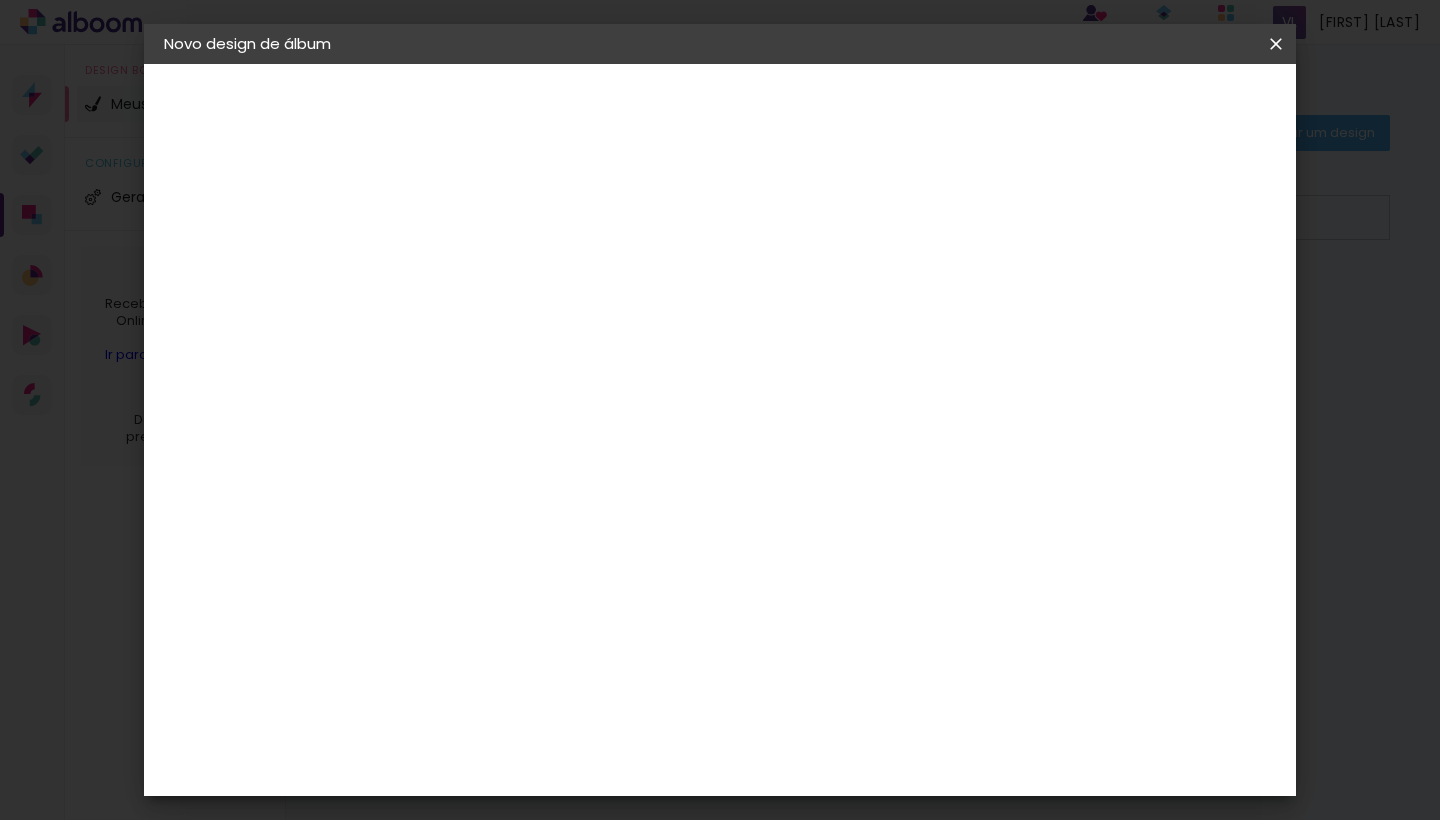 click at bounding box center (491, 268) 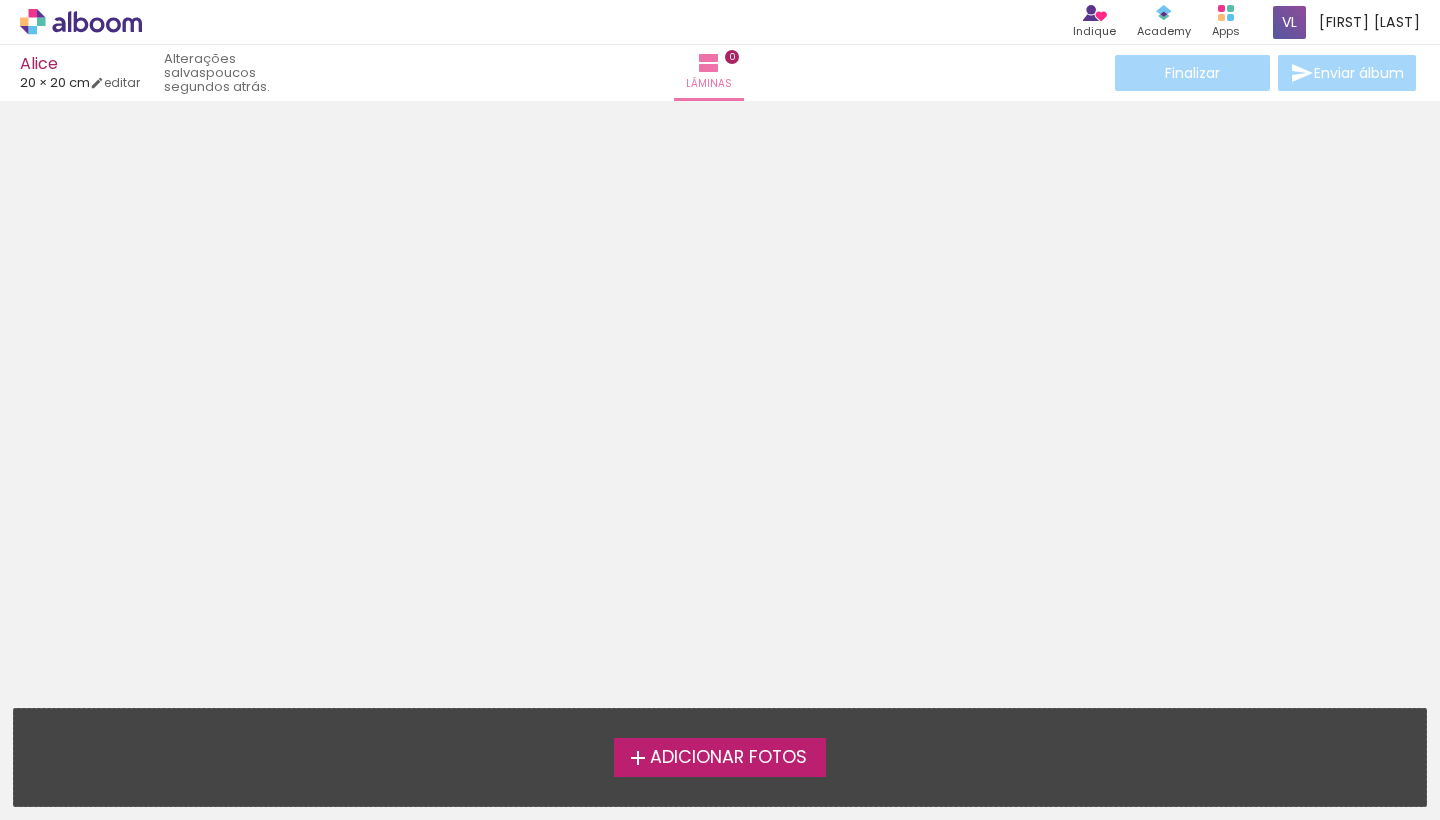 click on "Adicionar Fotos" at bounding box center (728, 758) 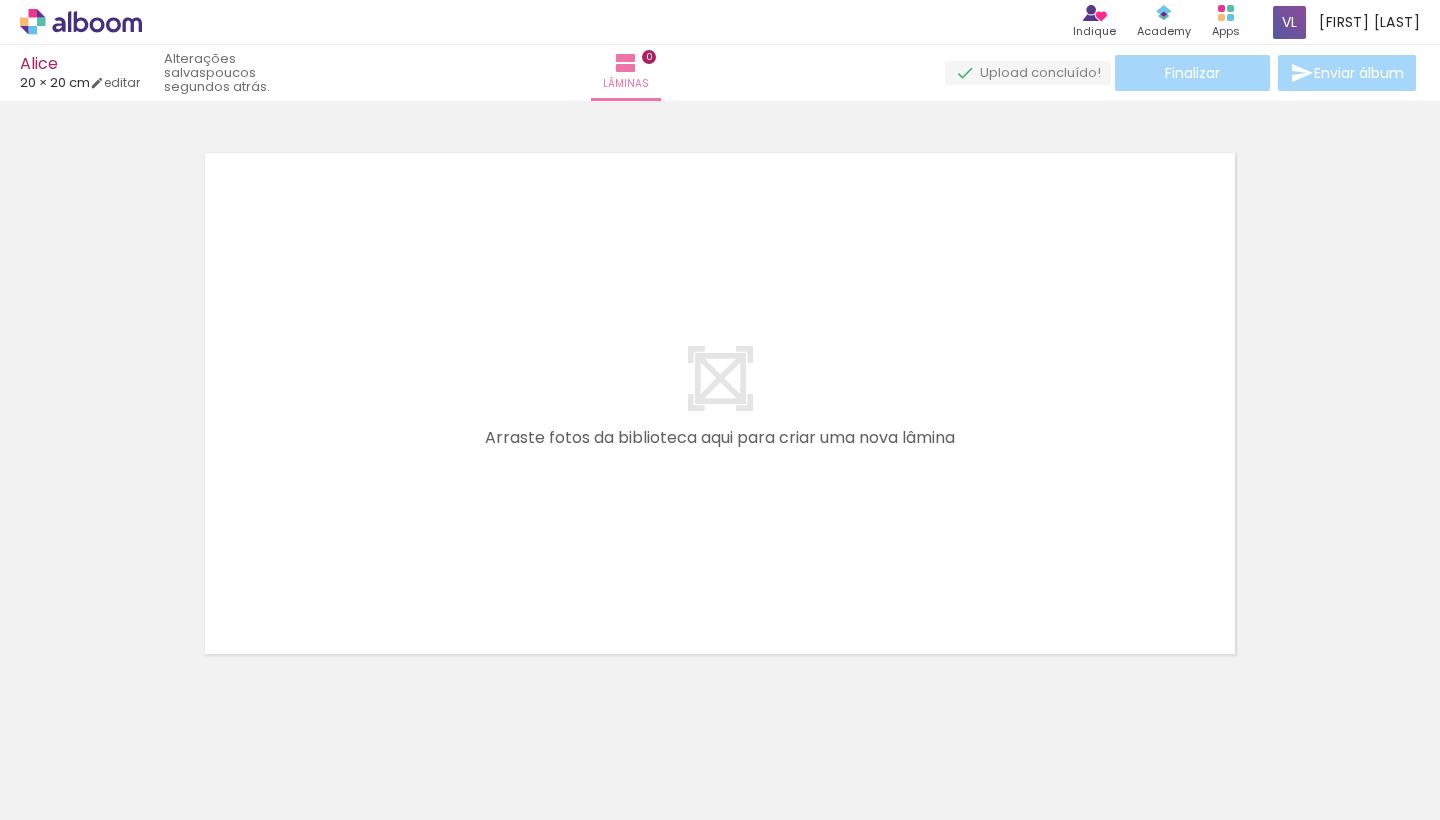 scroll, scrollTop: 25, scrollLeft: 0, axis: vertical 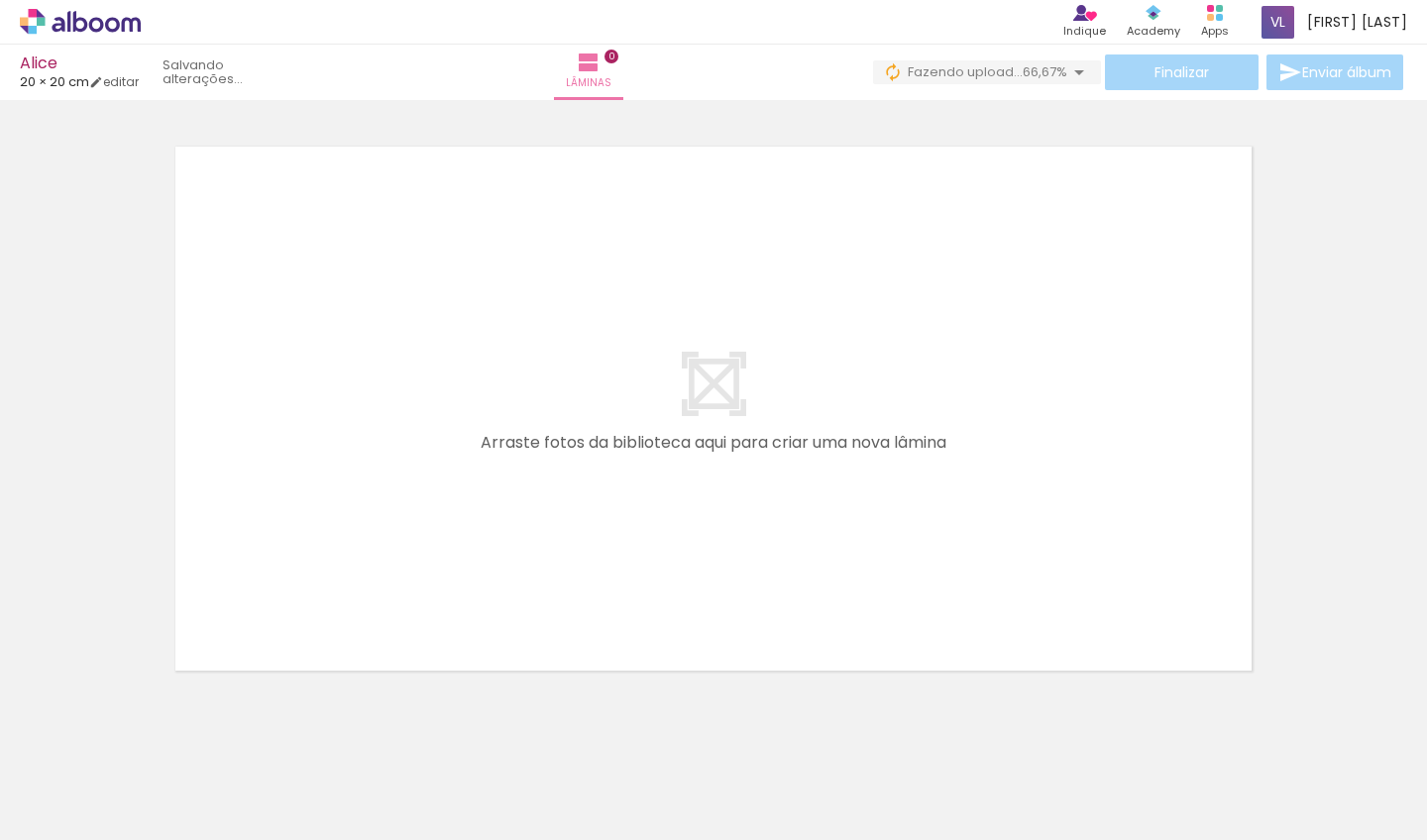 drag, startPoint x: 334, startPoint y: 835, endPoint x: 1063, endPoint y: 833, distance: 729.00274 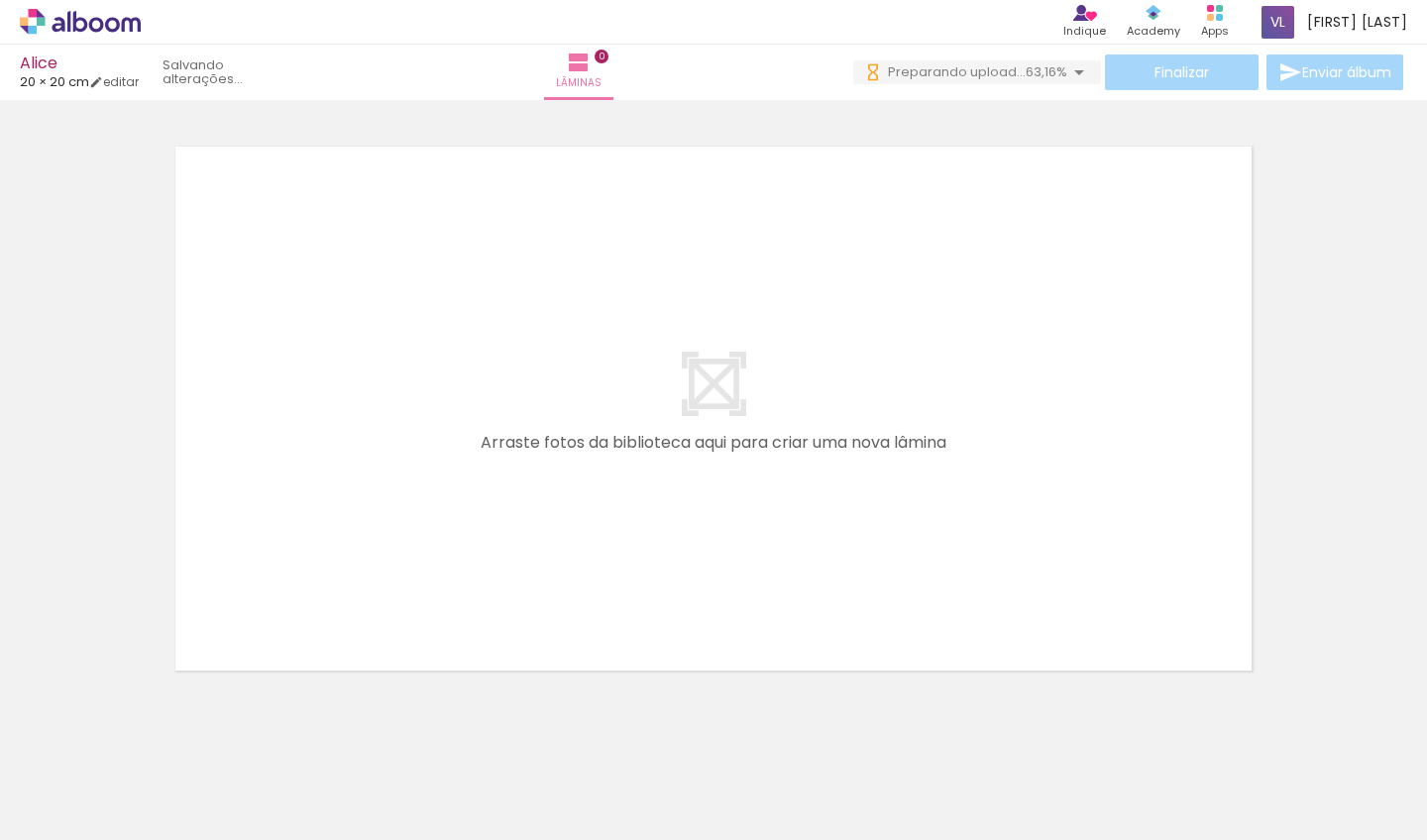 scroll, scrollTop: 0, scrollLeft: 0, axis: both 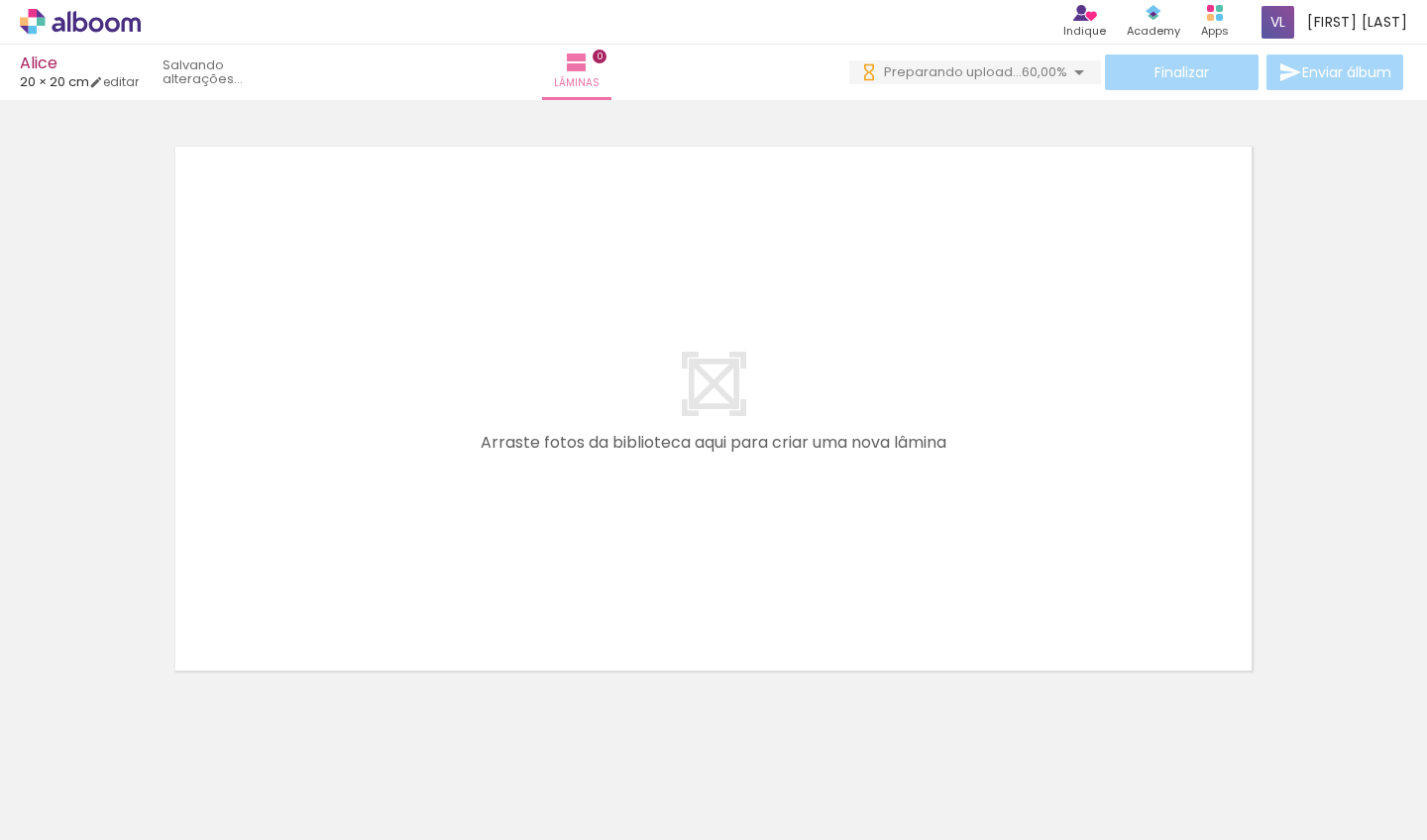drag, startPoint x: 775, startPoint y: 832, endPoint x: 1097, endPoint y: 834, distance: 322.00621 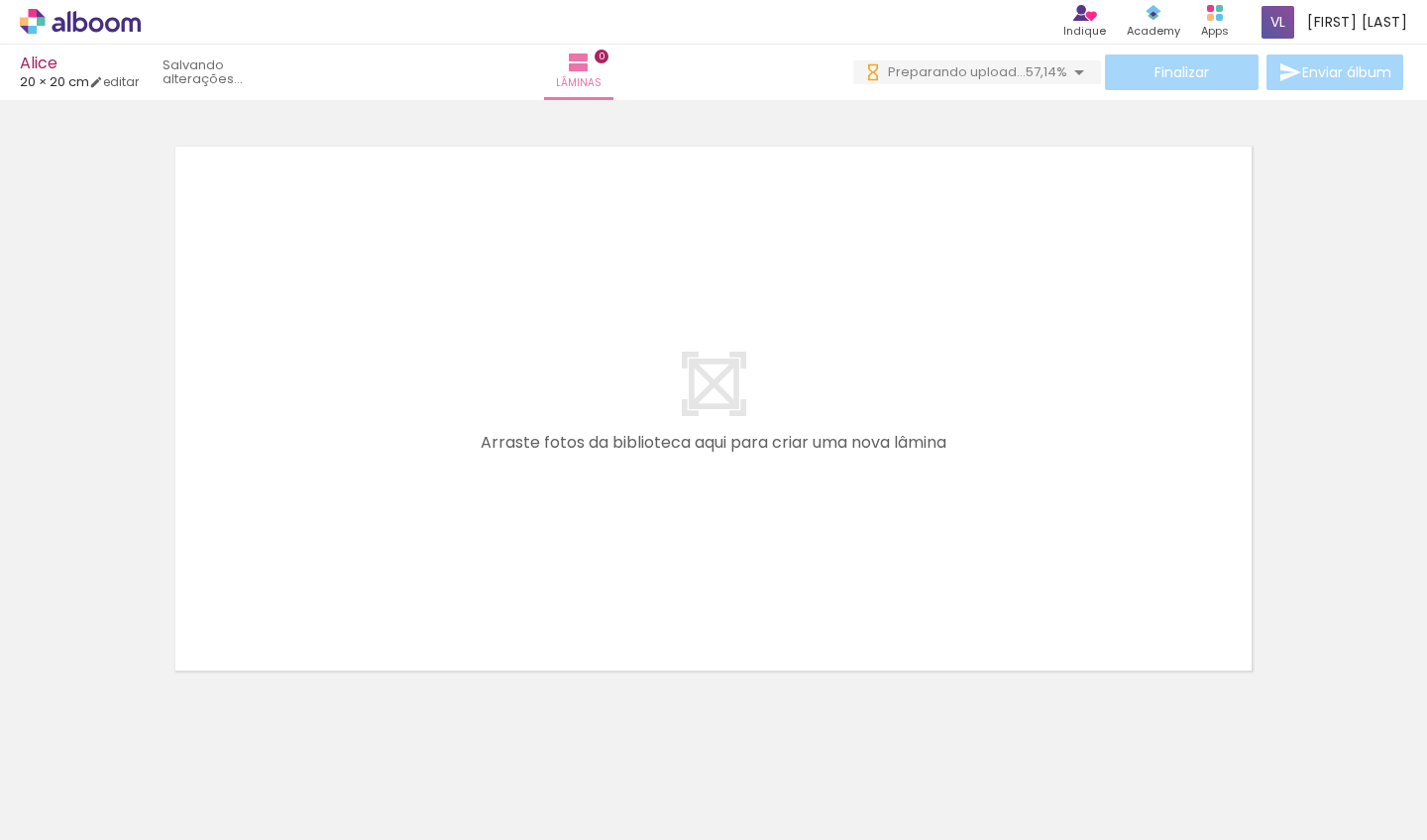 scroll, scrollTop: 0, scrollLeft: 0, axis: both 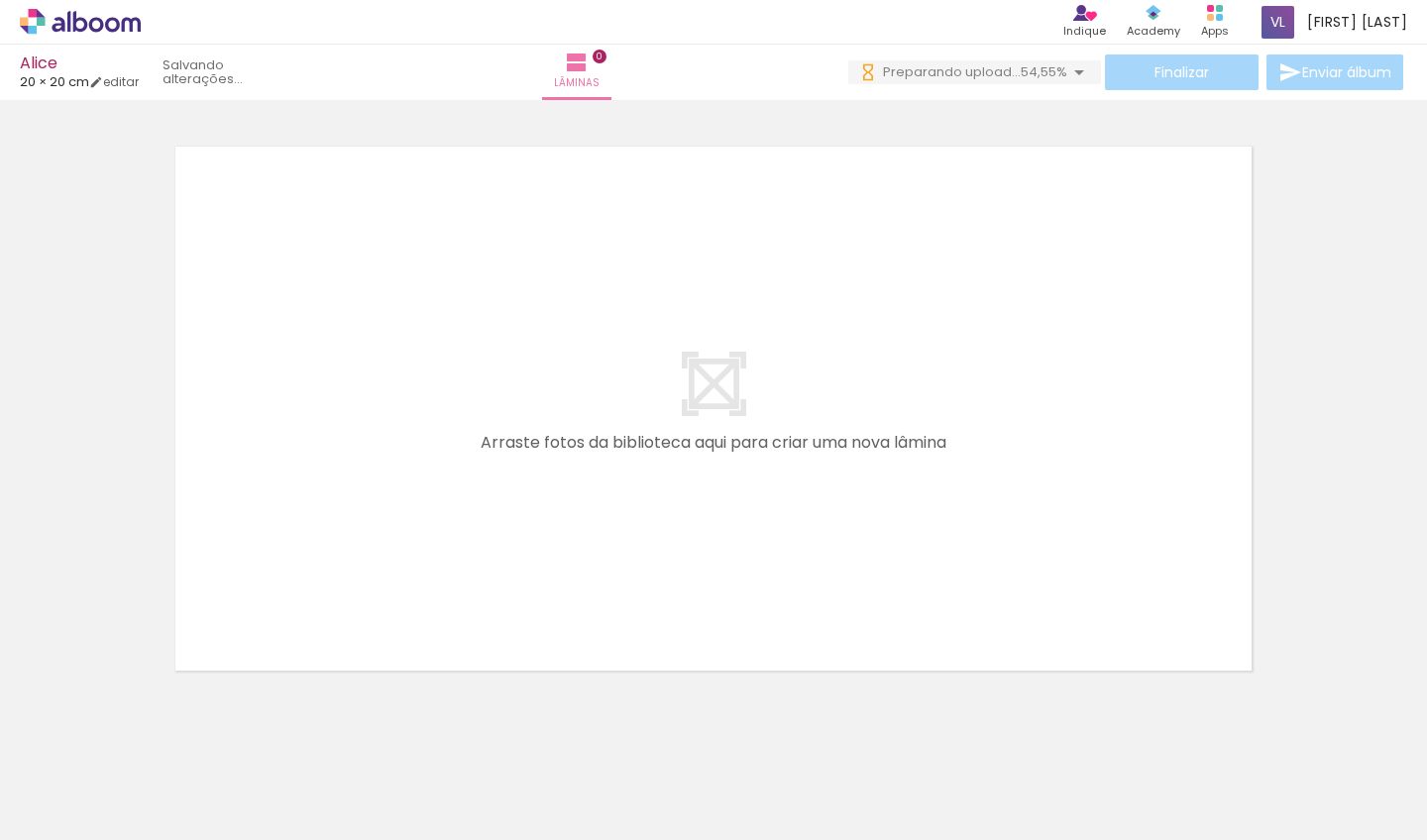 drag, startPoint x: 774, startPoint y: 830, endPoint x: 1031, endPoint y: 838, distance: 257.12448 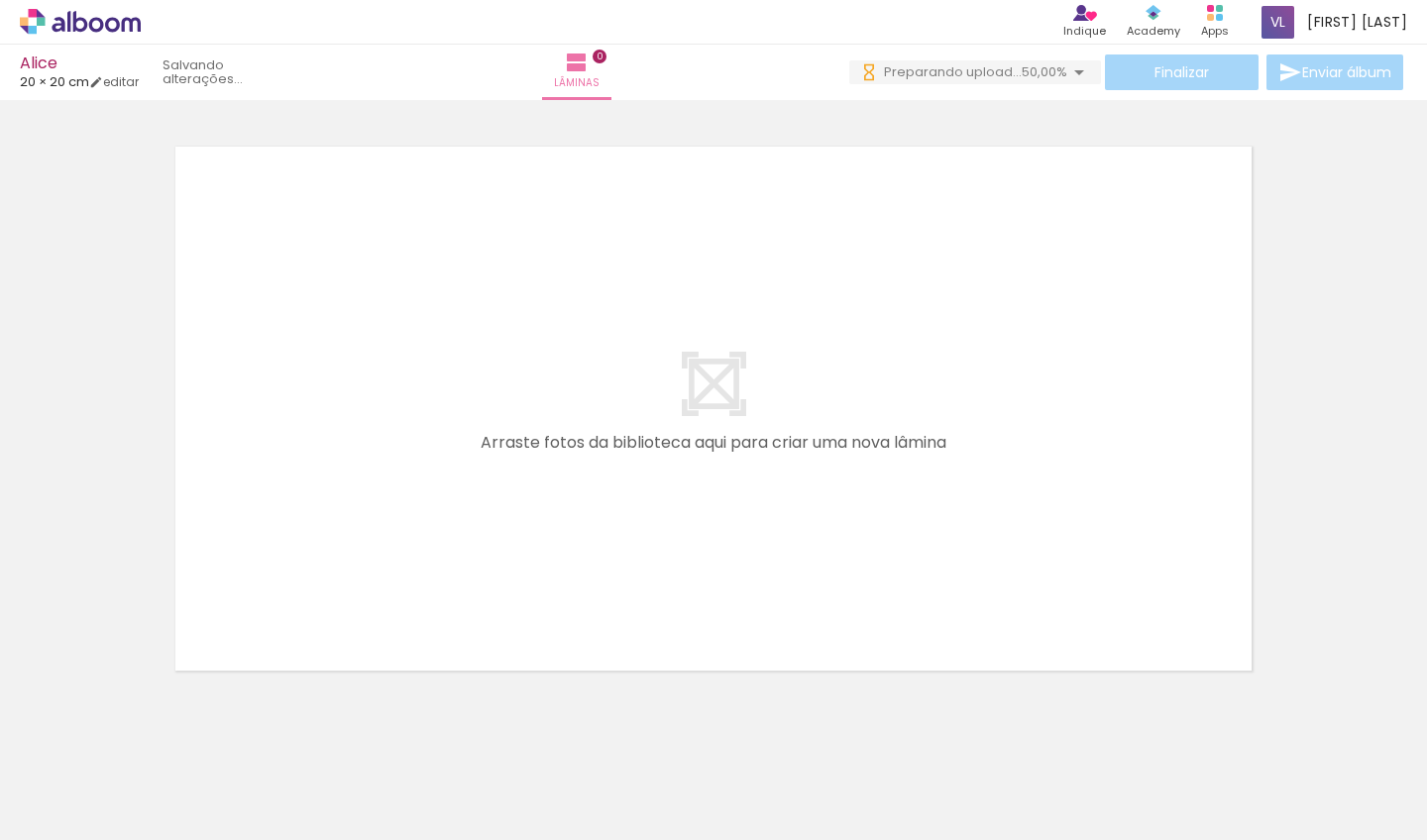 scroll, scrollTop: 0, scrollLeft: 0, axis: both 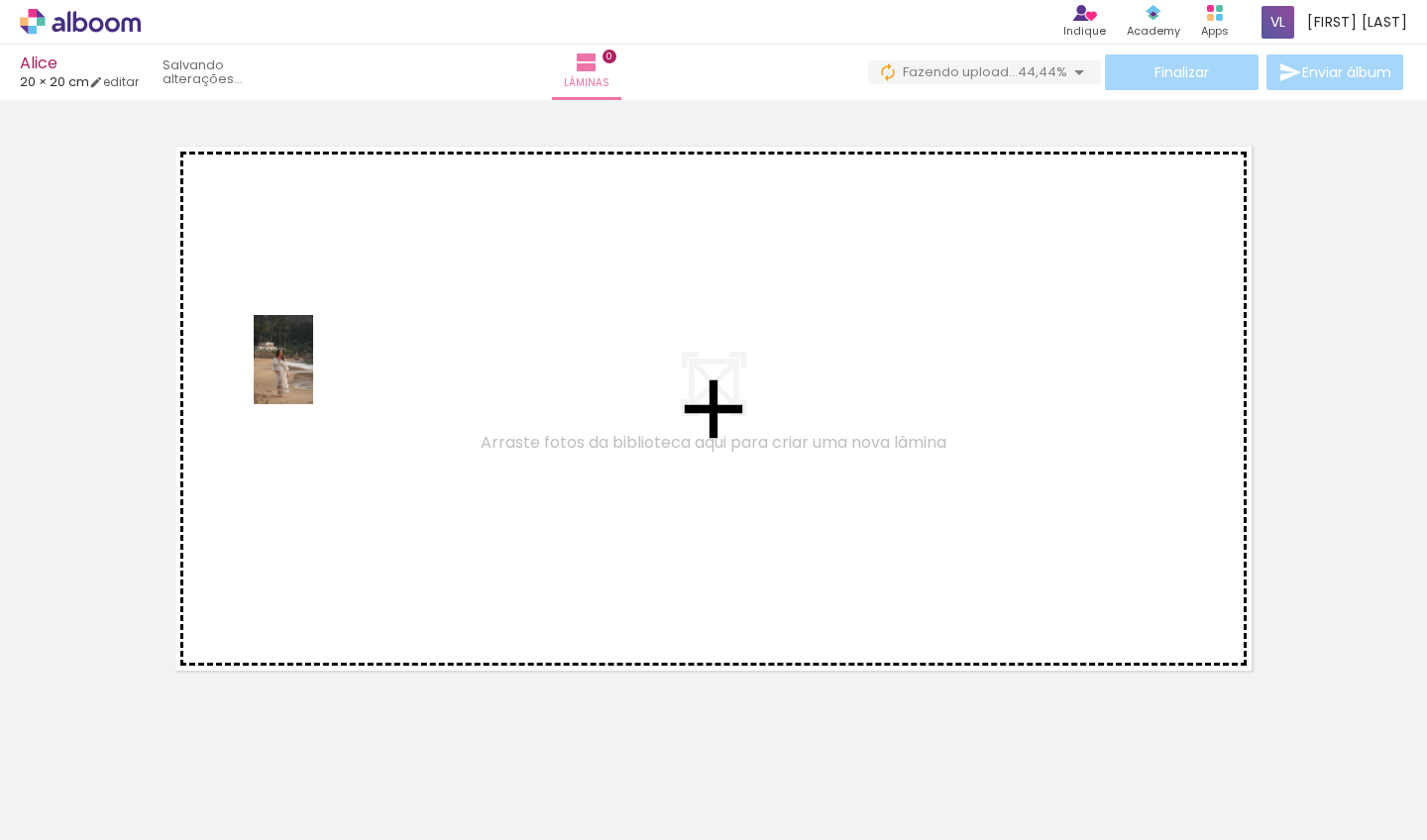 drag, startPoint x: 314, startPoint y: 775, endPoint x: 313, endPoint y: 374, distance: 401.00125 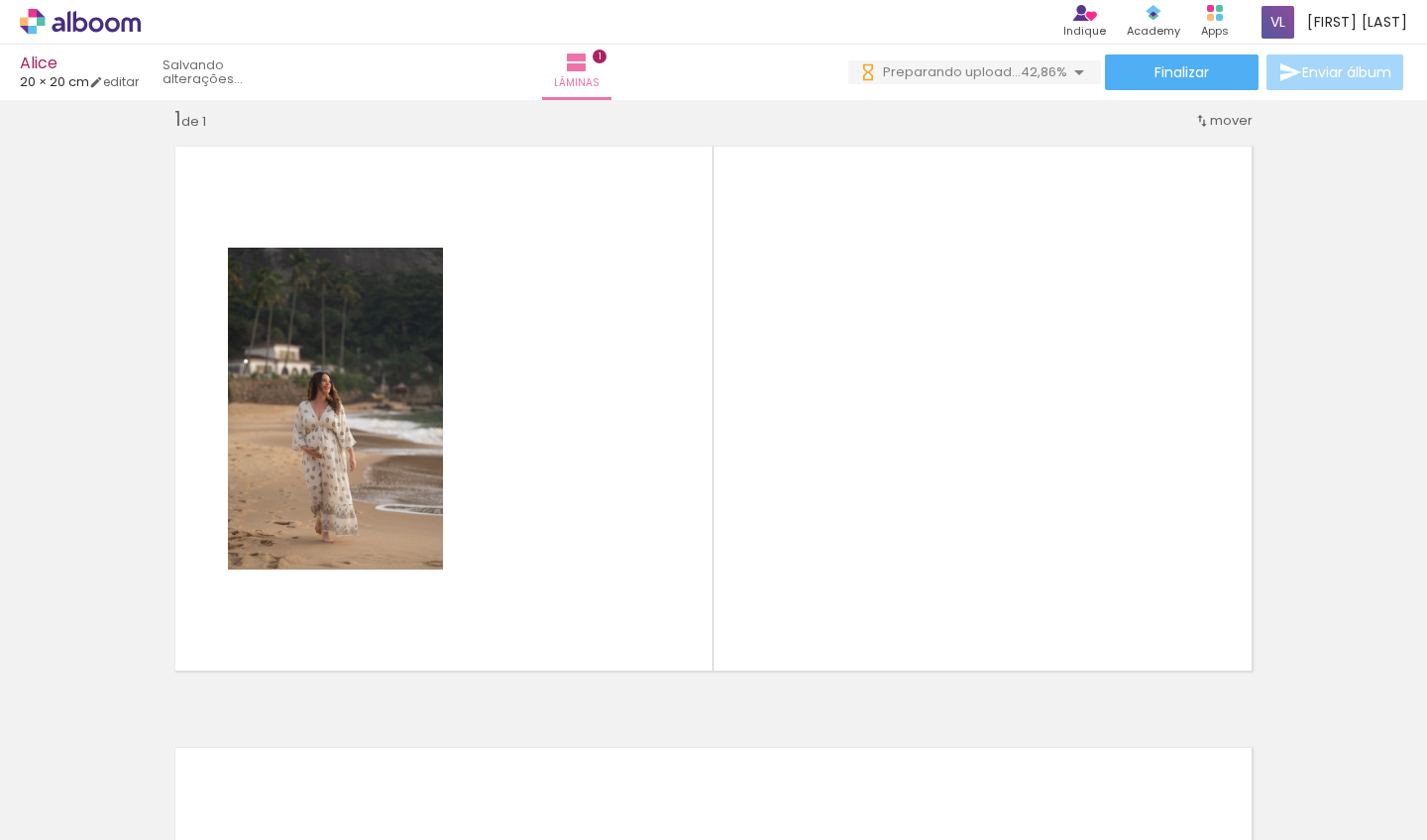 scroll, scrollTop: 0, scrollLeft: 0, axis: both 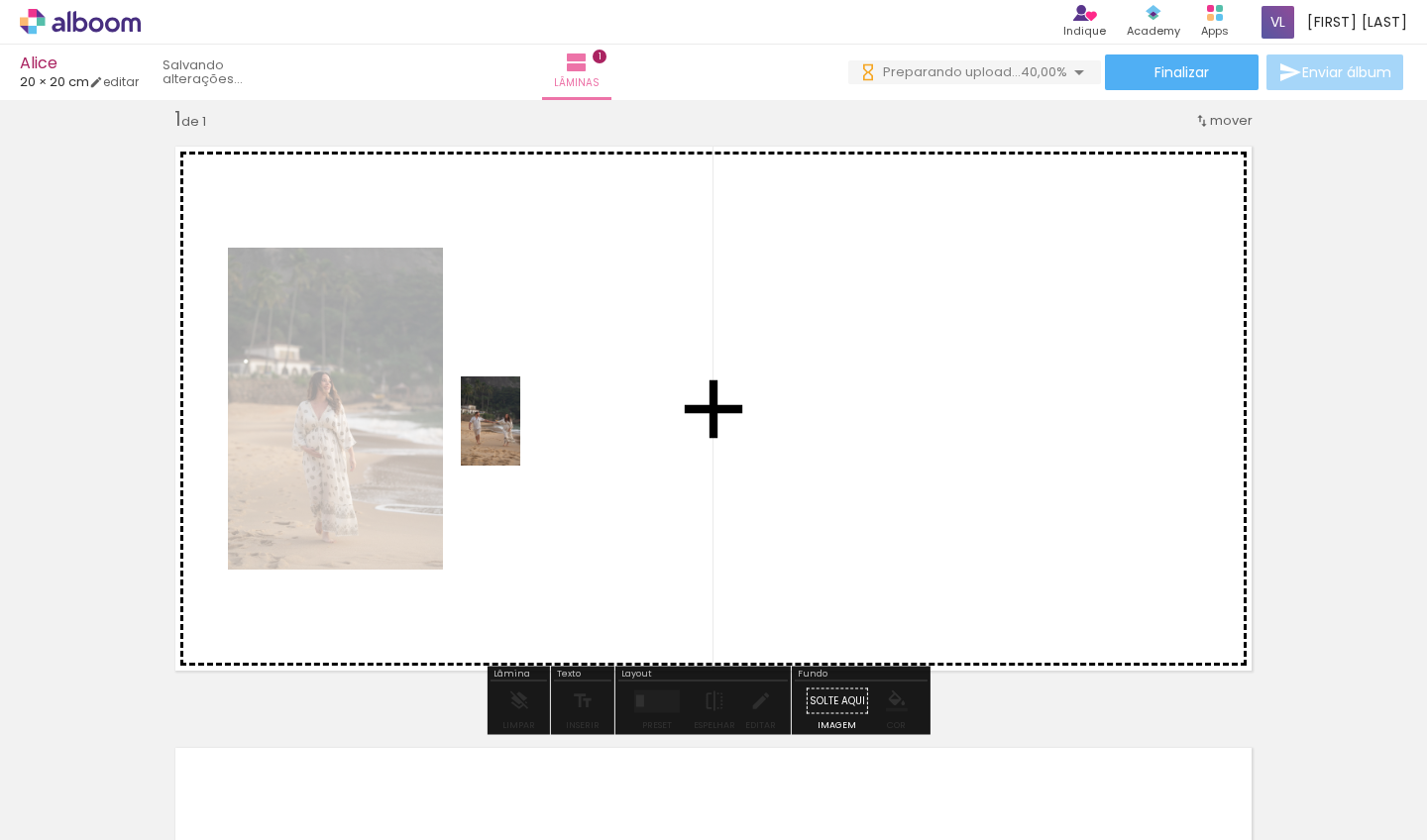 drag, startPoint x: 424, startPoint y: 783, endPoint x: 521, endPoint y: 430, distance: 366.08469 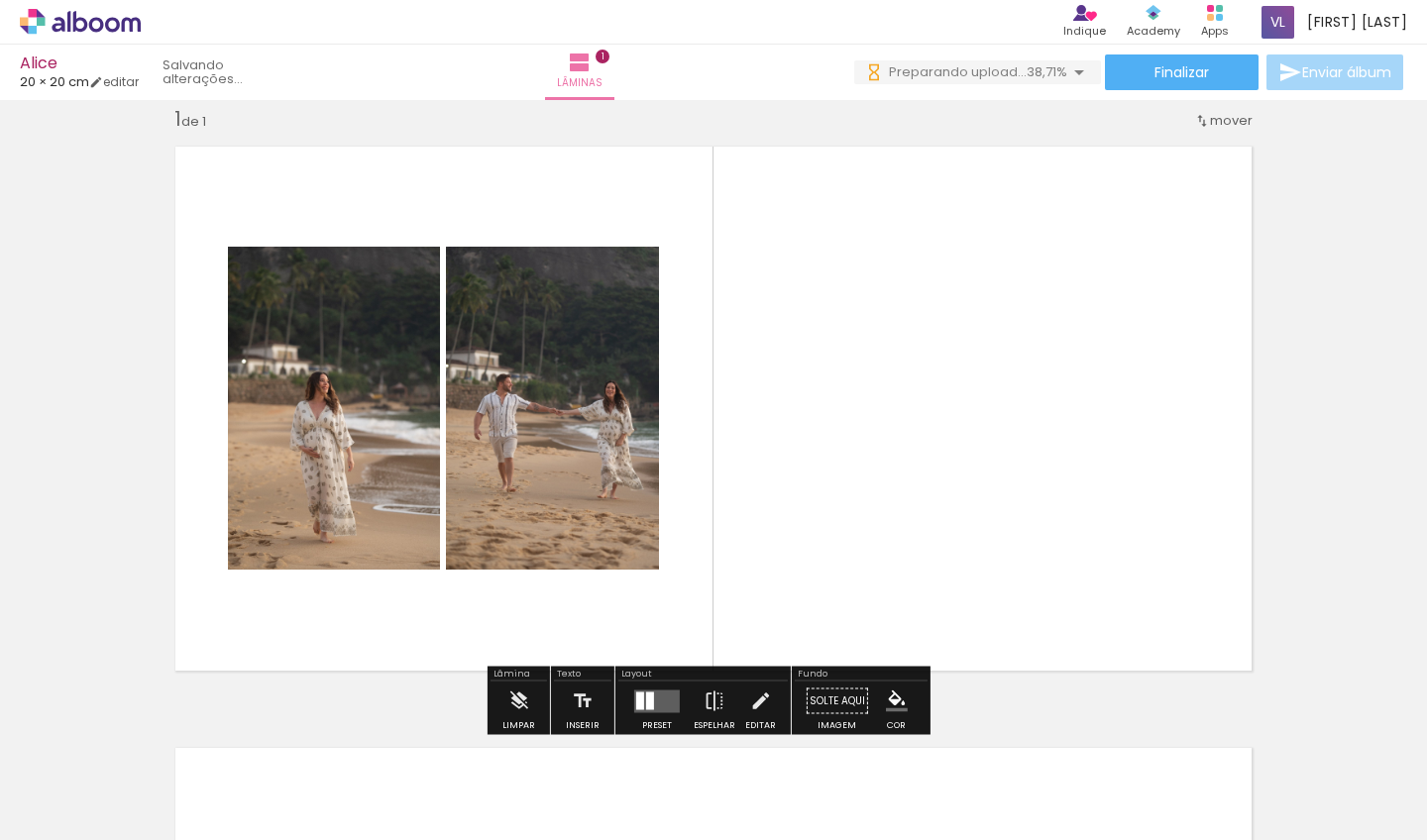 scroll, scrollTop: 0, scrollLeft: 0, axis: both 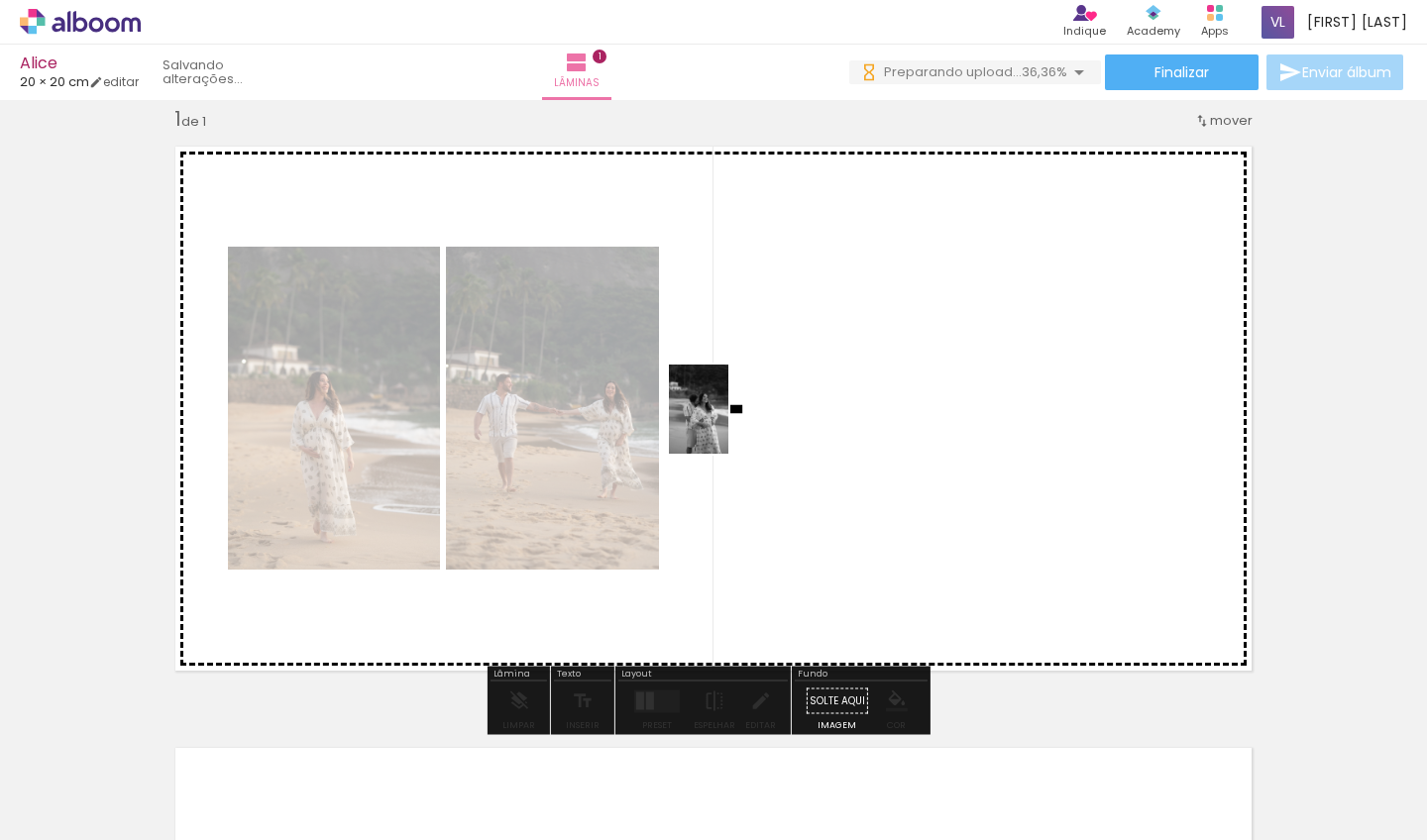 drag, startPoint x: 543, startPoint y: 788, endPoint x: 728, endPoint y: 424, distance: 408.31483 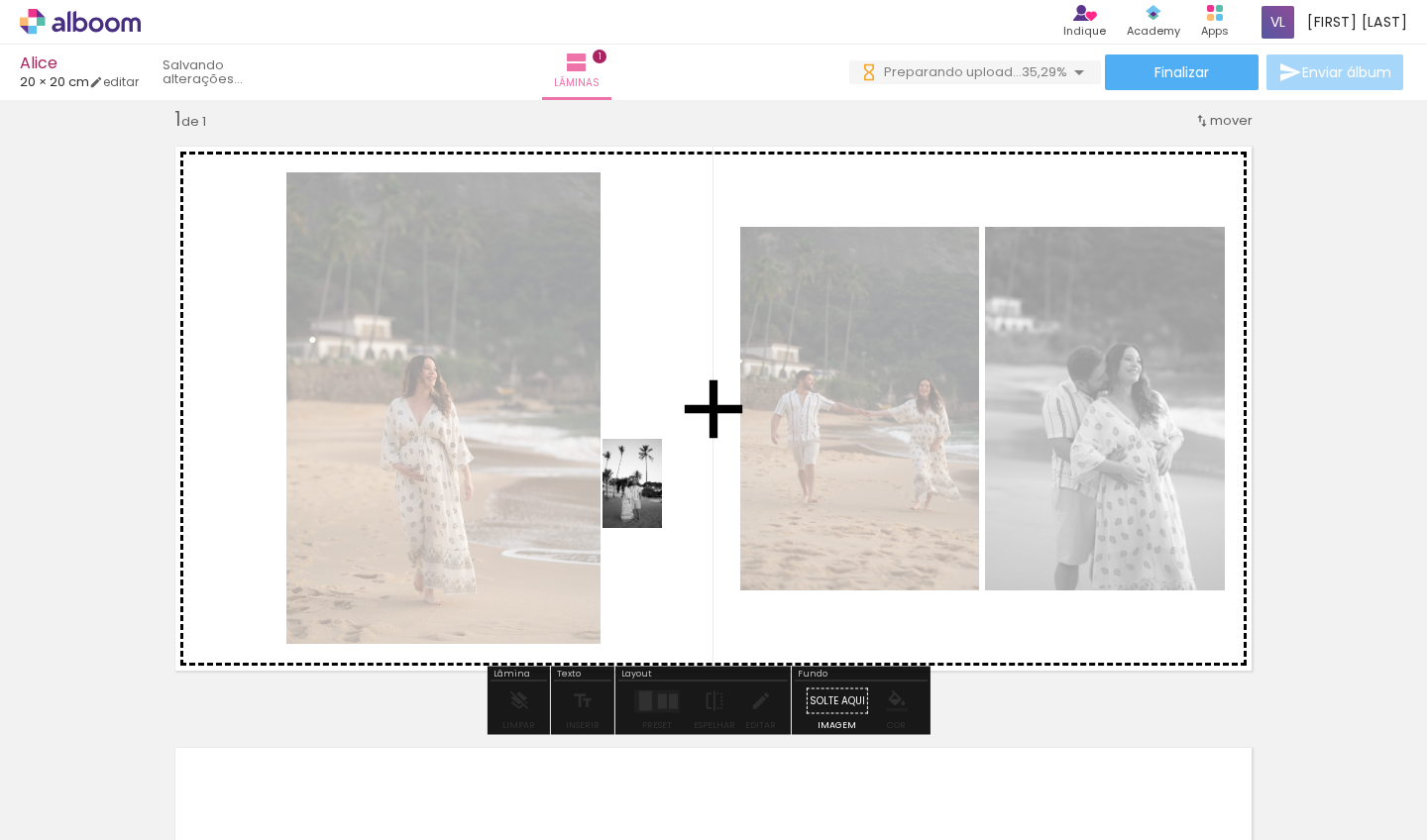 scroll, scrollTop: 0, scrollLeft: 0, axis: both 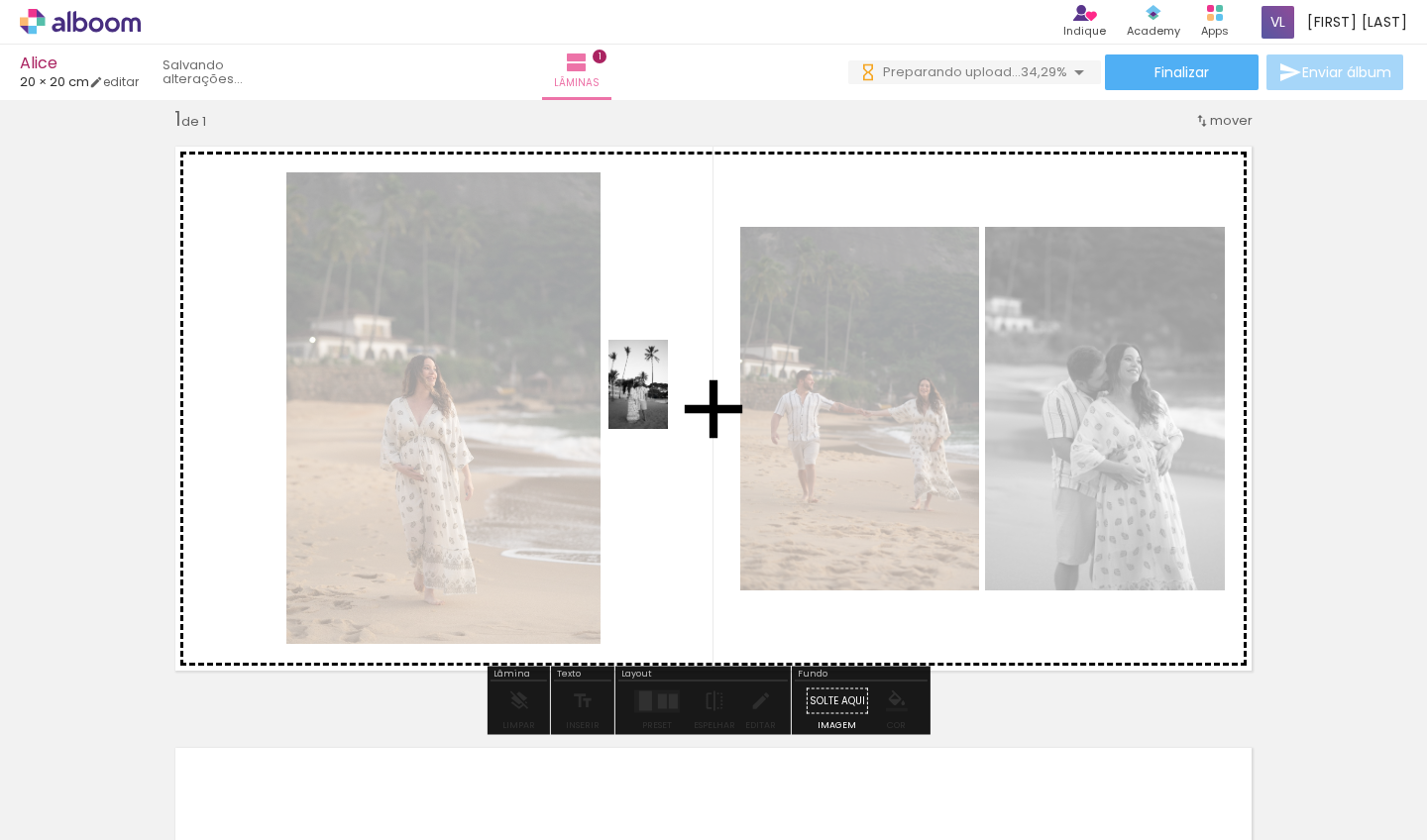 drag, startPoint x: 659, startPoint y: 789, endPoint x: 673, endPoint y: 394, distance: 395.24802 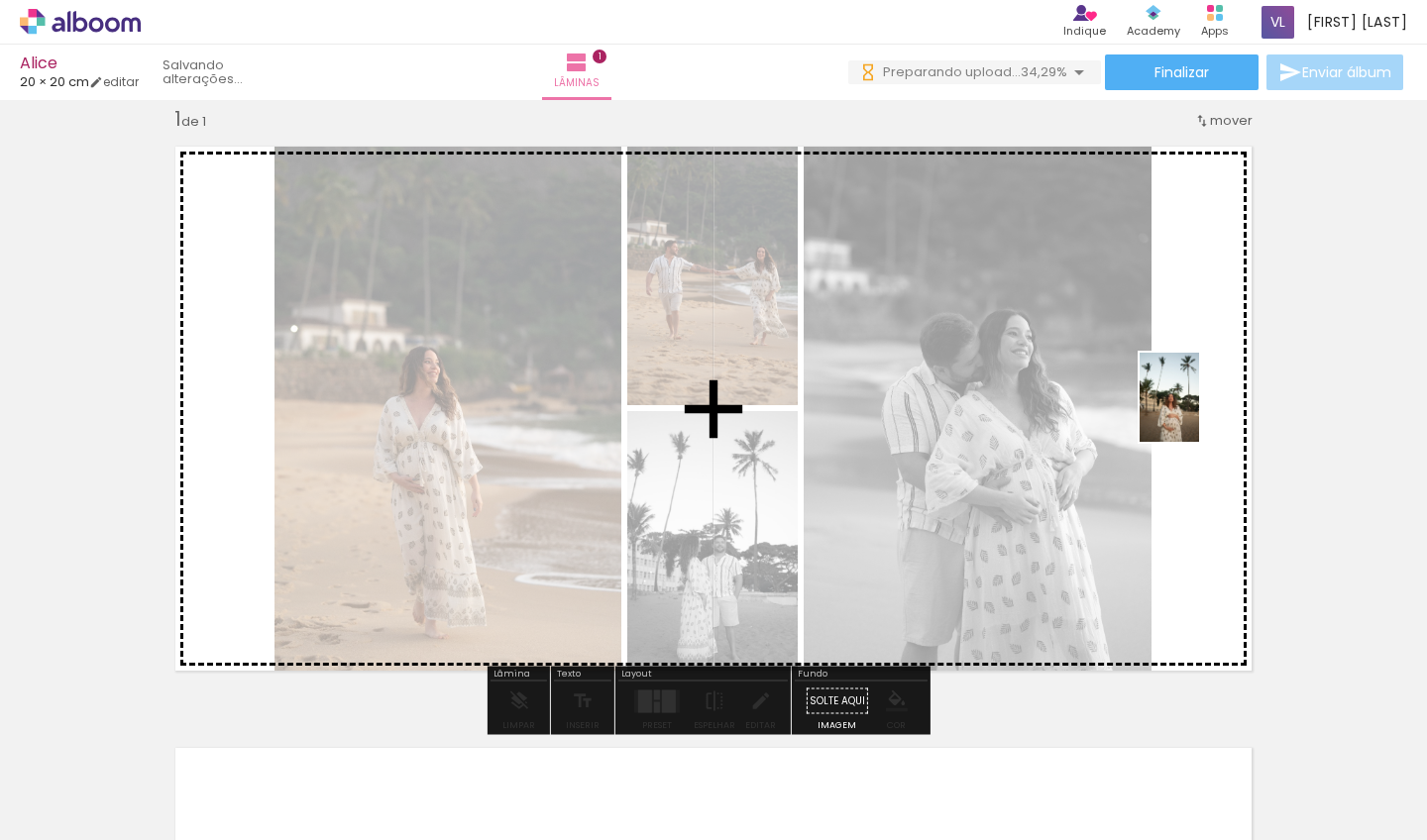 drag, startPoint x: 767, startPoint y: 790, endPoint x: 1201, endPoint y: 410, distance: 576.8501 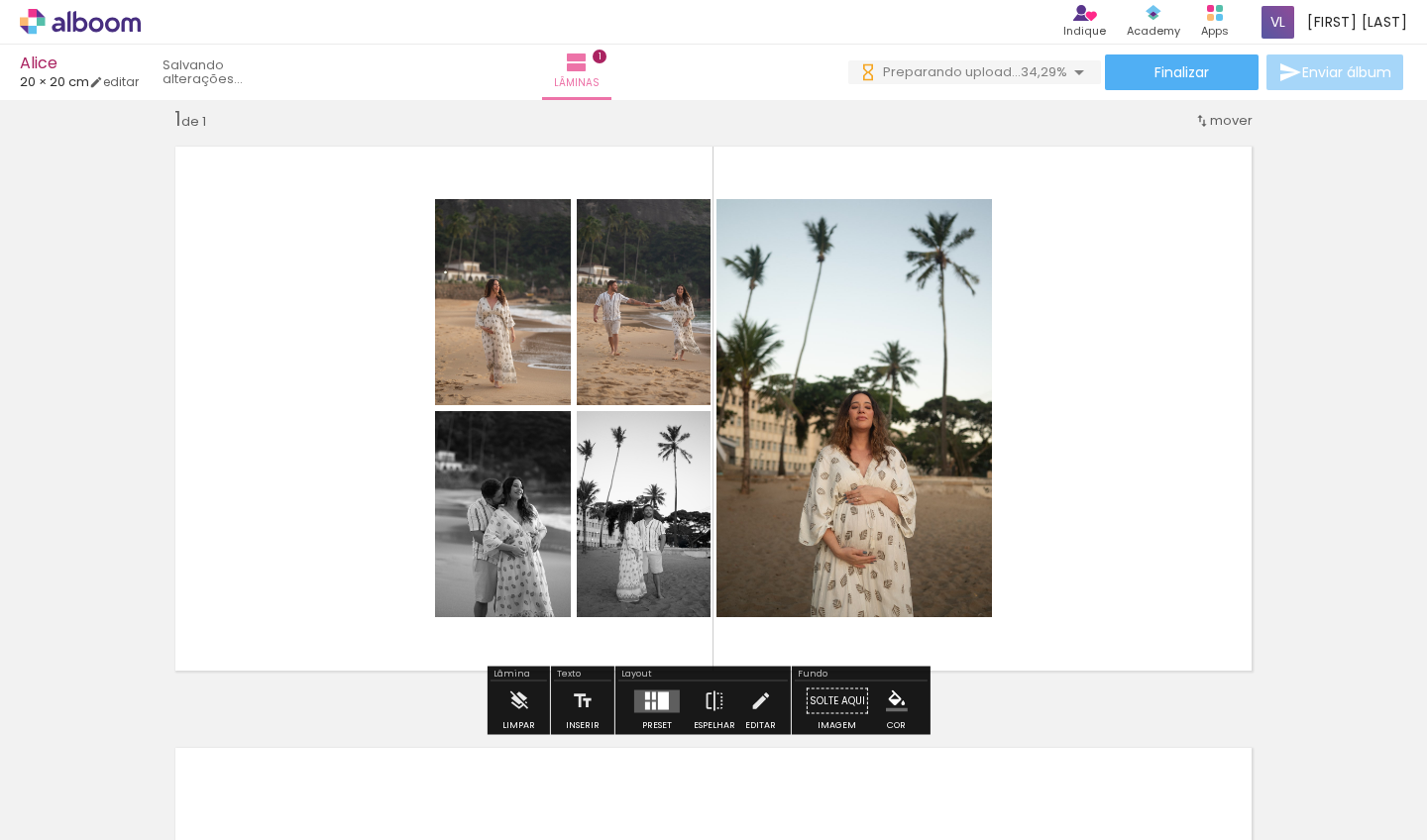 scroll, scrollTop: 0, scrollLeft: 0, axis: both 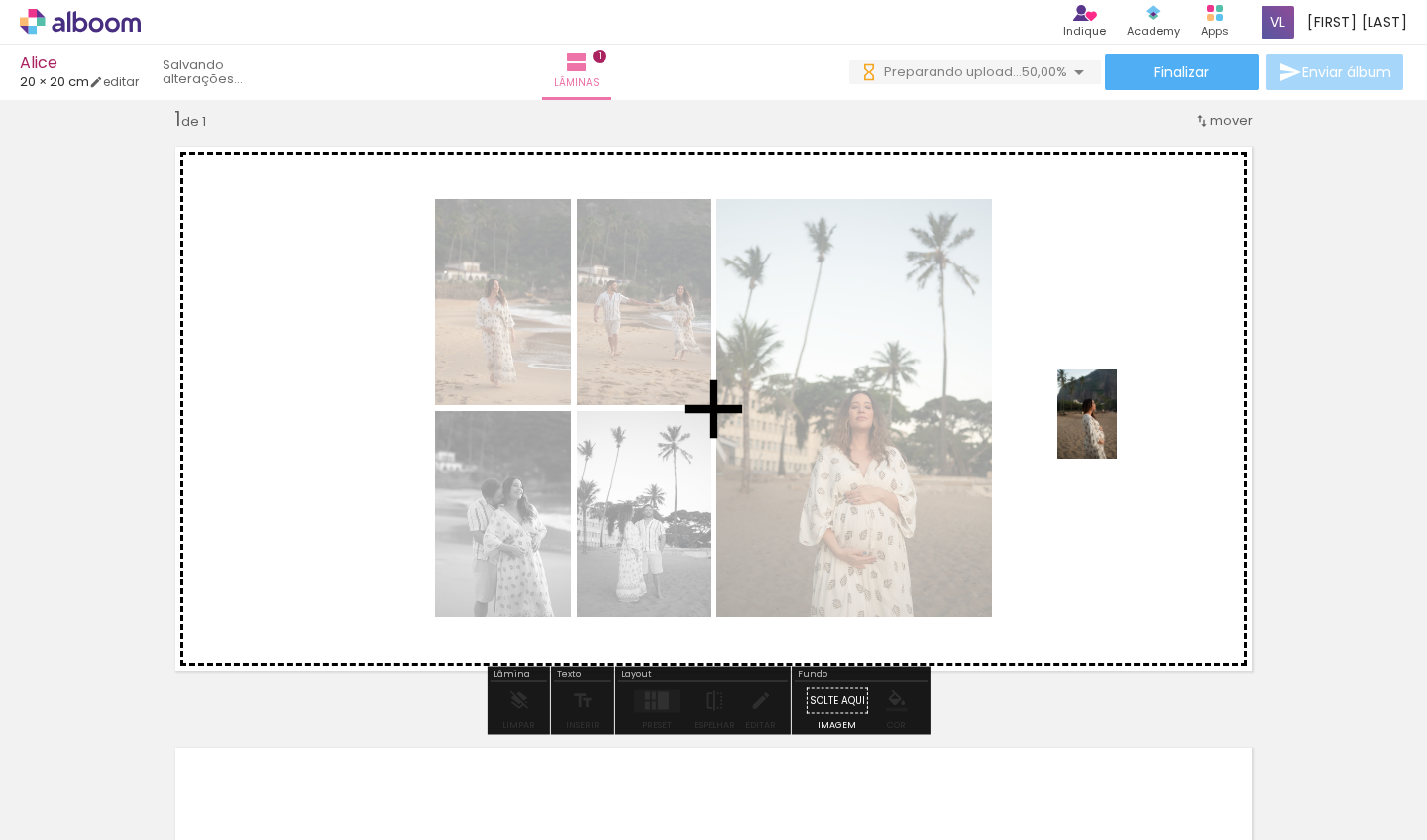 drag, startPoint x: 868, startPoint y: 787, endPoint x: 1122, endPoint y: 418, distance: 447.97 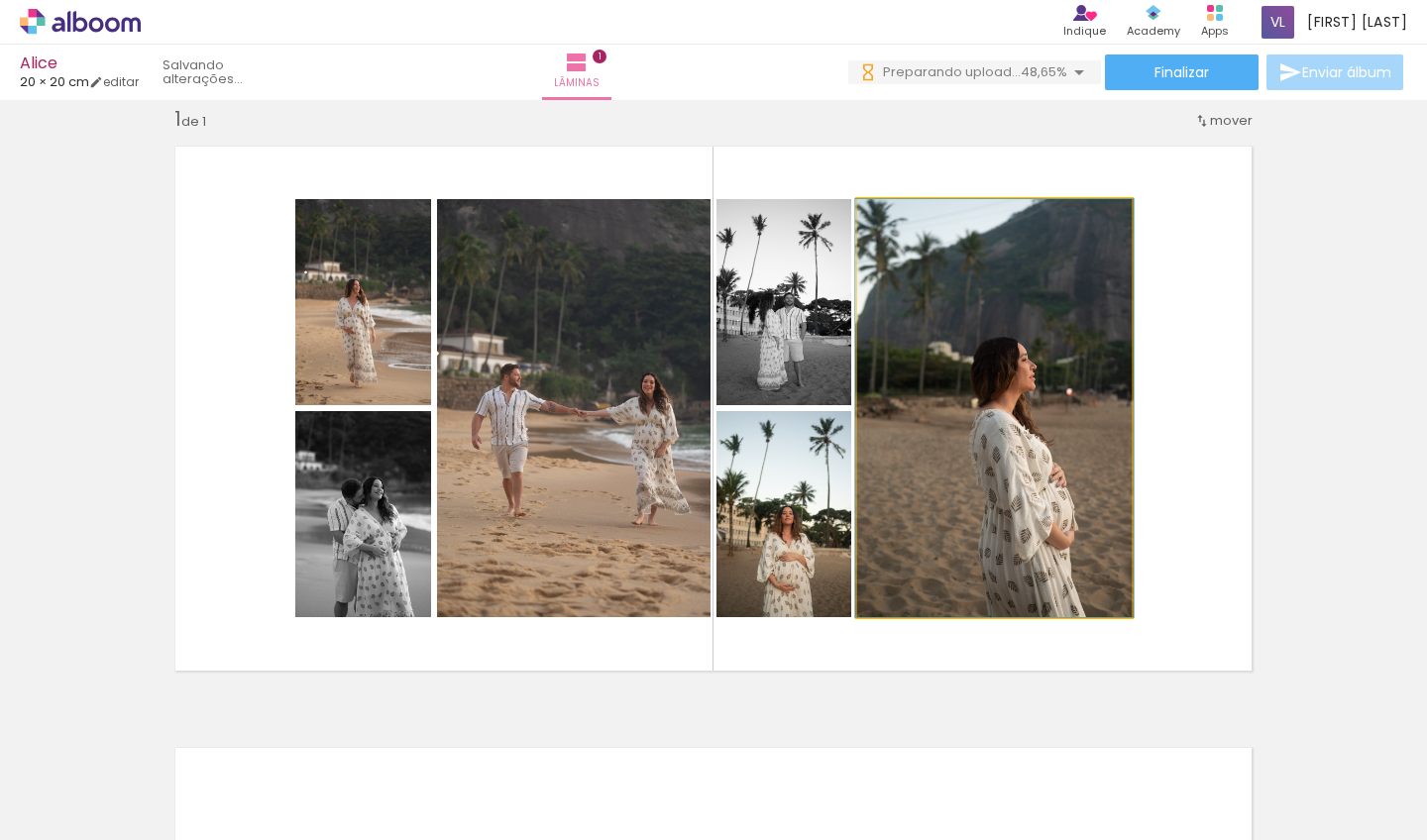 click 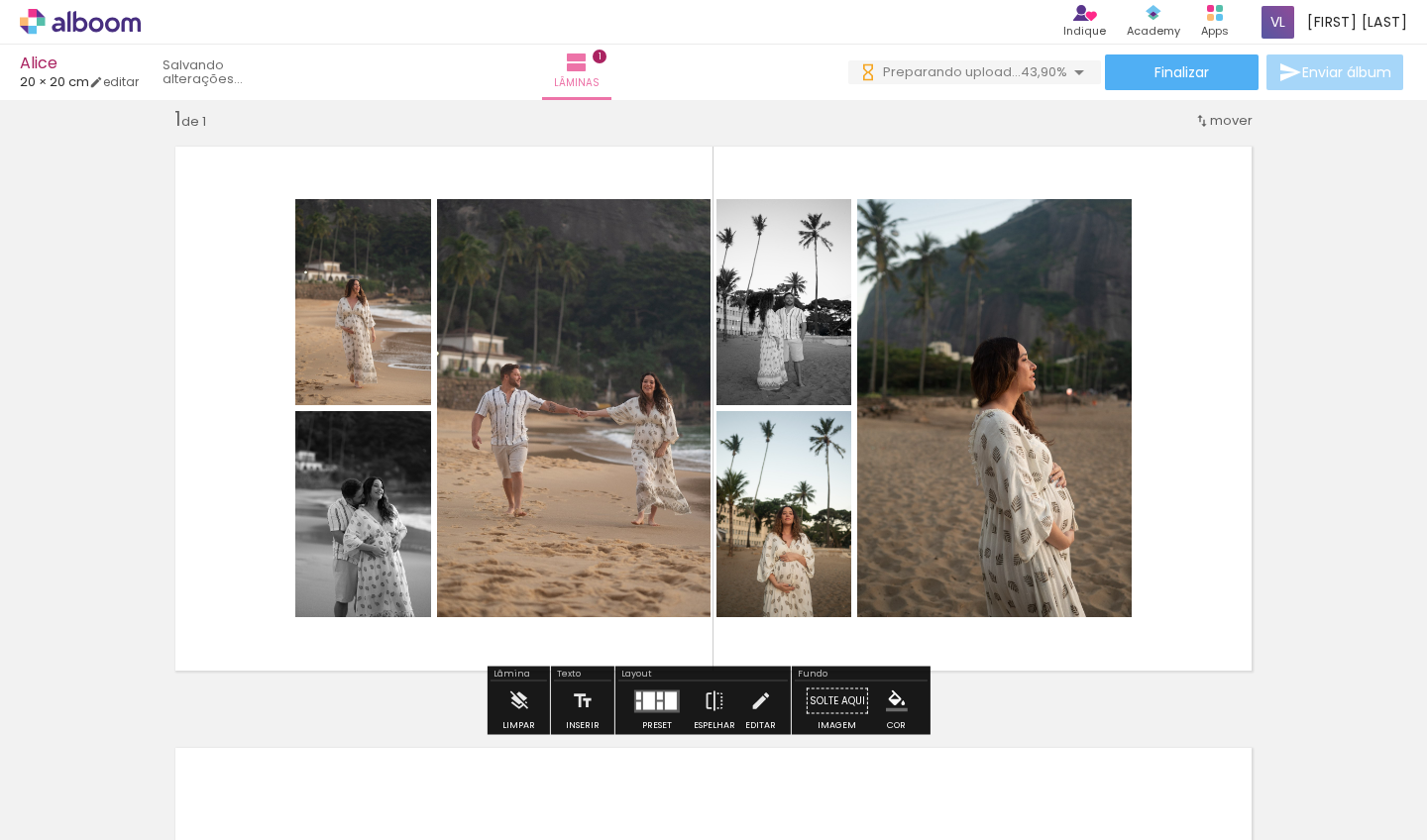 scroll, scrollTop: 0, scrollLeft: 0, axis: both 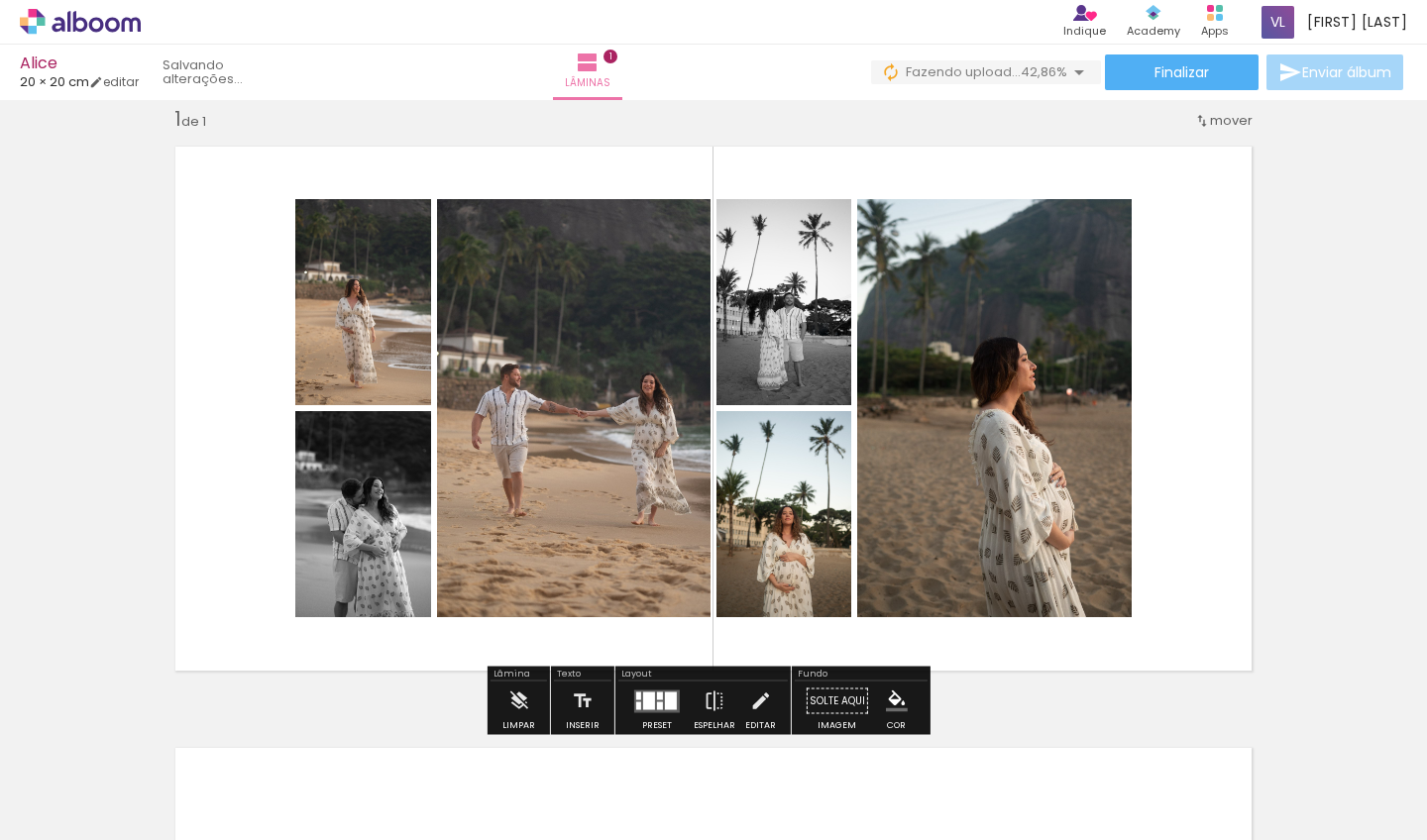 click 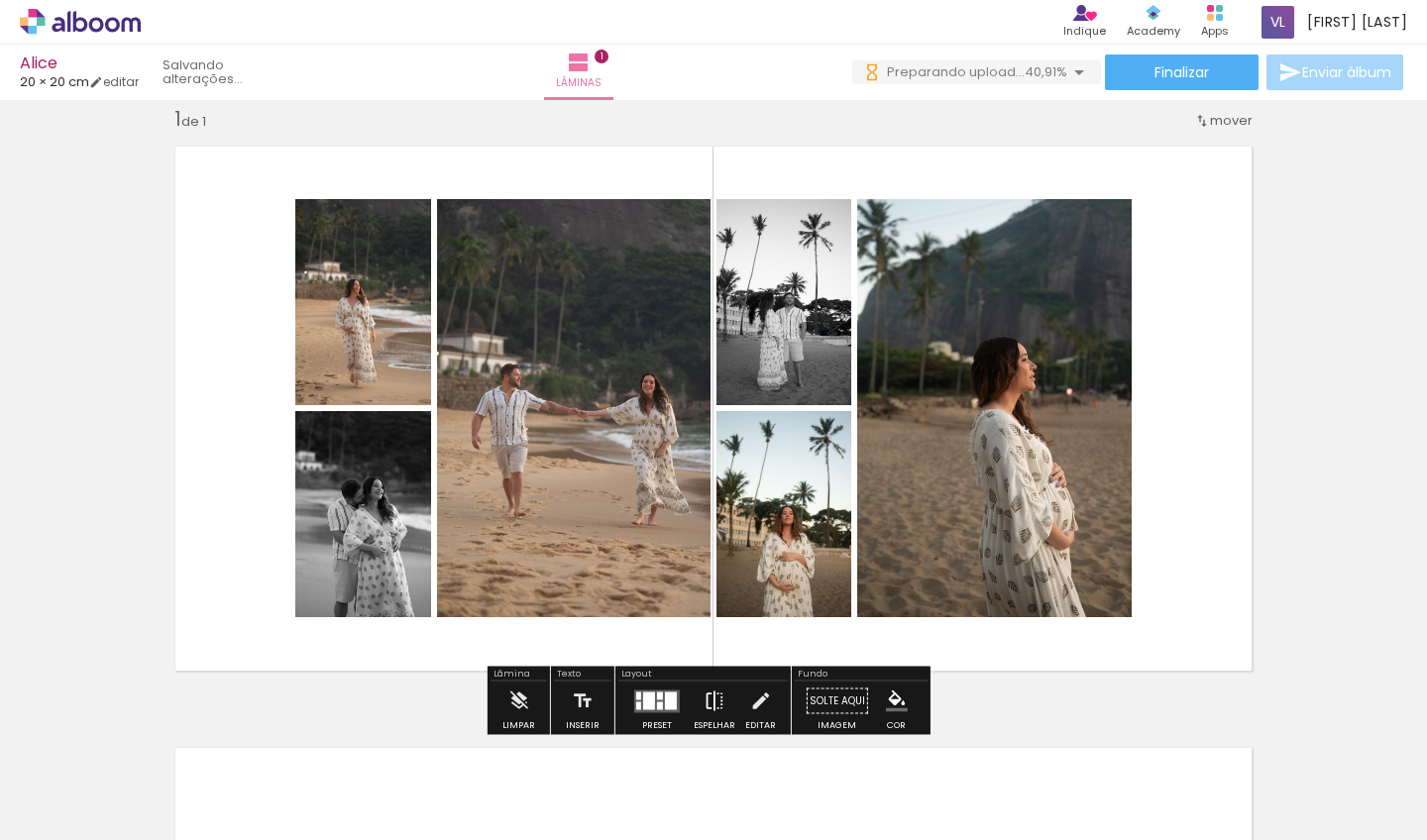 scroll, scrollTop: 0, scrollLeft: 0, axis: both 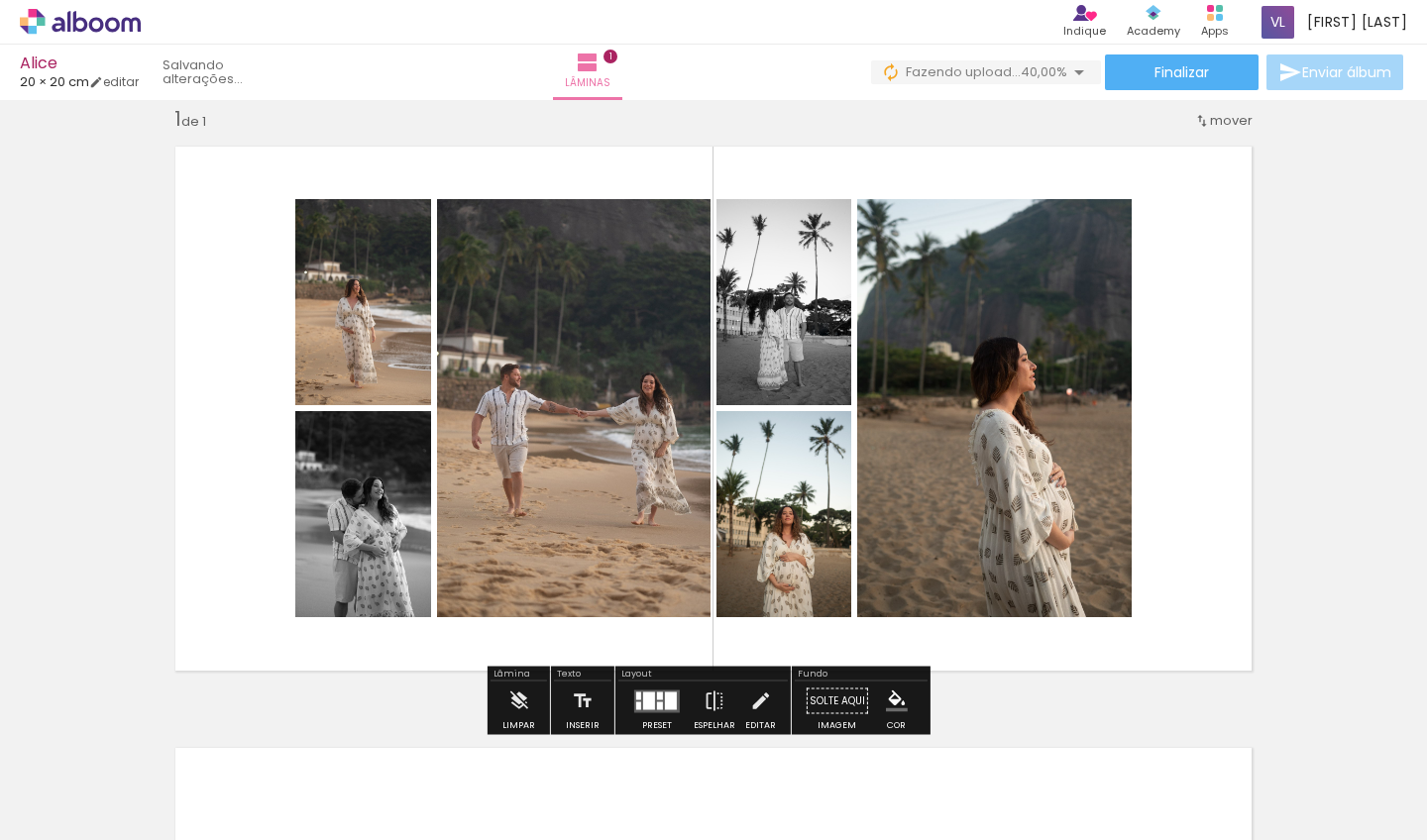 click at bounding box center (660, 705) 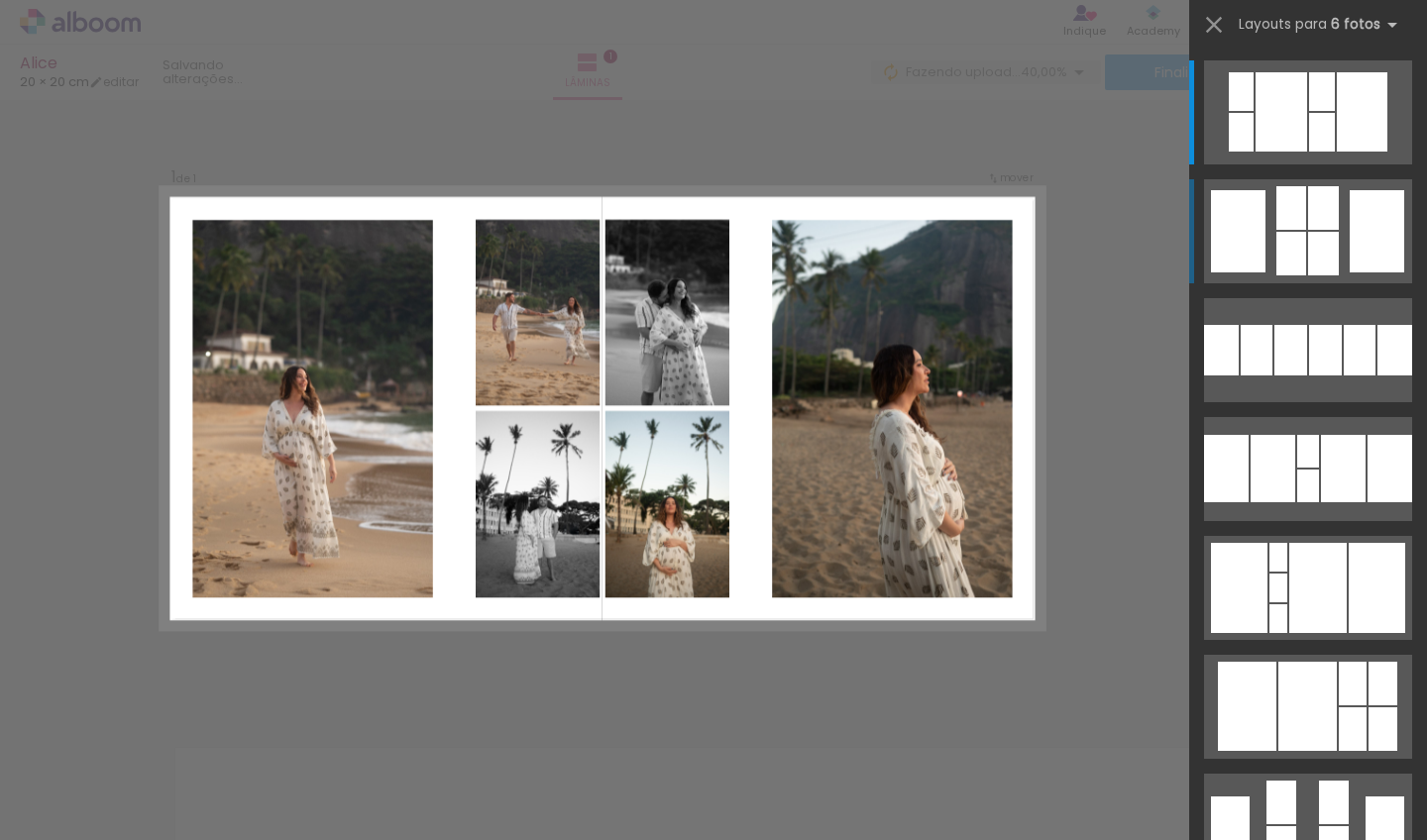 click at bounding box center [1281, 112] 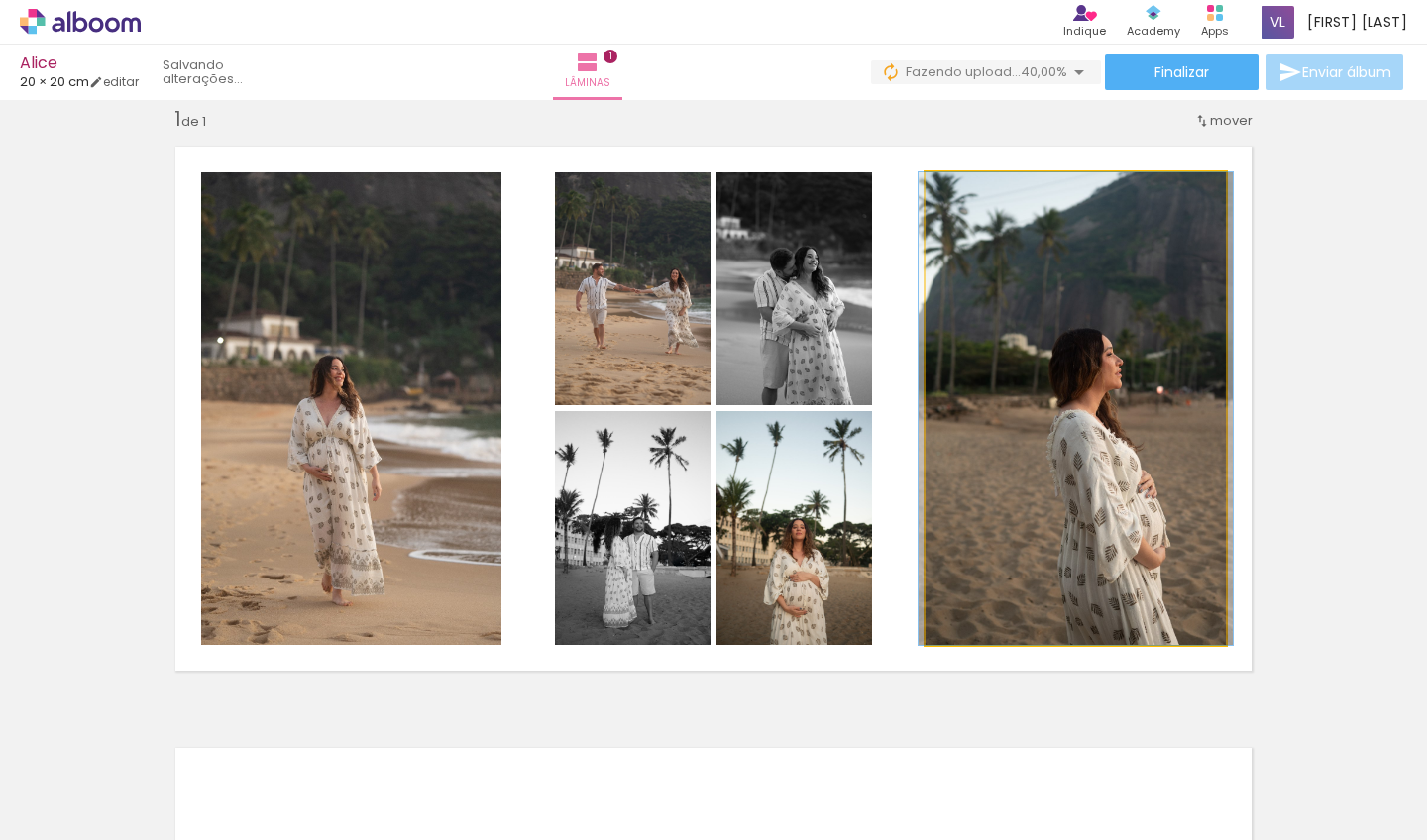 click 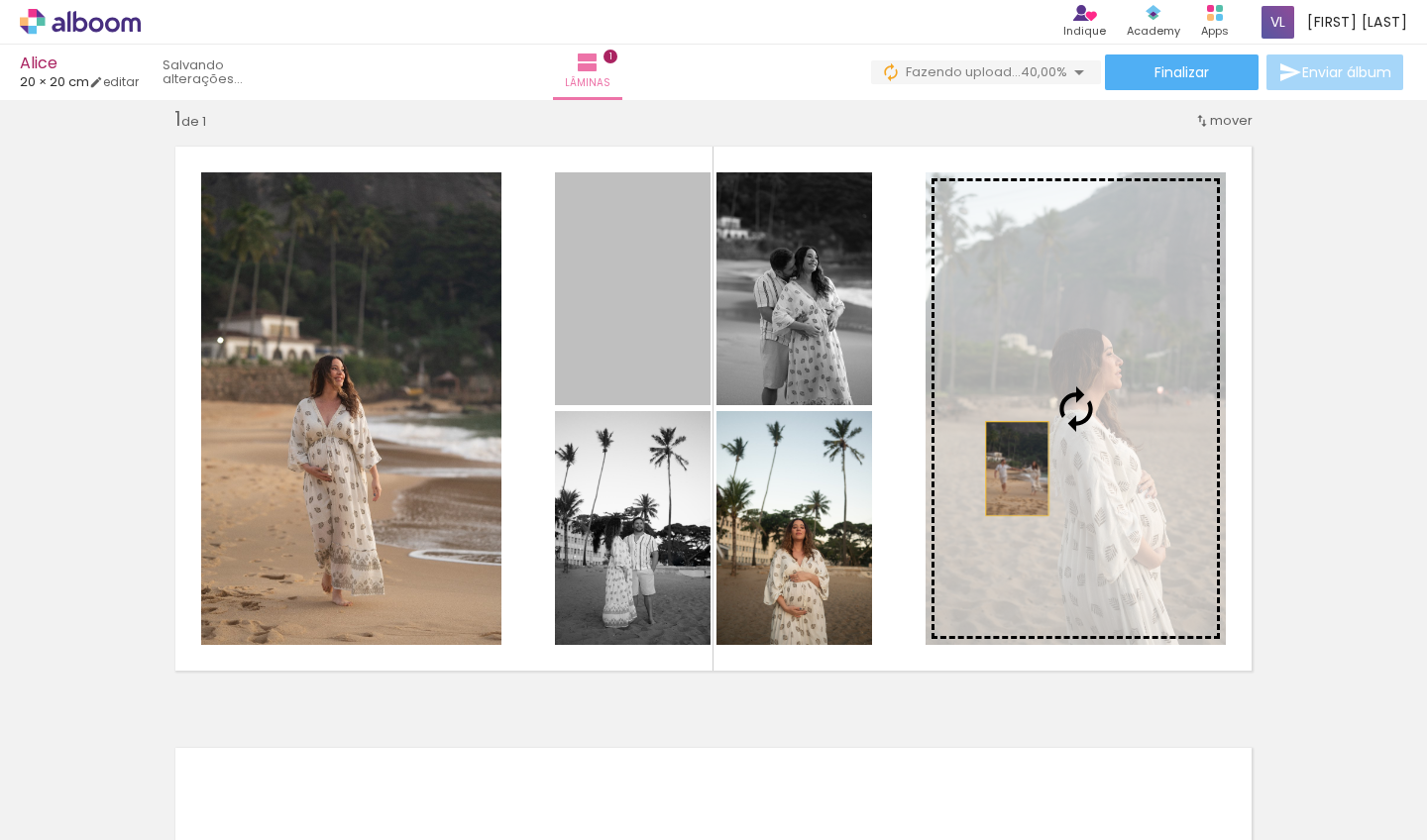 drag, startPoint x: 636, startPoint y: 289, endPoint x: 1010, endPoint y: 469, distance: 415.06144 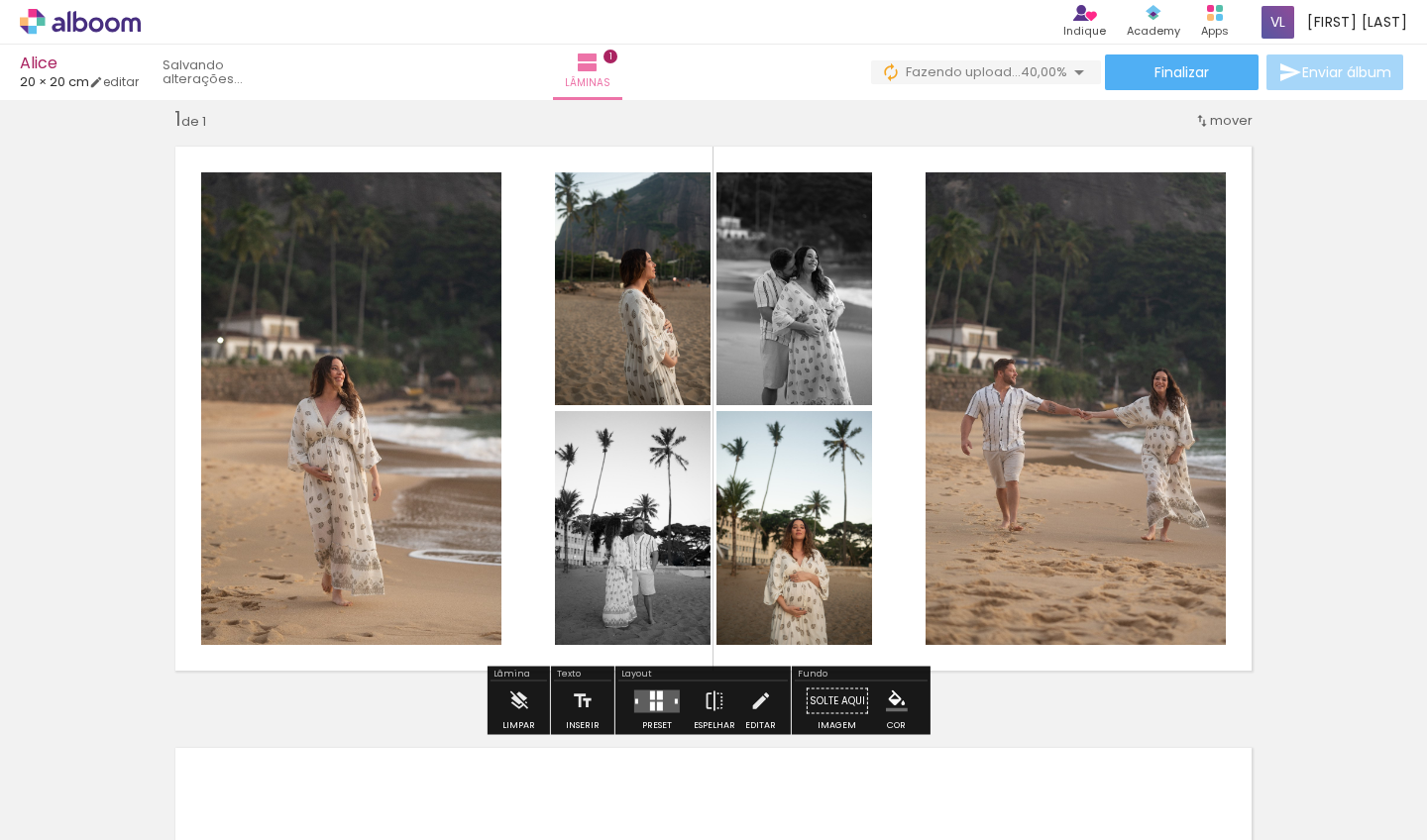 click on "Inserir lâmina 1  de 1" at bounding box center (714, 683) 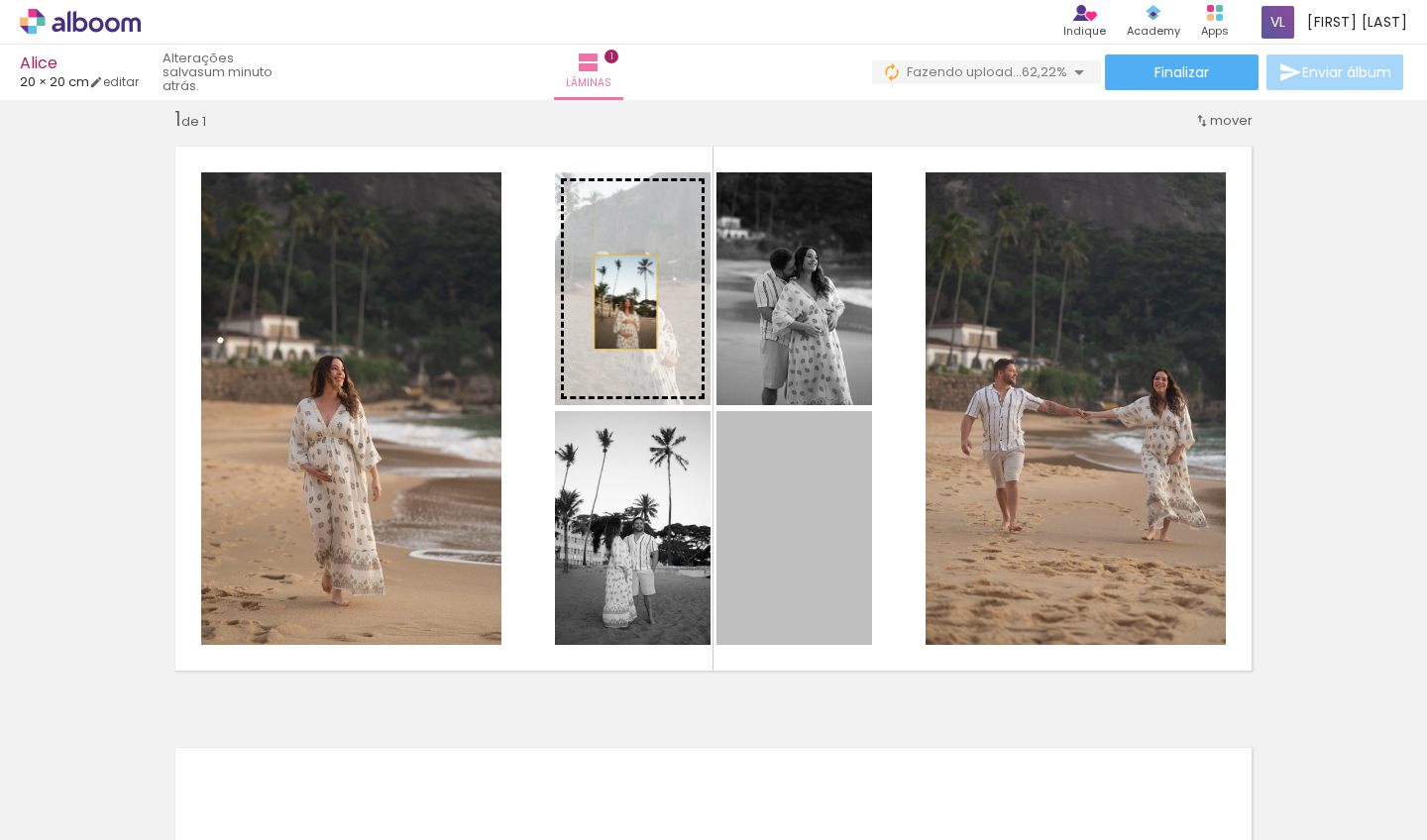 drag, startPoint x: 815, startPoint y: 541, endPoint x: 617, endPoint y: 301, distance: 311.13341 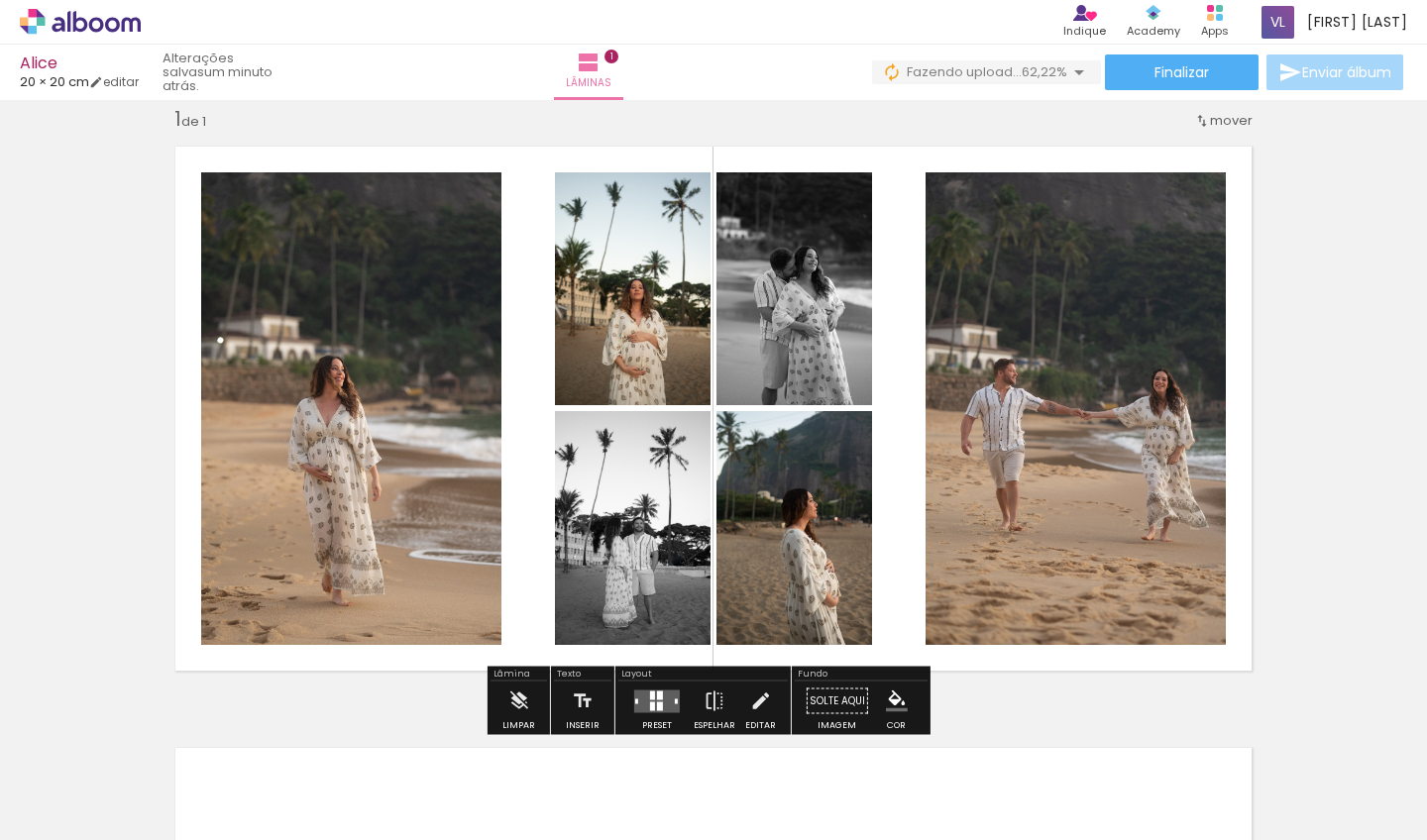click on "Inserir lâmina 1  de 1" at bounding box center (714, 683) 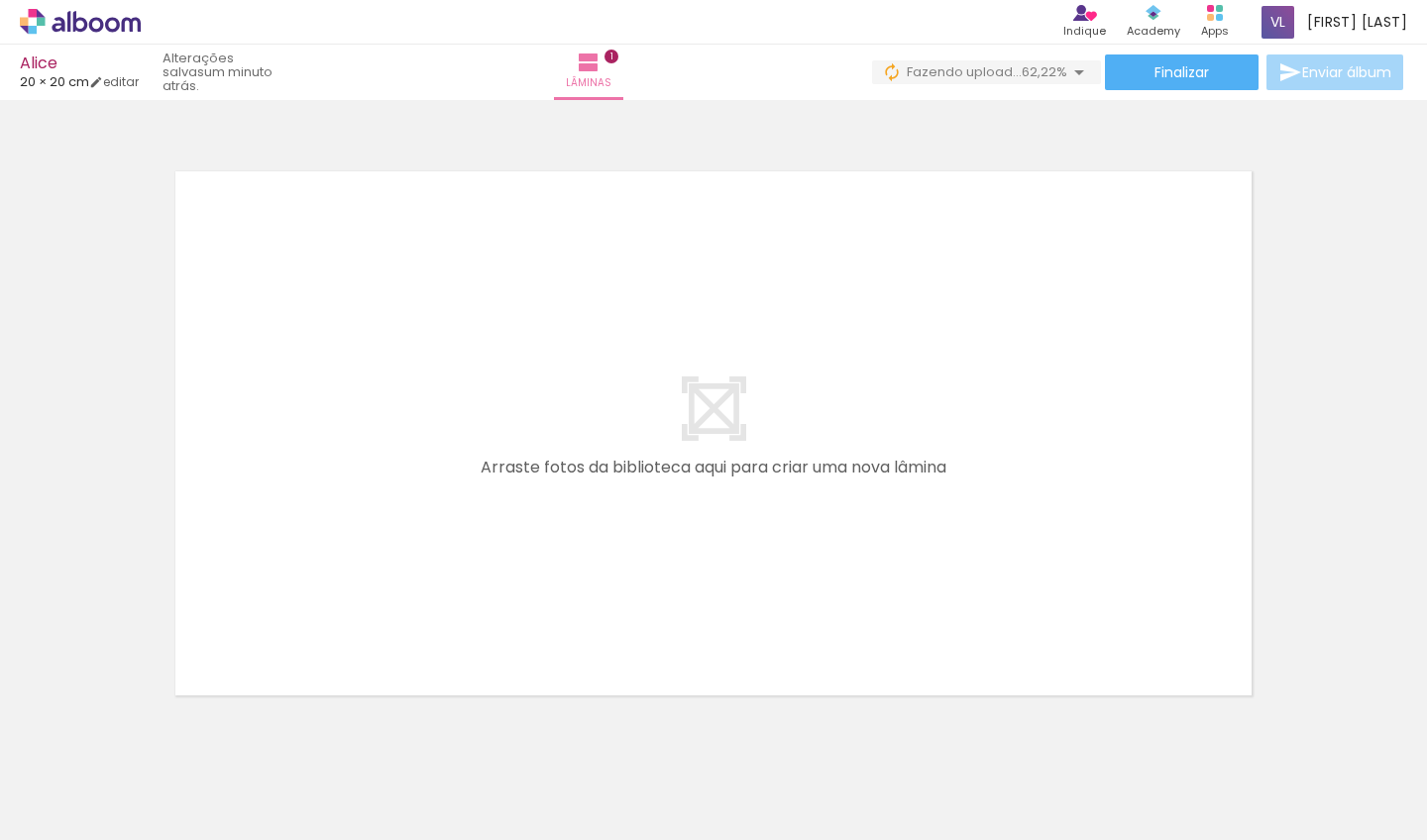 scroll, scrollTop: 664, scrollLeft: 0, axis: vertical 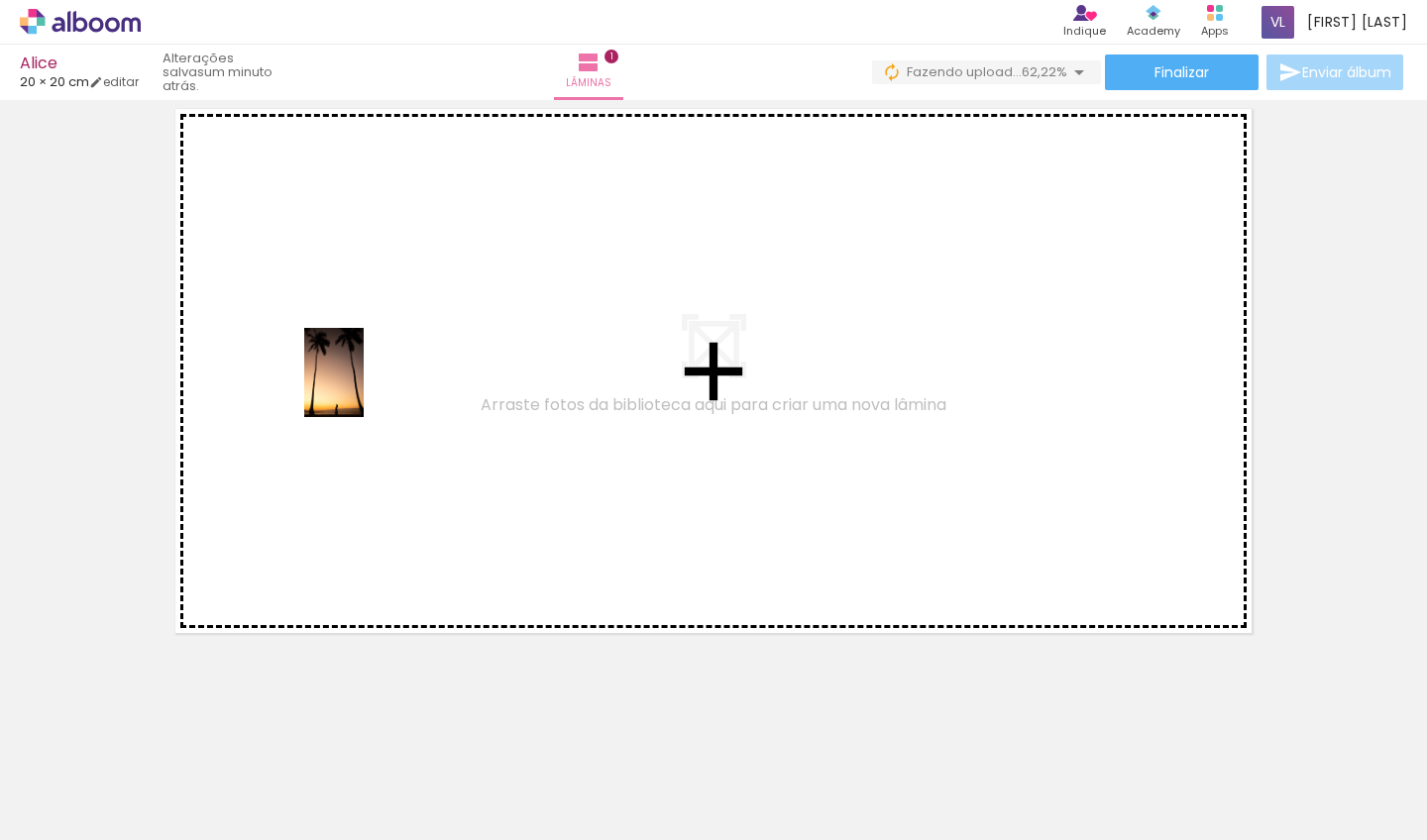 drag, startPoint x: 195, startPoint y: 787, endPoint x: 372, endPoint y: 372, distance: 451.16959 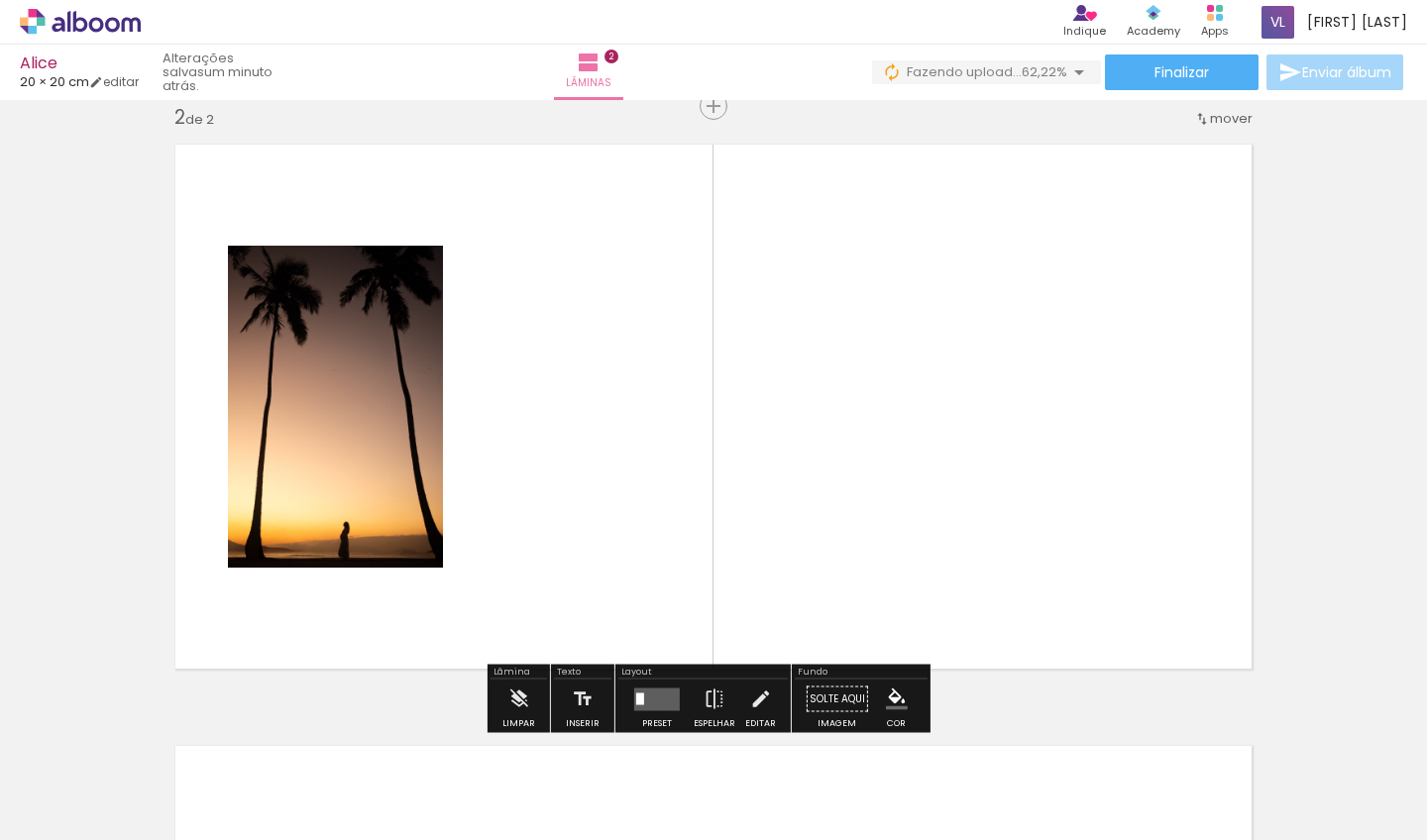 scroll, scrollTop: 626, scrollLeft: 0, axis: vertical 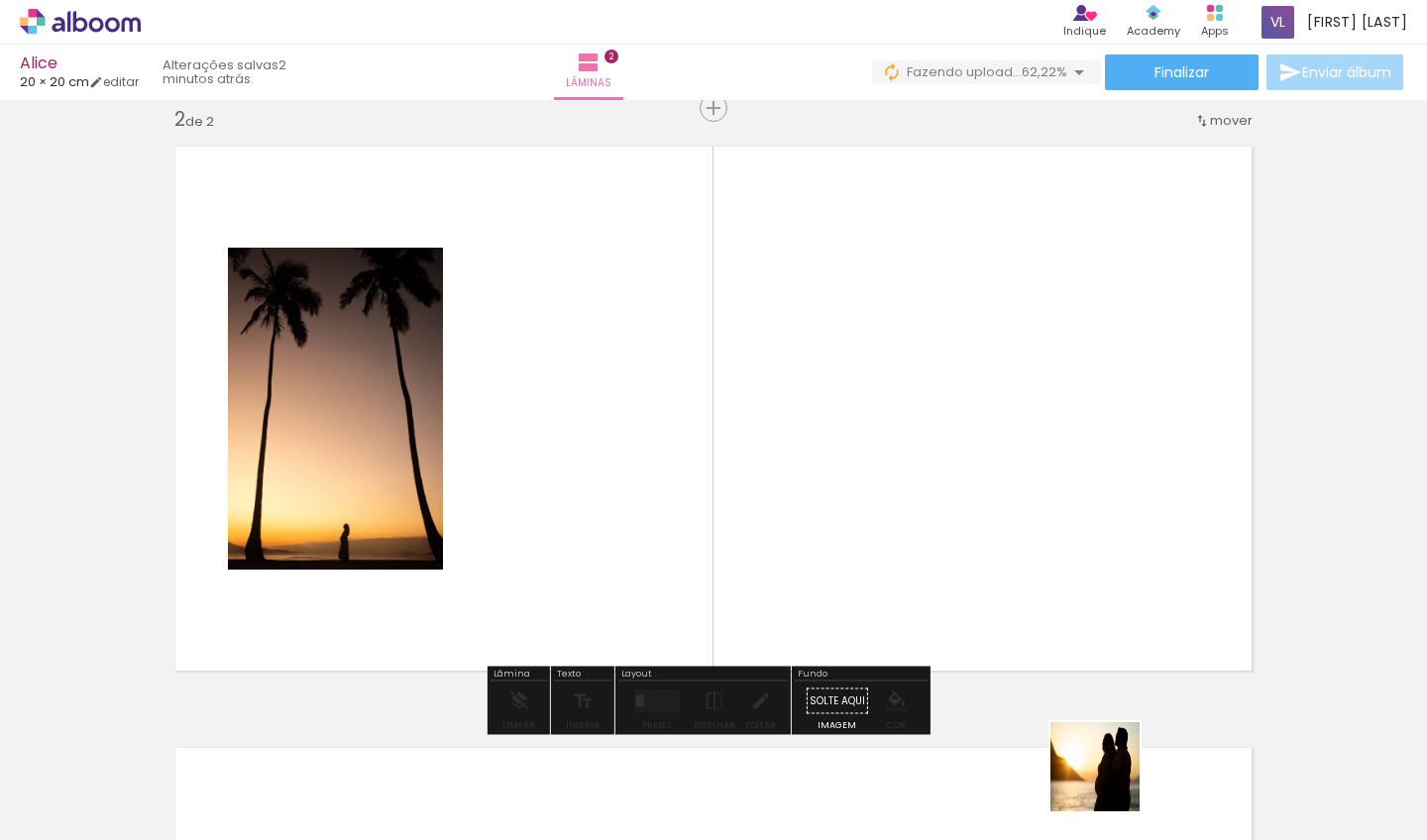 drag, startPoint x: 1111, startPoint y: 793, endPoint x: 826, endPoint y: 393, distance: 491.14662 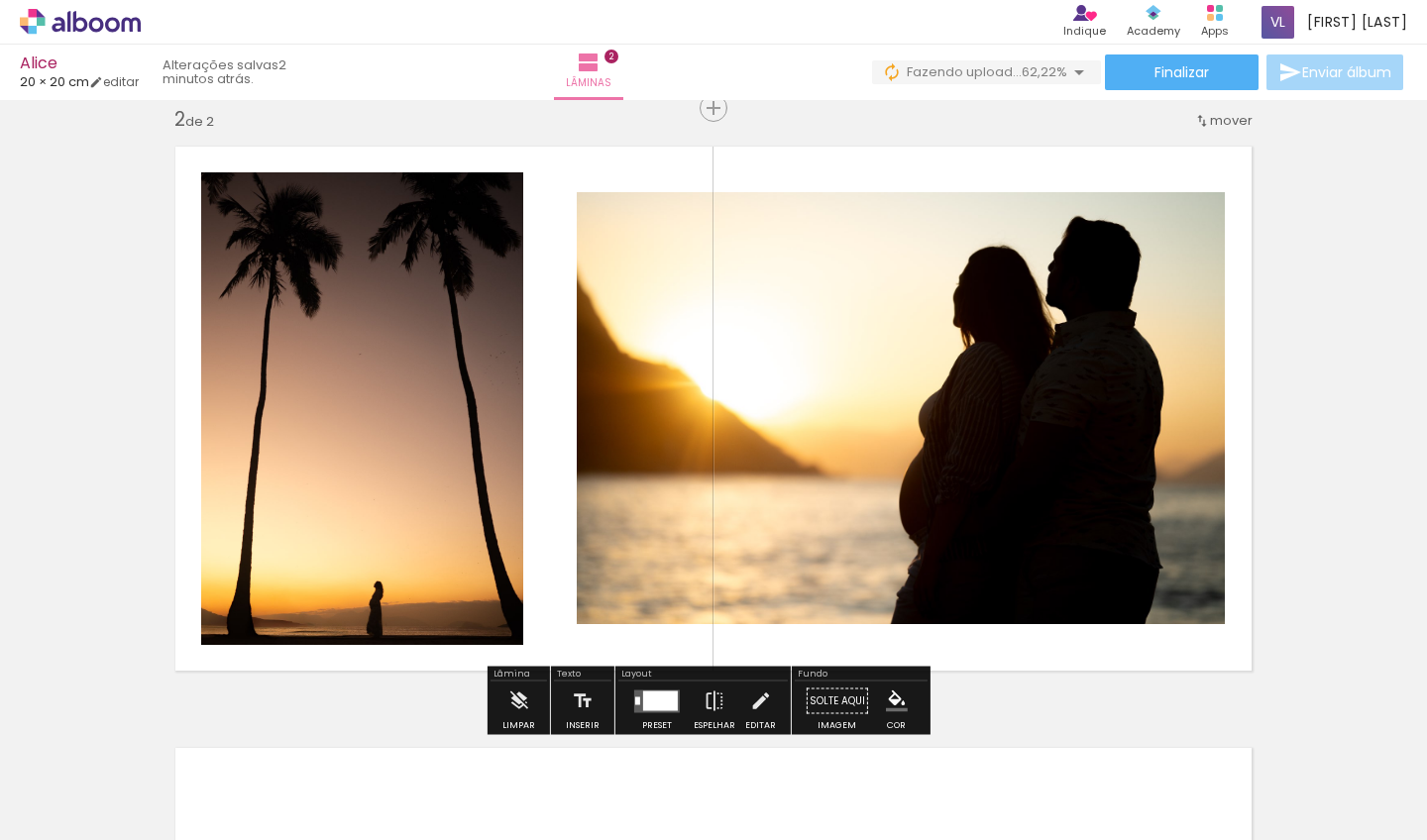 click at bounding box center (660, 700) 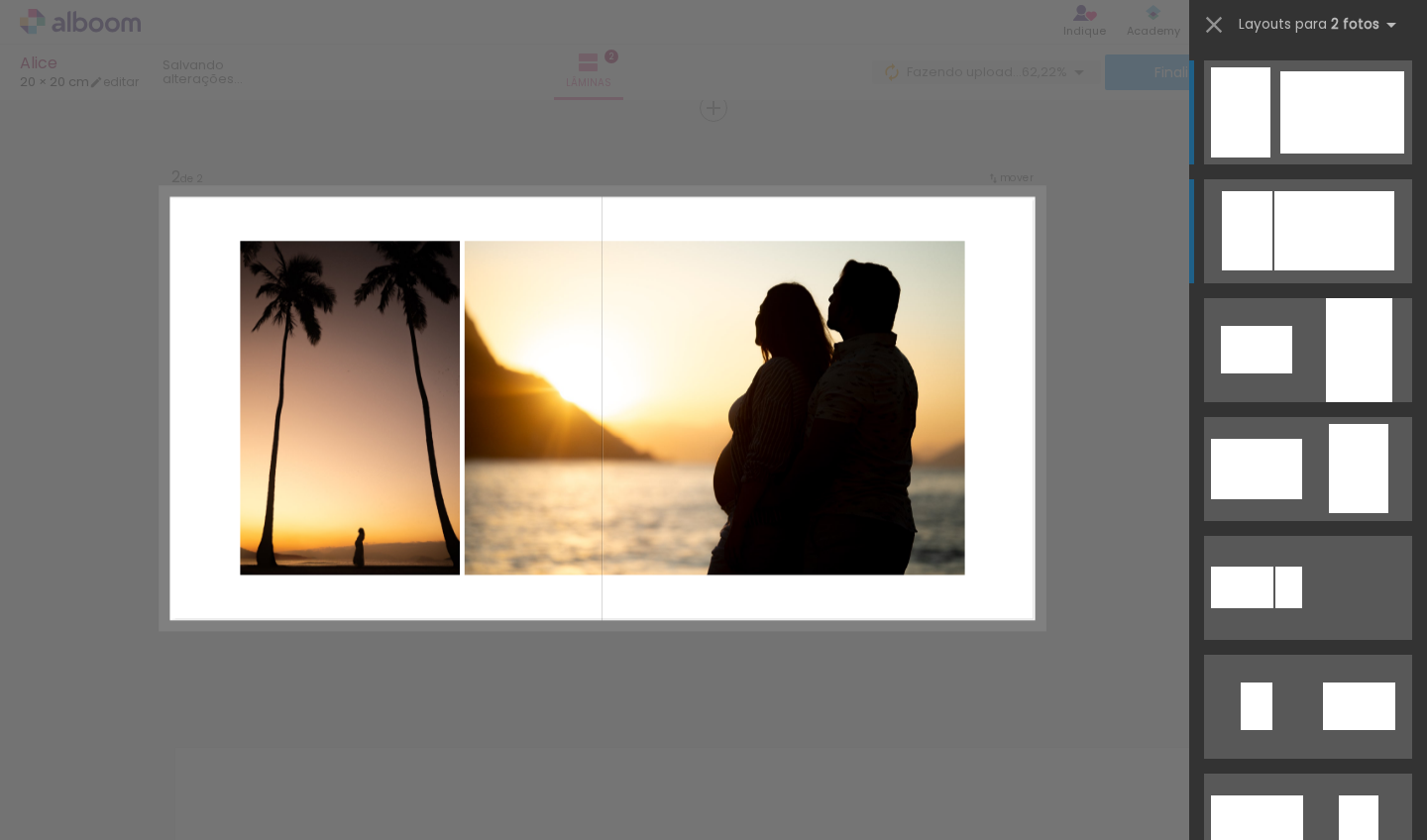 click at bounding box center [1342, 112] 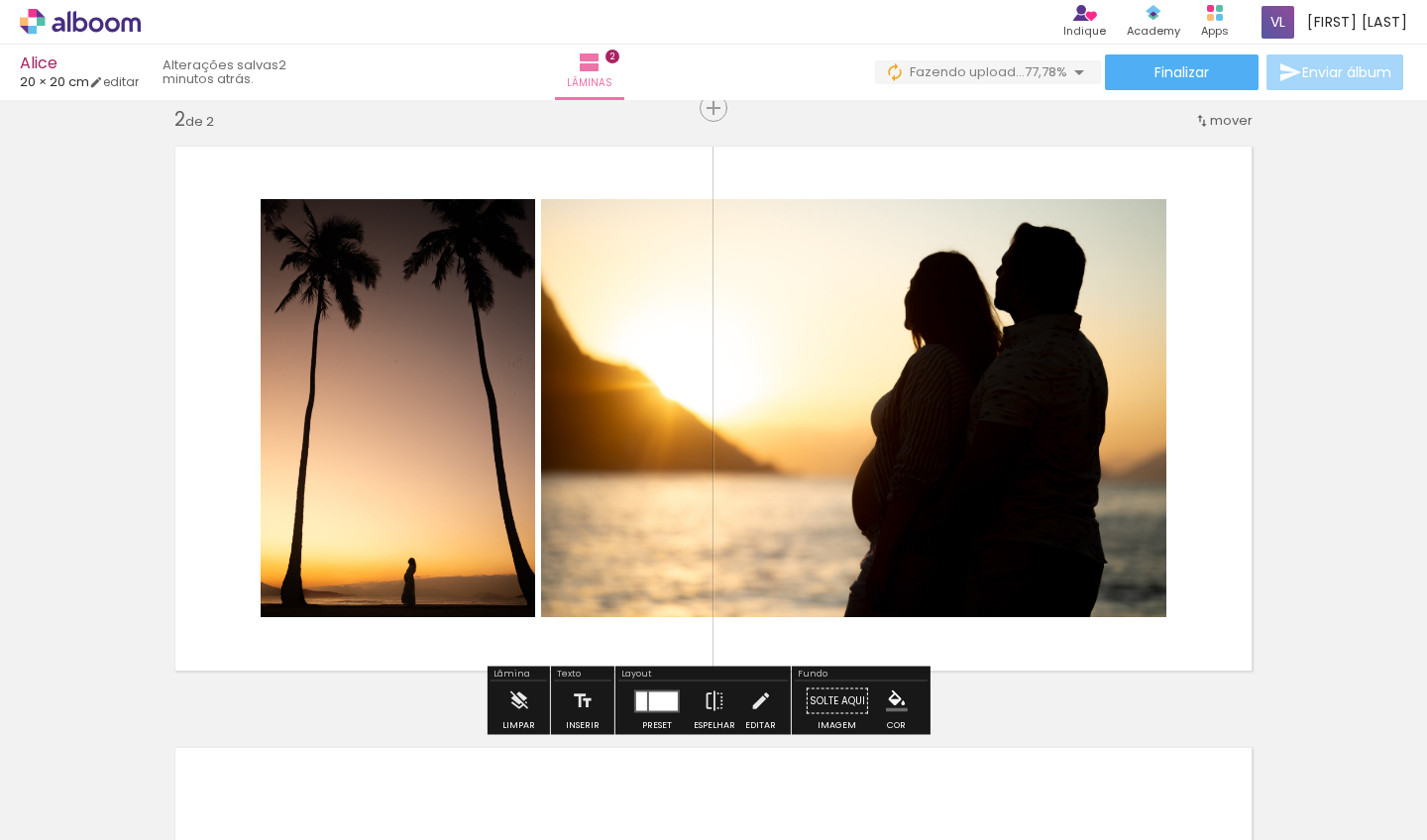 click at bounding box center [1202, 121] 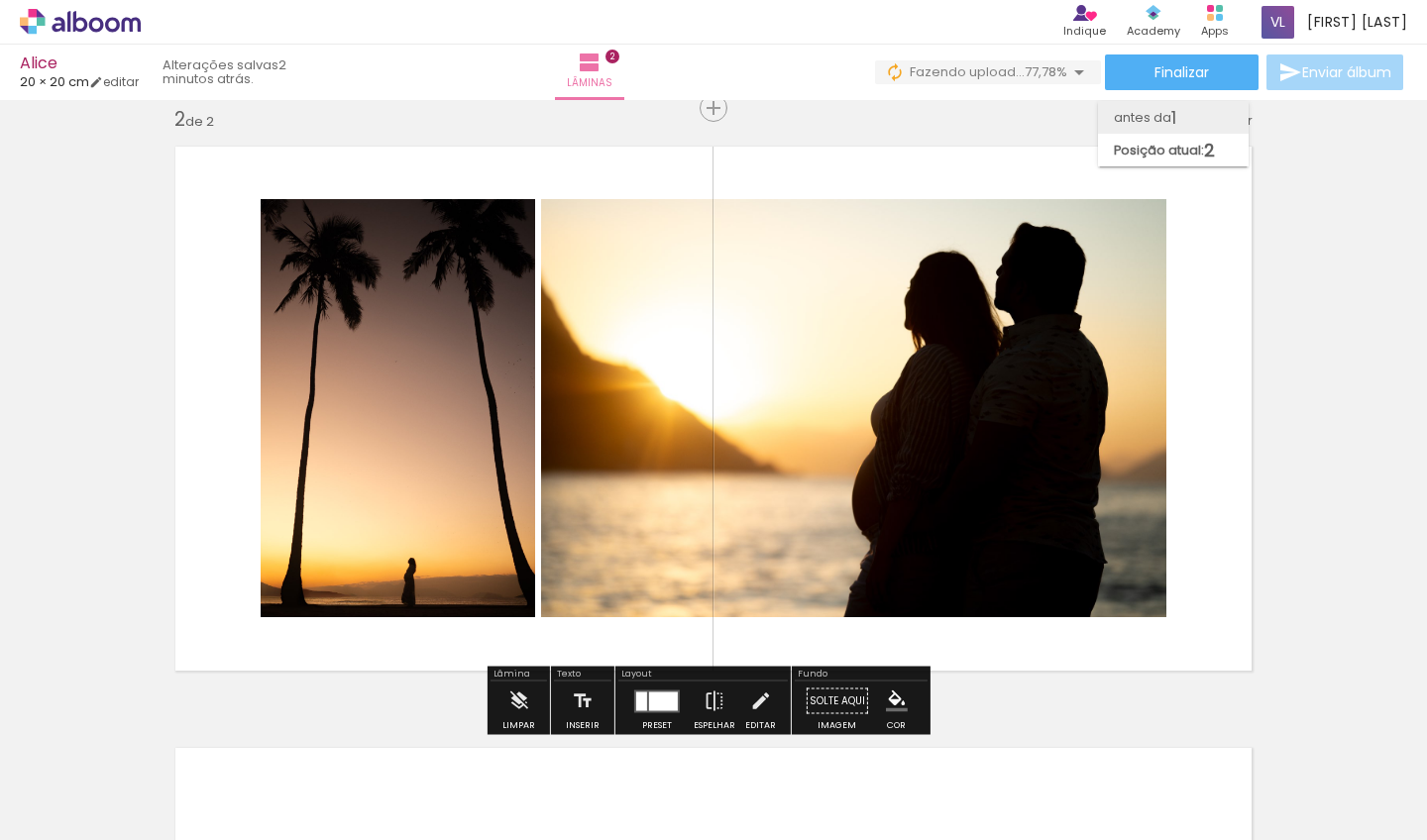 click on "antes da  1" at bounding box center [1173, 117] 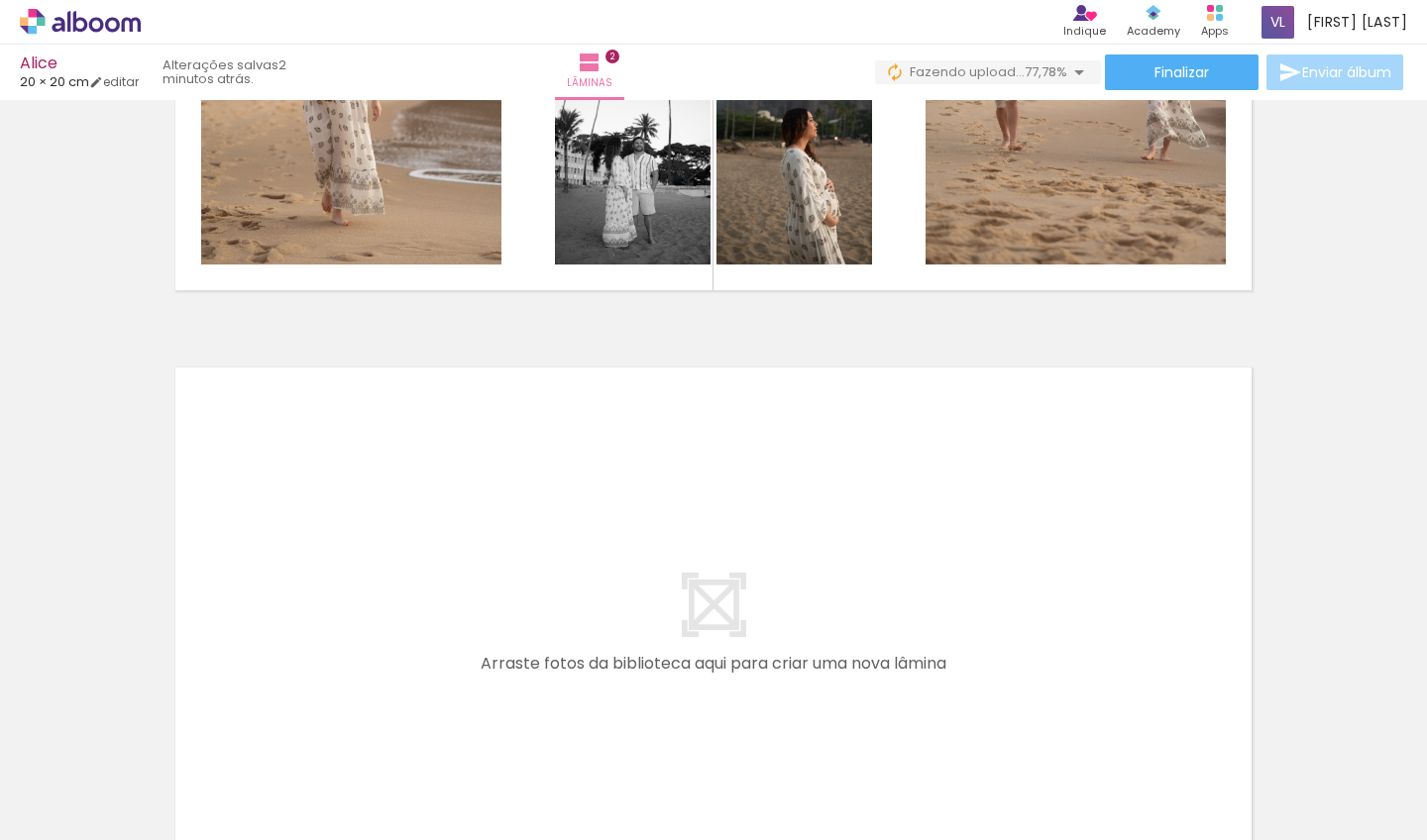scroll, scrollTop: 1265, scrollLeft: 0, axis: vertical 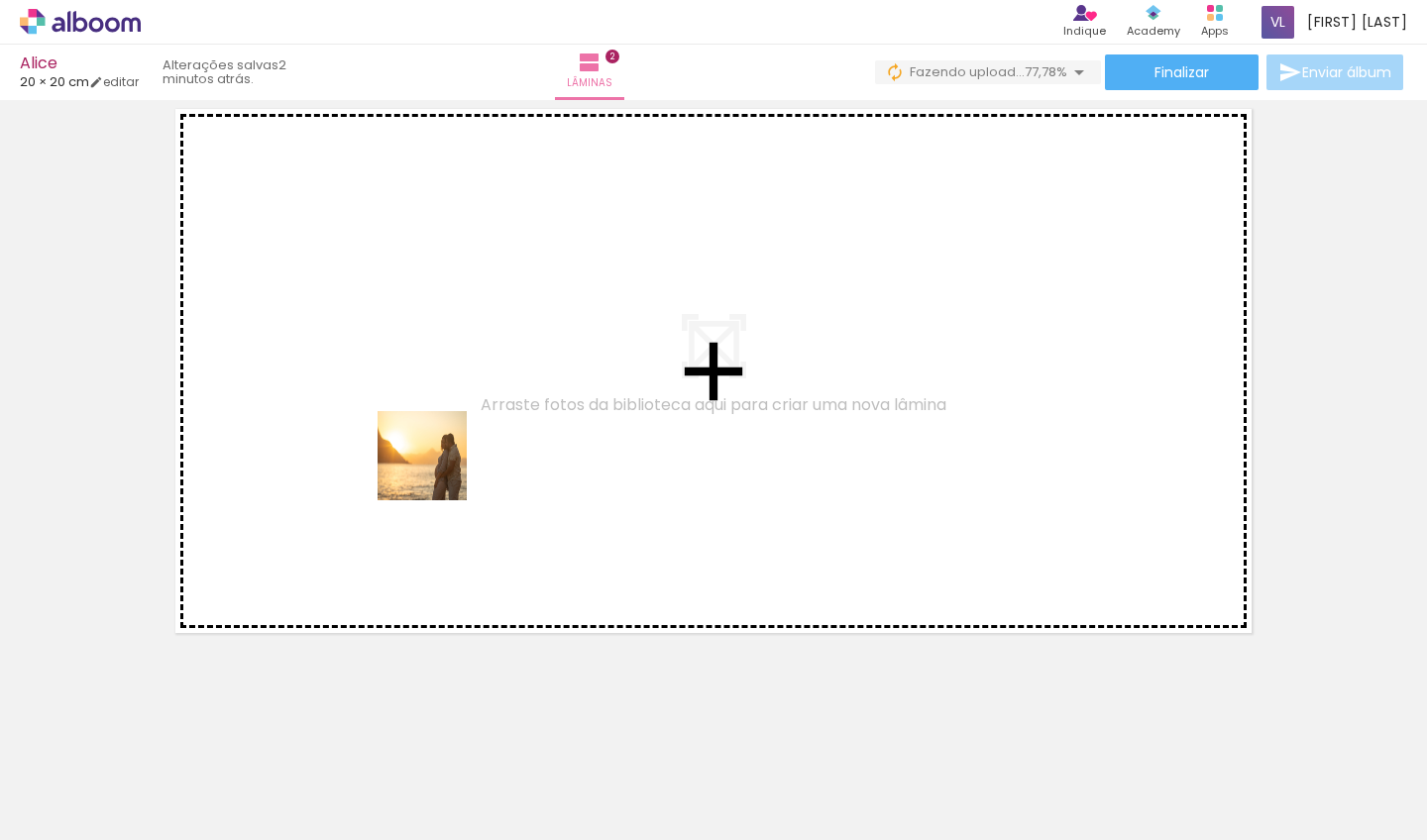 drag, startPoint x: 333, startPoint y: 785, endPoint x: 439, endPoint y: 377, distance: 421.5448 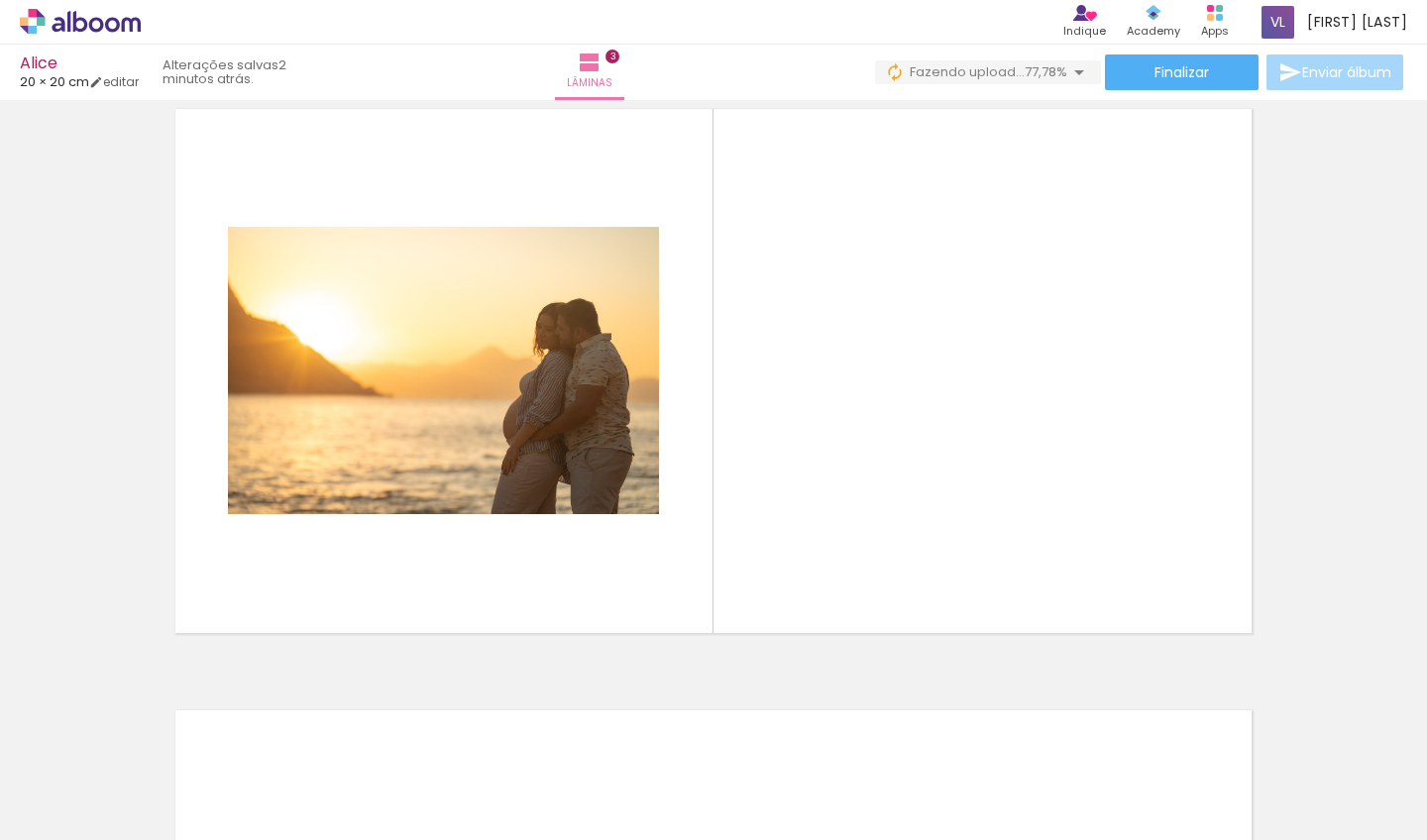 scroll, scrollTop: 1227, scrollLeft: 0, axis: vertical 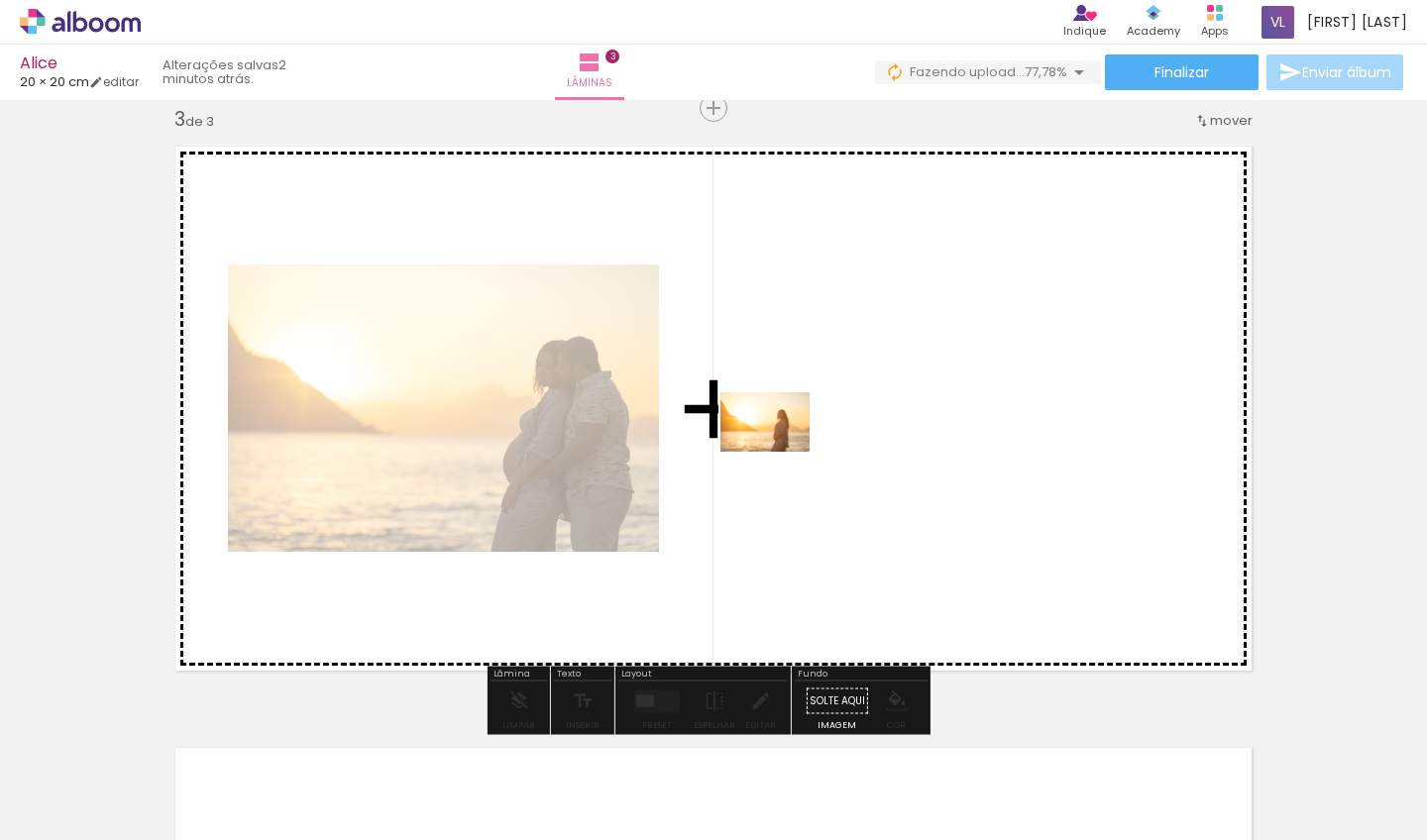 drag, startPoint x: 536, startPoint y: 791, endPoint x: 789, endPoint y: 435, distance: 436.74363 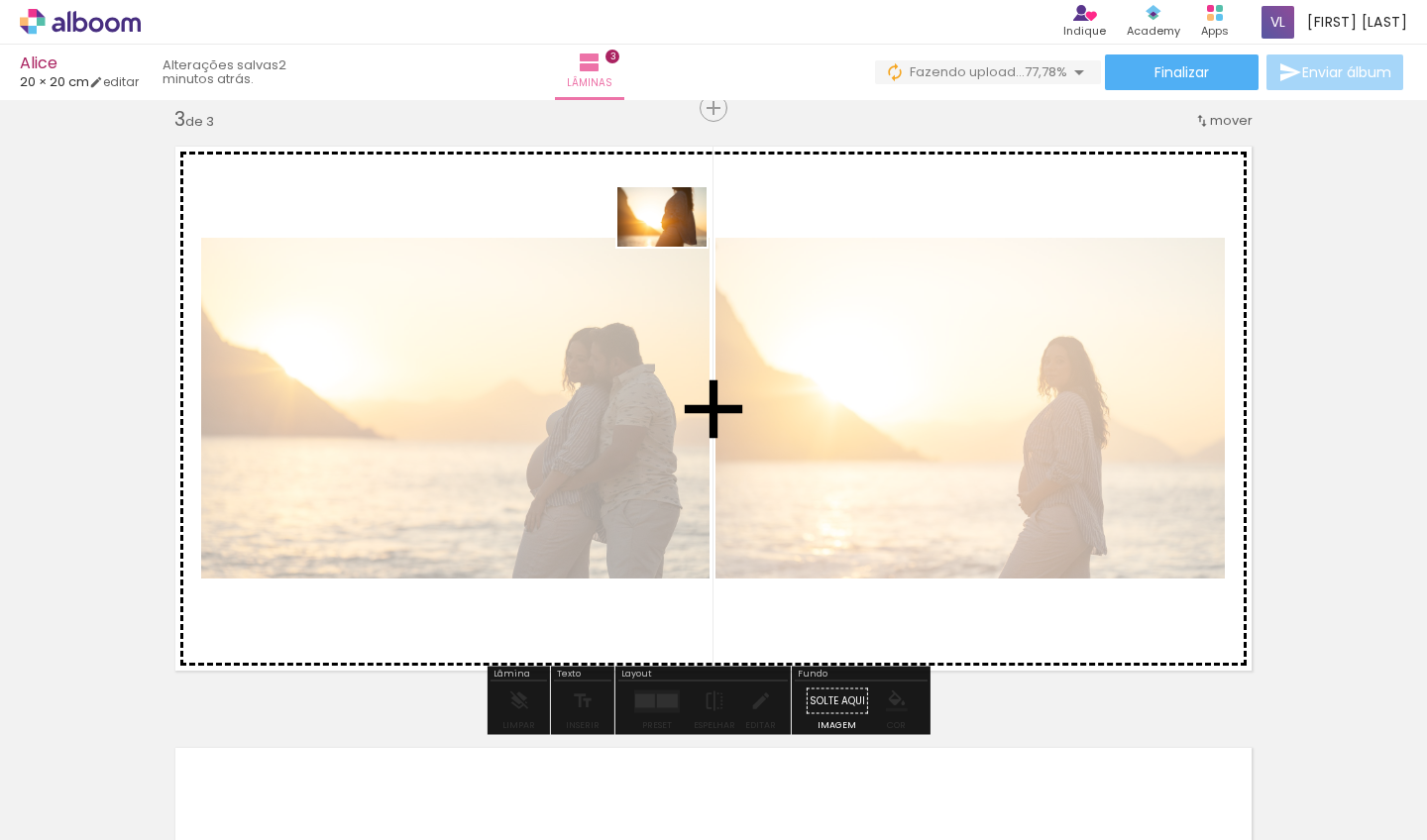 drag, startPoint x: 678, startPoint y: 775, endPoint x: 677, endPoint y: 245, distance: 530.0009 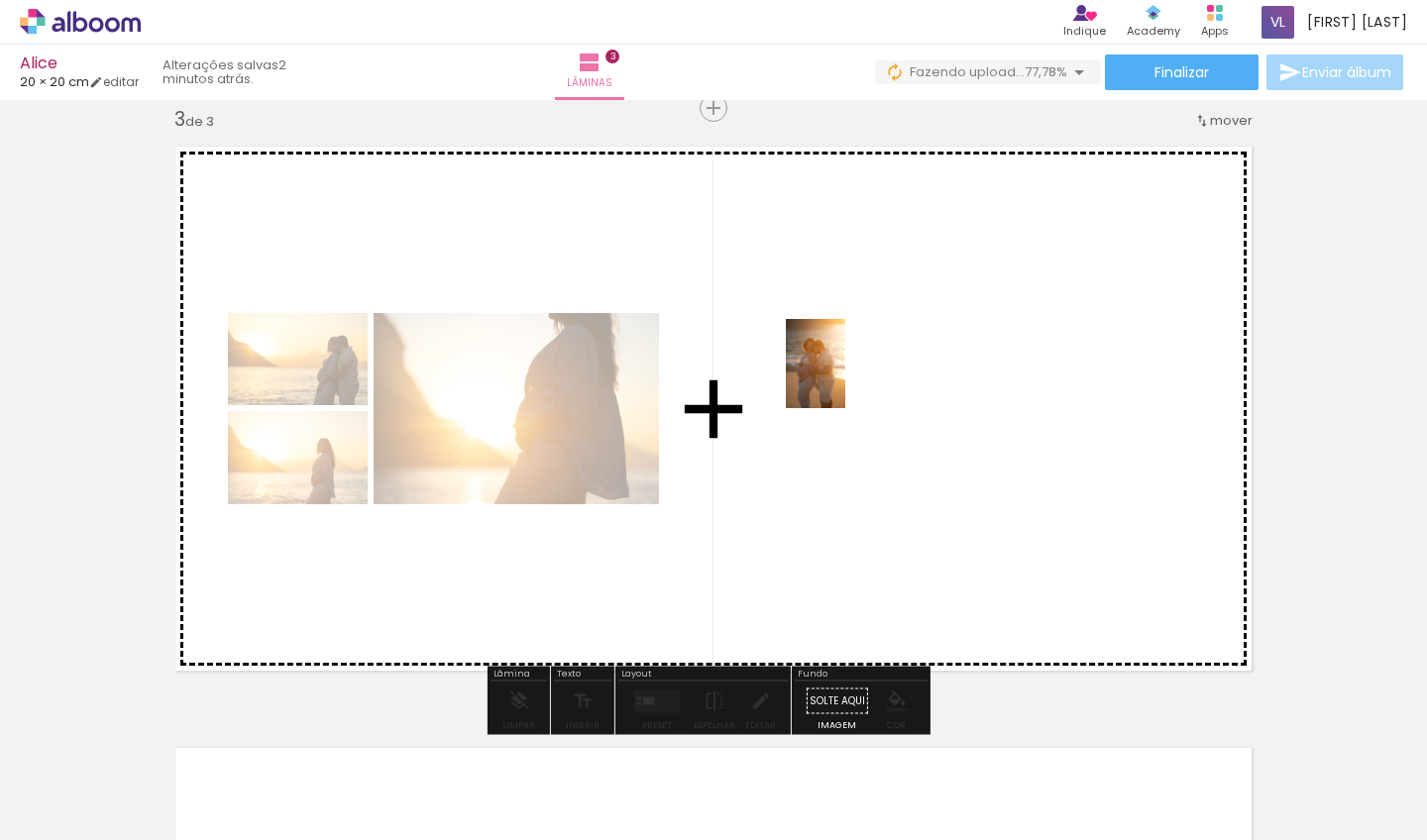 drag, startPoint x: 769, startPoint y: 795, endPoint x: 845, endPoint y: 378, distance: 423.86908 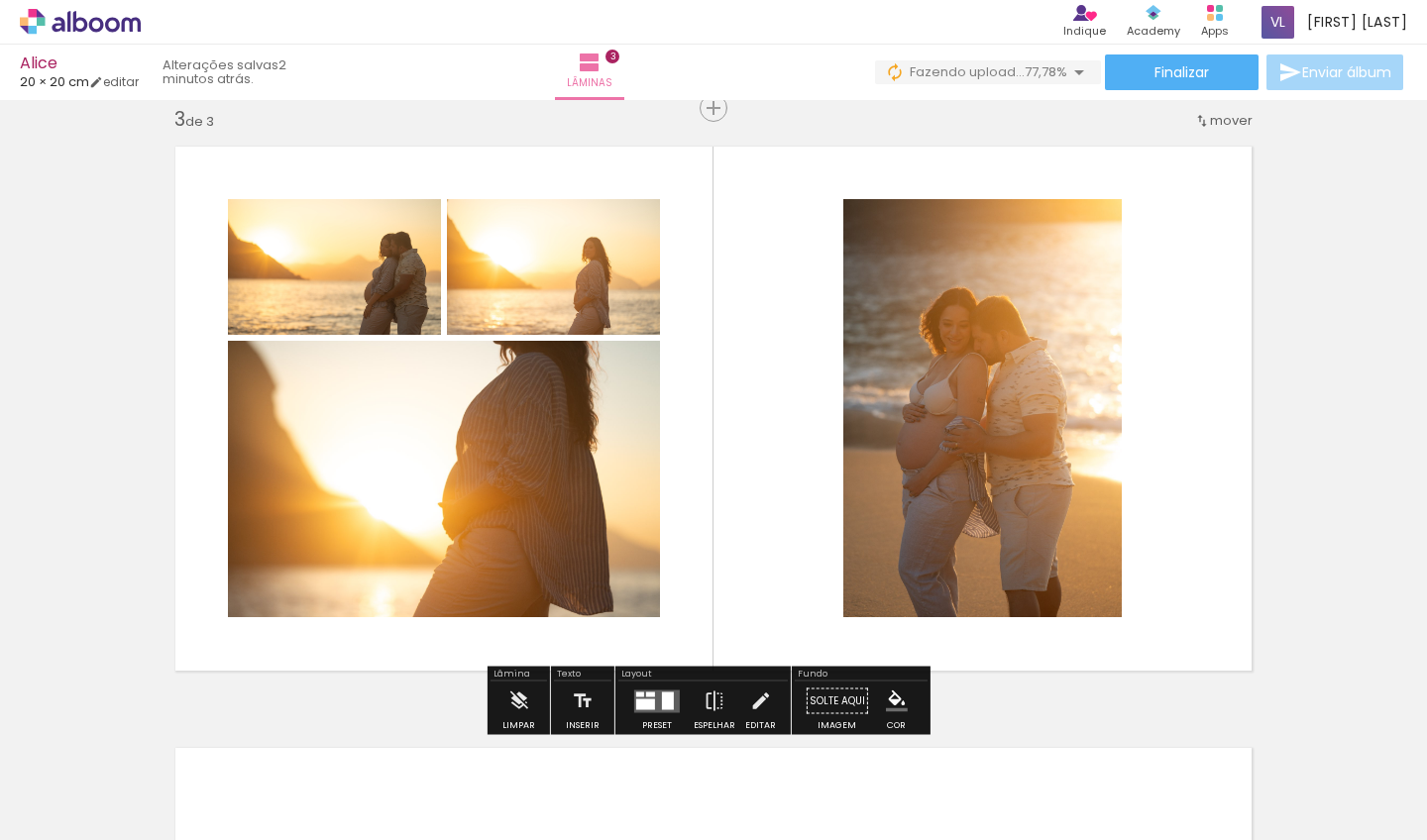 scroll, scrollTop: 0, scrollLeft: 991, axis: horizontal 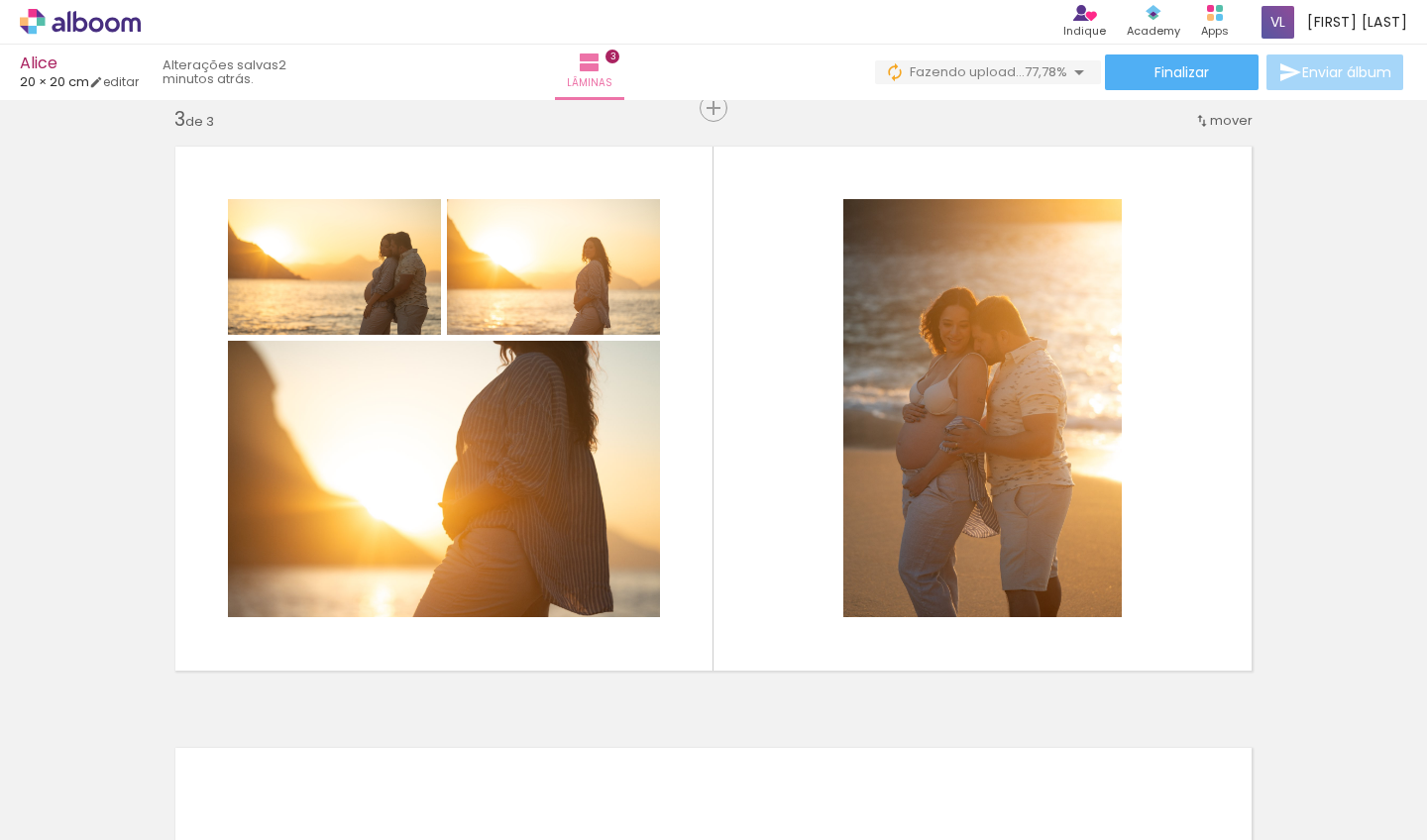 drag, startPoint x: 620, startPoint y: 830, endPoint x: 874, endPoint y: 839, distance: 254.1594 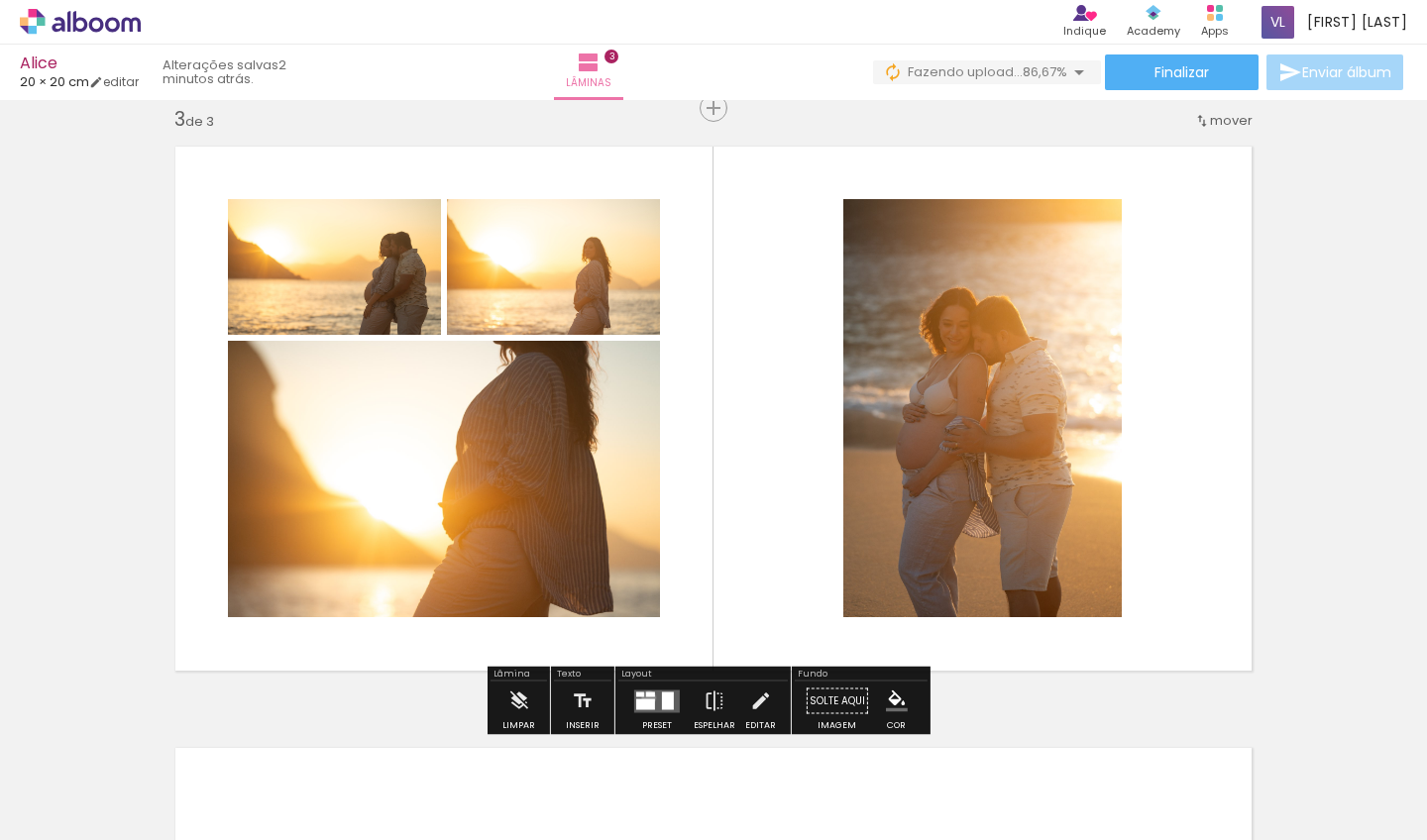 click at bounding box center (657, 700) 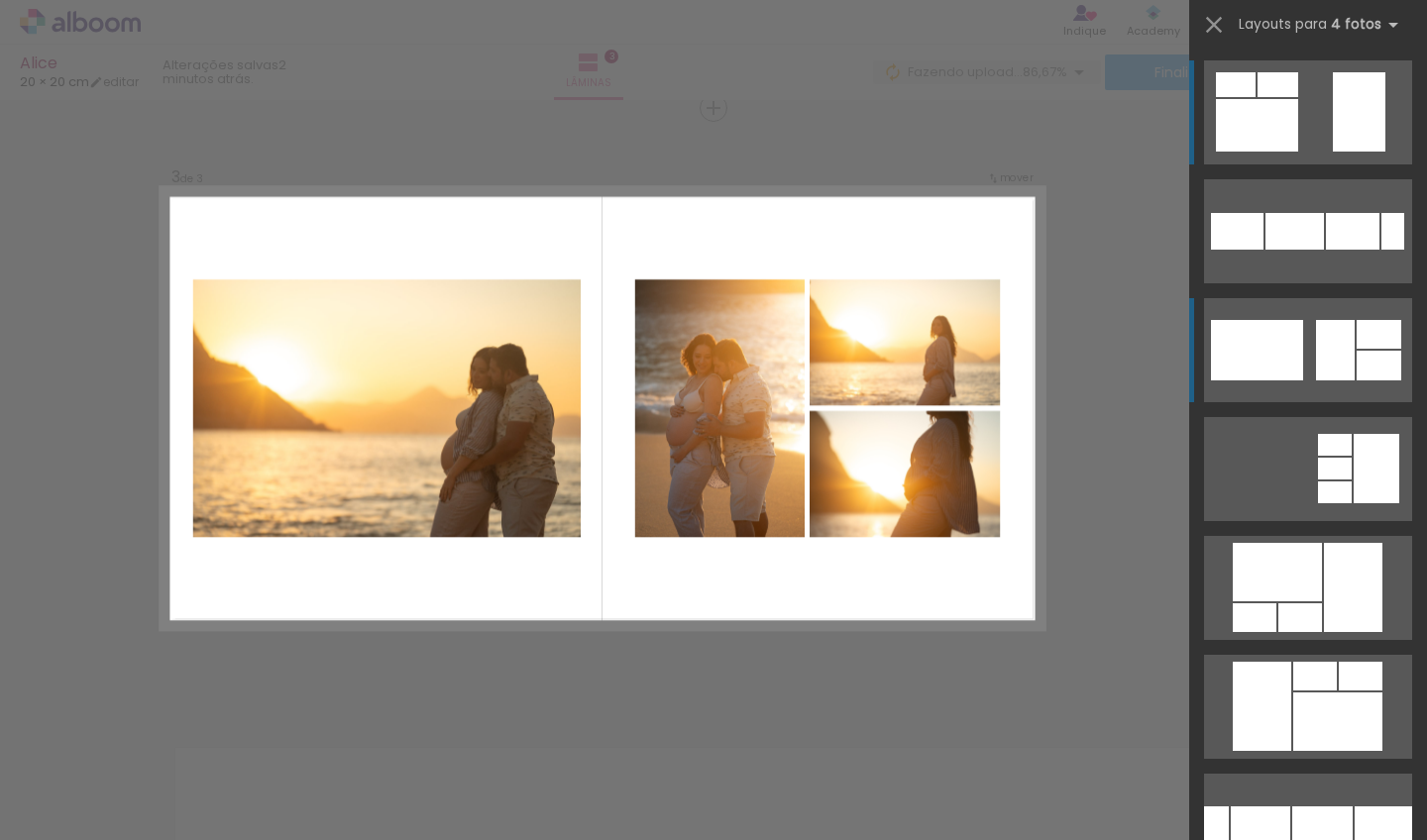 click at bounding box center (1236, 84) 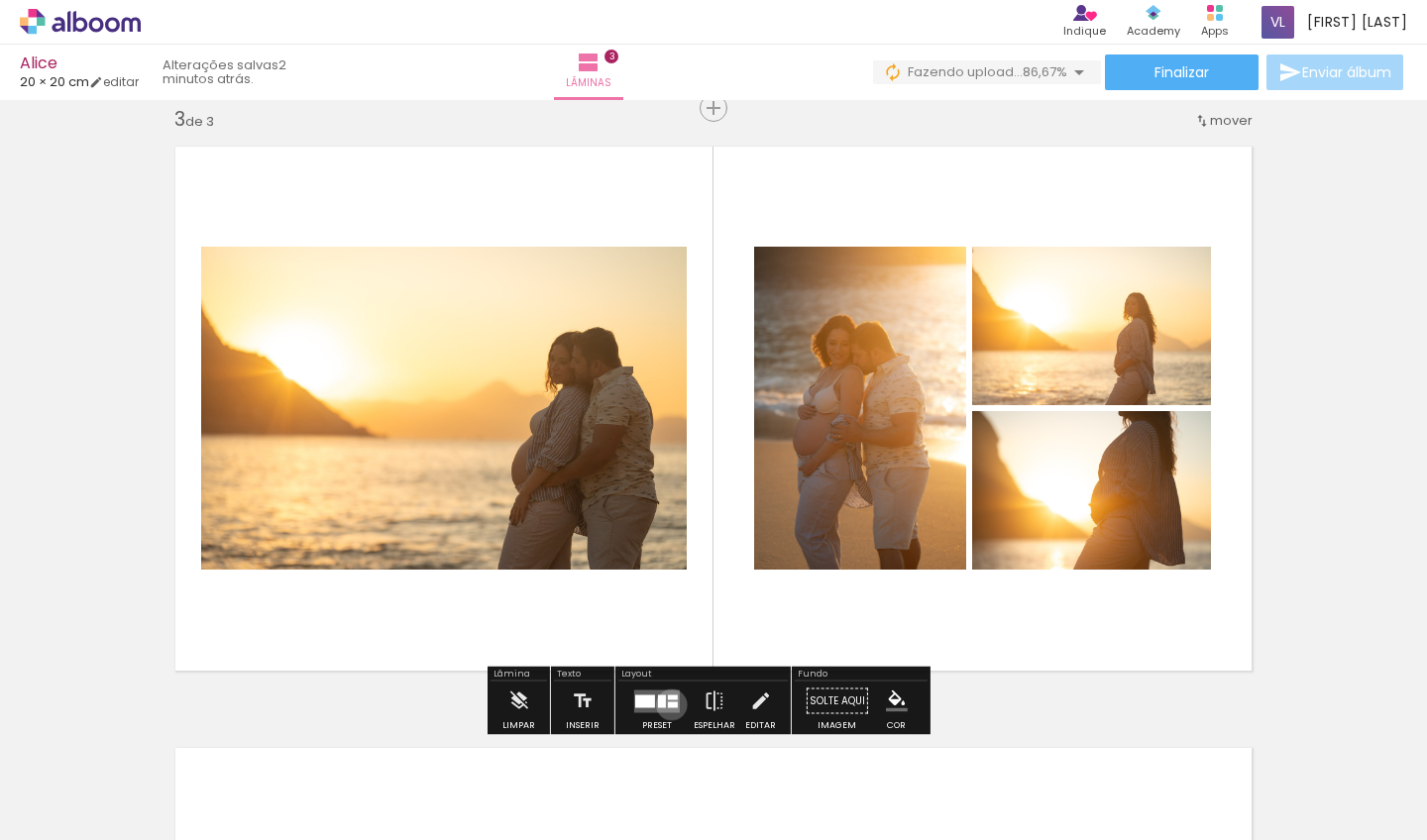 click at bounding box center [673, 704] 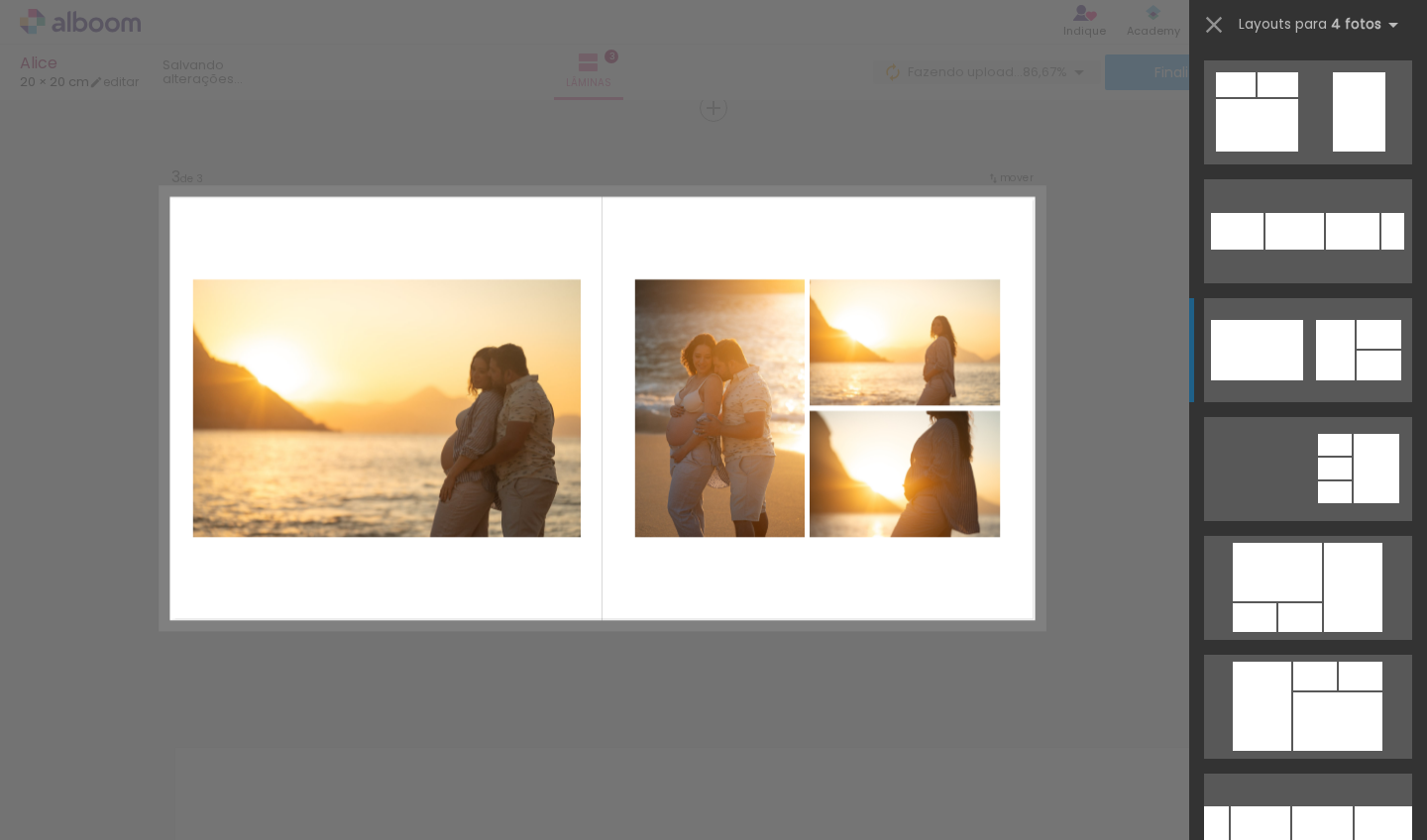 scroll, scrollTop: 238, scrollLeft: 0, axis: vertical 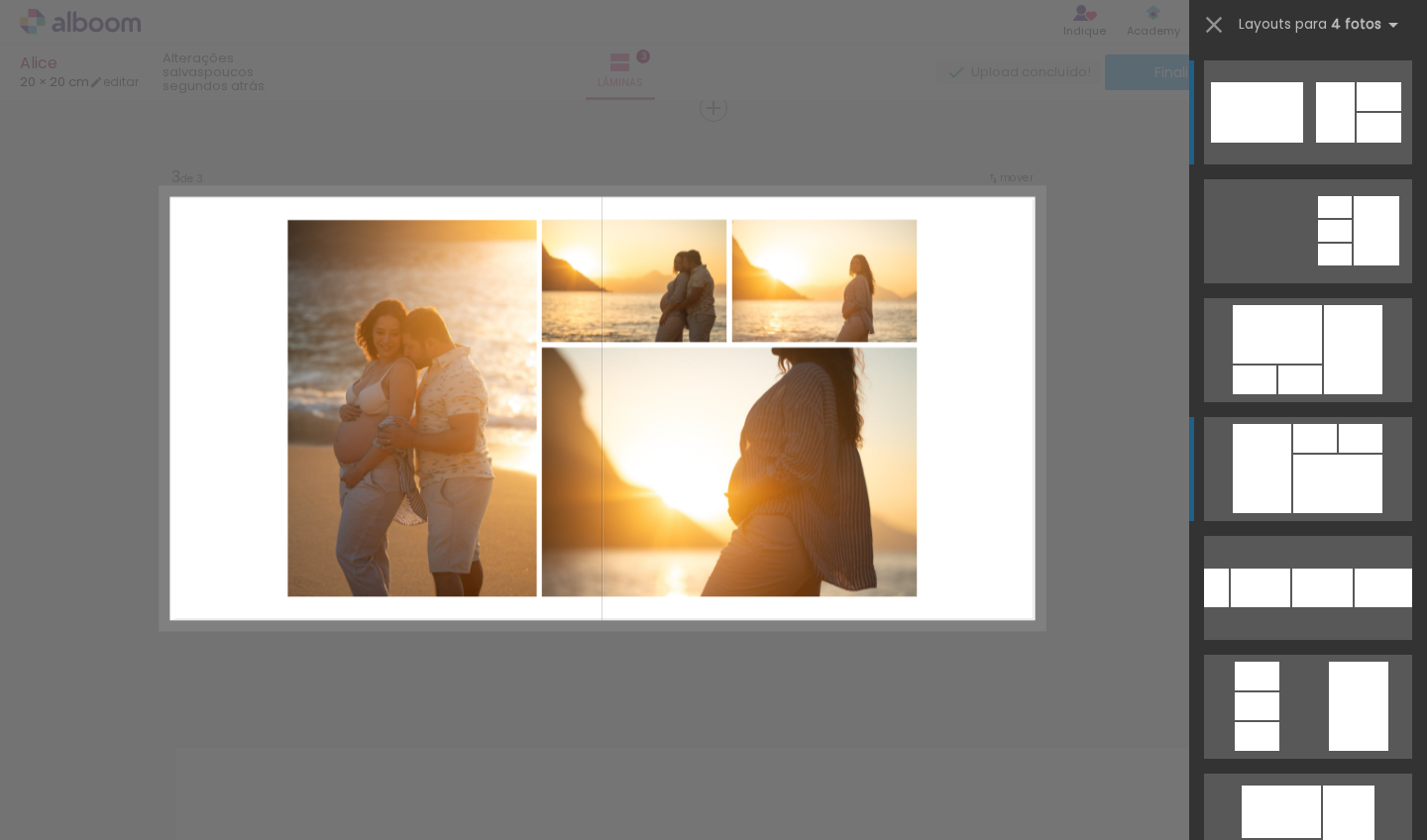 click at bounding box center [1300, 379] 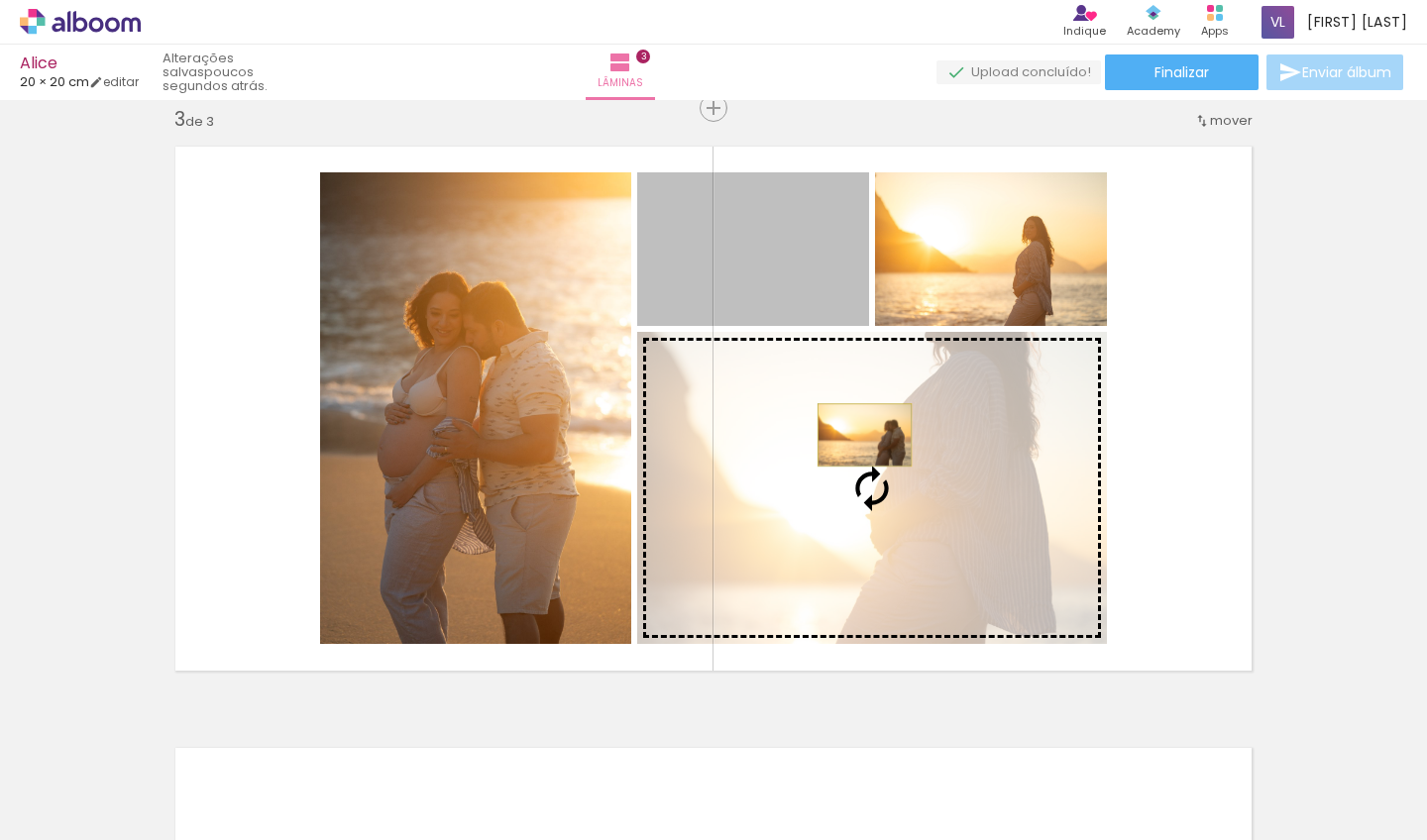 drag, startPoint x: 796, startPoint y: 260, endPoint x: 857, endPoint y: 435, distance: 185.32674 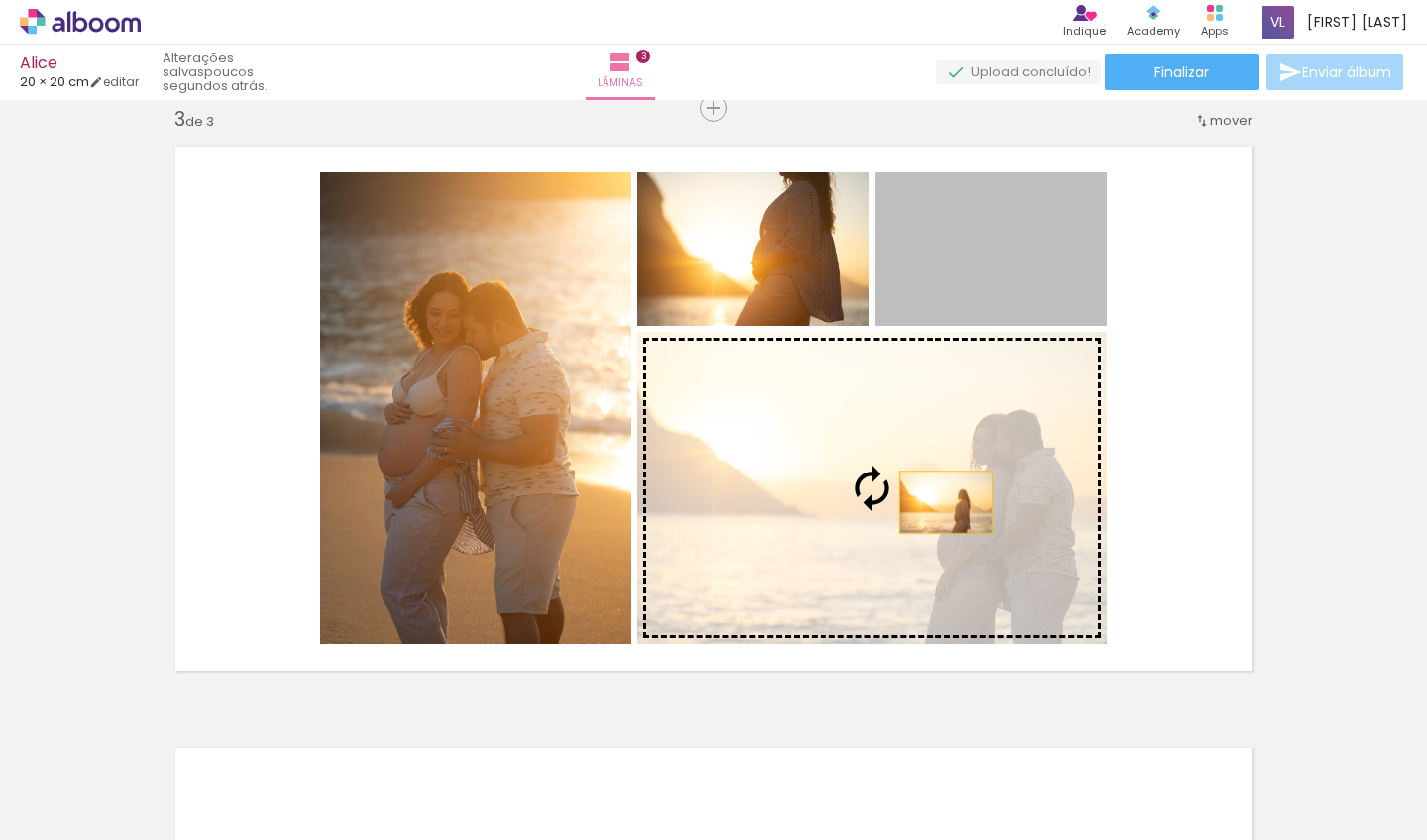 drag, startPoint x: 1009, startPoint y: 241, endPoint x: 938, endPoint y: 502, distance: 270.48475 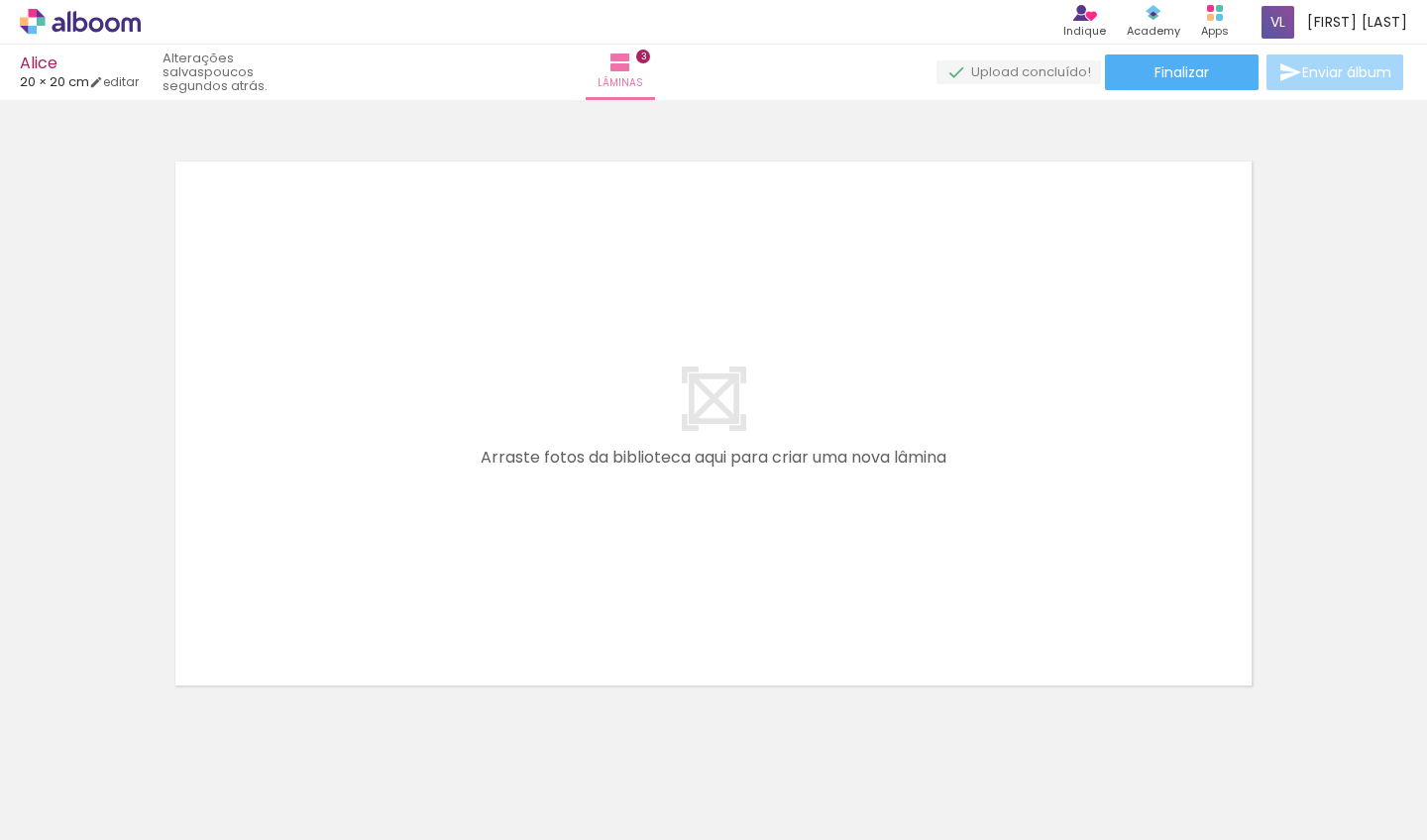 scroll, scrollTop: 1818, scrollLeft: 0, axis: vertical 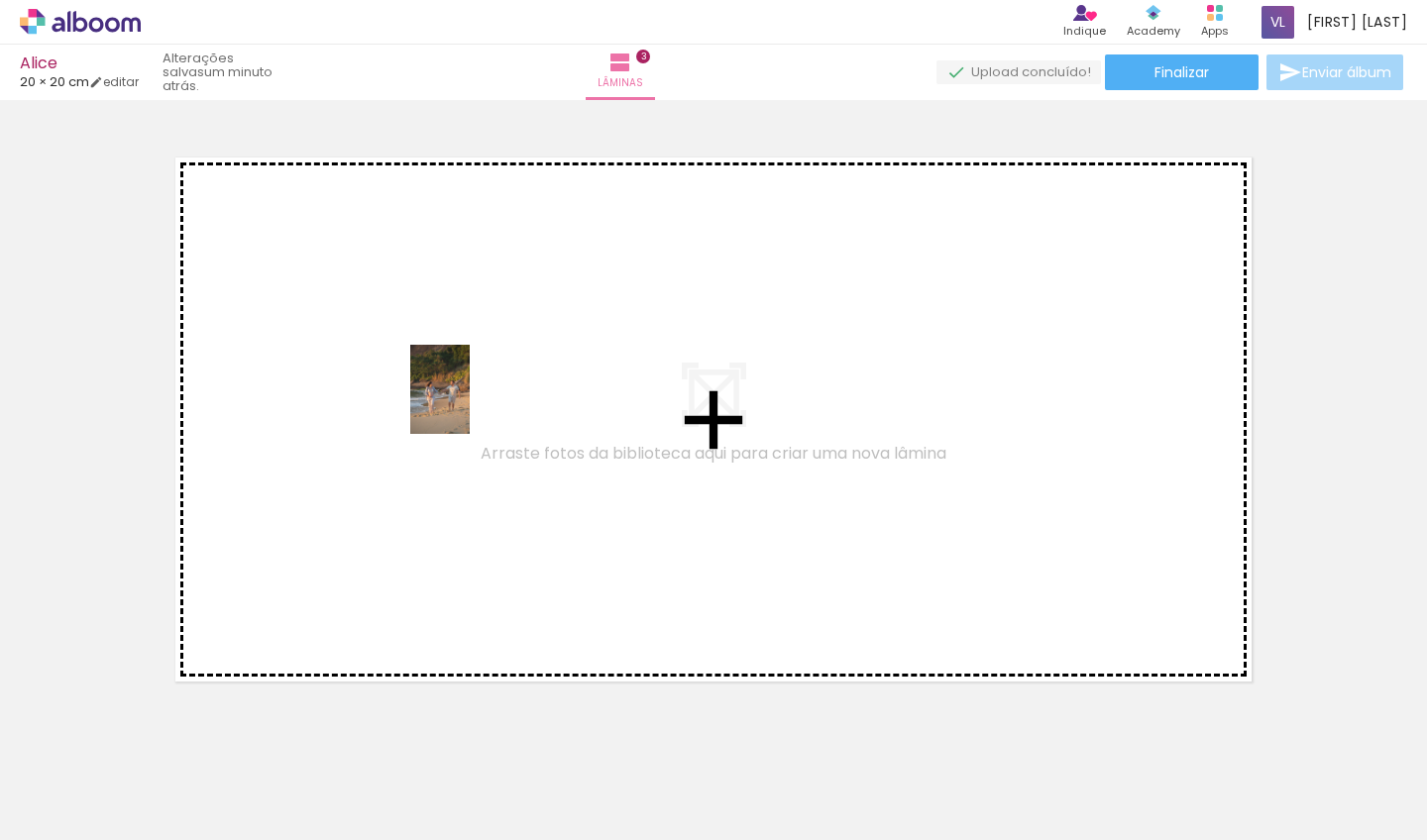 drag, startPoint x: 554, startPoint y: 788, endPoint x: 470, endPoint y: 404, distance: 393.08014 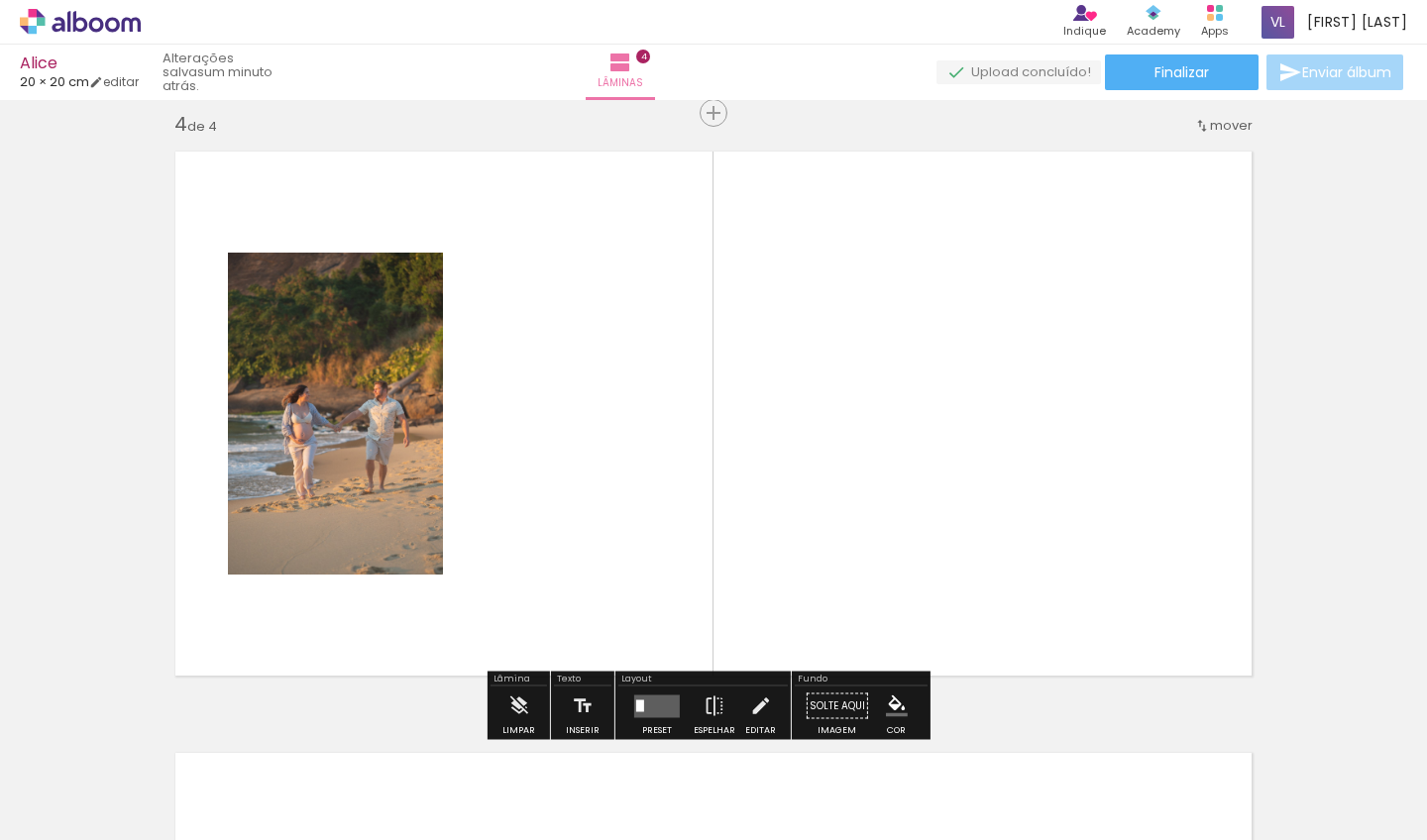 scroll, scrollTop: 1829, scrollLeft: 0, axis: vertical 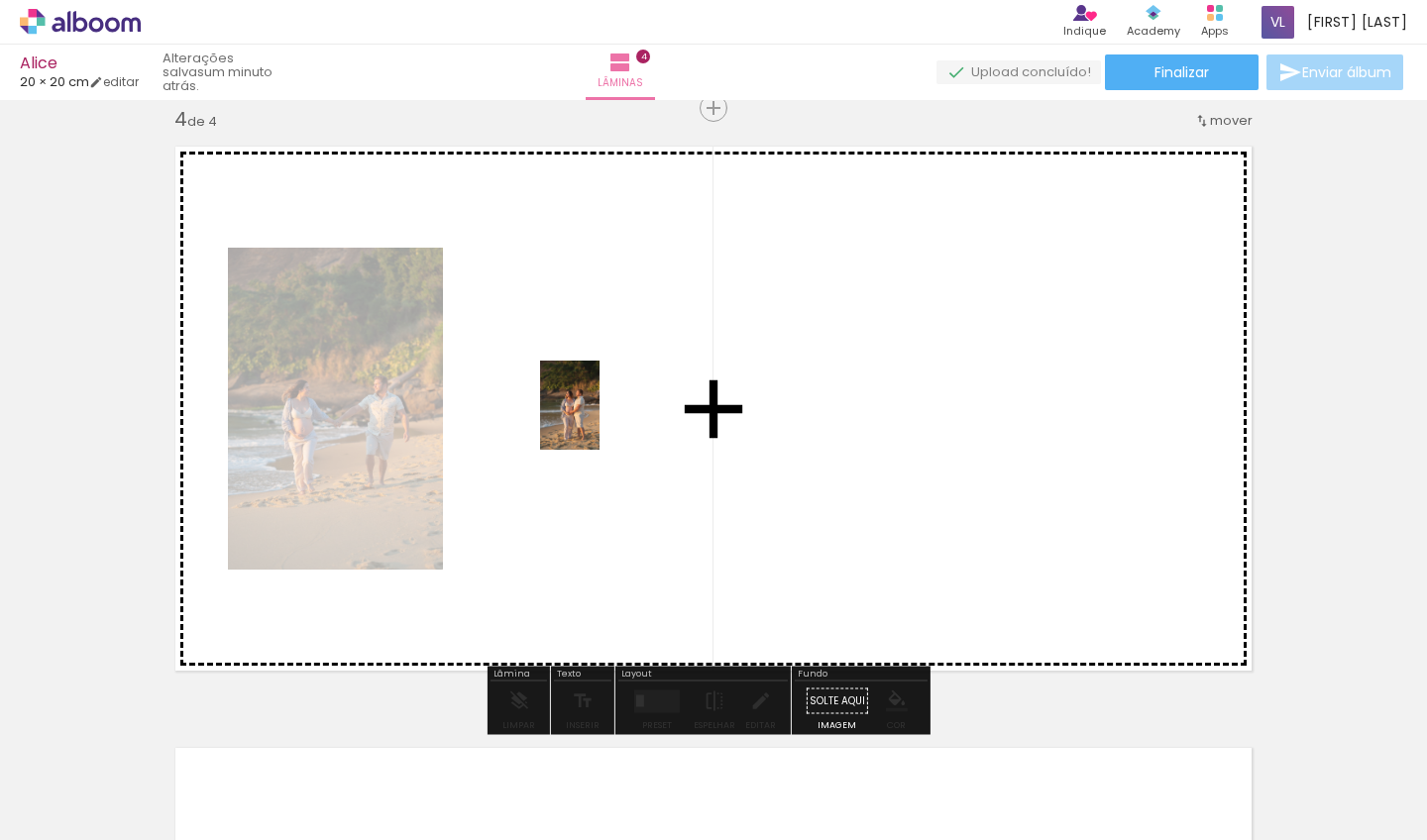 drag, startPoint x: 673, startPoint y: 794, endPoint x: 599, endPoint y: 415, distance: 386.1567 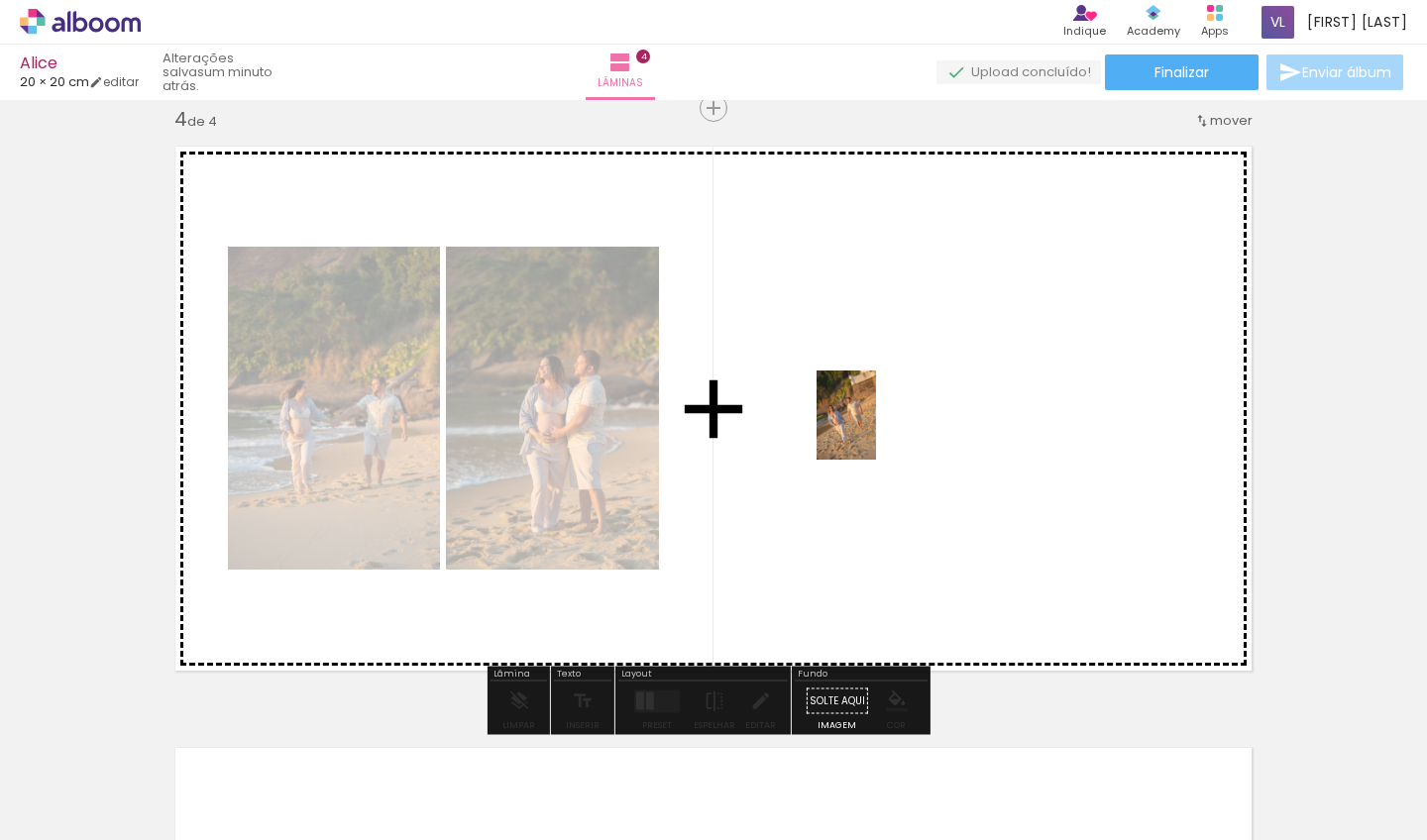 drag, startPoint x: 779, startPoint y: 792, endPoint x: 876, endPoint y: 430, distance: 374.7706 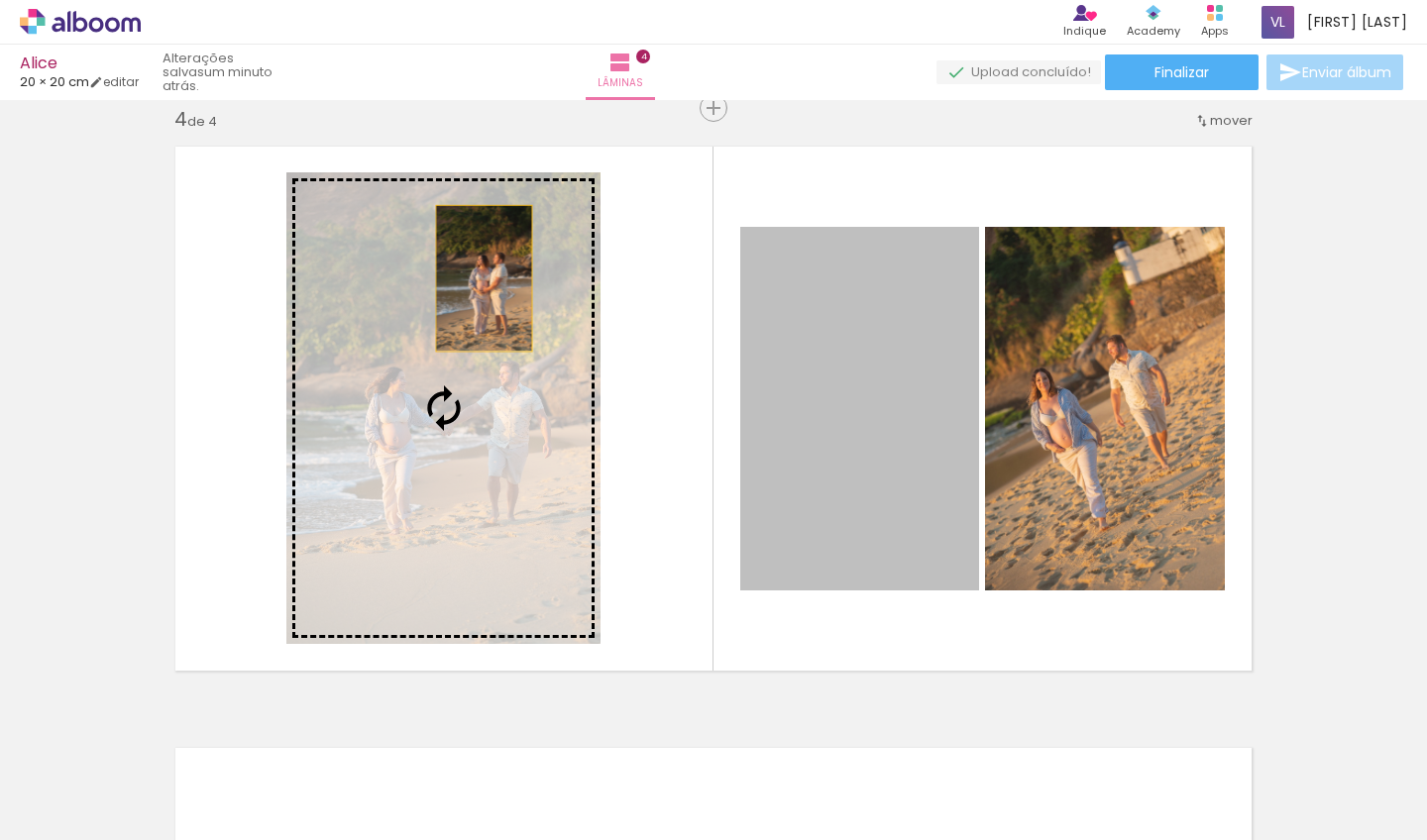 drag, startPoint x: 898, startPoint y: 312, endPoint x: 477, endPoint y: 278, distance: 422.37069 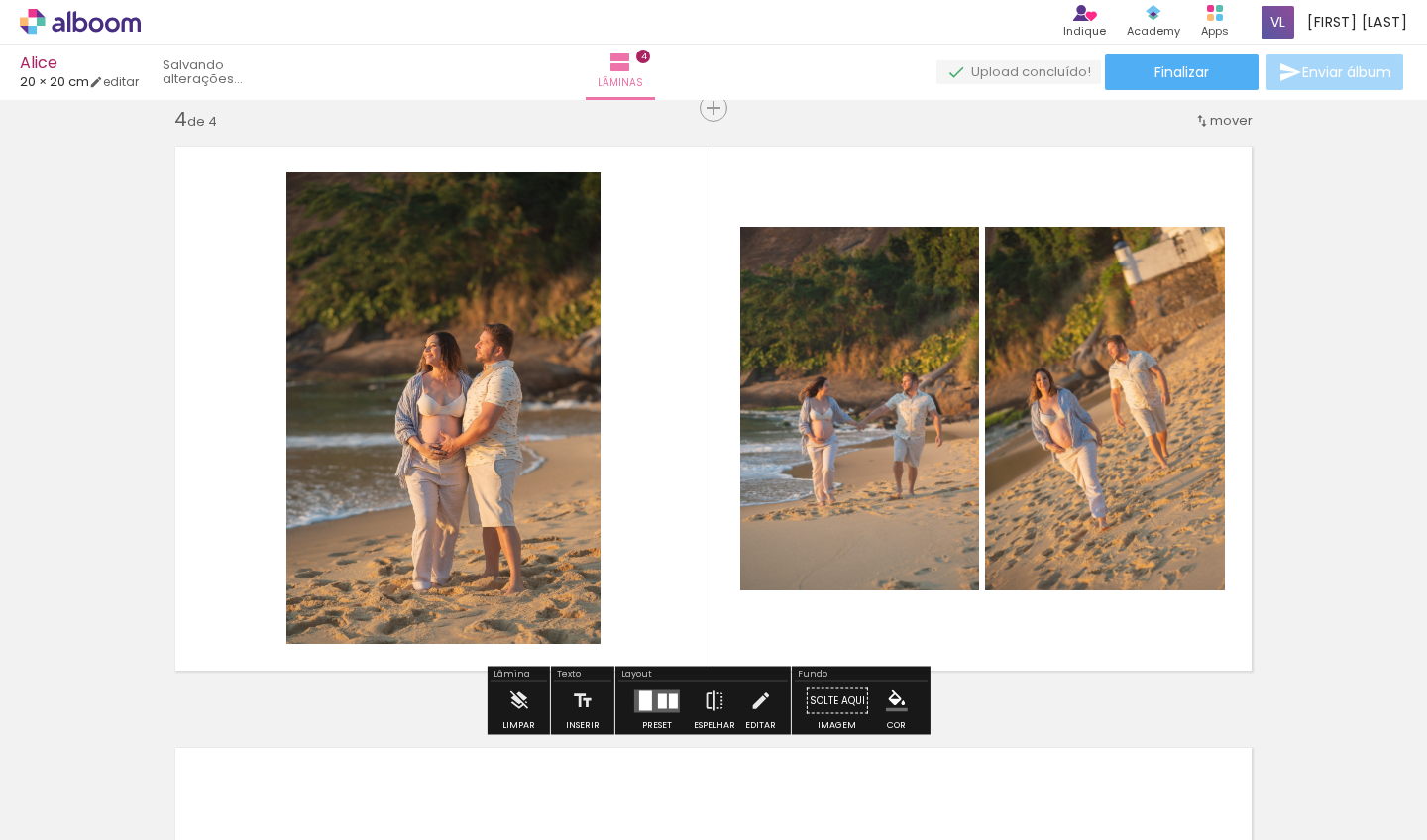 click on "Inserir lâmina 1  de 4  Inserir lâmina 2  de 4  Inserir lâmina 3  de 4  Inserir lâmina 4  de 4" at bounding box center (714, -218) 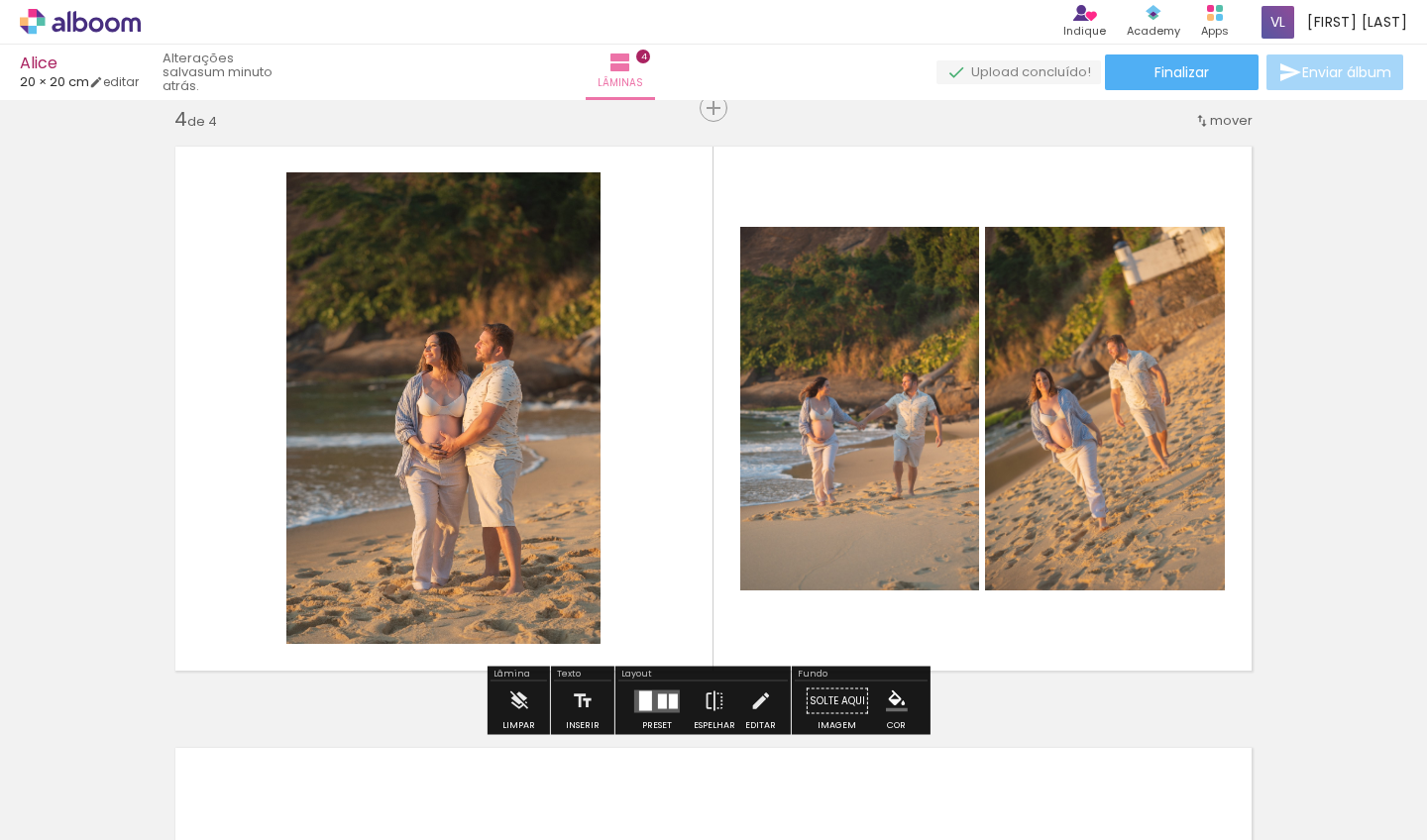 click at bounding box center (662, 700) 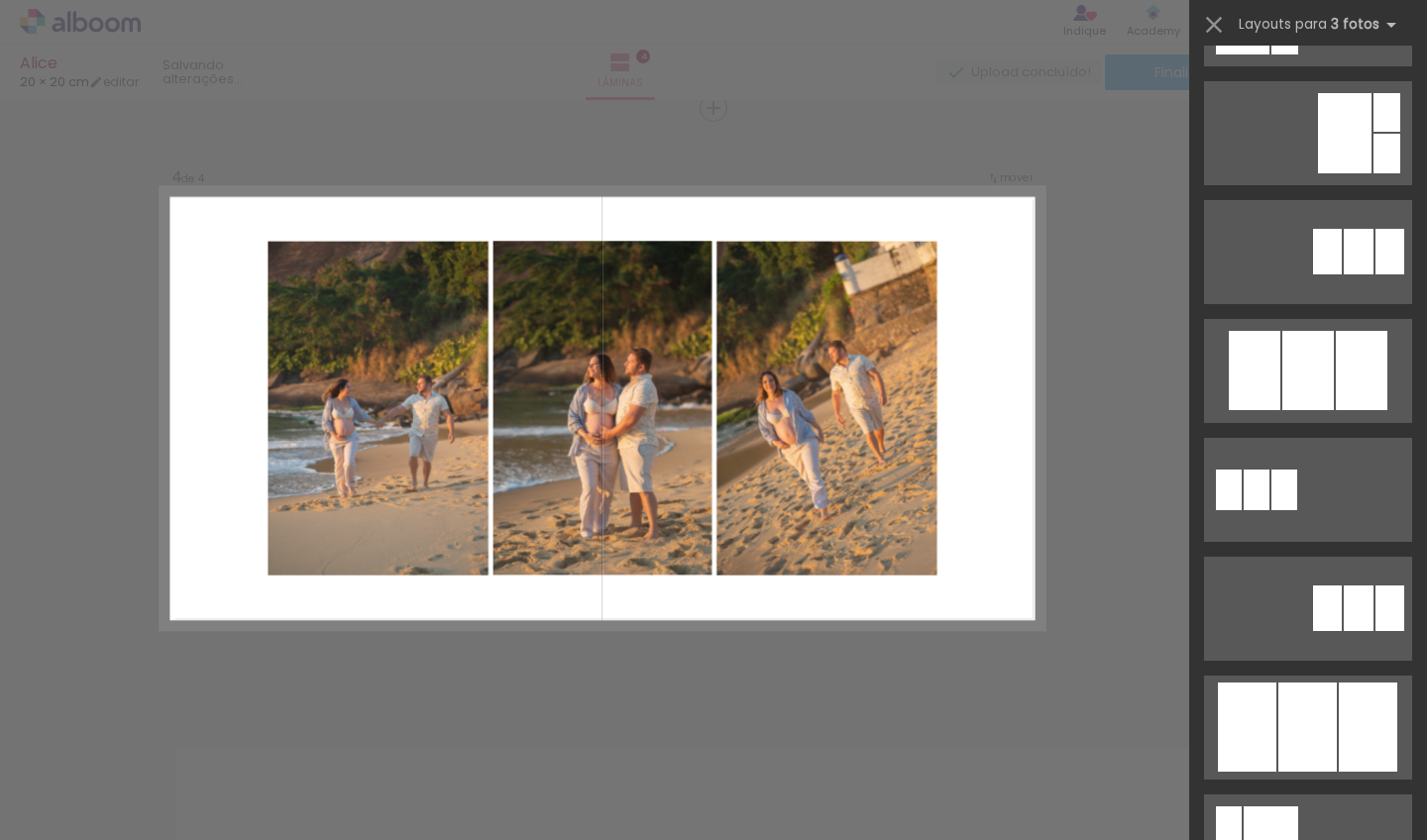scroll, scrollTop: 1158, scrollLeft: 0, axis: vertical 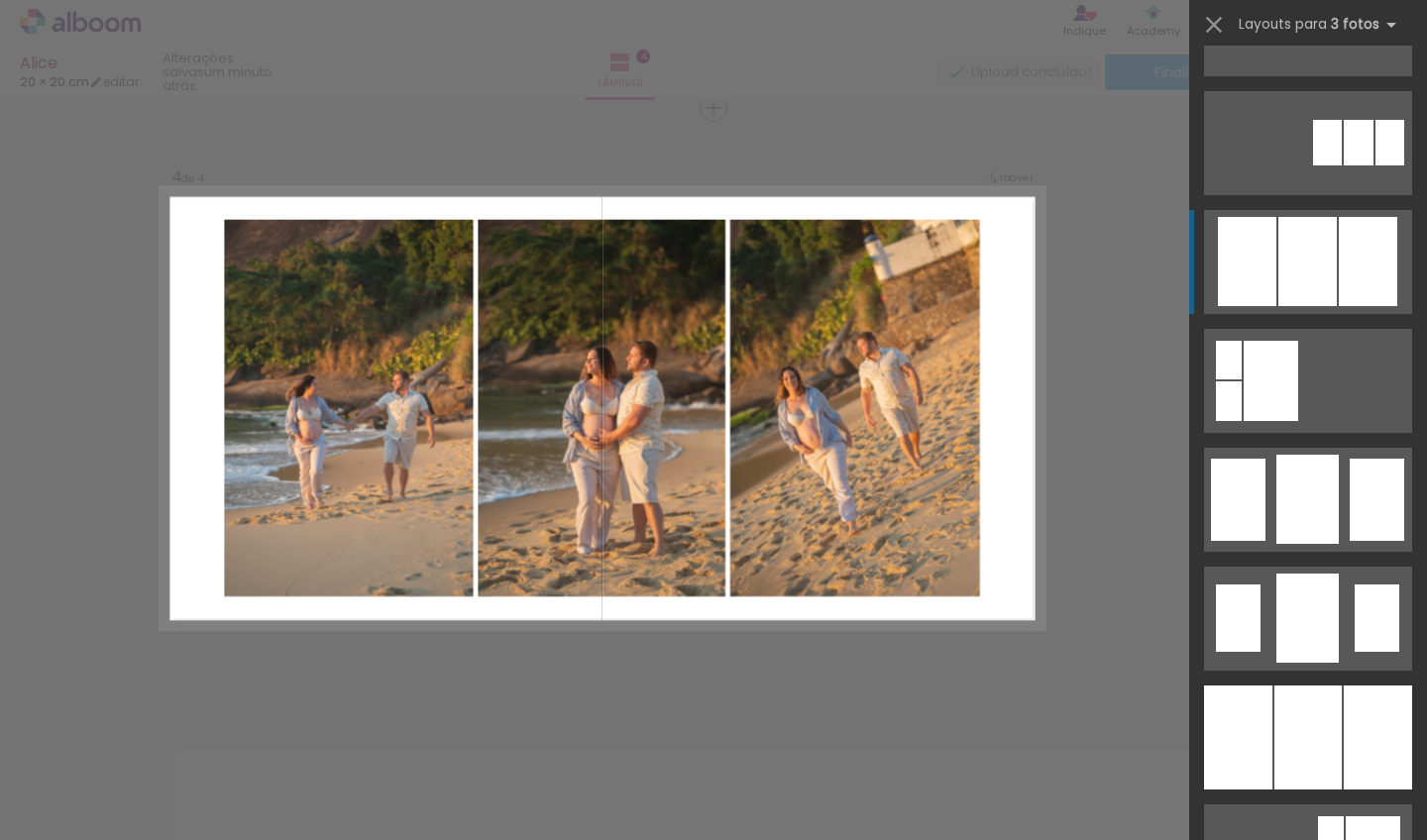 click at bounding box center (1308, -95) 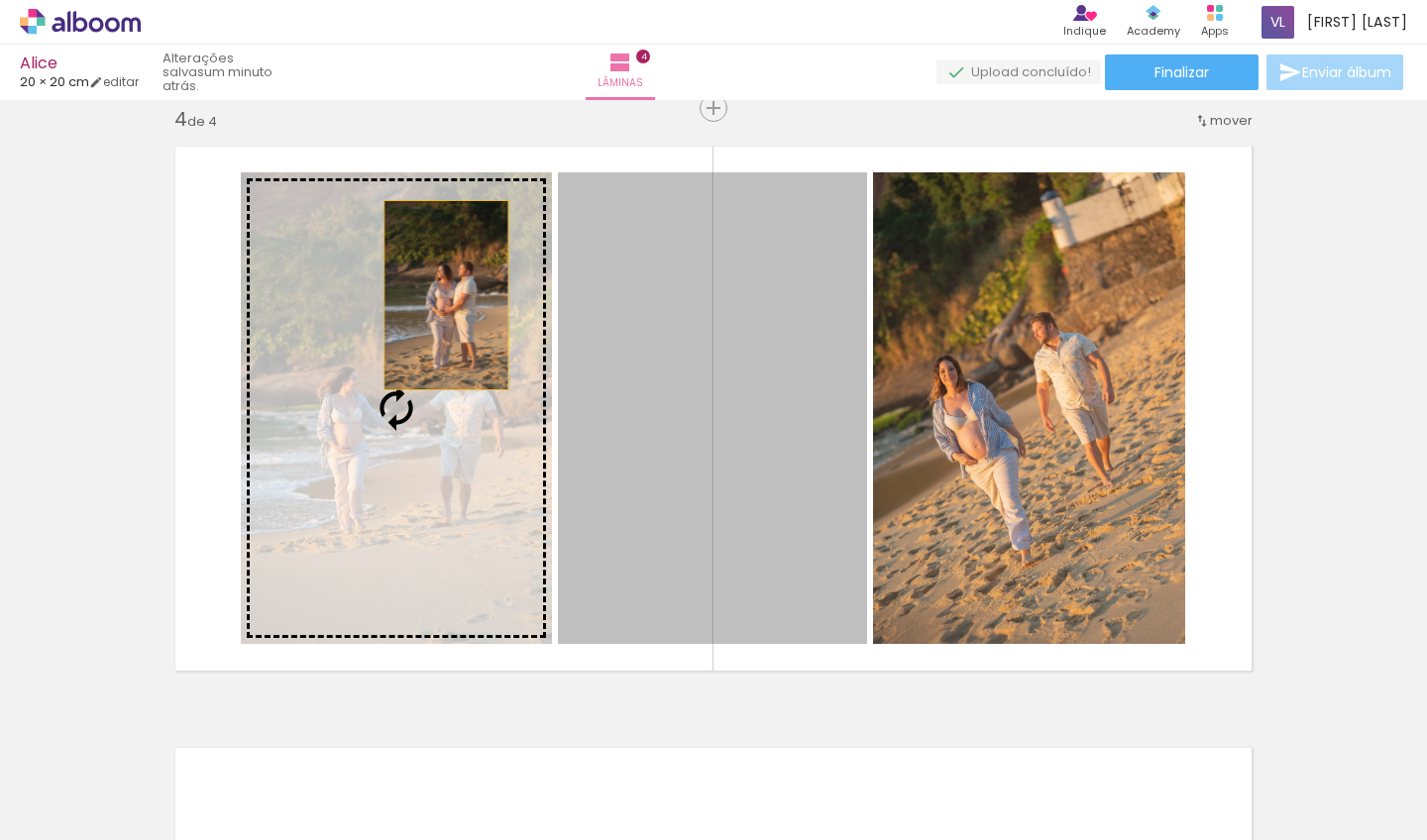 drag, startPoint x: 697, startPoint y: 301, endPoint x: 439, endPoint y: 295, distance: 258.0698 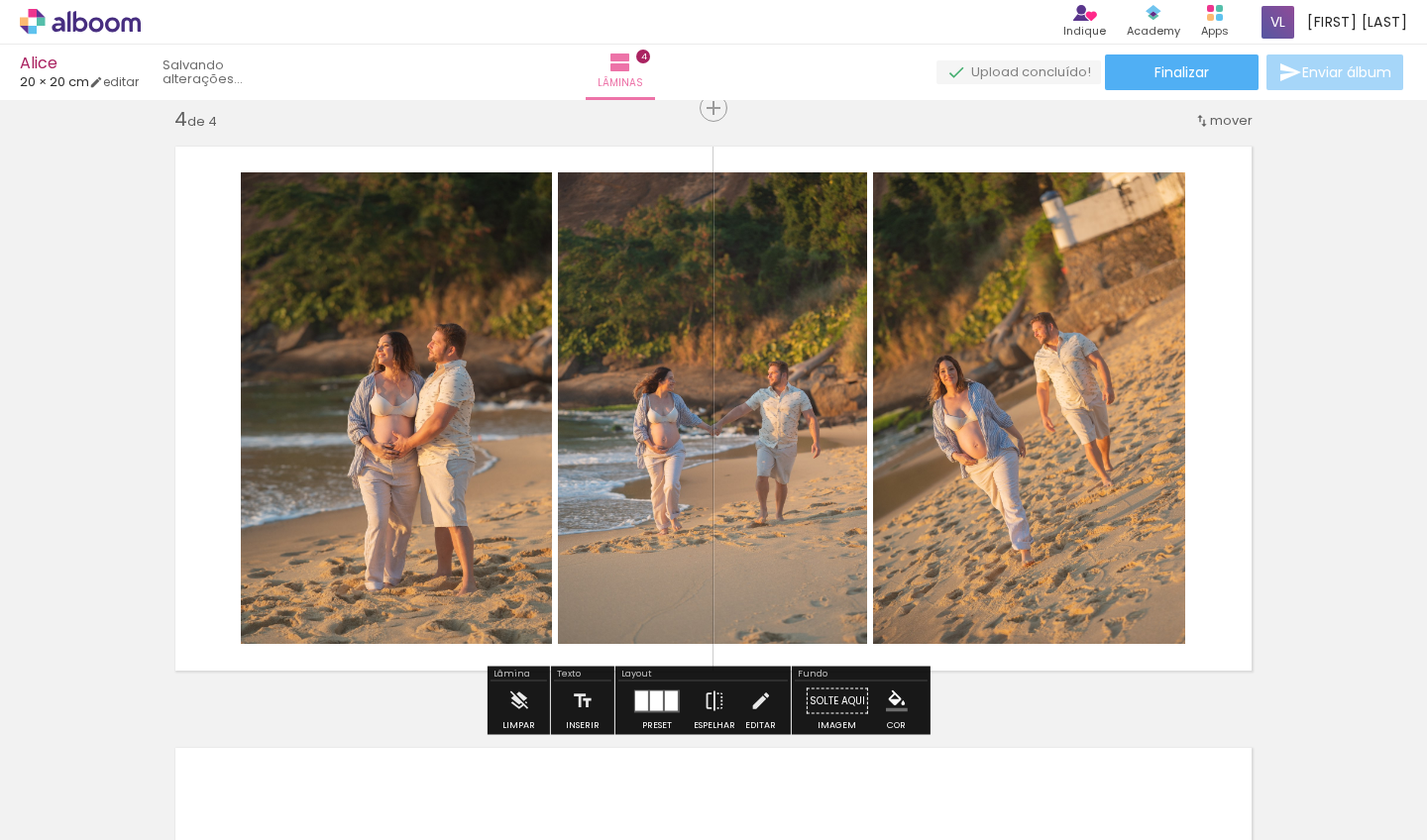 click at bounding box center (714, 408) 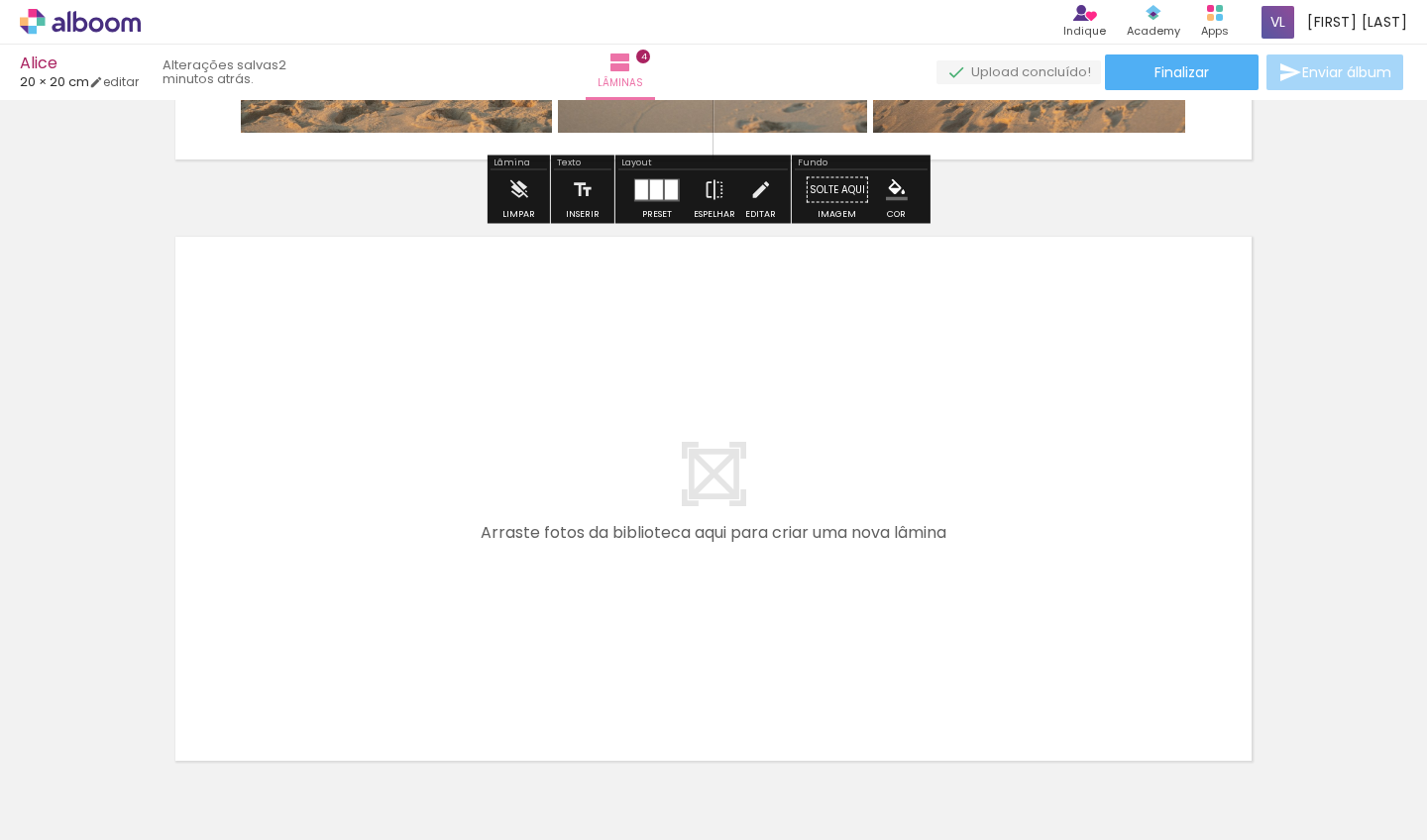 scroll, scrollTop: 2468, scrollLeft: 0, axis: vertical 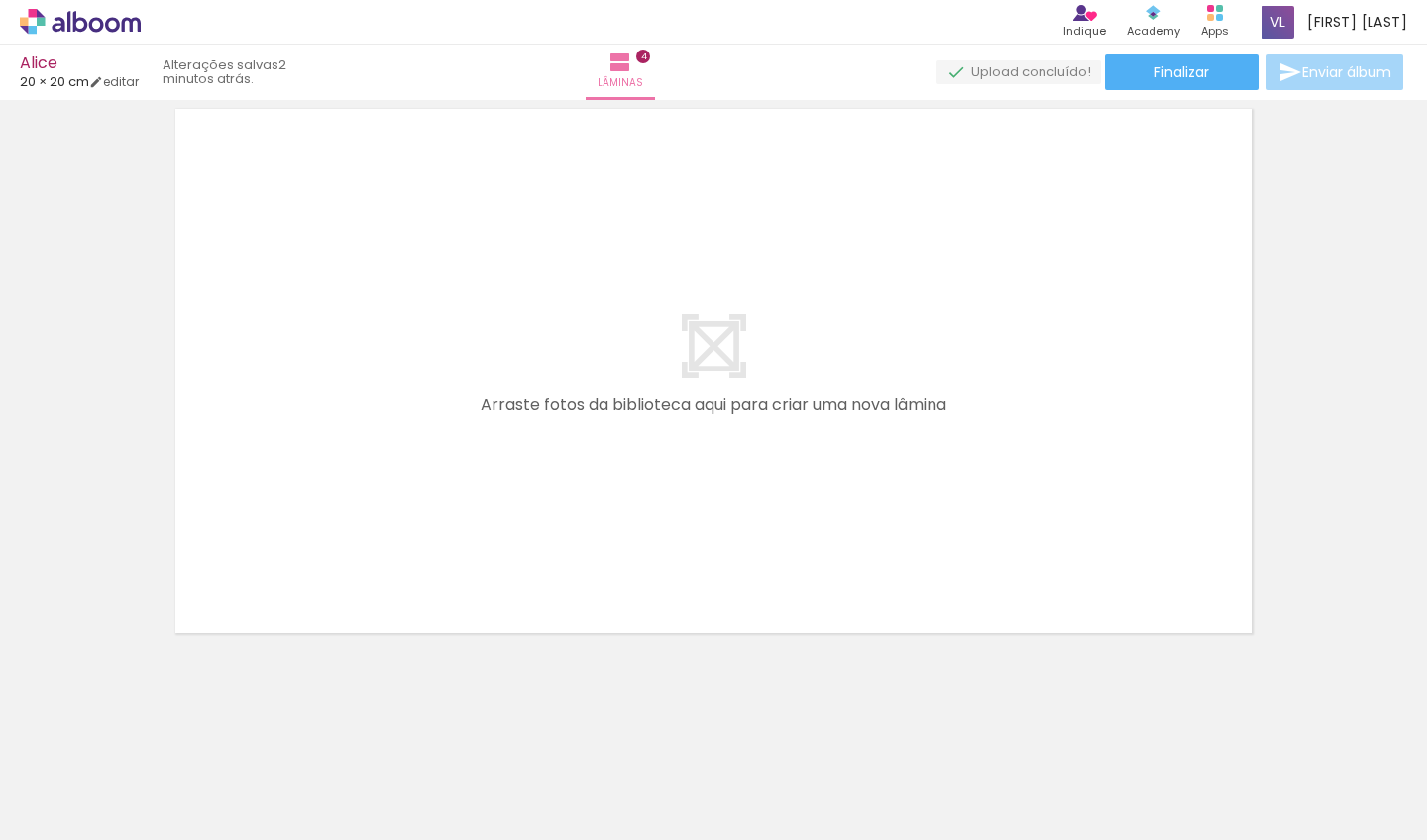drag, startPoint x: 704, startPoint y: 833, endPoint x: 895, endPoint y: 839, distance: 191.09422 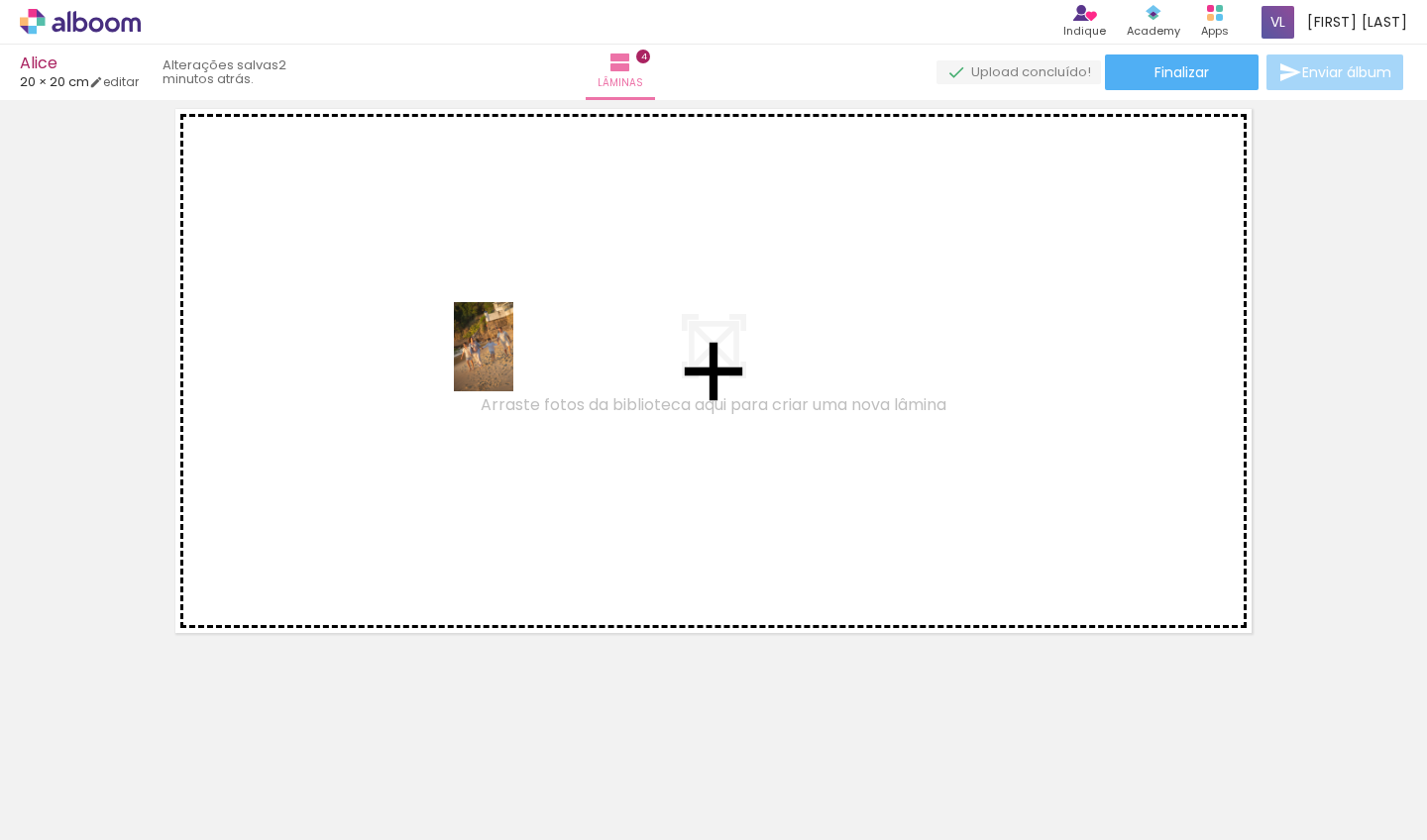 drag, startPoint x: 897, startPoint y: 778, endPoint x: 428, endPoint y: 289, distance: 677.5559 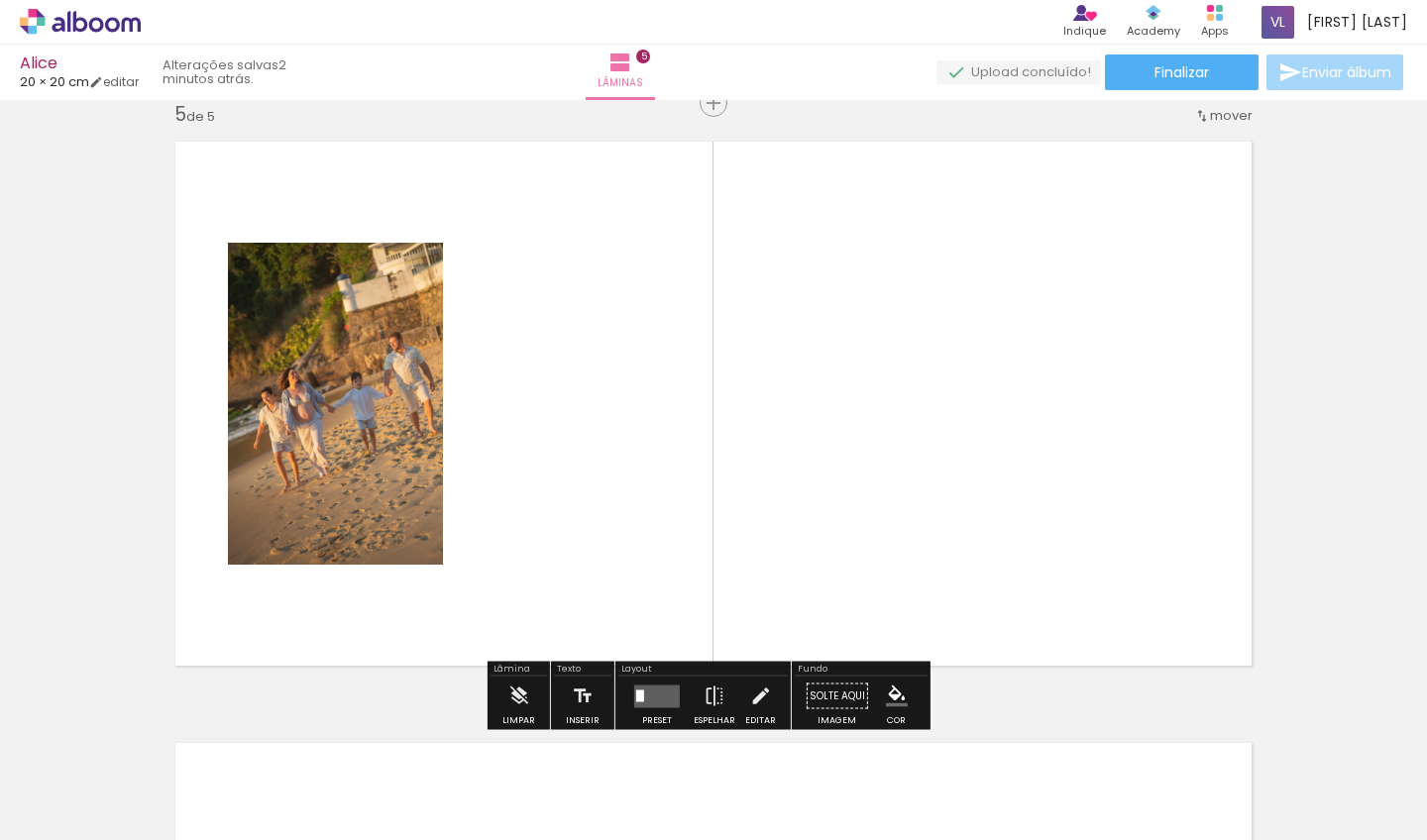 scroll, scrollTop: 2430, scrollLeft: 0, axis: vertical 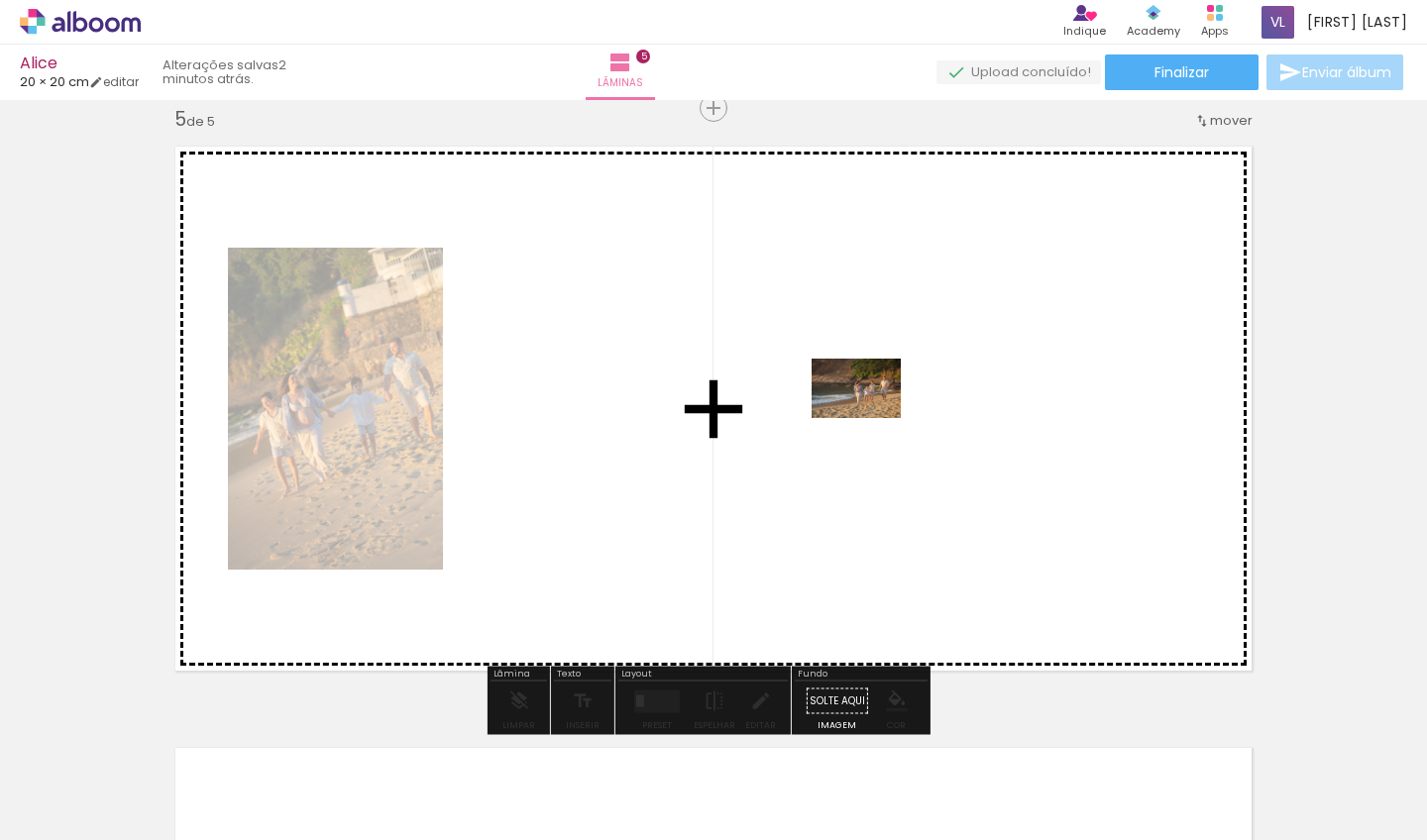 drag, startPoint x: 1046, startPoint y: 794, endPoint x: 871, endPoint y: 418, distance: 414.73003 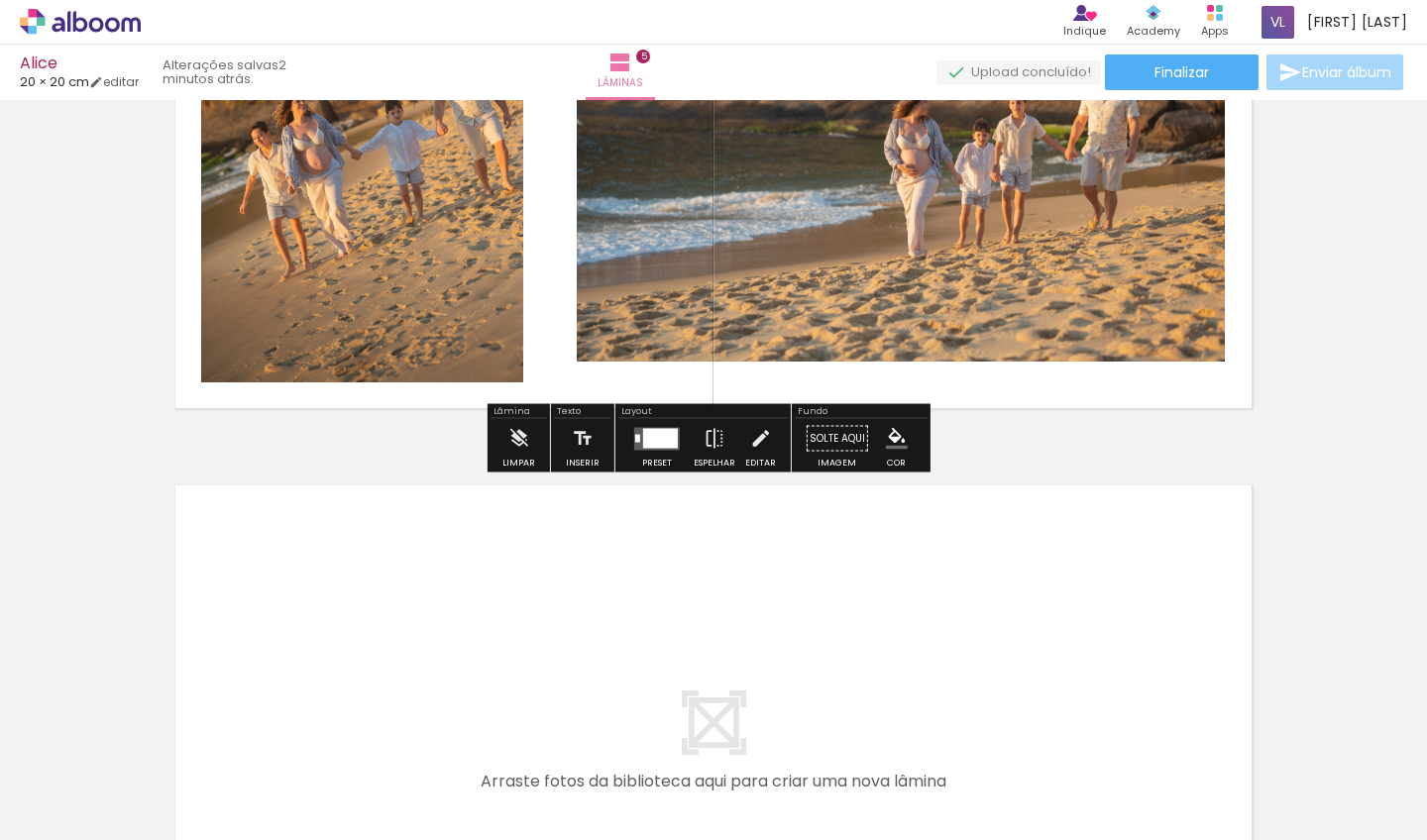scroll, scrollTop: 2646, scrollLeft: 0, axis: vertical 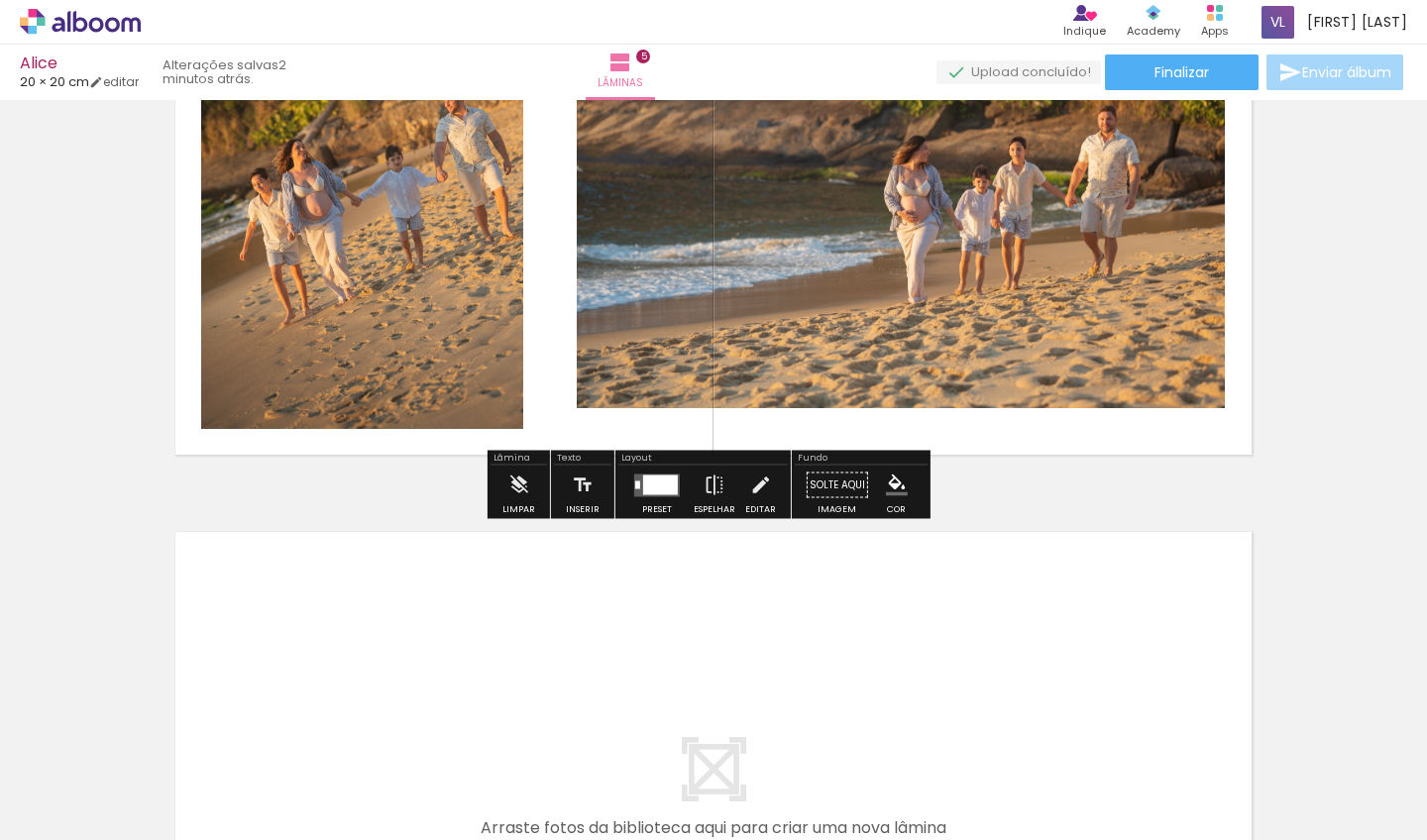 click at bounding box center [660, 484] 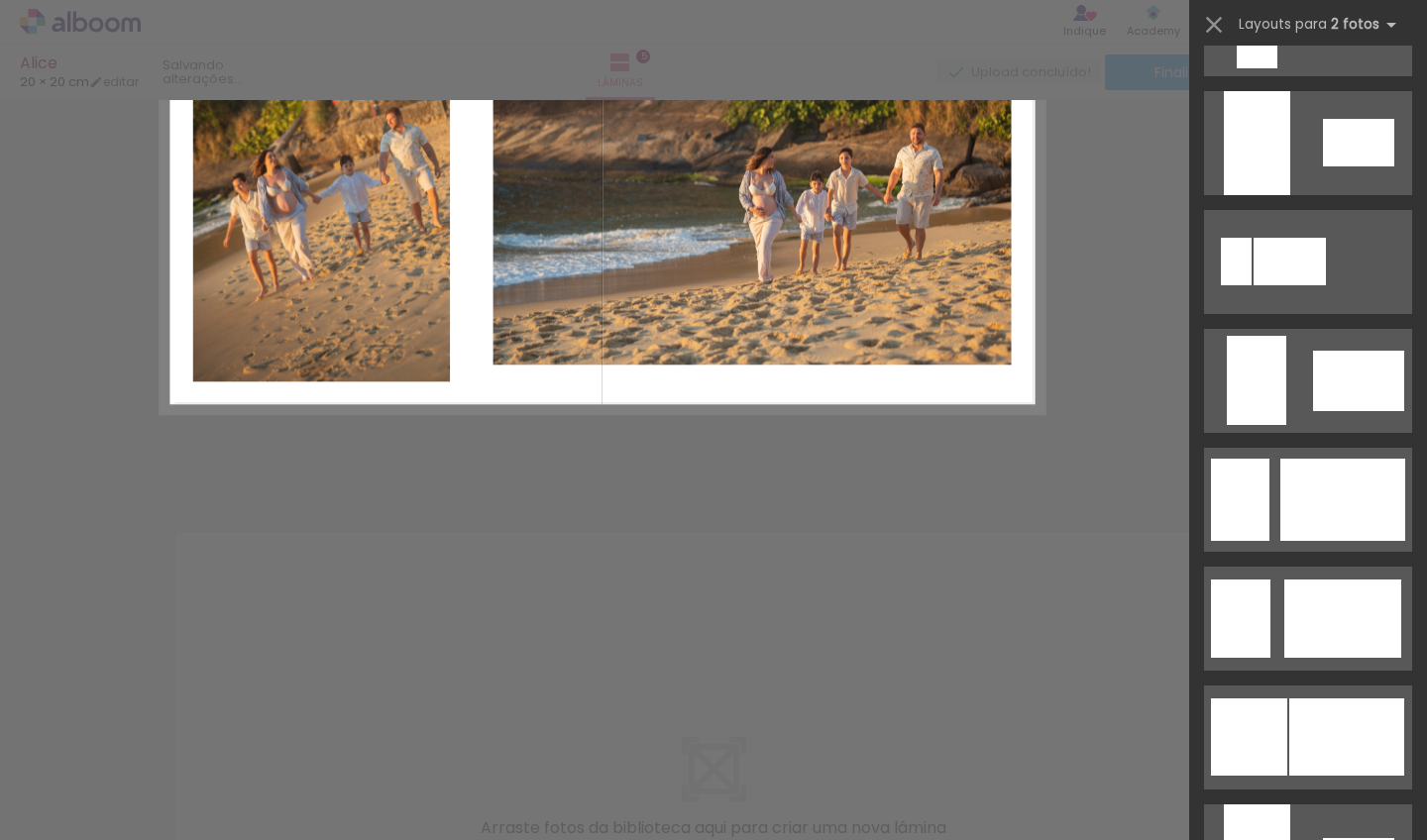 scroll, scrollTop: 0, scrollLeft: 0, axis: both 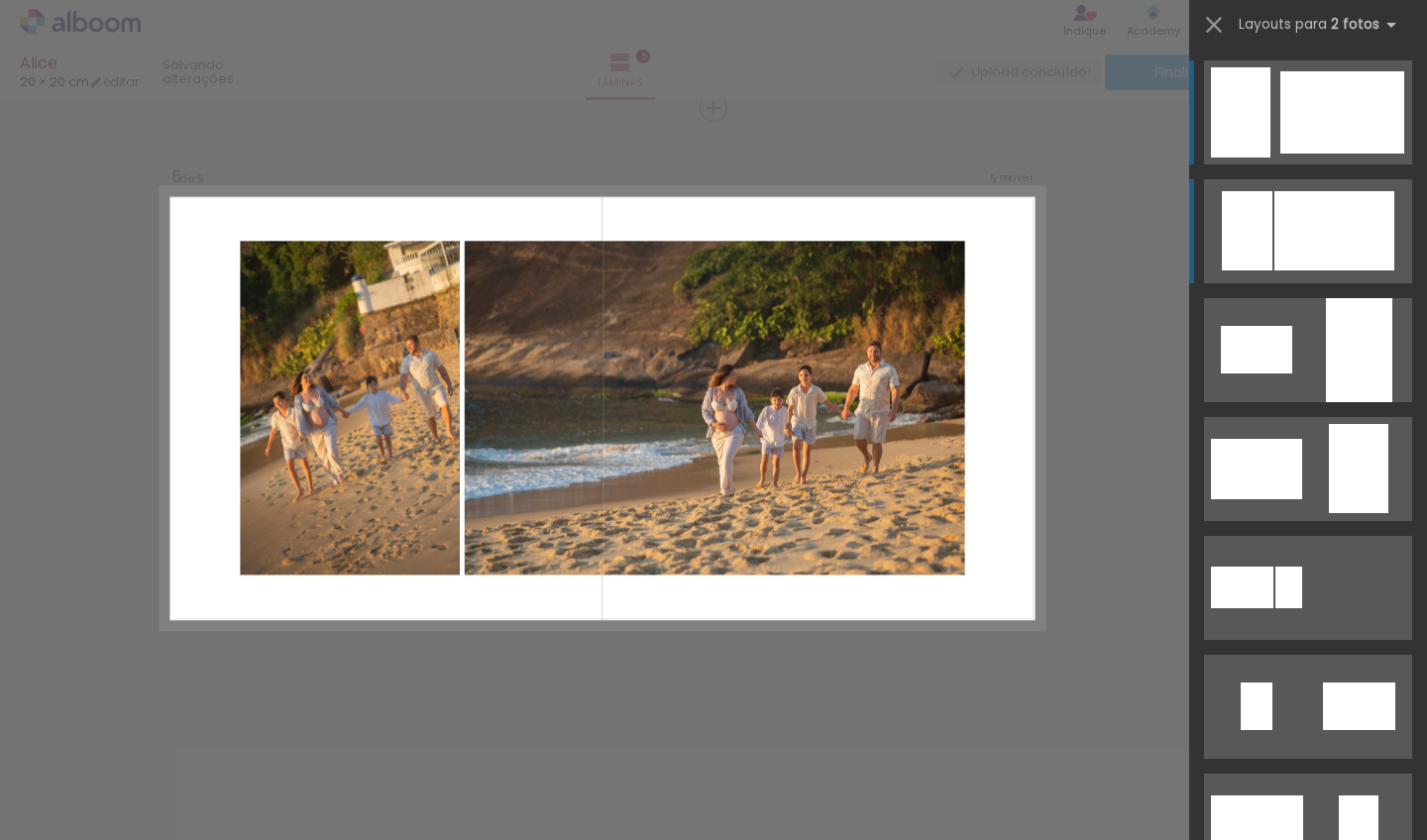 click at bounding box center [1247, 231] 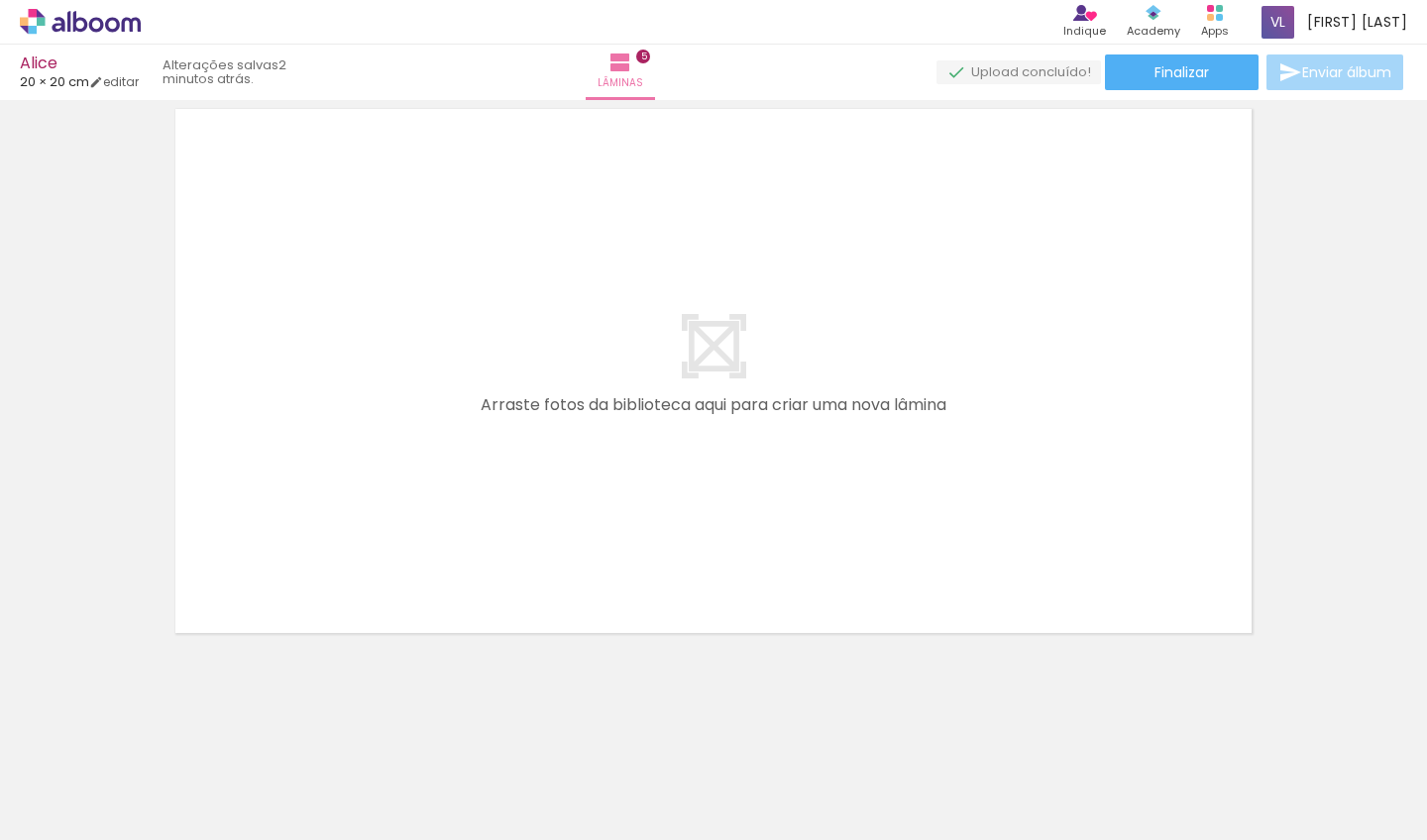 scroll, scrollTop: 3065, scrollLeft: 0, axis: vertical 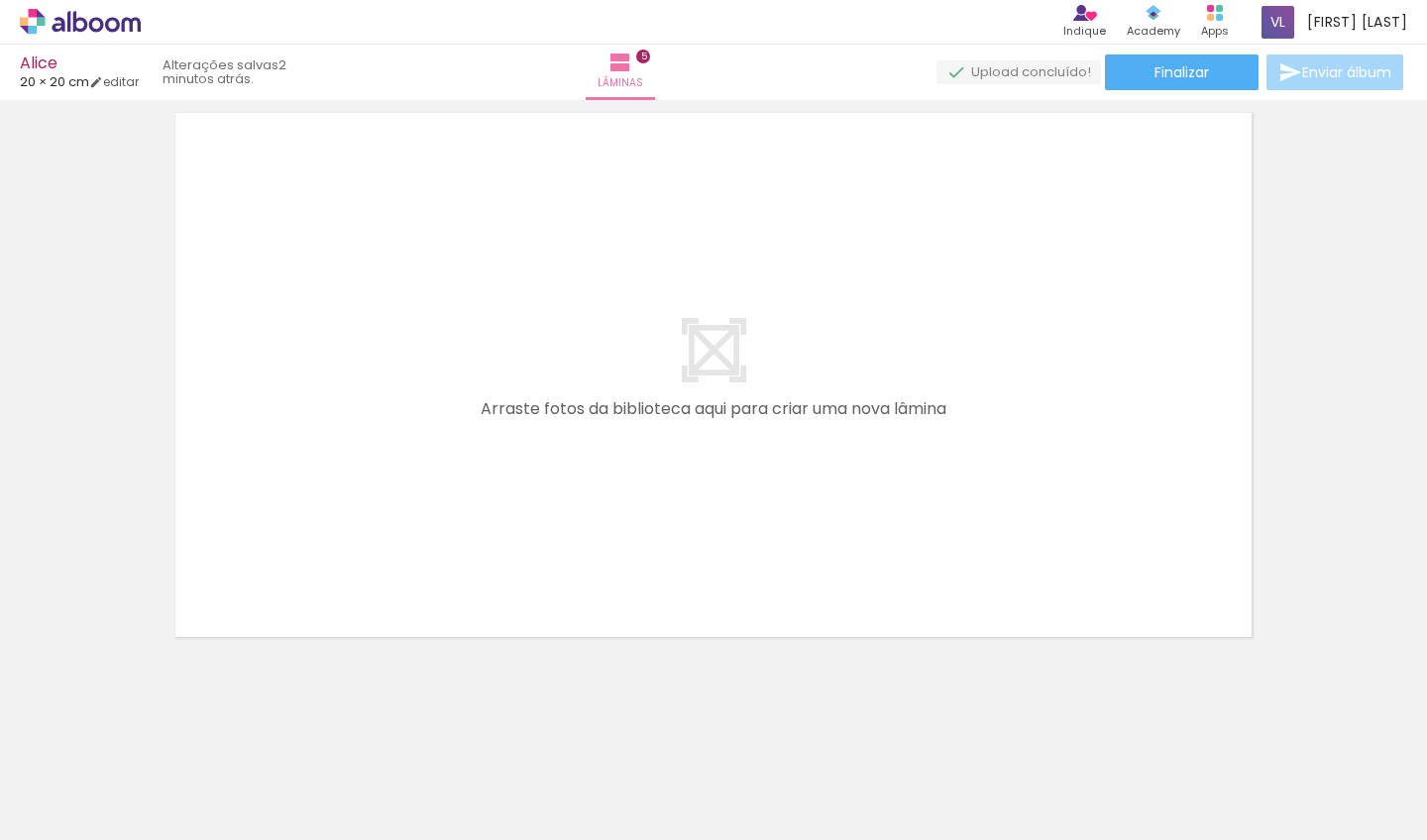 drag, startPoint x: 731, startPoint y: 835, endPoint x: 902, endPoint y: 839, distance: 171.04678 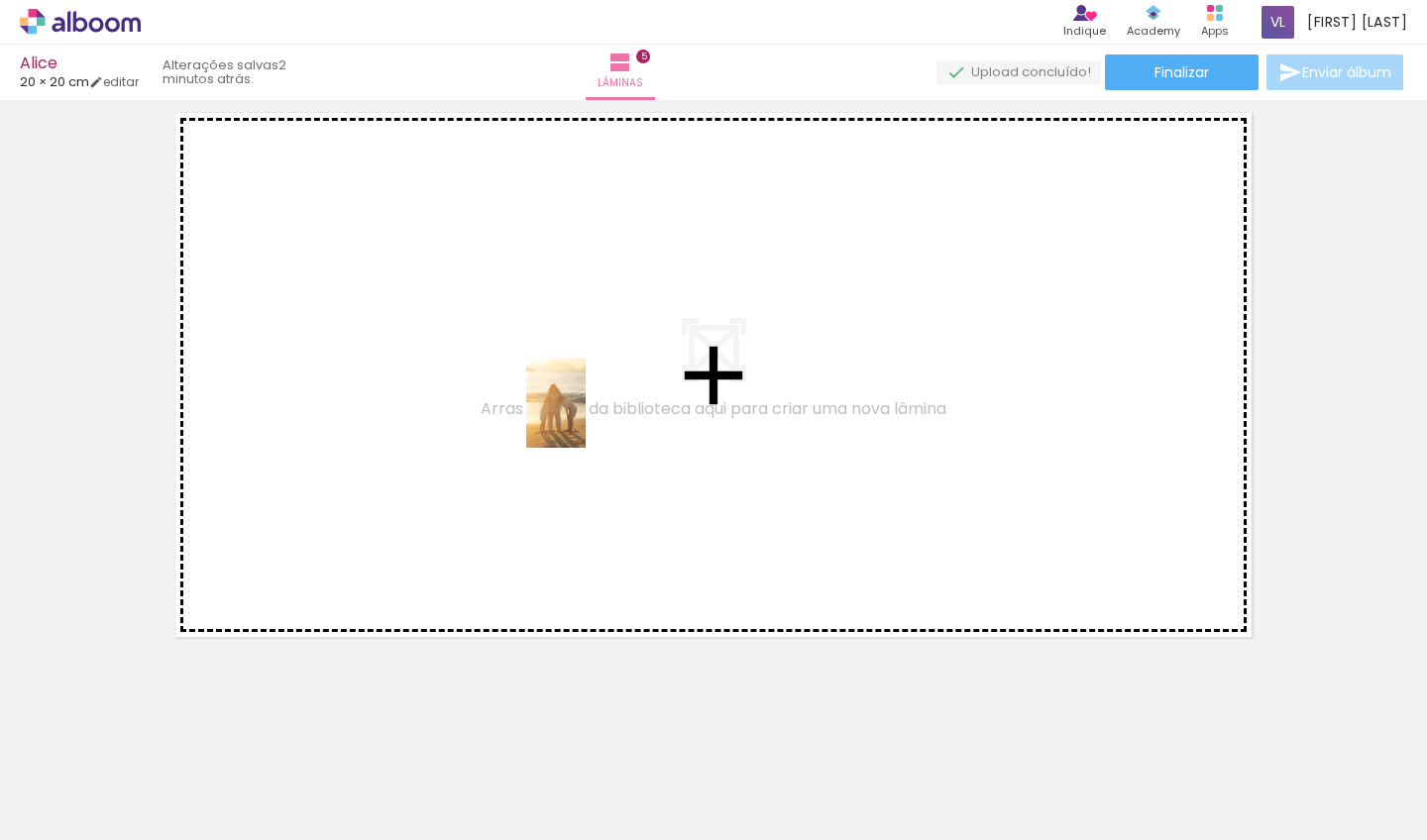 drag, startPoint x: 560, startPoint y: 790, endPoint x: 584, endPoint y: 410, distance: 380.75714 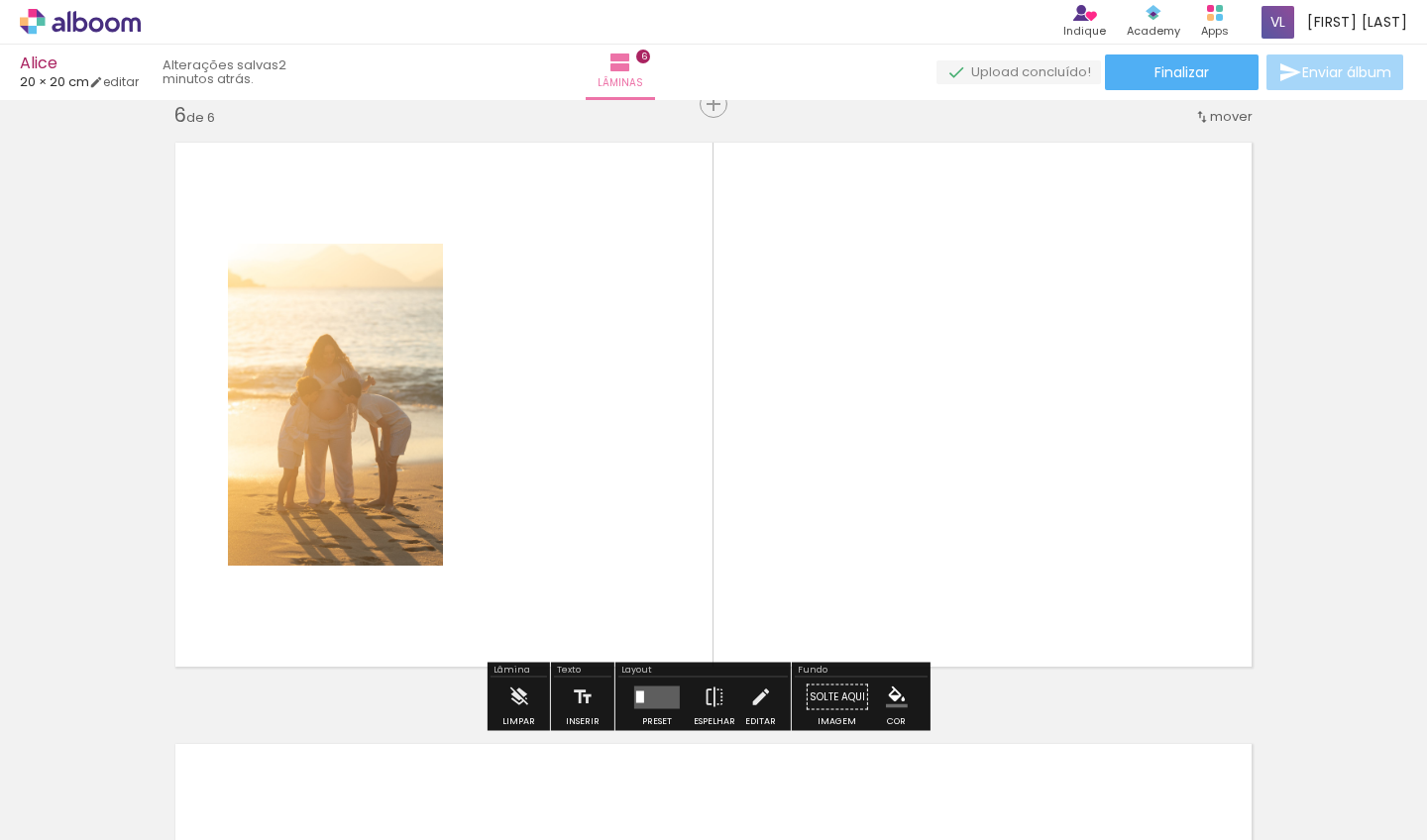 scroll, scrollTop: 3031, scrollLeft: 0, axis: vertical 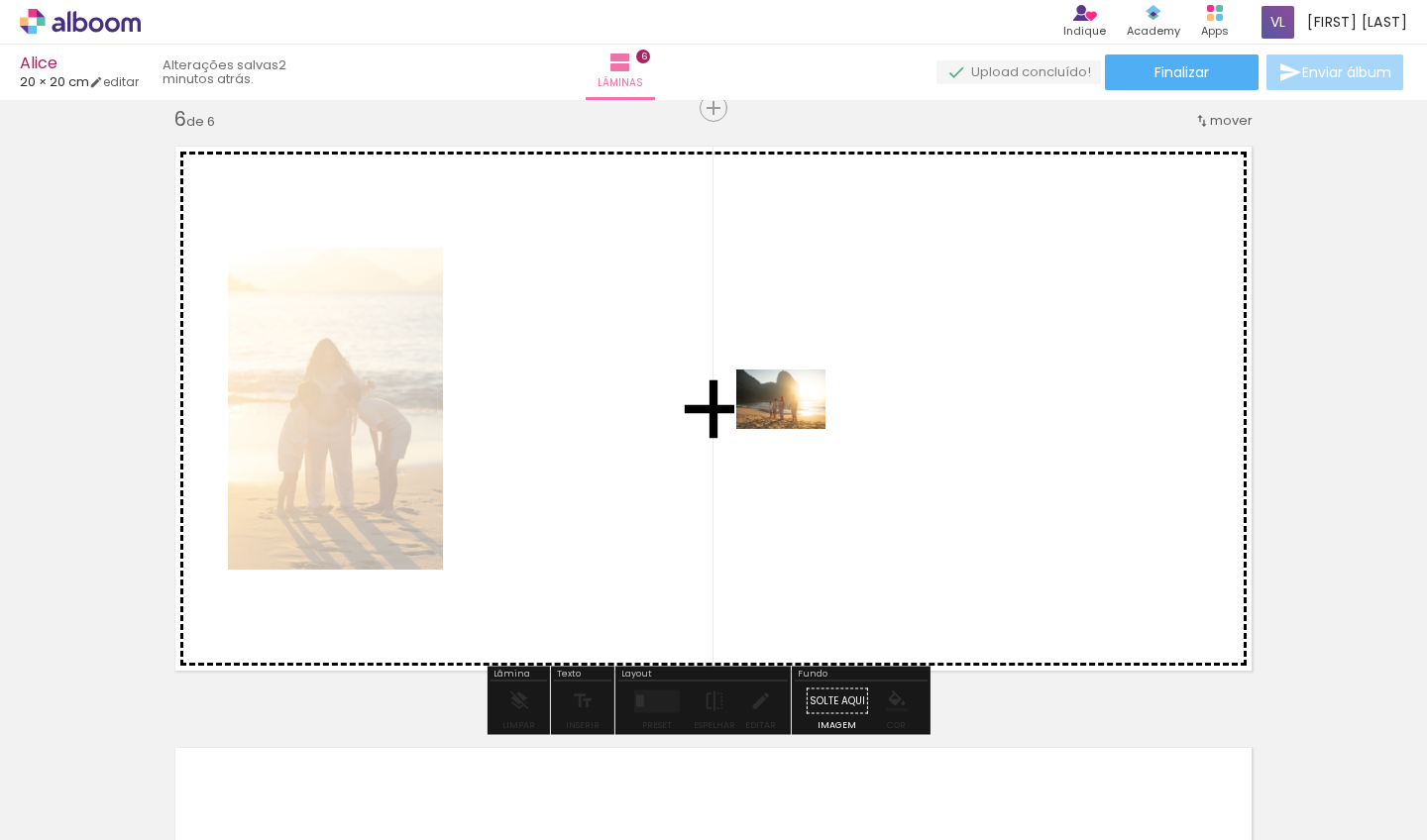 drag, startPoint x: 892, startPoint y: 775, endPoint x: 980, endPoint y: 703, distance: 113.70136 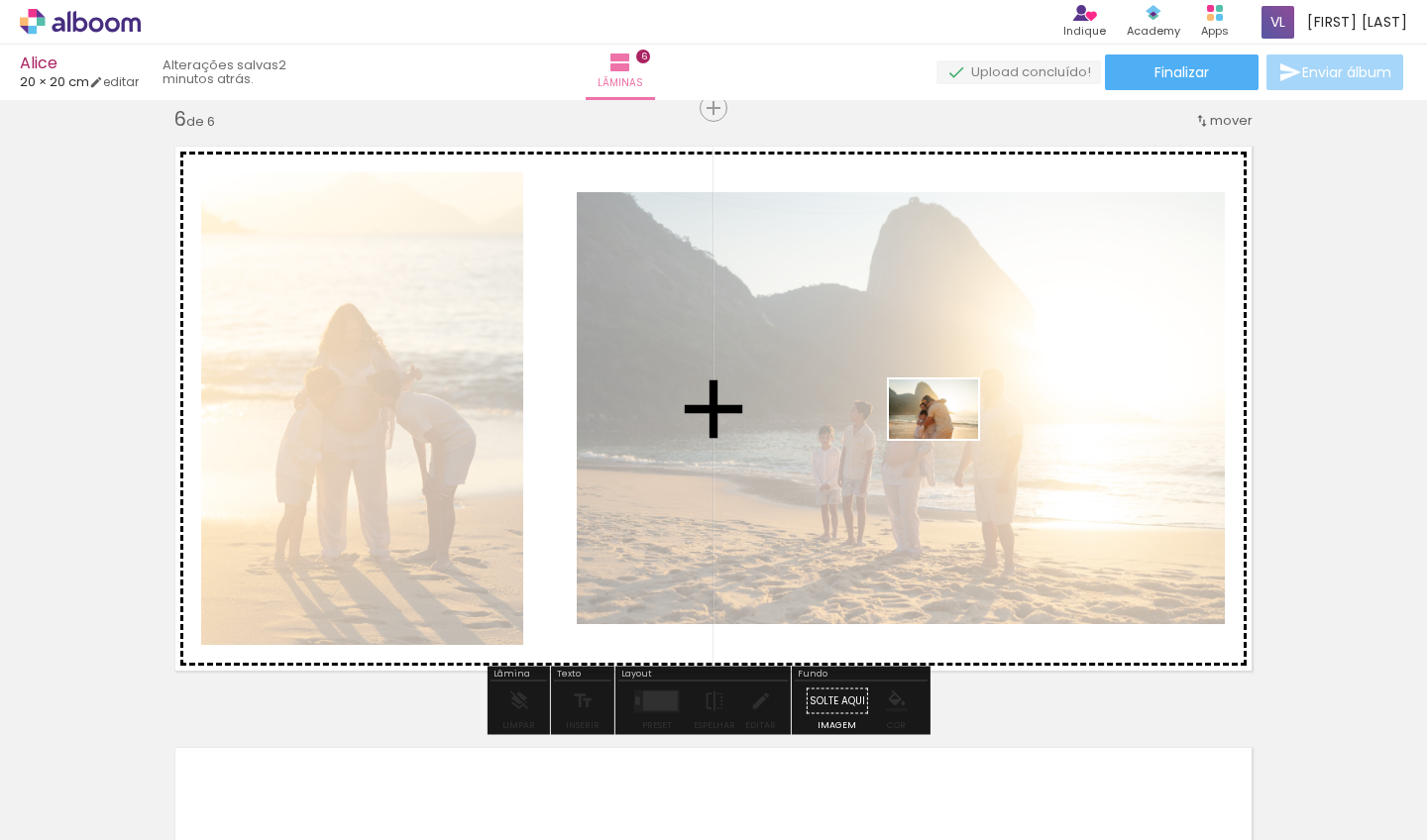 drag, startPoint x: 1025, startPoint y: 788, endPoint x: 948, endPoint y: 439, distance: 357.3933 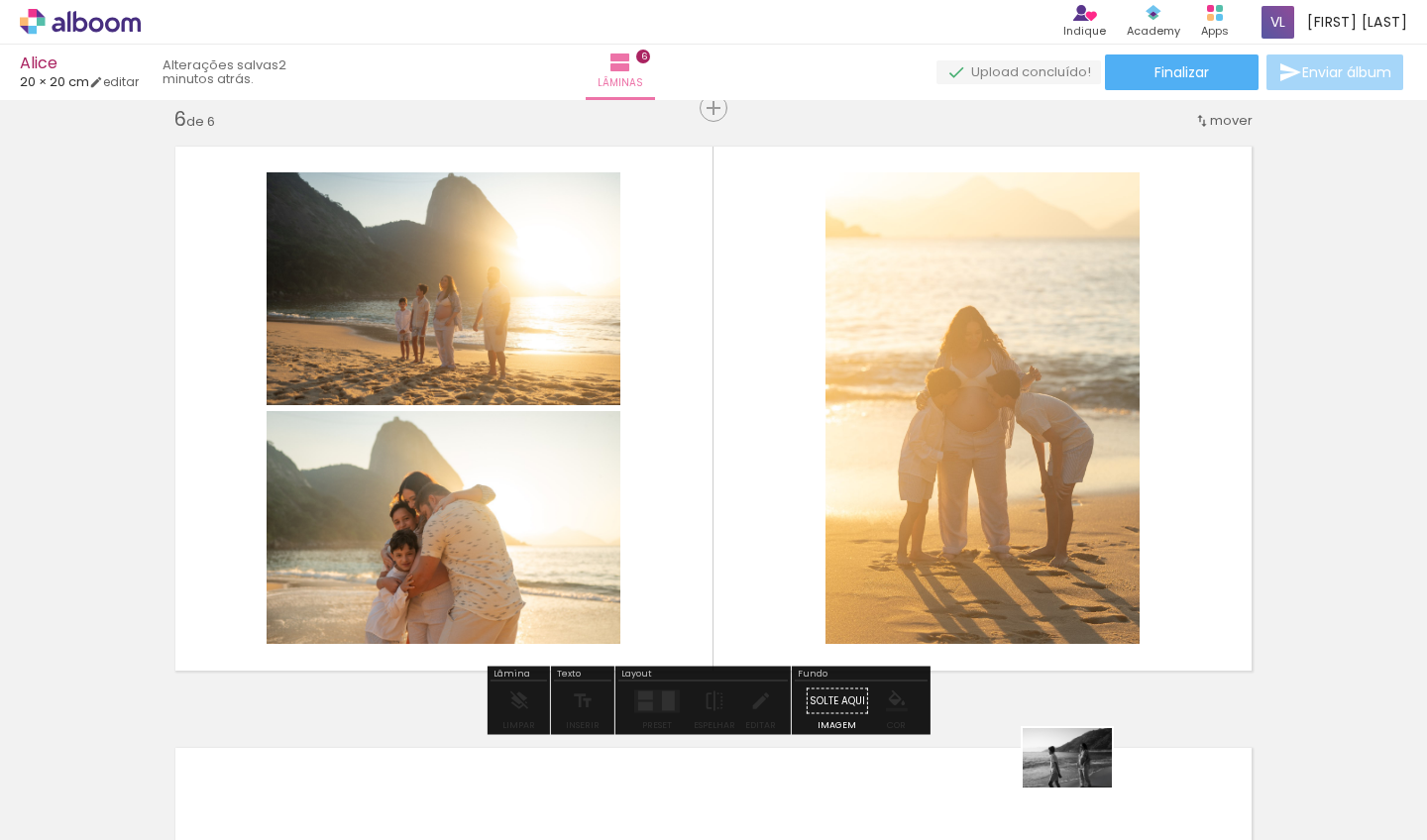 drag, startPoint x: 1119, startPoint y: 788, endPoint x: 1090, endPoint y: 794, distance: 29.614186 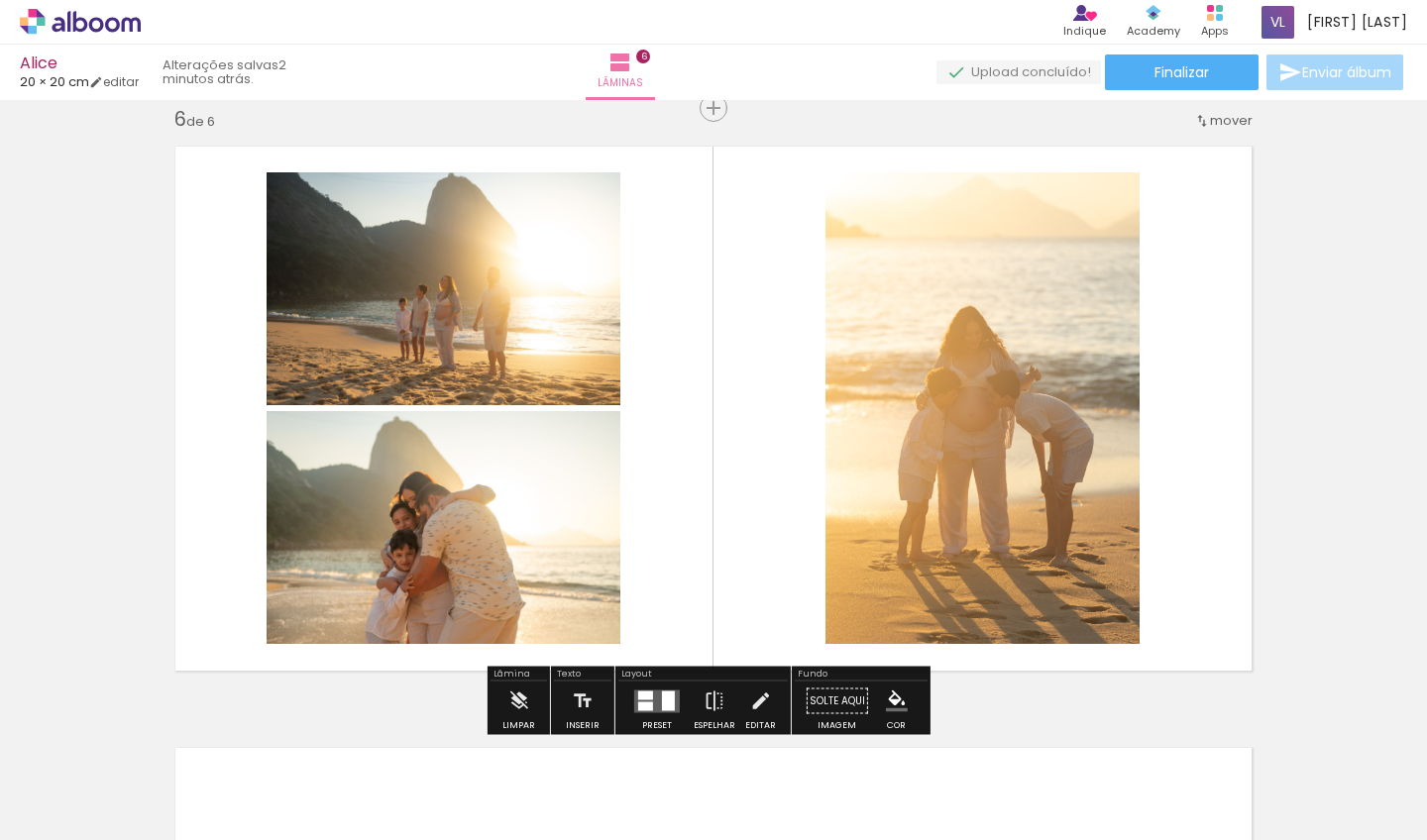 scroll, scrollTop: 0, scrollLeft: 1420, axis: horizontal 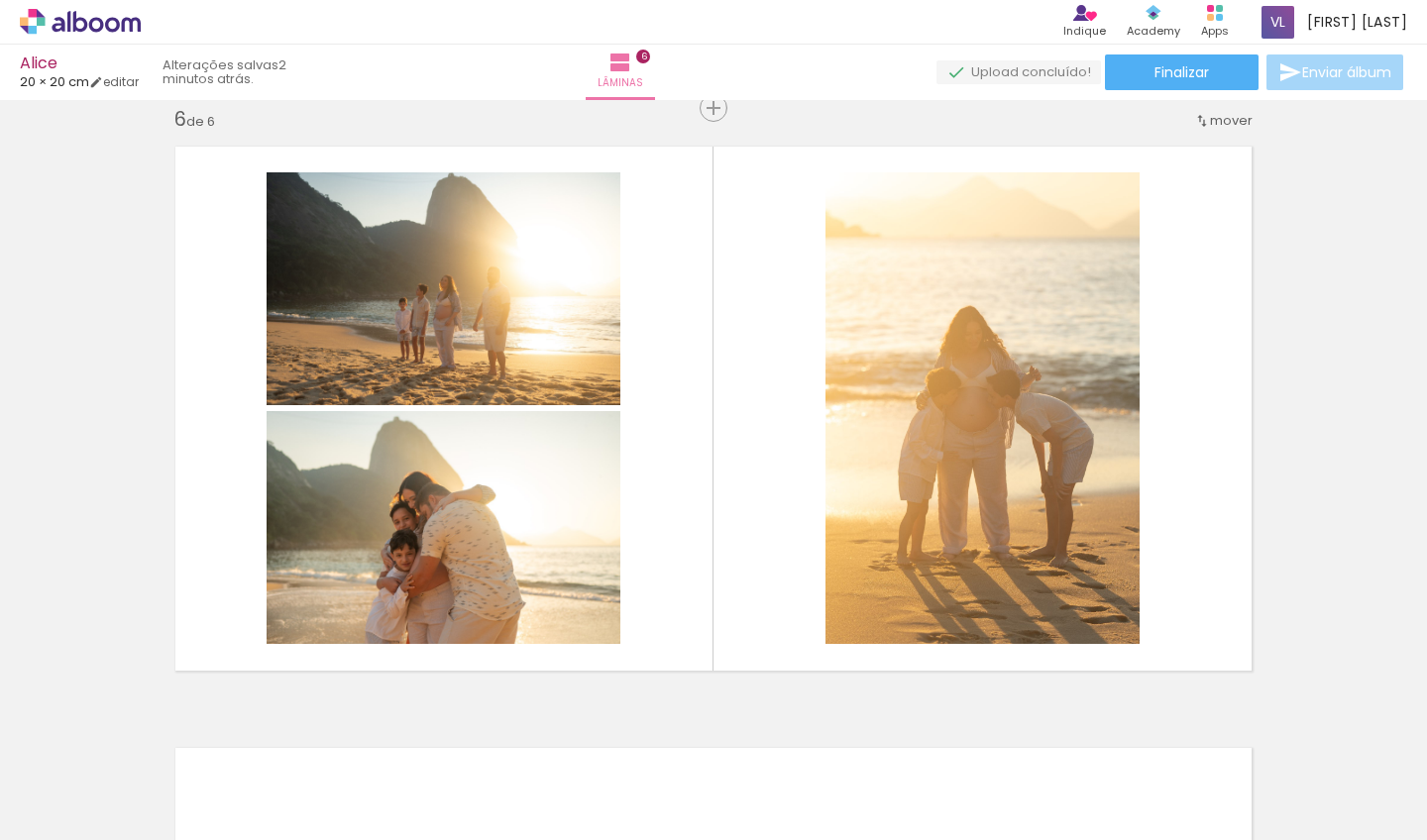 drag, startPoint x: 700, startPoint y: 830, endPoint x: 903, endPoint y: 839, distance: 203.19941 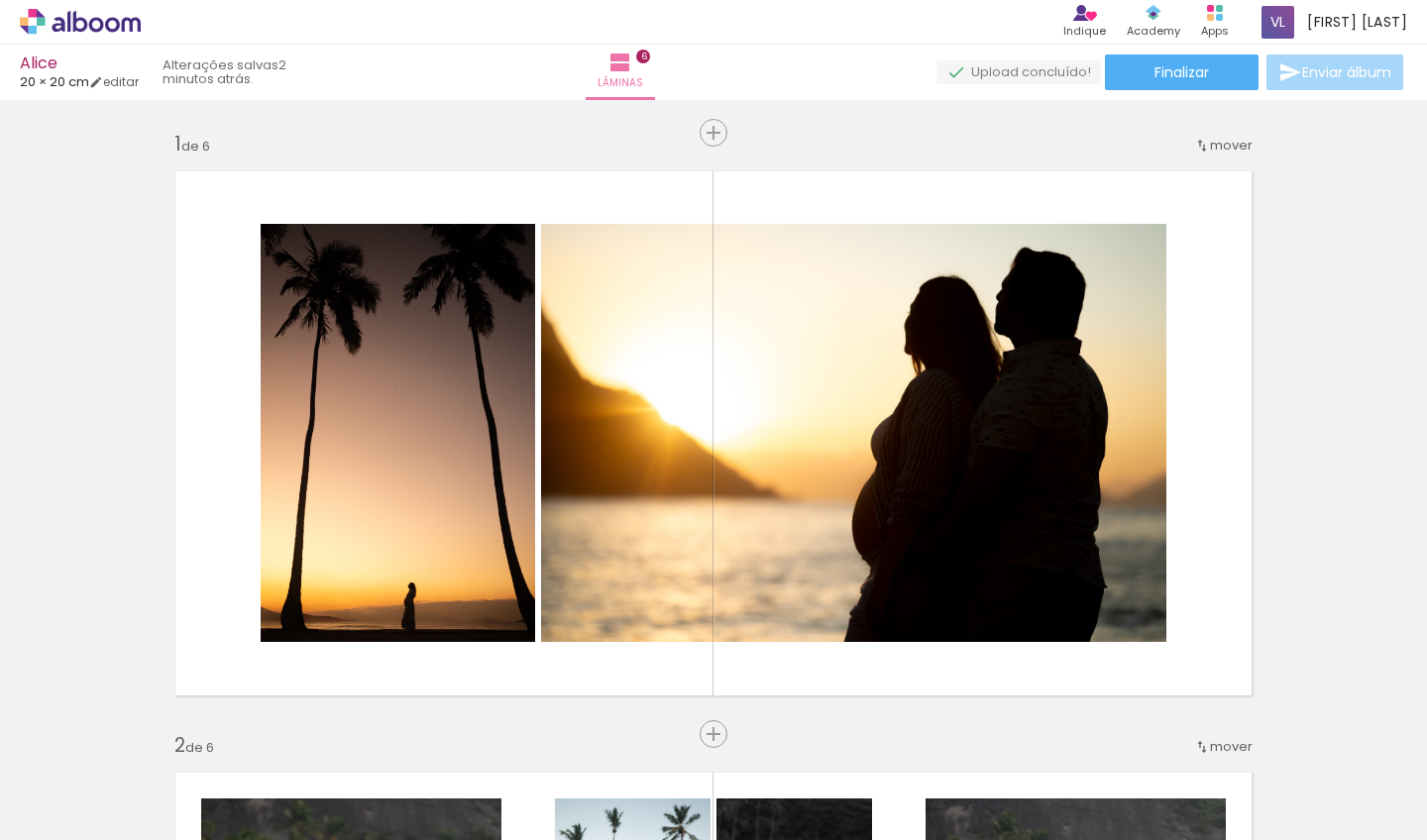 scroll, scrollTop: 0, scrollLeft: 0, axis: both 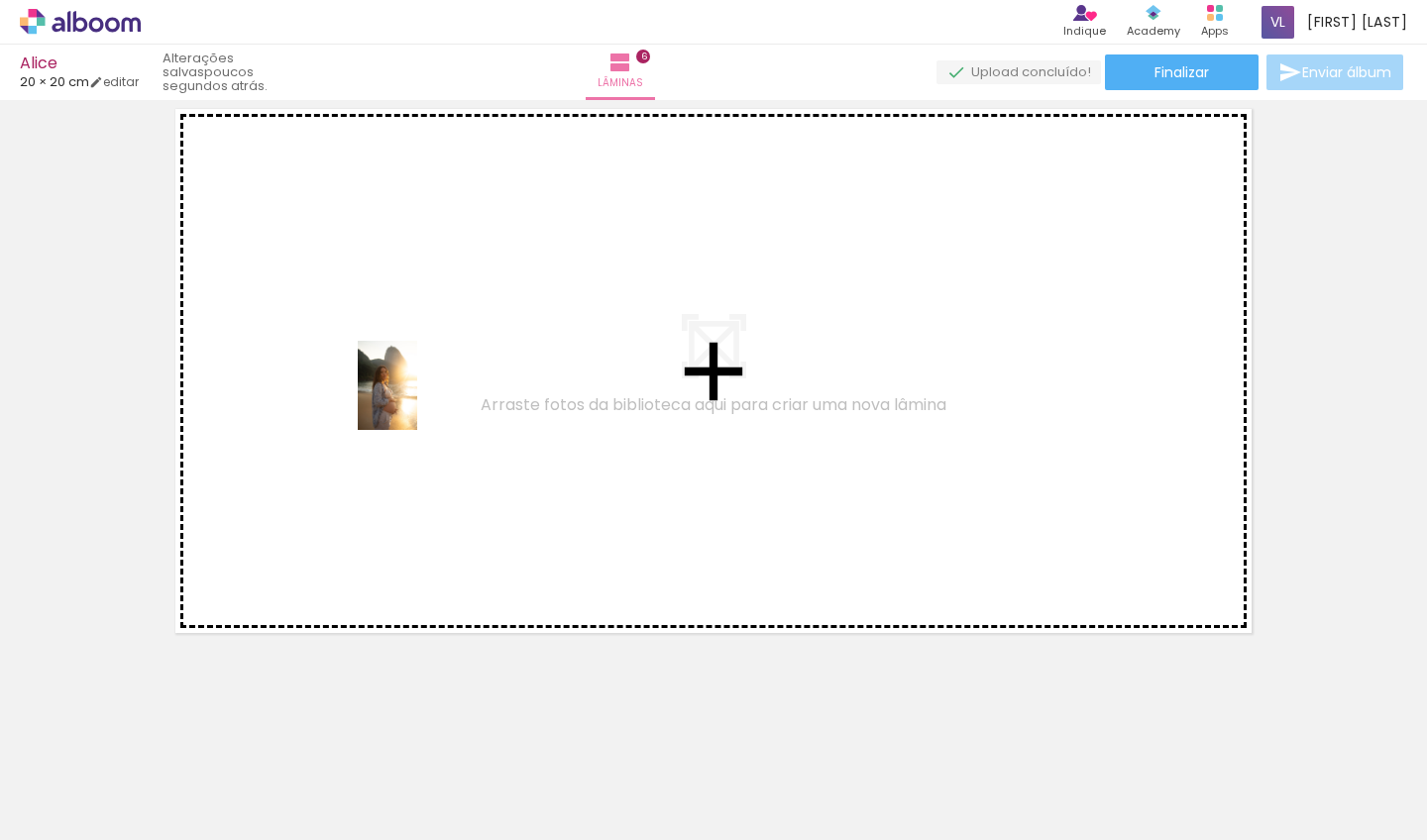 drag, startPoint x: 394, startPoint y: 785, endPoint x: 328, endPoint y: 714, distance: 96.93812 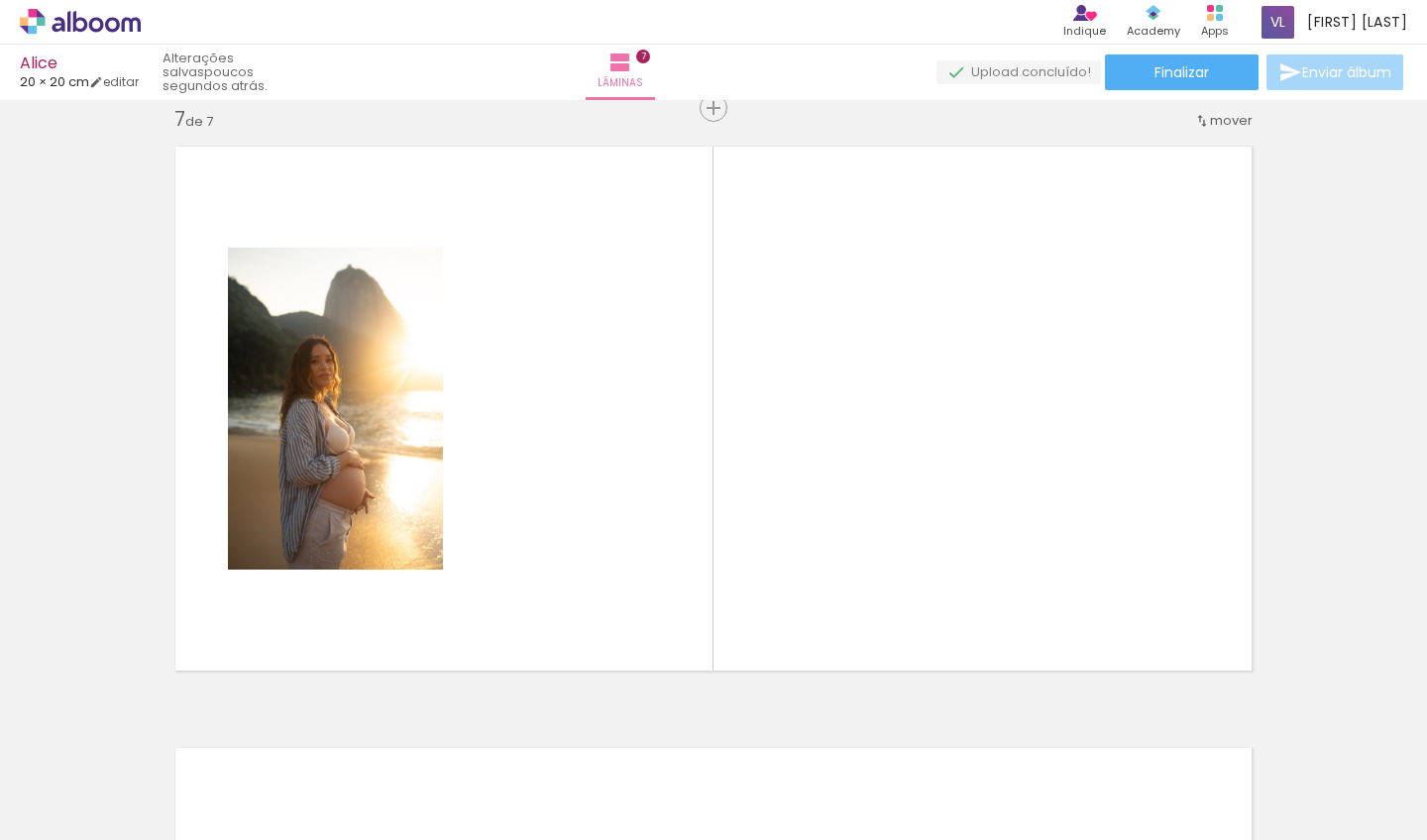scroll, scrollTop: 3632, scrollLeft: 0, axis: vertical 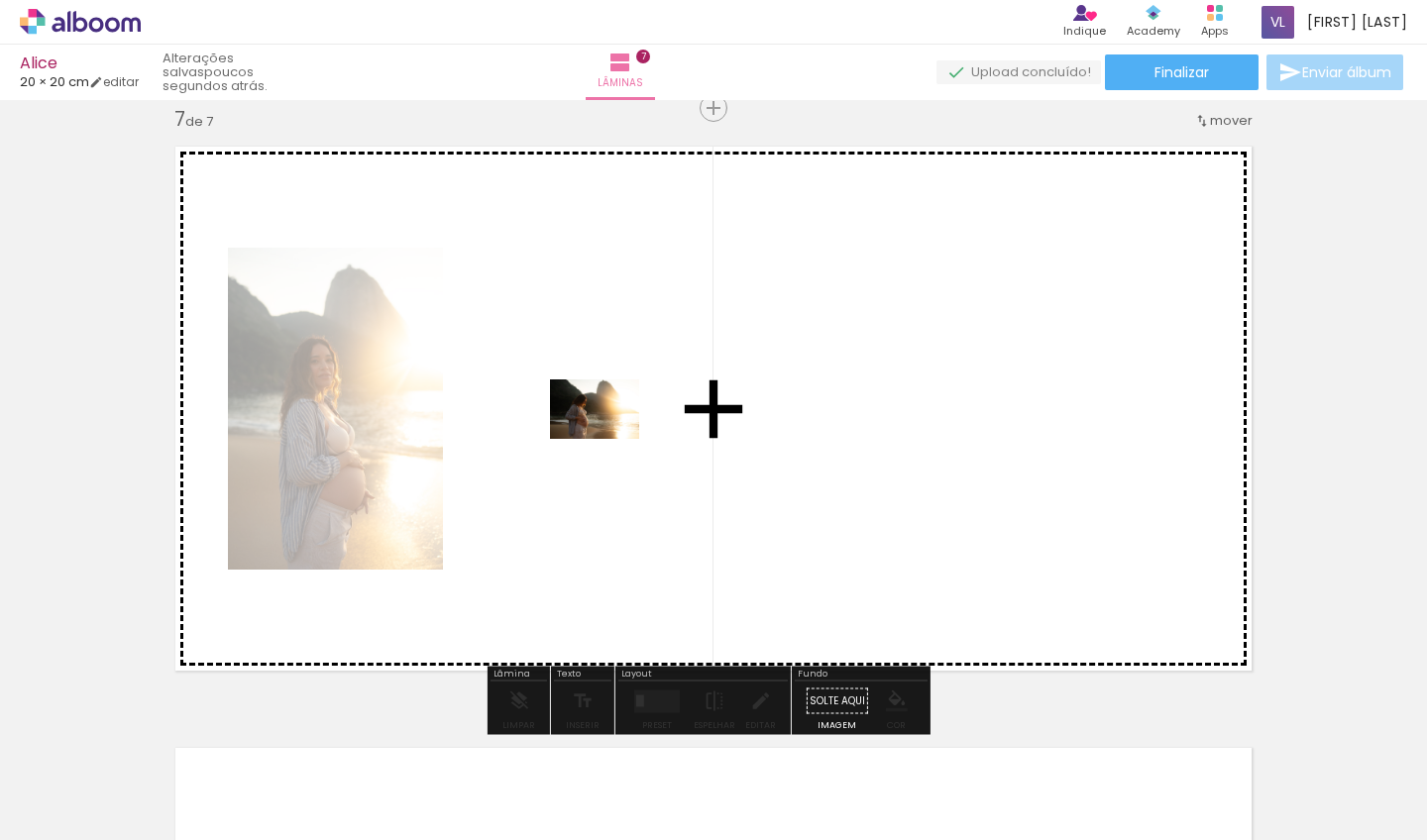 drag, startPoint x: 292, startPoint y: 769, endPoint x: 612, endPoint y: 433, distance: 464 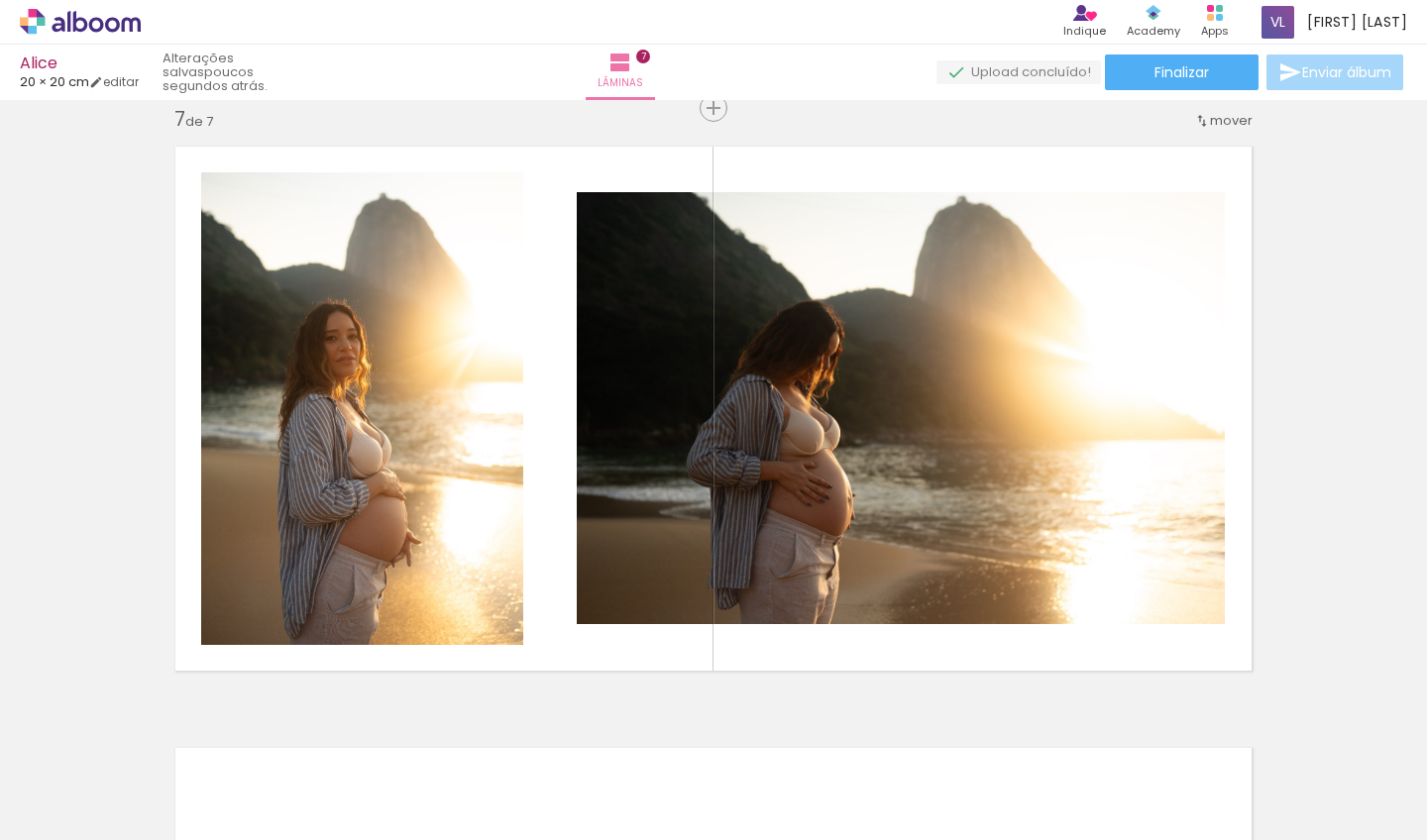 scroll, scrollTop: 0, scrollLeft: 2312, axis: horizontal 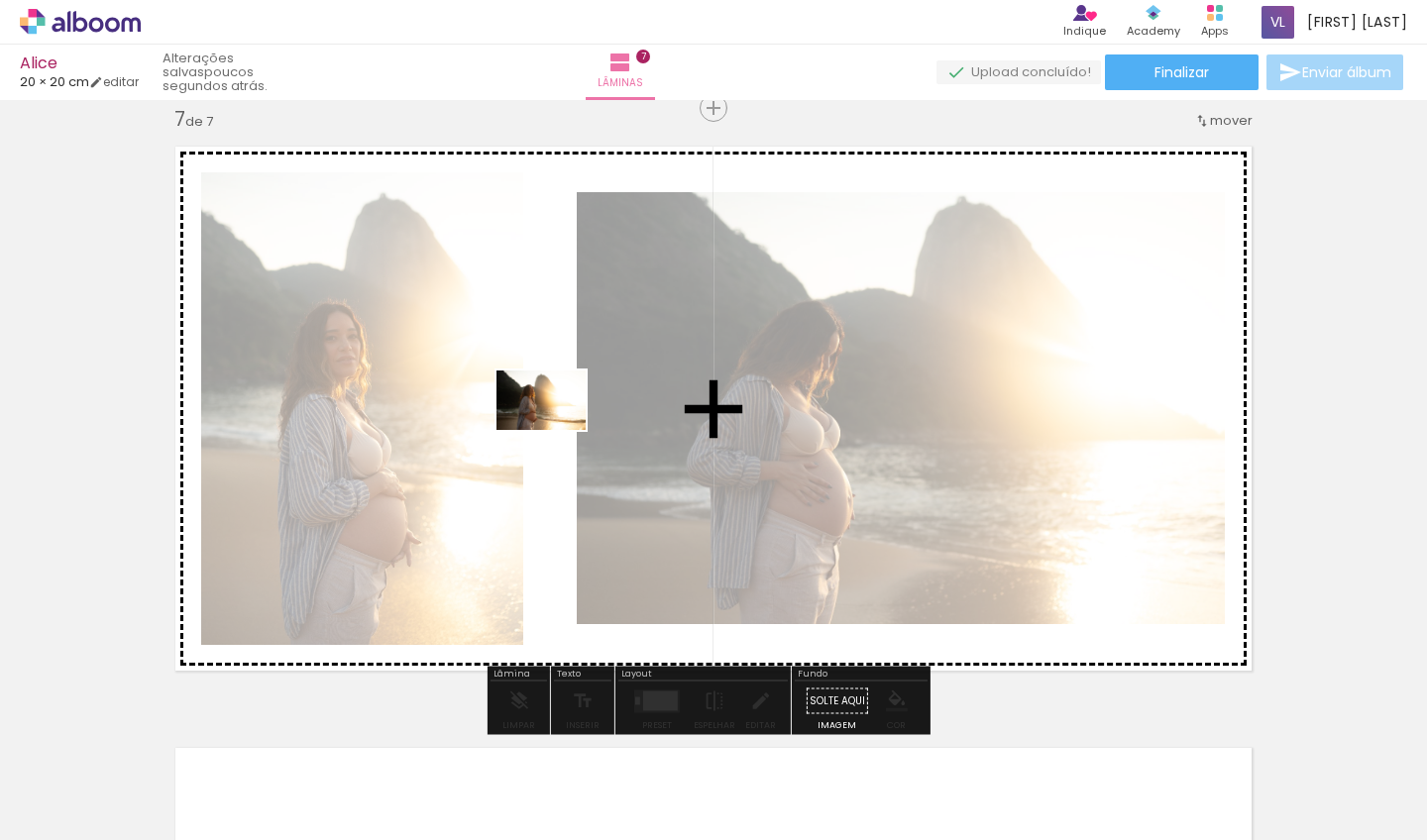 drag, startPoint x: 384, startPoint y: 771, endPoint x: 555, endPoint y: 421, distance: 389.53947 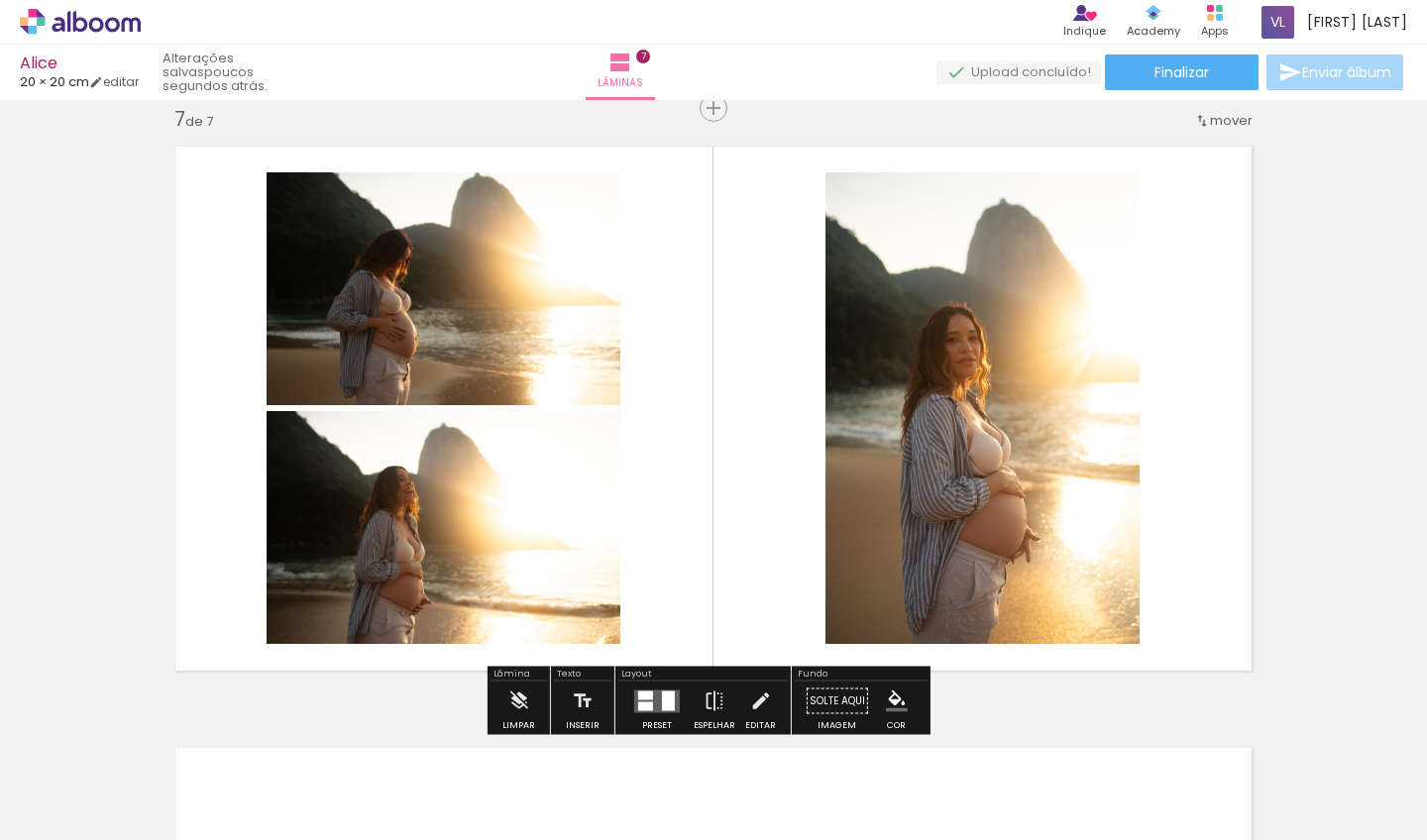 click at bounding box center [657, 700] 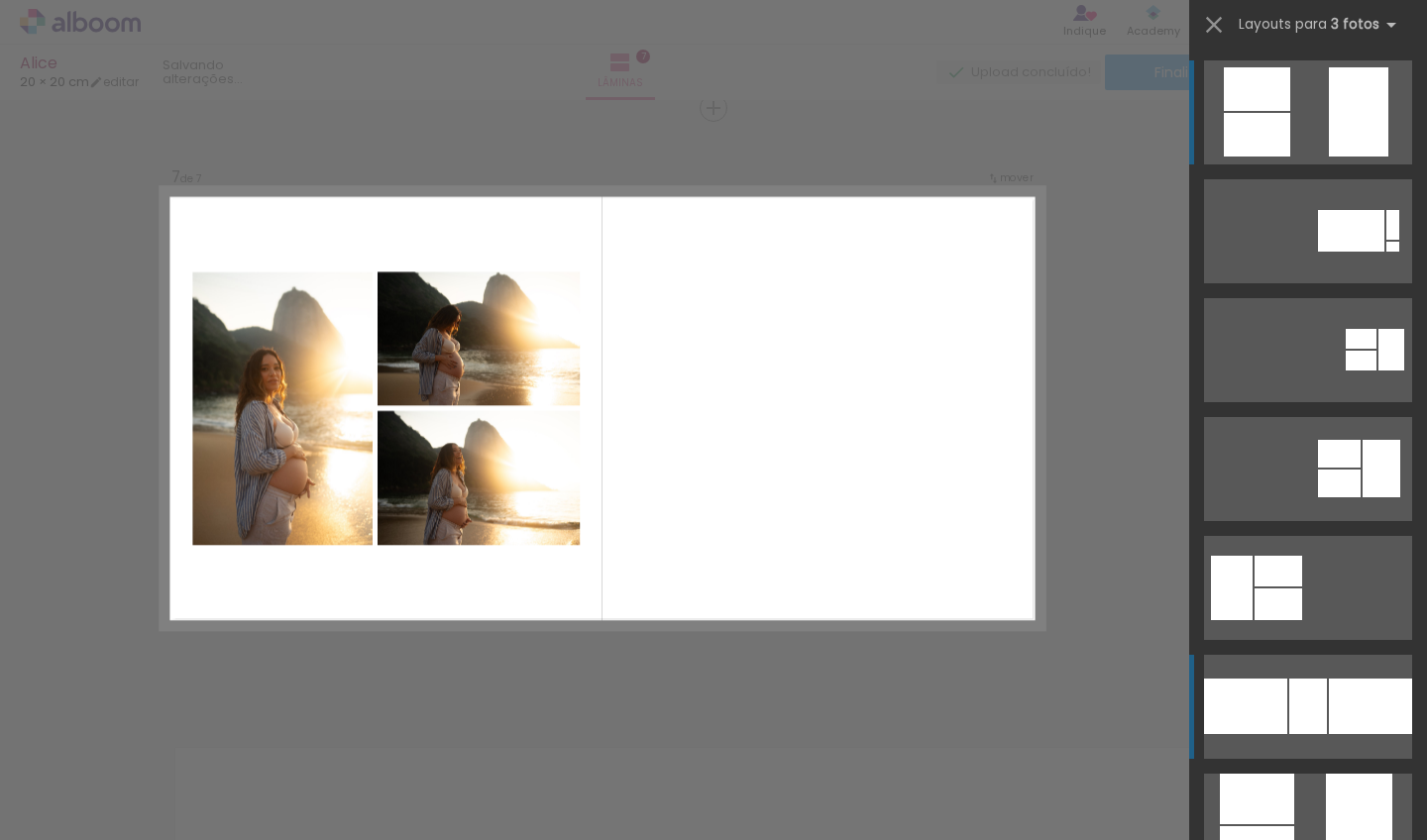 scroll, scrollTop: 58, scrollLeft: 0, axis: vertical 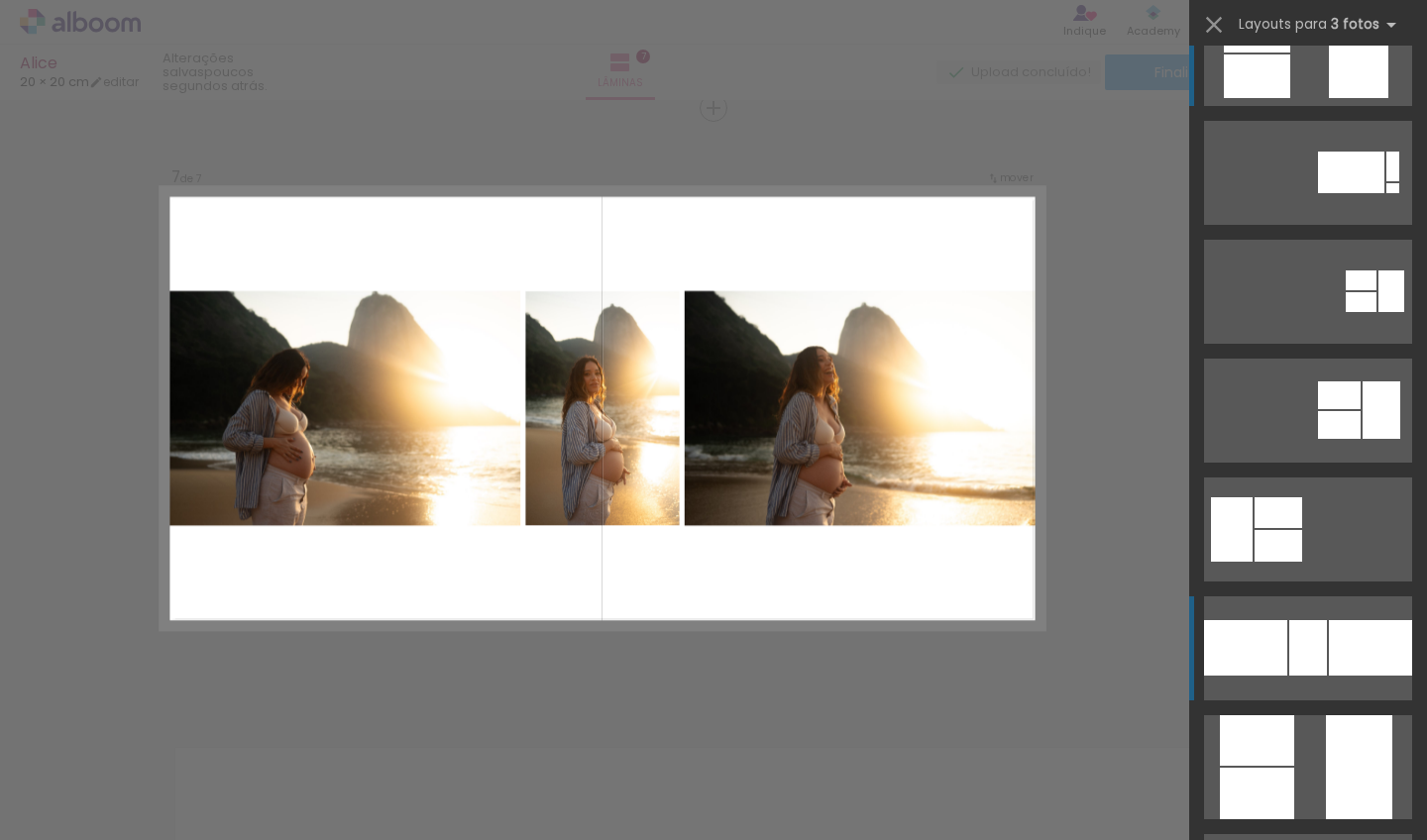 click at bounding box center (1308, 648) 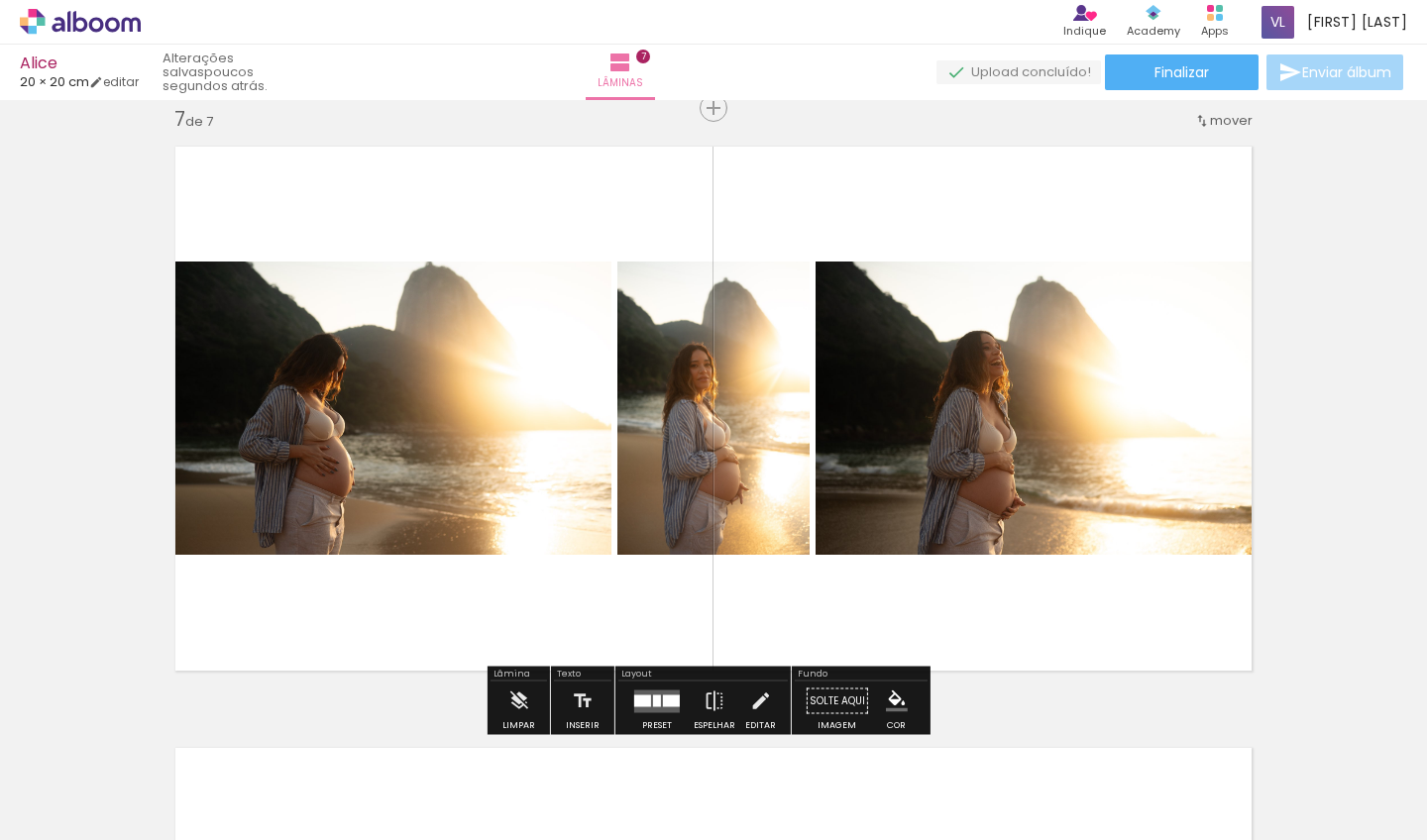 click at bounding box center [642, 700] 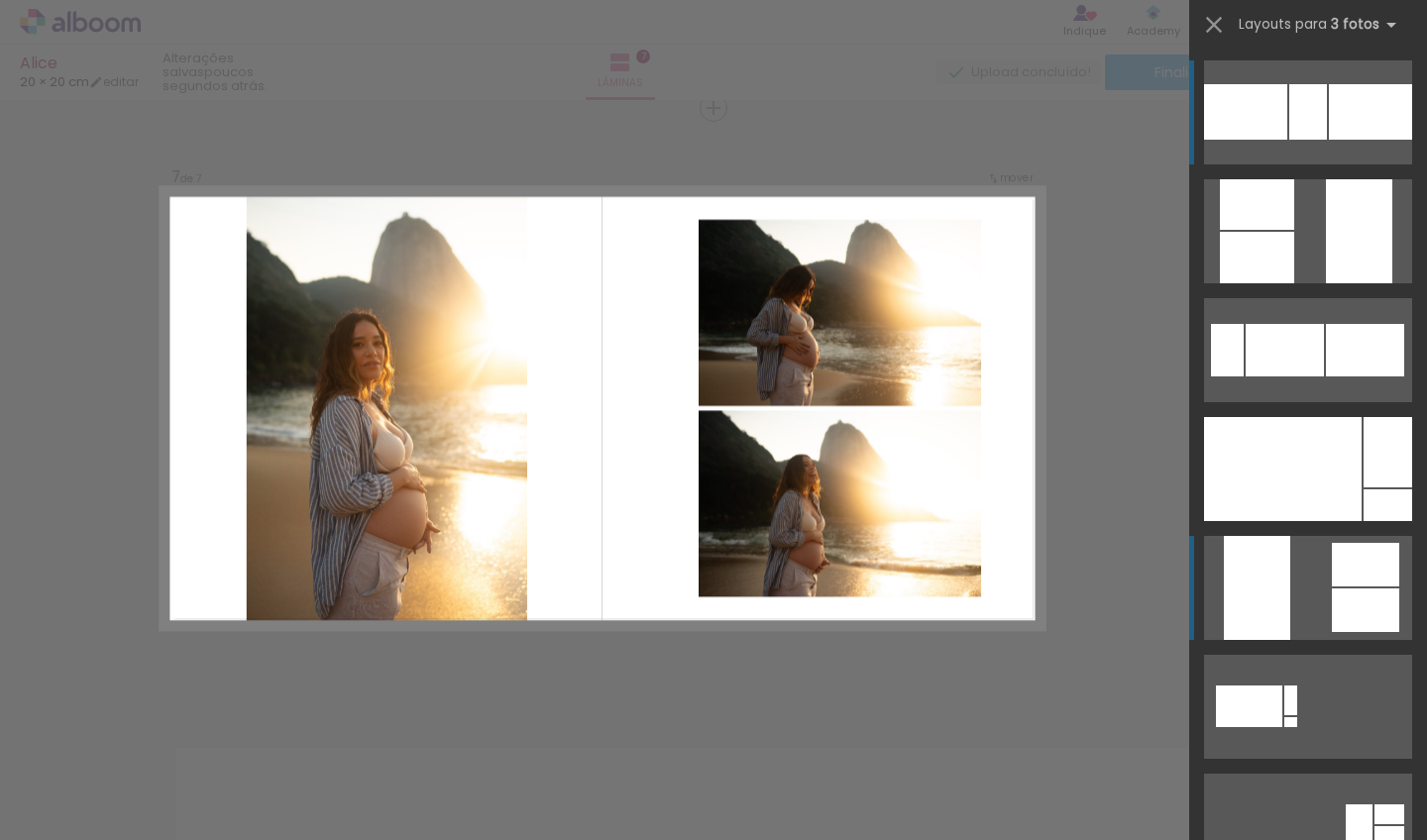 scroll, scrollTop: 666, scrollLeft: 0, axis: vertical 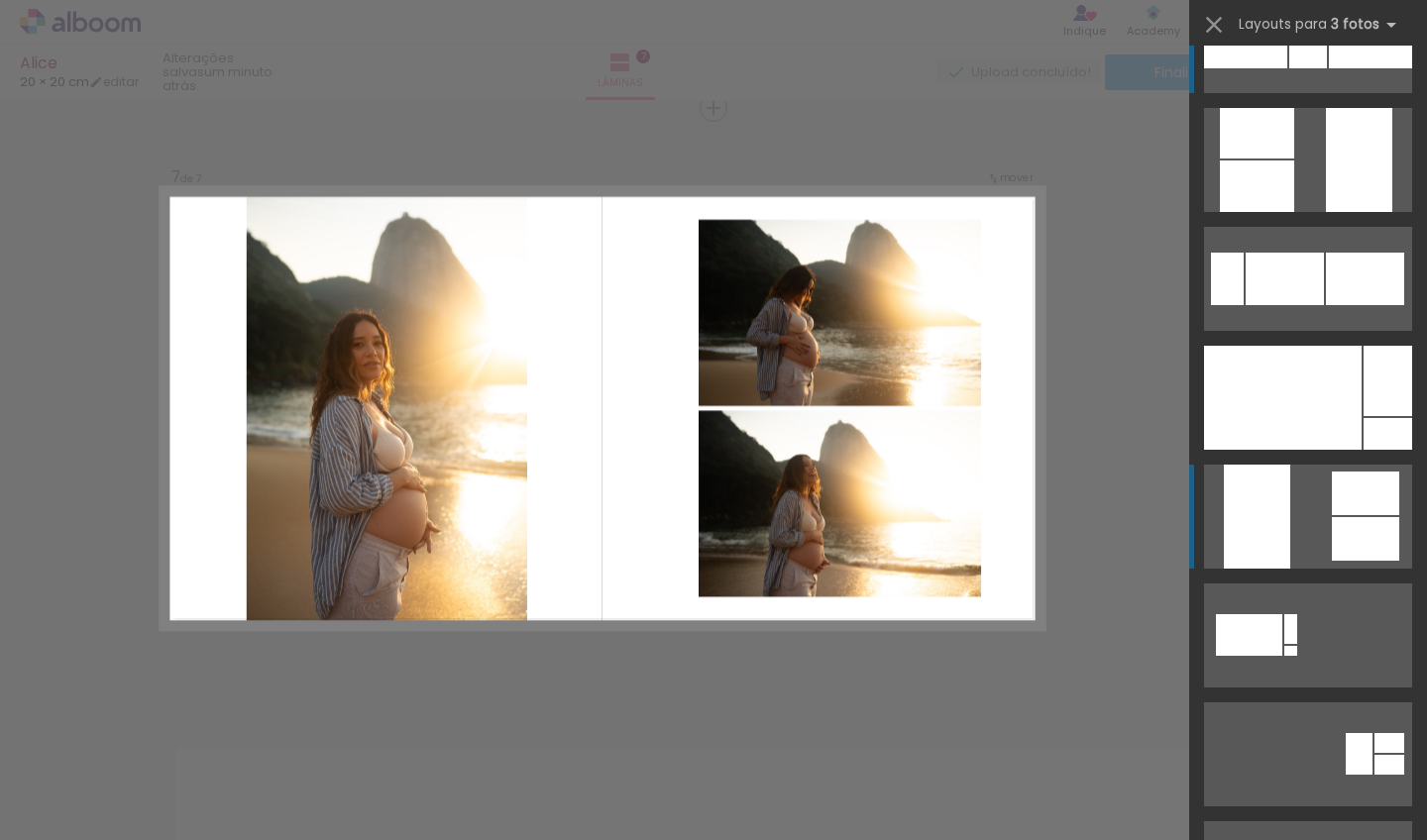 click at bounding box center (1392, -419) 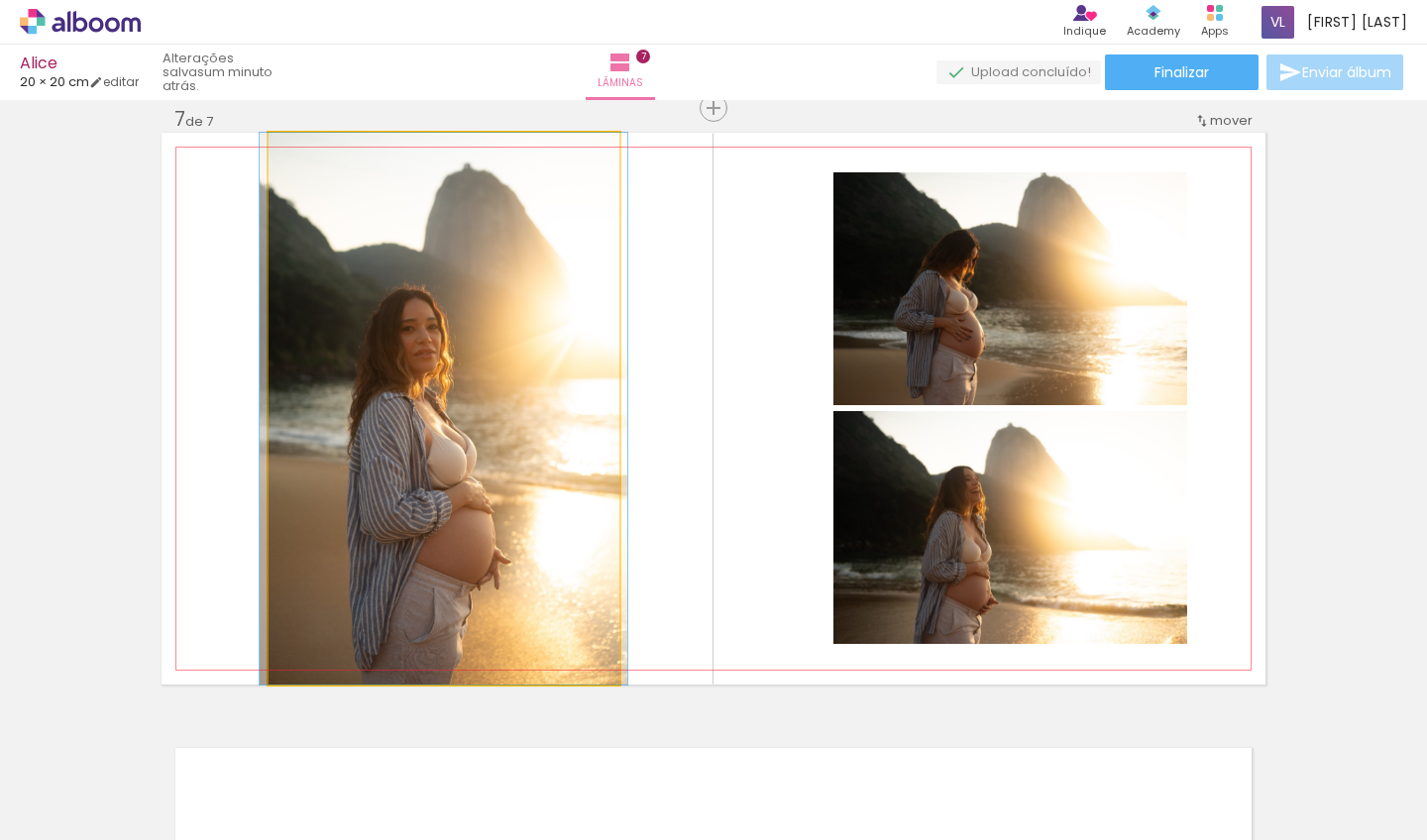 click at bounding box center (315, 154) 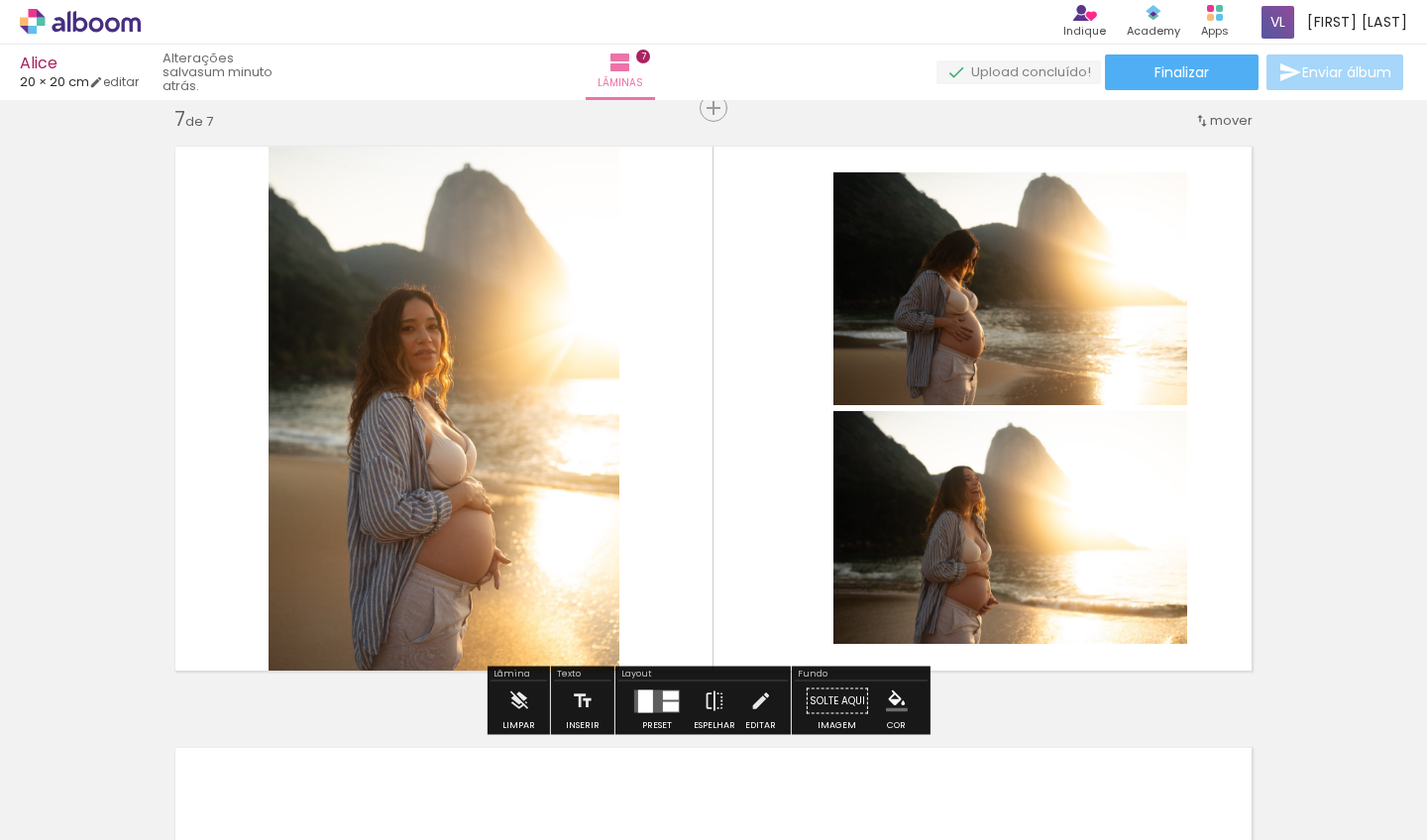 click on "Inserir lâmina 1  de 7  Inserir lâmina 2  de 7  Inserir lâmina 3  de 7  Inserir lâmina 4  de 7  Inserir lâmina 5  de 7  Inserir lâmina 6  de 7  Inserir lâmina 7  de 7" at bounding box center (714, -1120) 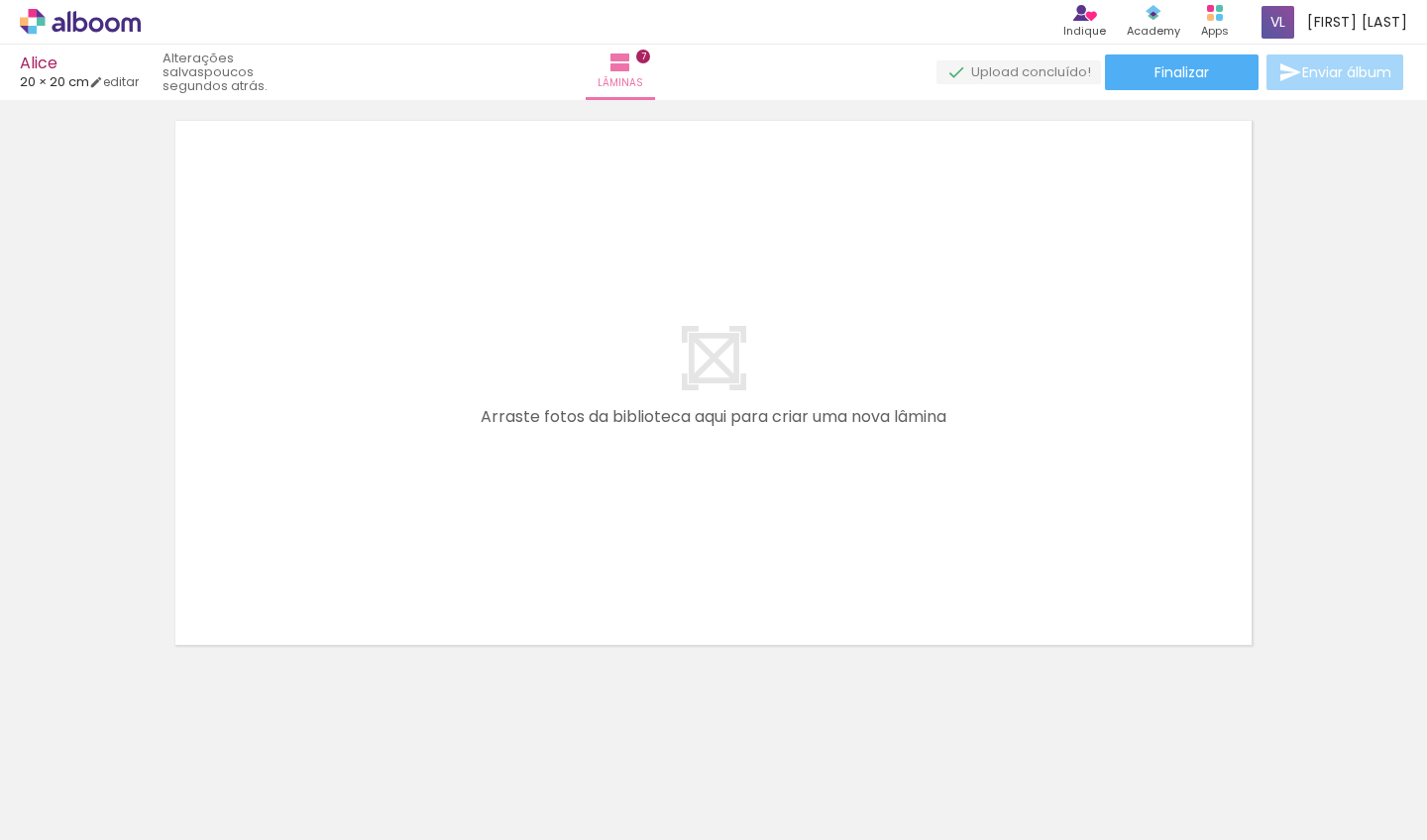 scroll, scrollTop: 4255, scrollLeft: 0, axis: vertical 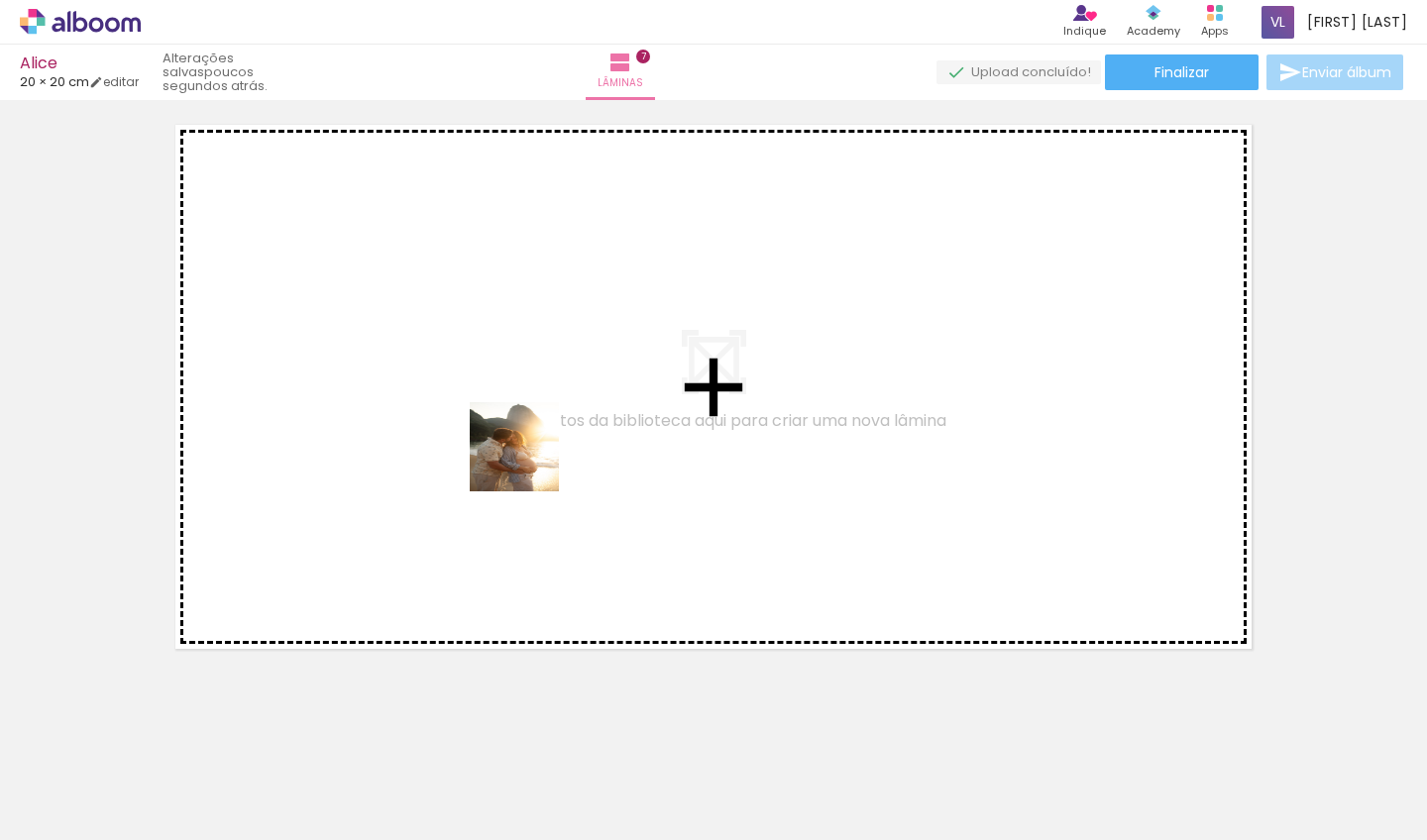 drag, startPoint x: 489, startPoint y: 787, endPoint x: 532, endPoint y: 424, distance: 365.538 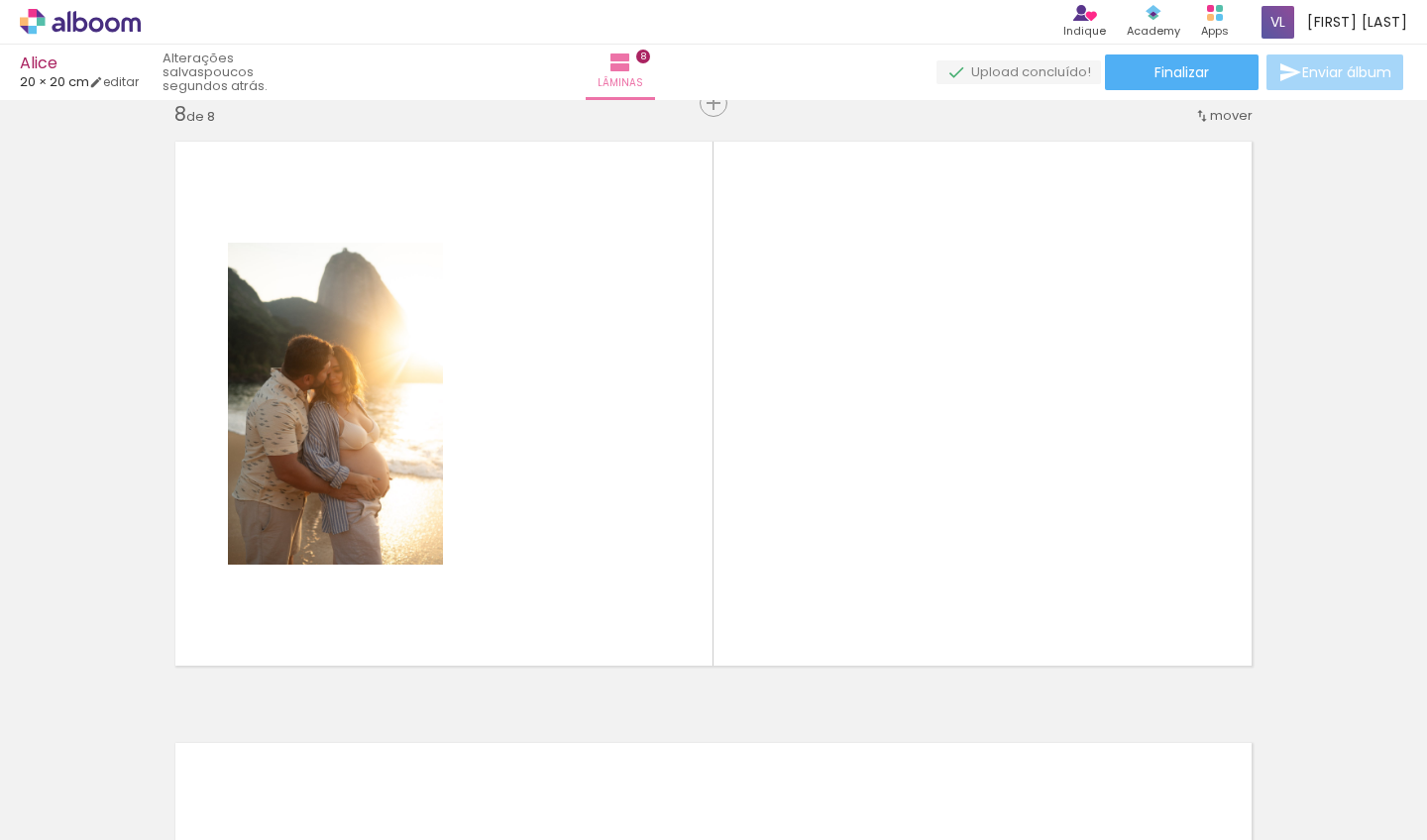 scroll, scrollTop: 4234, scrollLeft: 0, axis: vertical 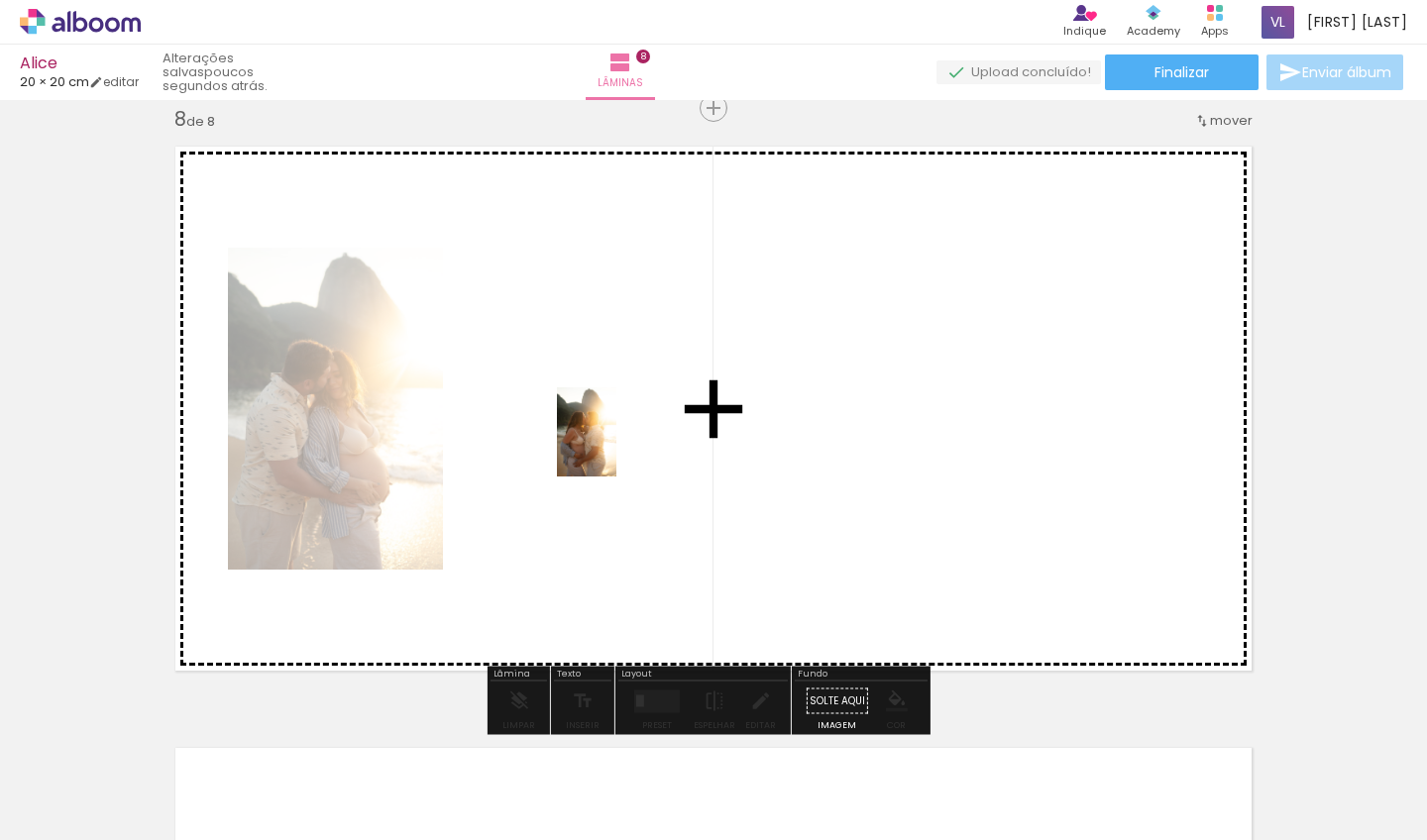 drag, startPoint x: 620, startPoint y: 752, endPoint x: 616, endPoint y: 447, distance: 305.02623 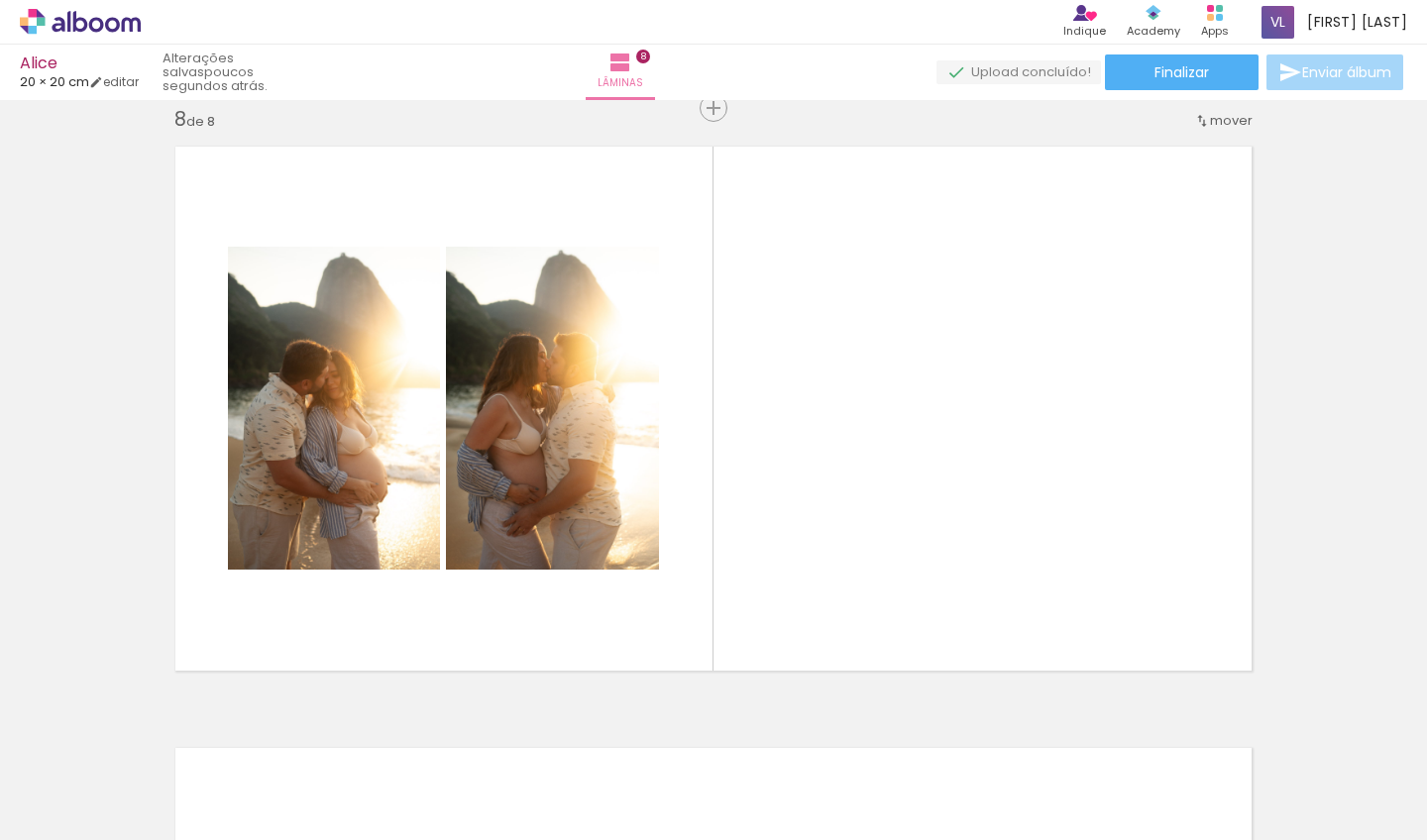scroll, scrollTop: 0, scrollLeft: 2419, axis: horizontal 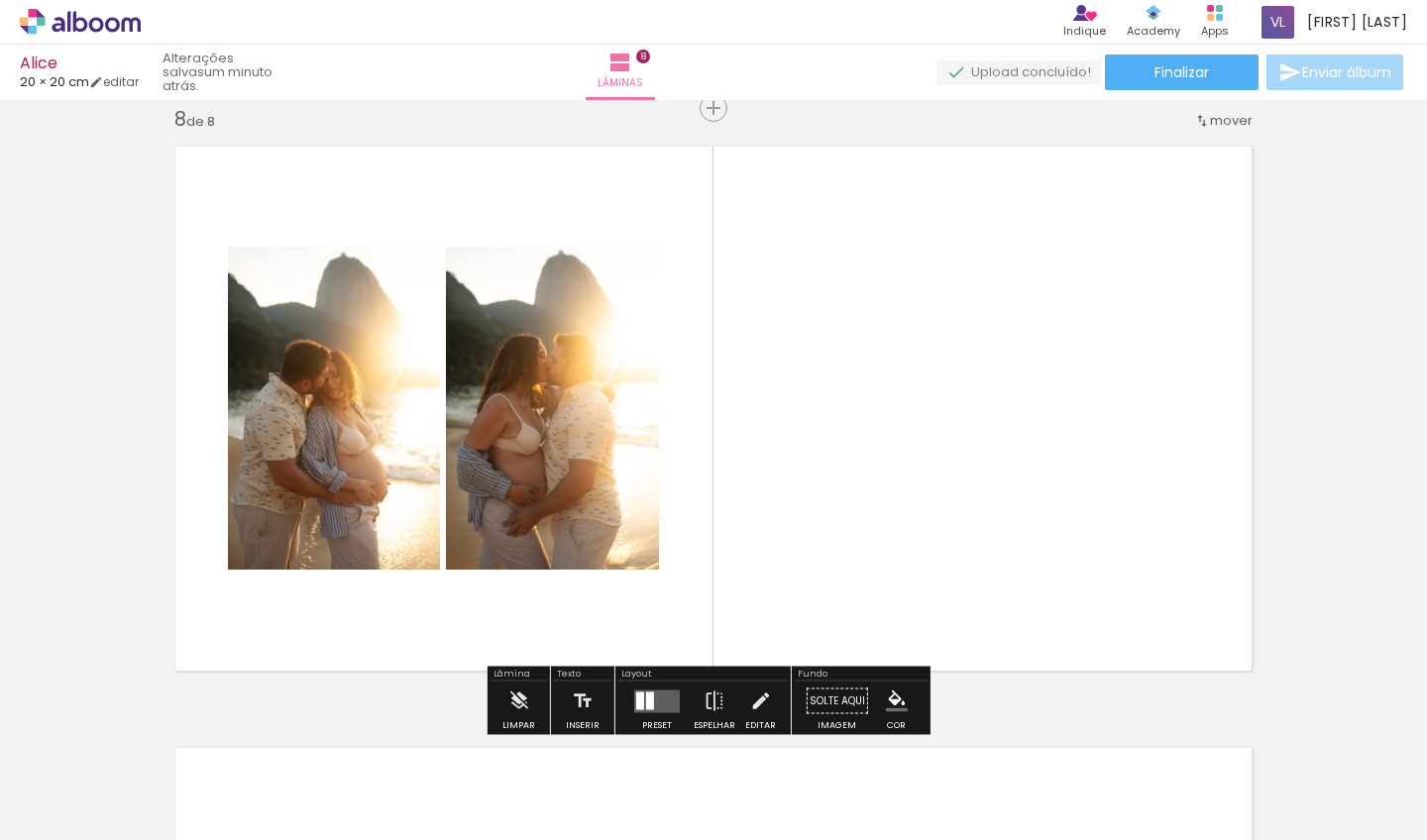 click 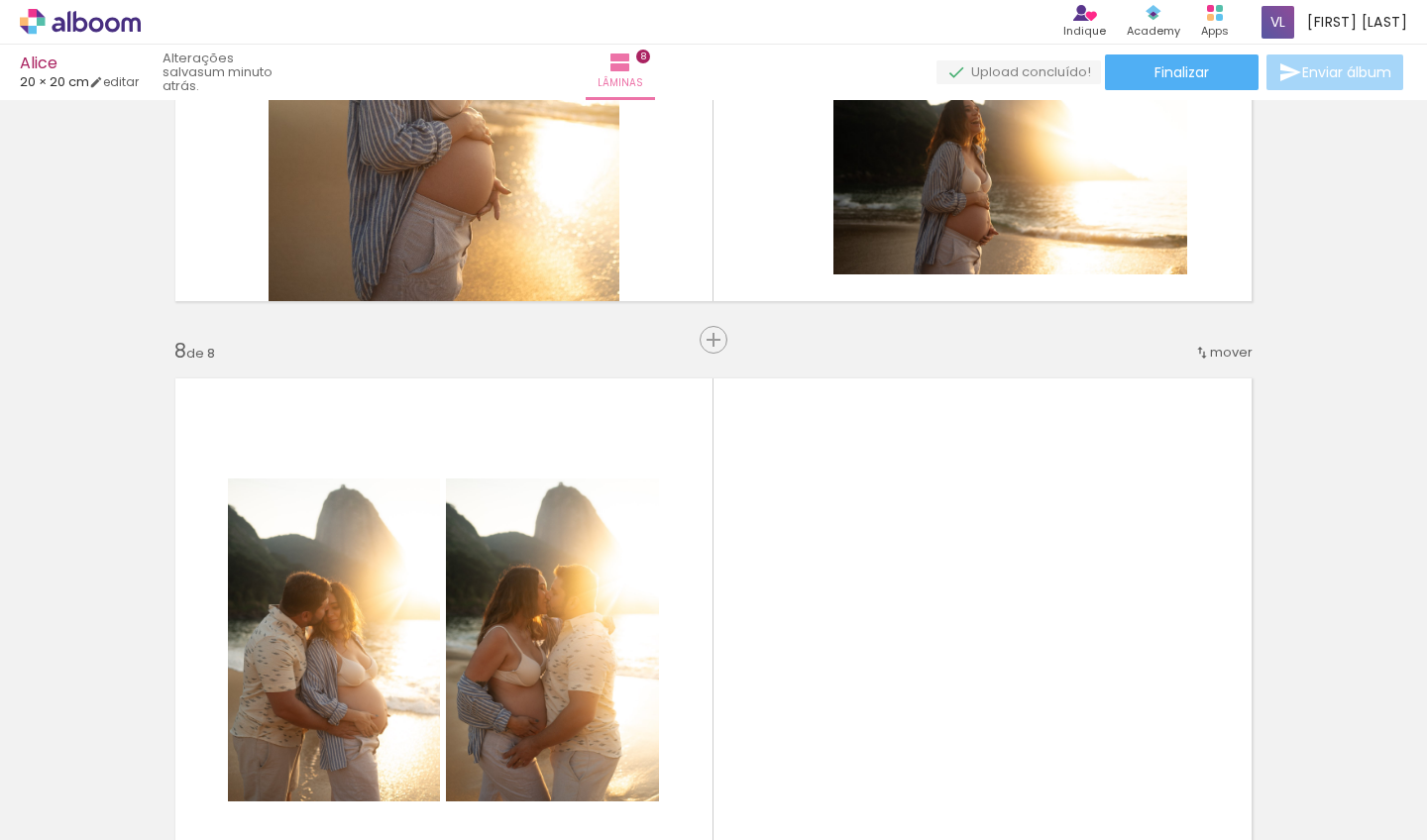 scroll, scrollTop: 4331, scrollLeft: 0, axis: vertical 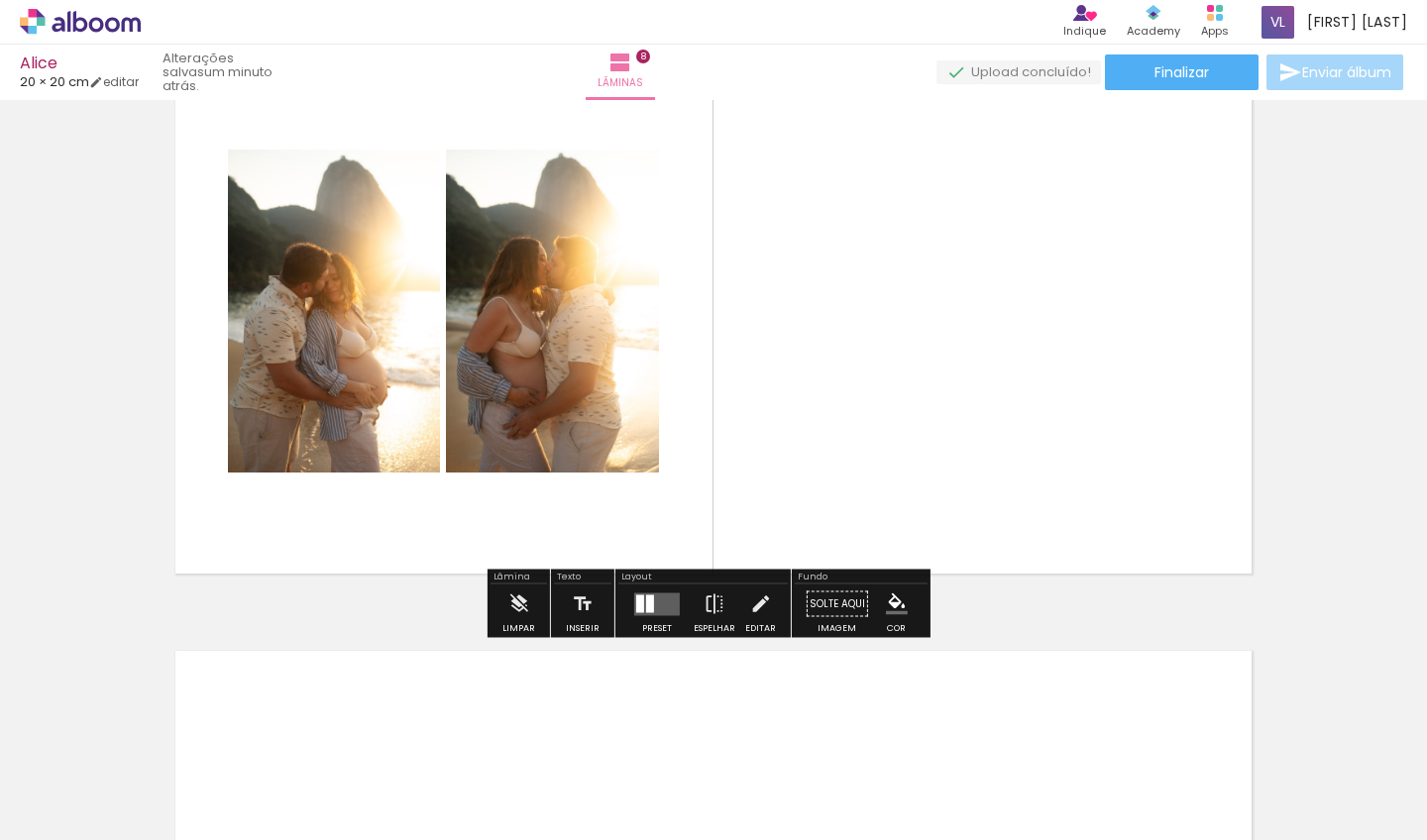 click 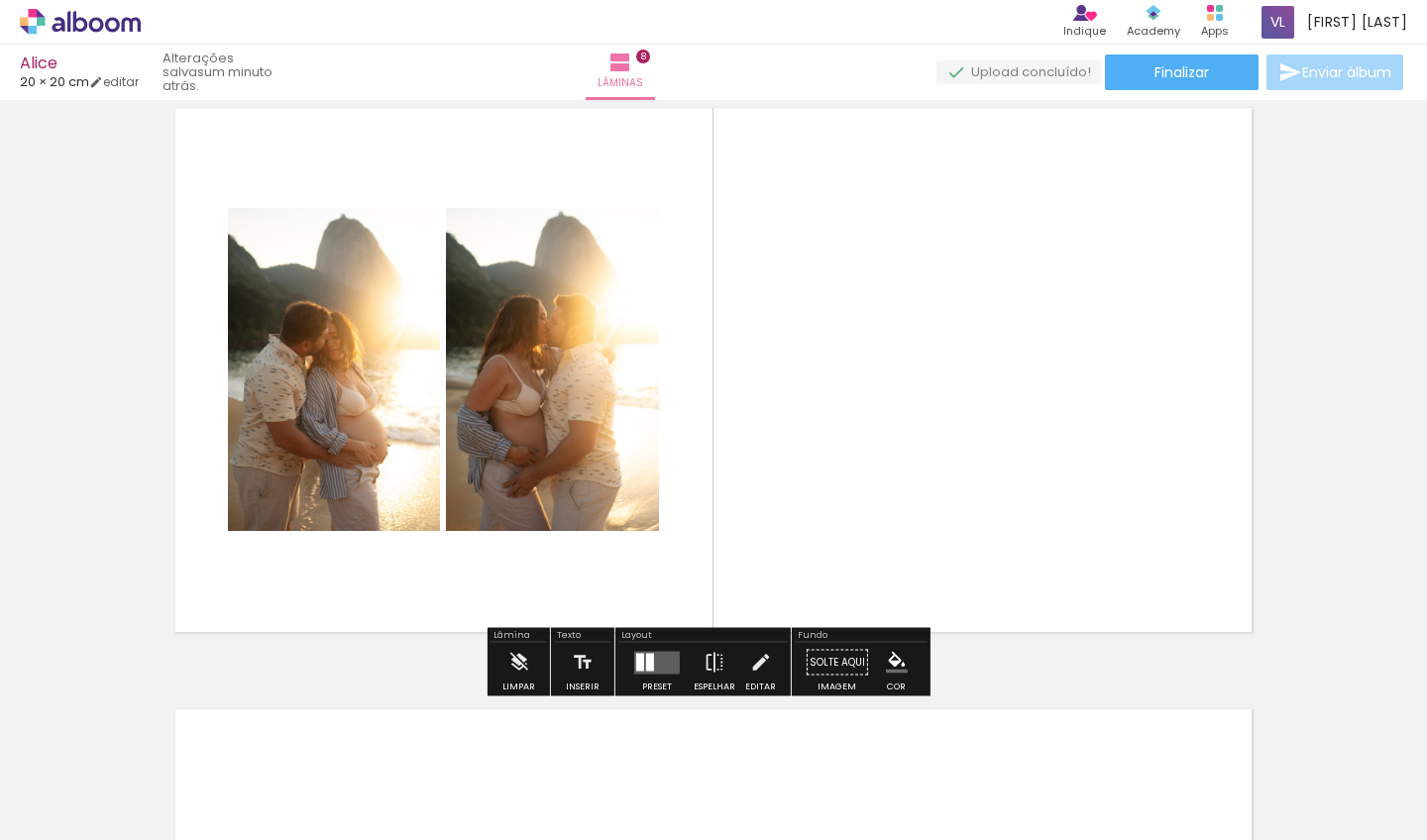 scroll, scrollTop: 3854, scrollLeft: 0, axis: vertical 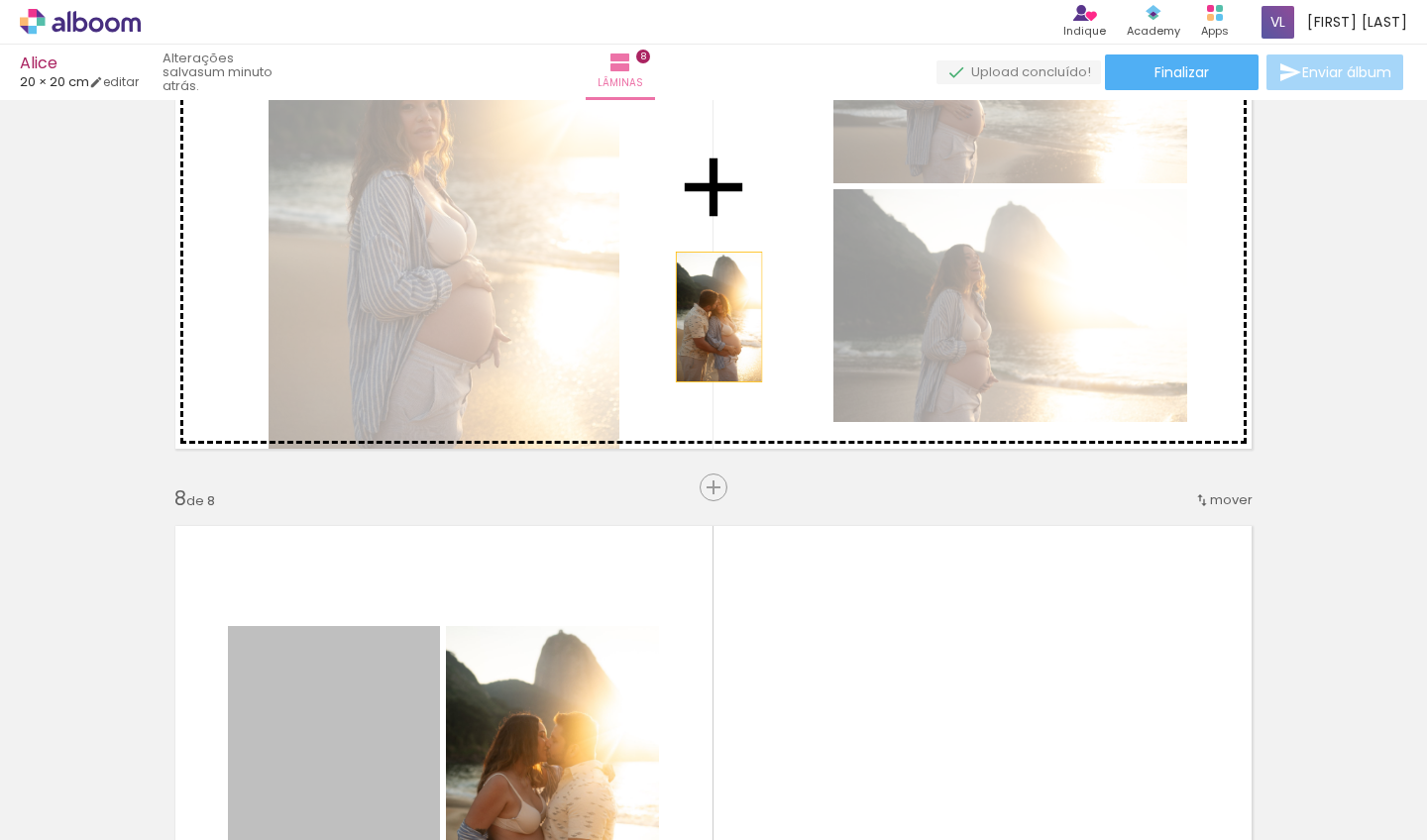 drag, startPoint x: 311, startPoint y: 693, endPoint x: 712, endPoint y: 317, distance: 549.7063 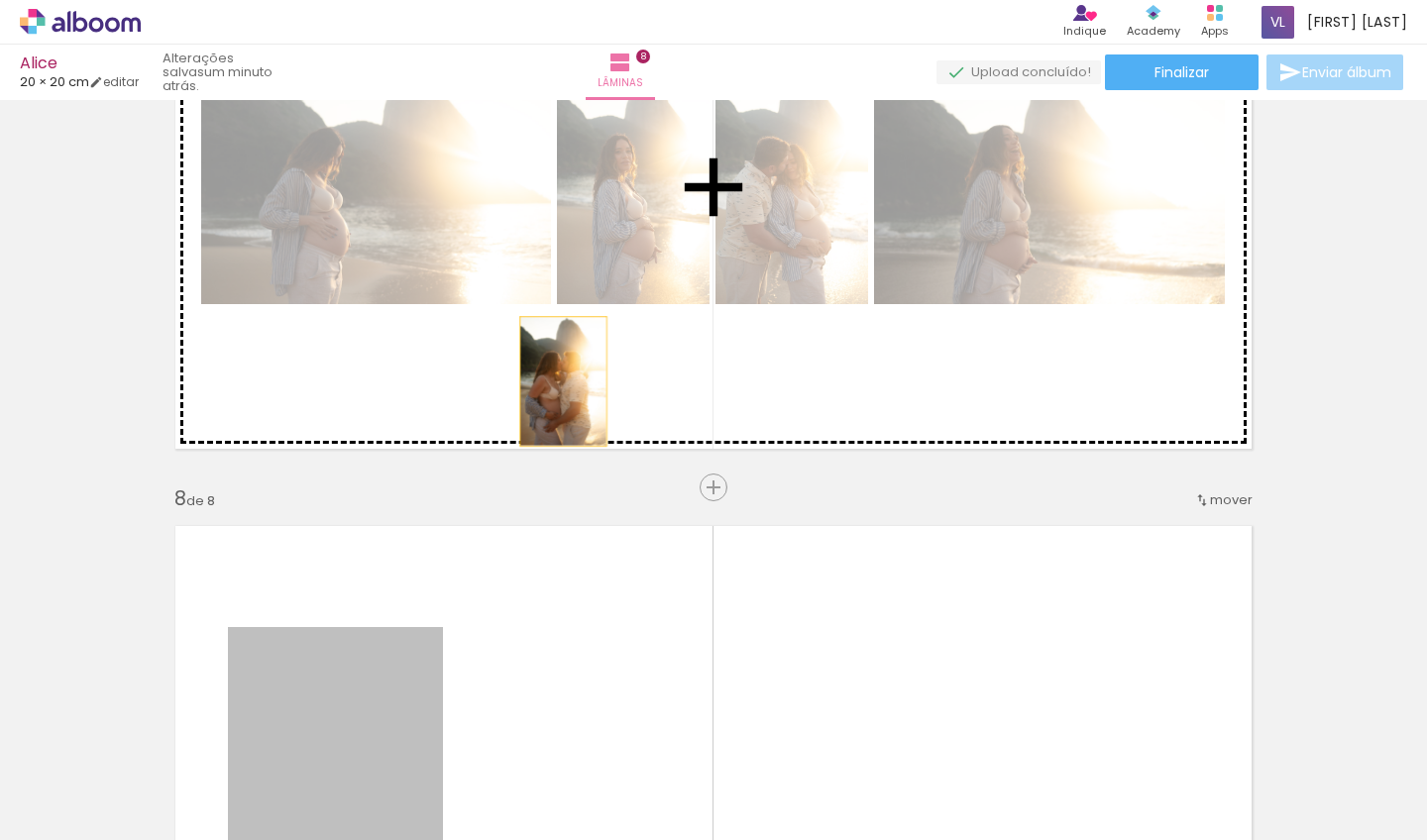 drag, startPoint x: 347, startPoint y: 674, endPoint x: 534, endPoint y: 399, distance: 332.55676 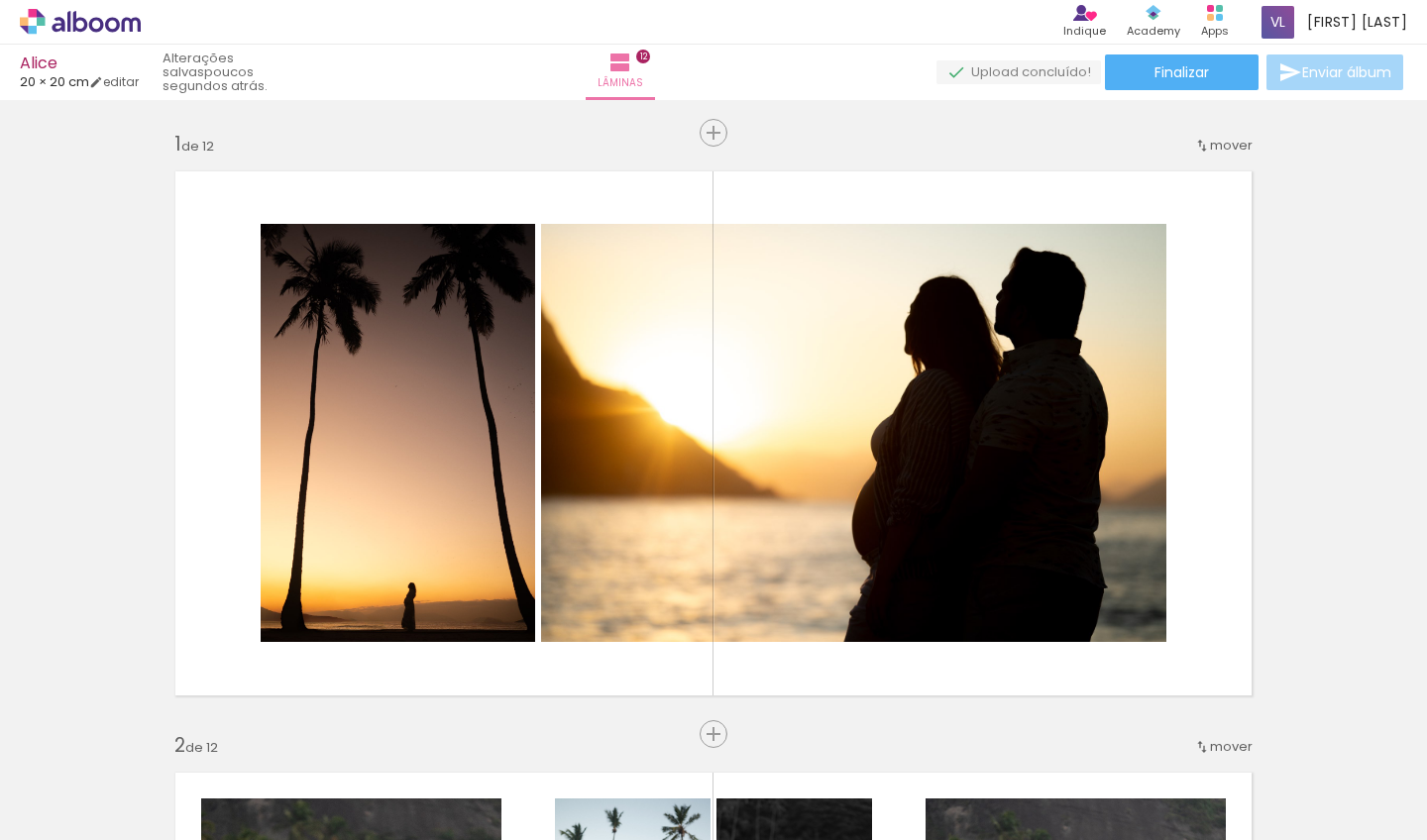 scroll, scrollTop: 0, scrollLeft: 0, axis: both 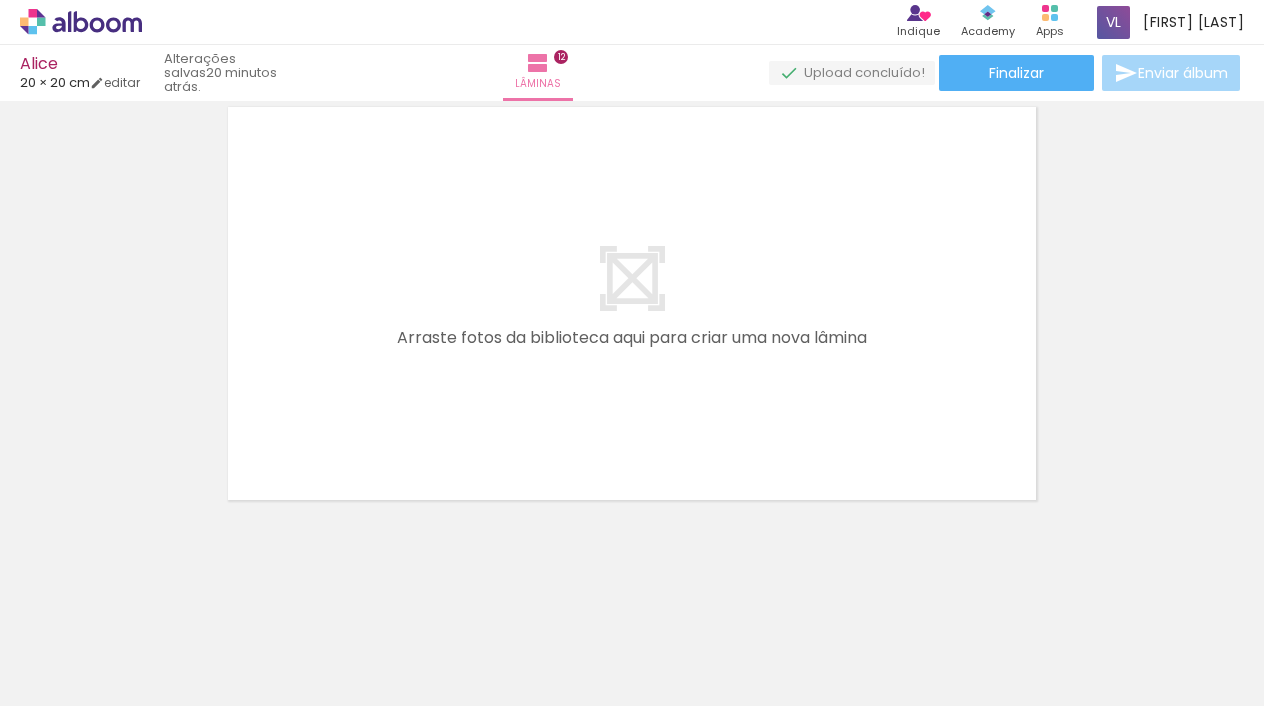 click on "Adicionar
Fotos" at bounding box center (71, 679) 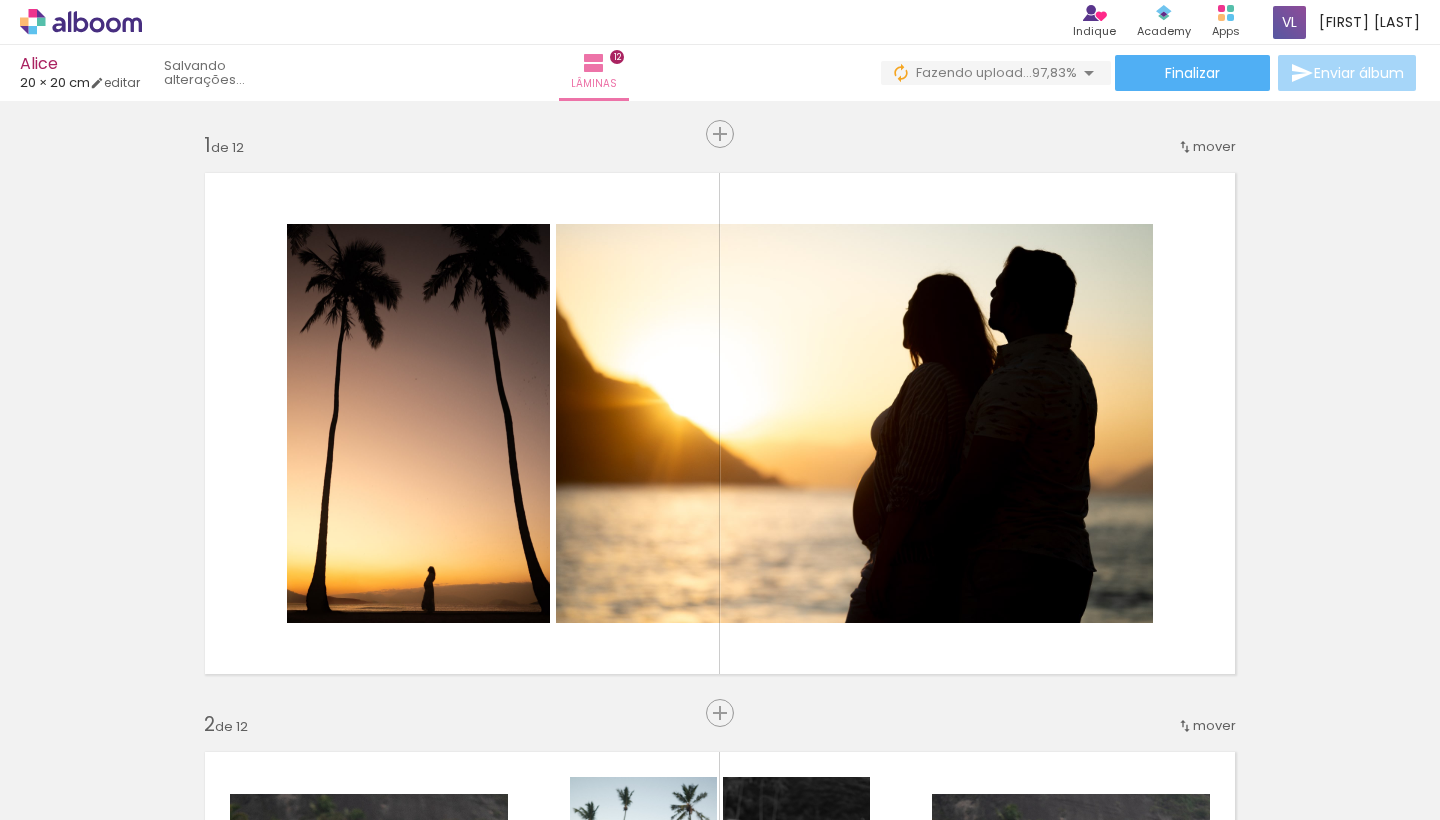 scroll, scrollTop: 0, scrollLeft: 0, axis: both 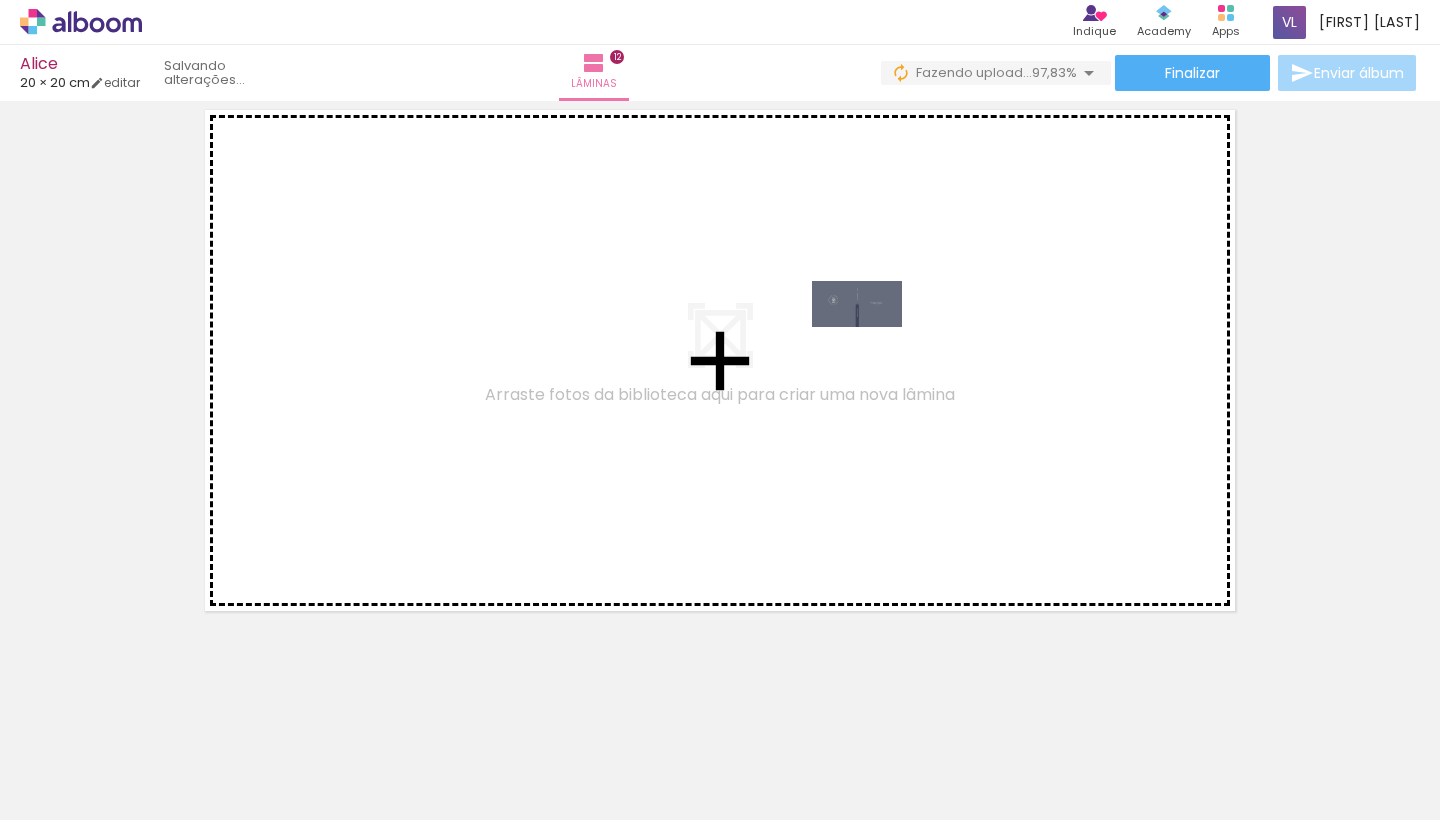 drag, startPoint x: 1382, startPoint y: 759, endPoint x: 871, endPoint y: 338, distance: 662.0891 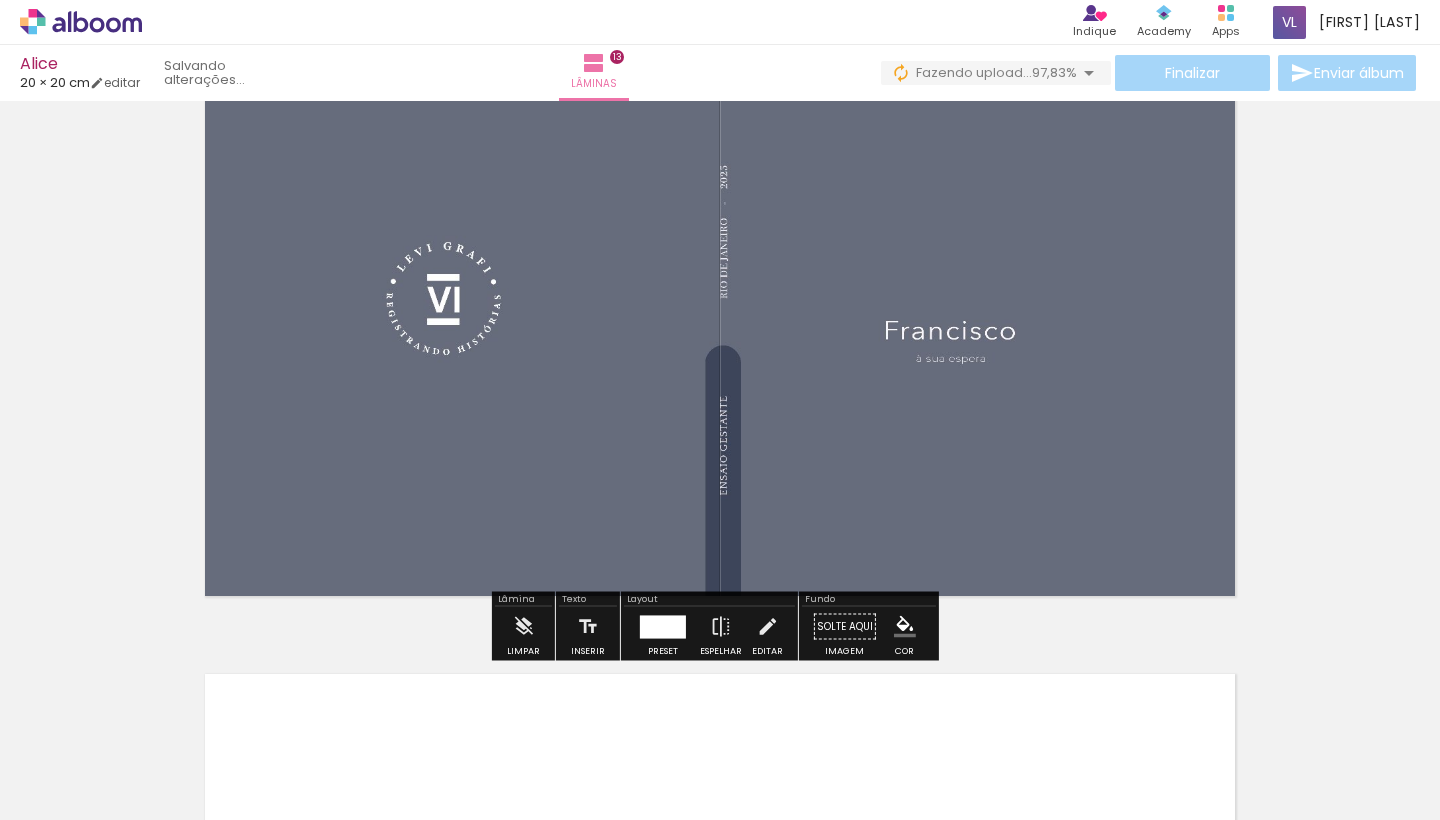 scroll, scrollTop: 6961, scrollLeft: 0, axis: vertical 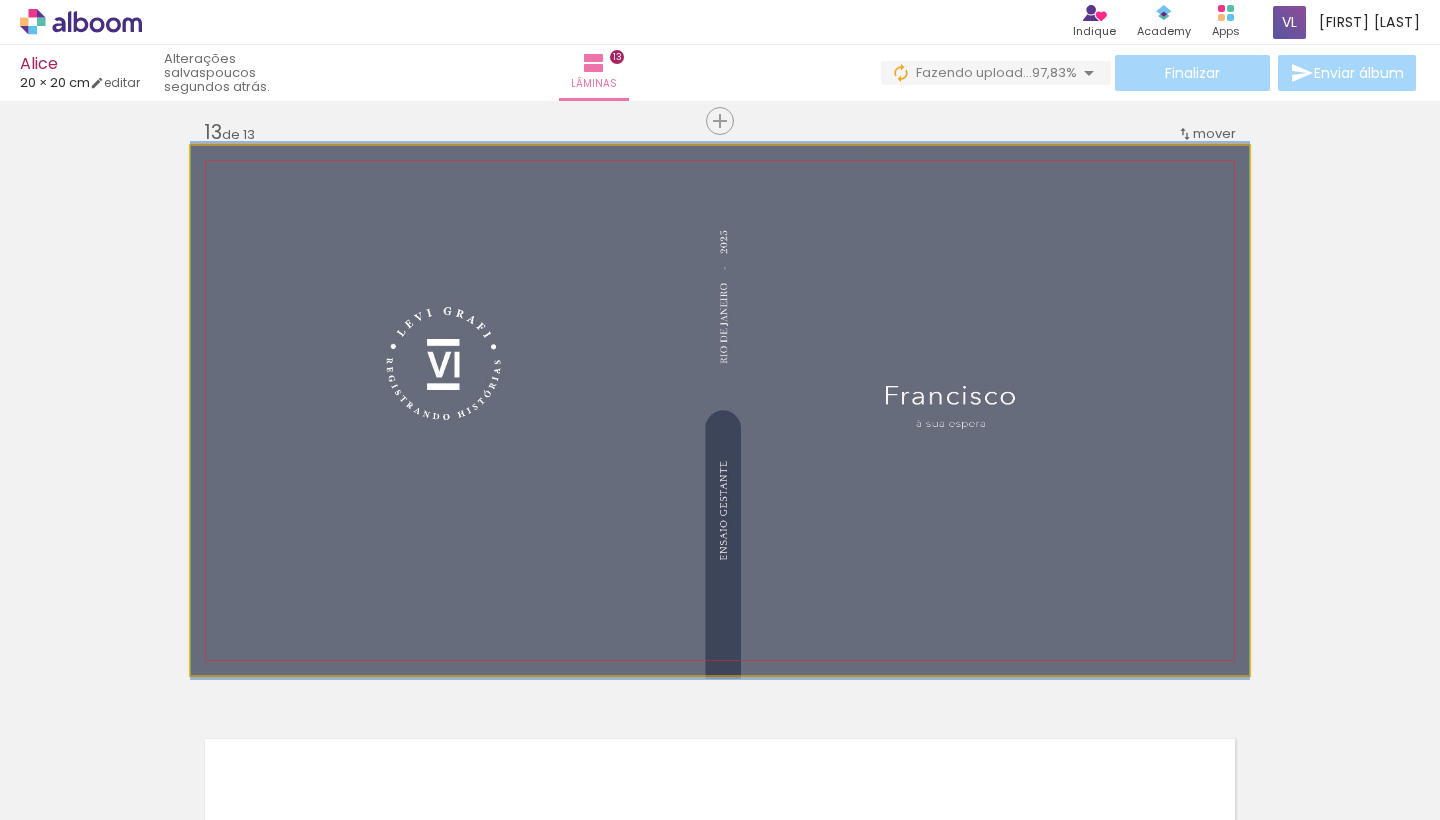 type on "100" 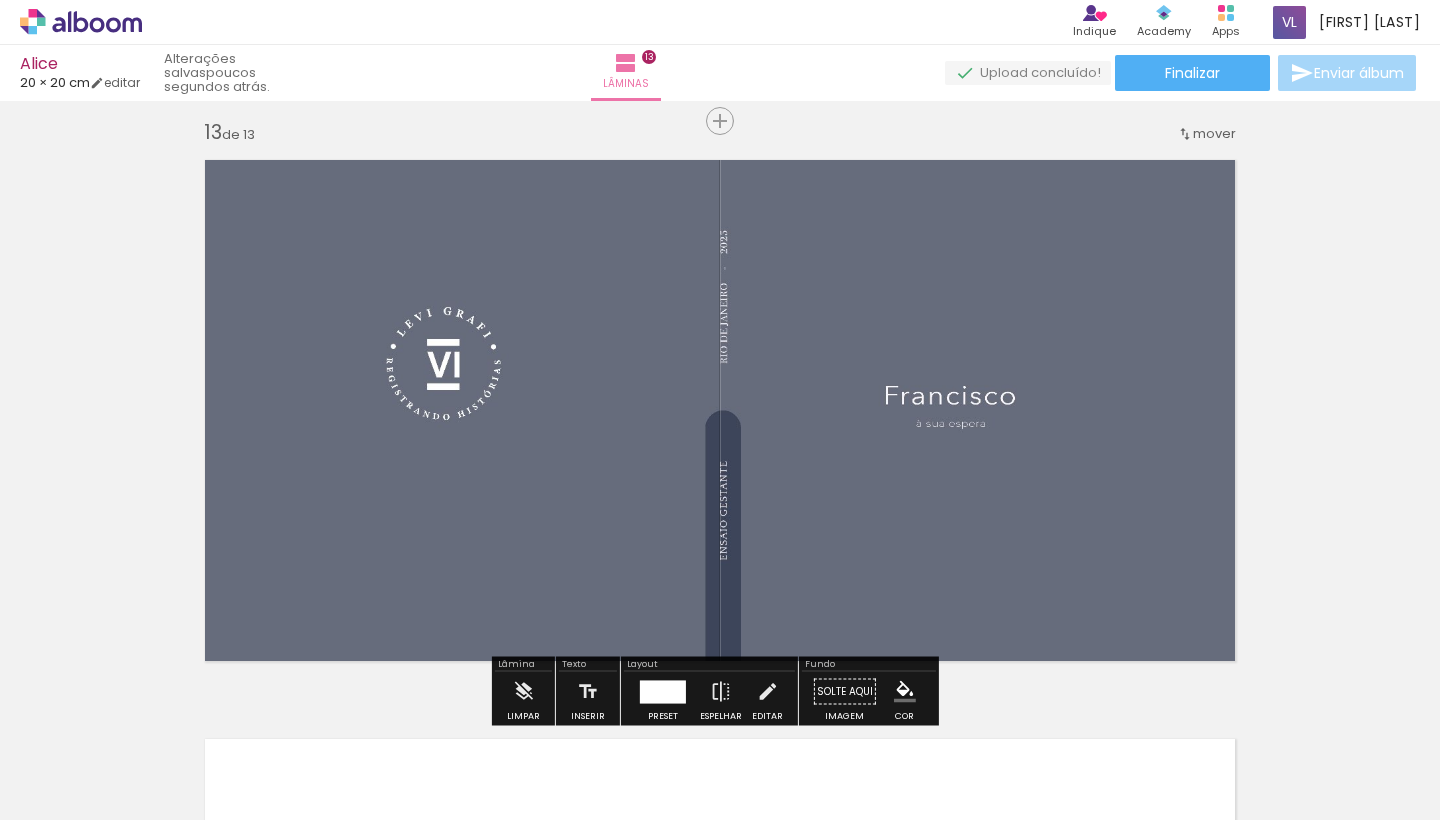 drag, startPoint x: 1193, startPoint y: 130, endPoint x: 1218, endPoint y: 122, distance: 26.24881 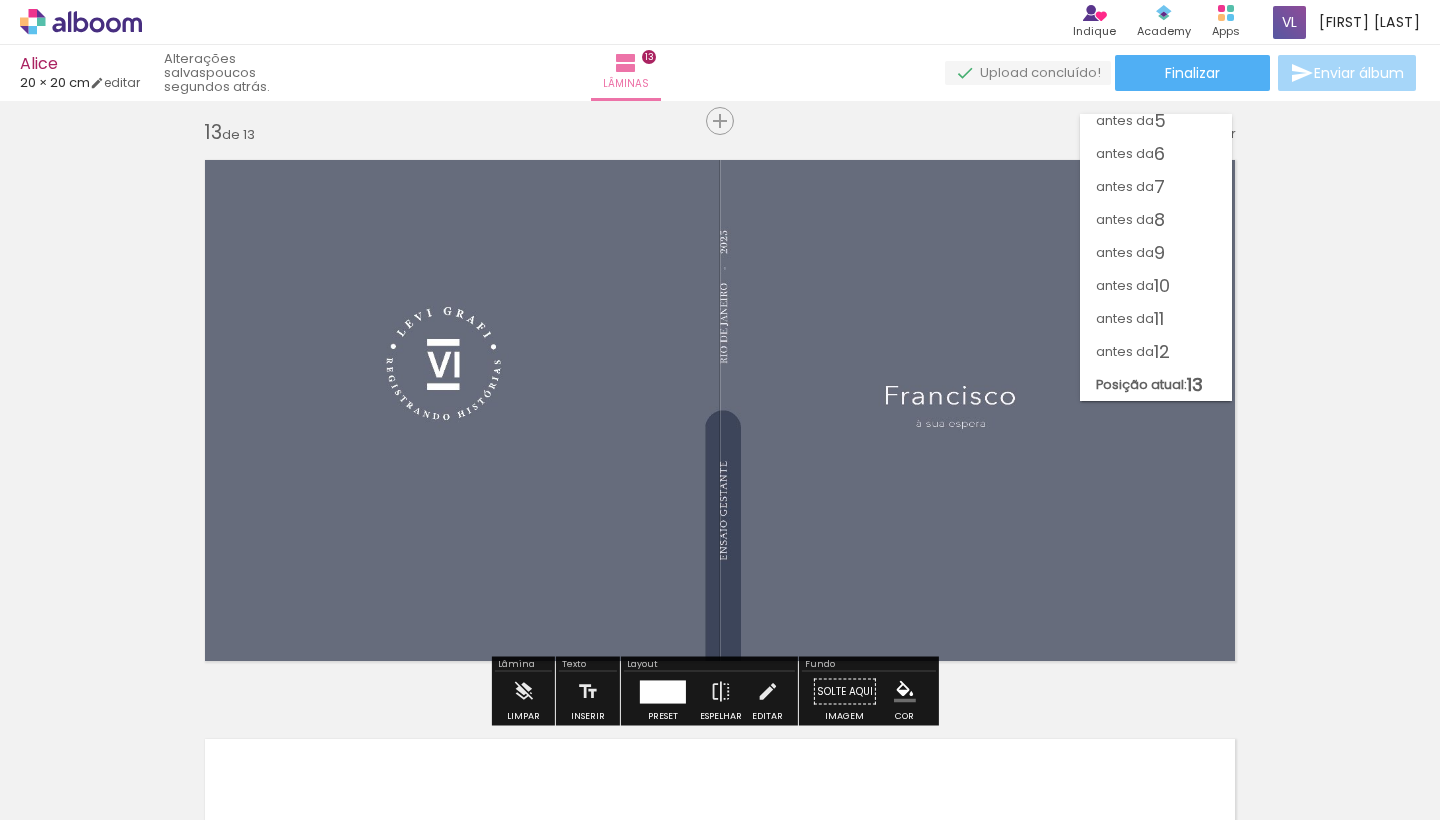 click on "mover antes da  1 antes da  2 antes da  3 antes da  4 antes da  5 antes da  6 antes da  7 antes da  8 antes da  9 antes da  10 antes da  11 antes da  12 Posição atual:  13" at bounding box center [1206, 132] 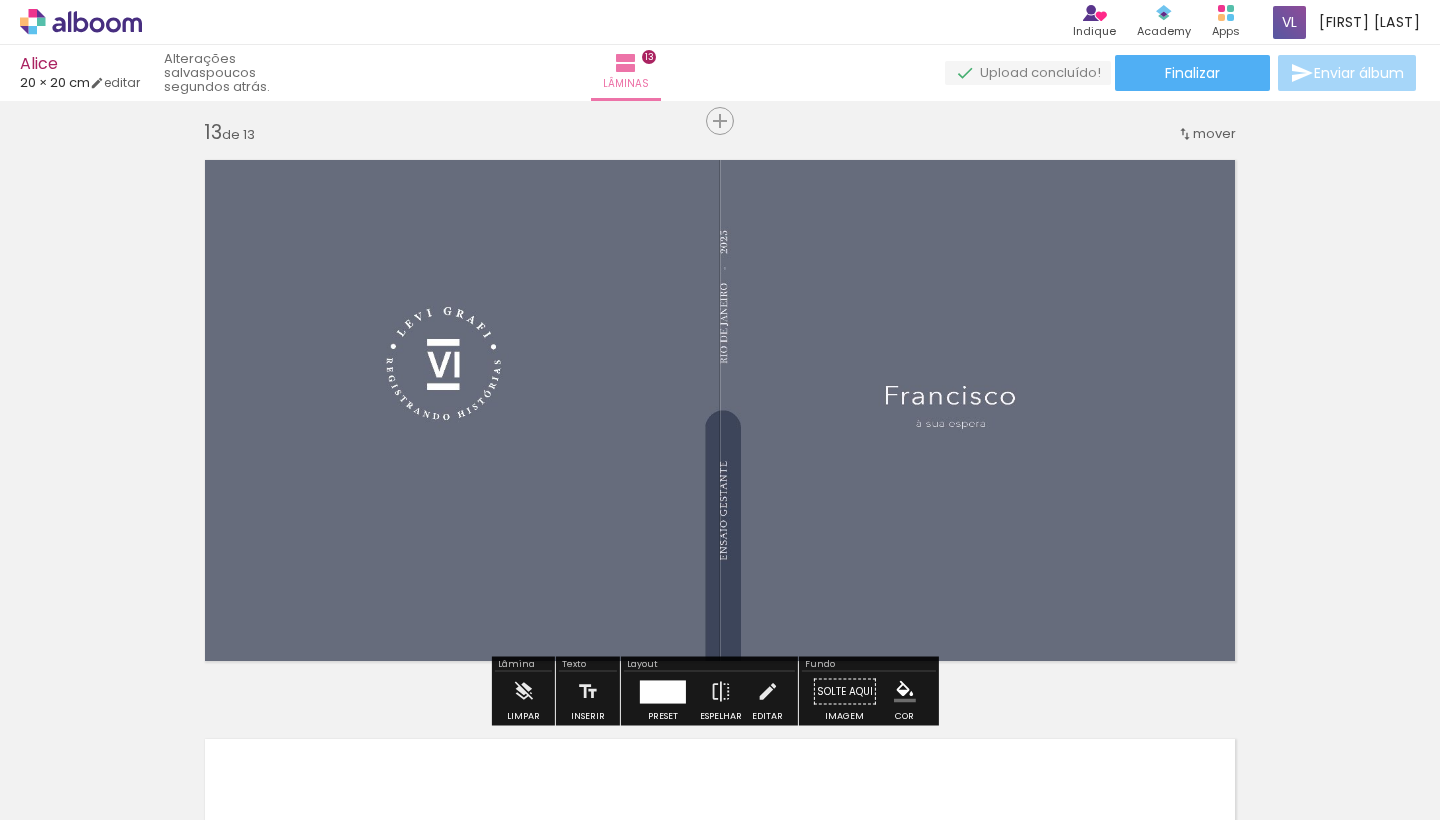 click on "mover" at bounding box center (1214, 133) 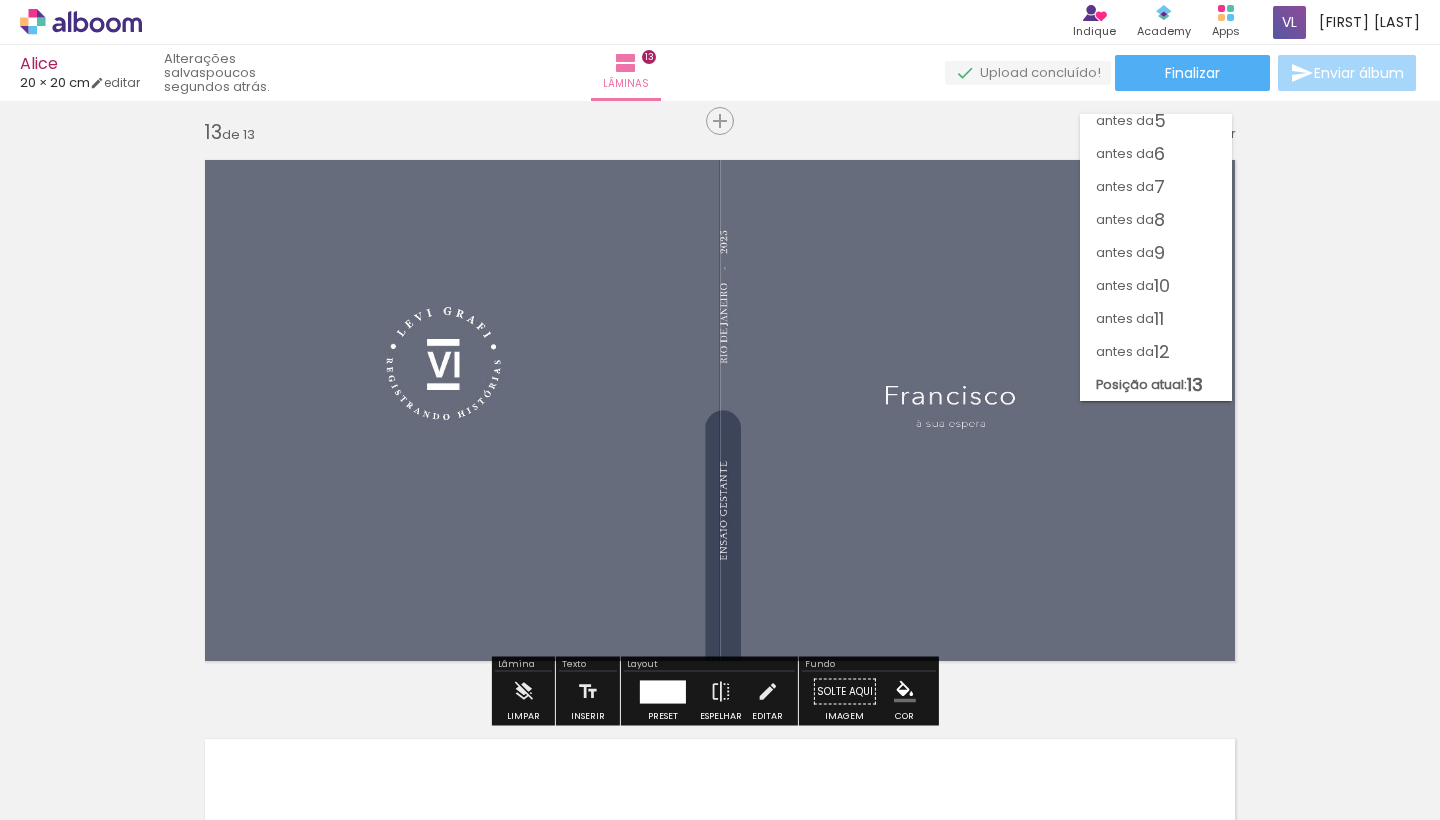 scroll, scrollTop: 0, scrollLeft: 0, axis: both 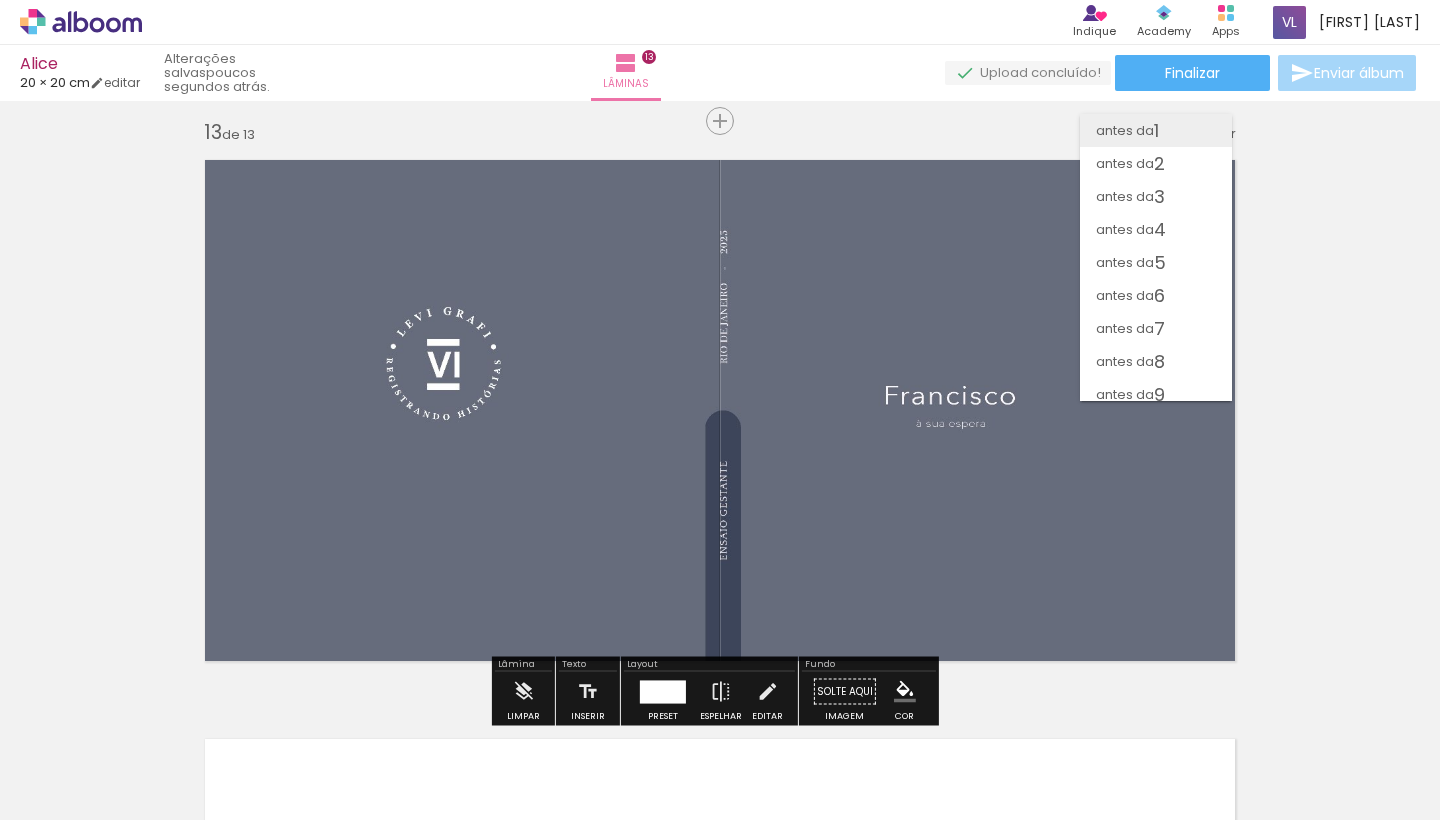 click on "antes da" at bounding box center (1125, 130) 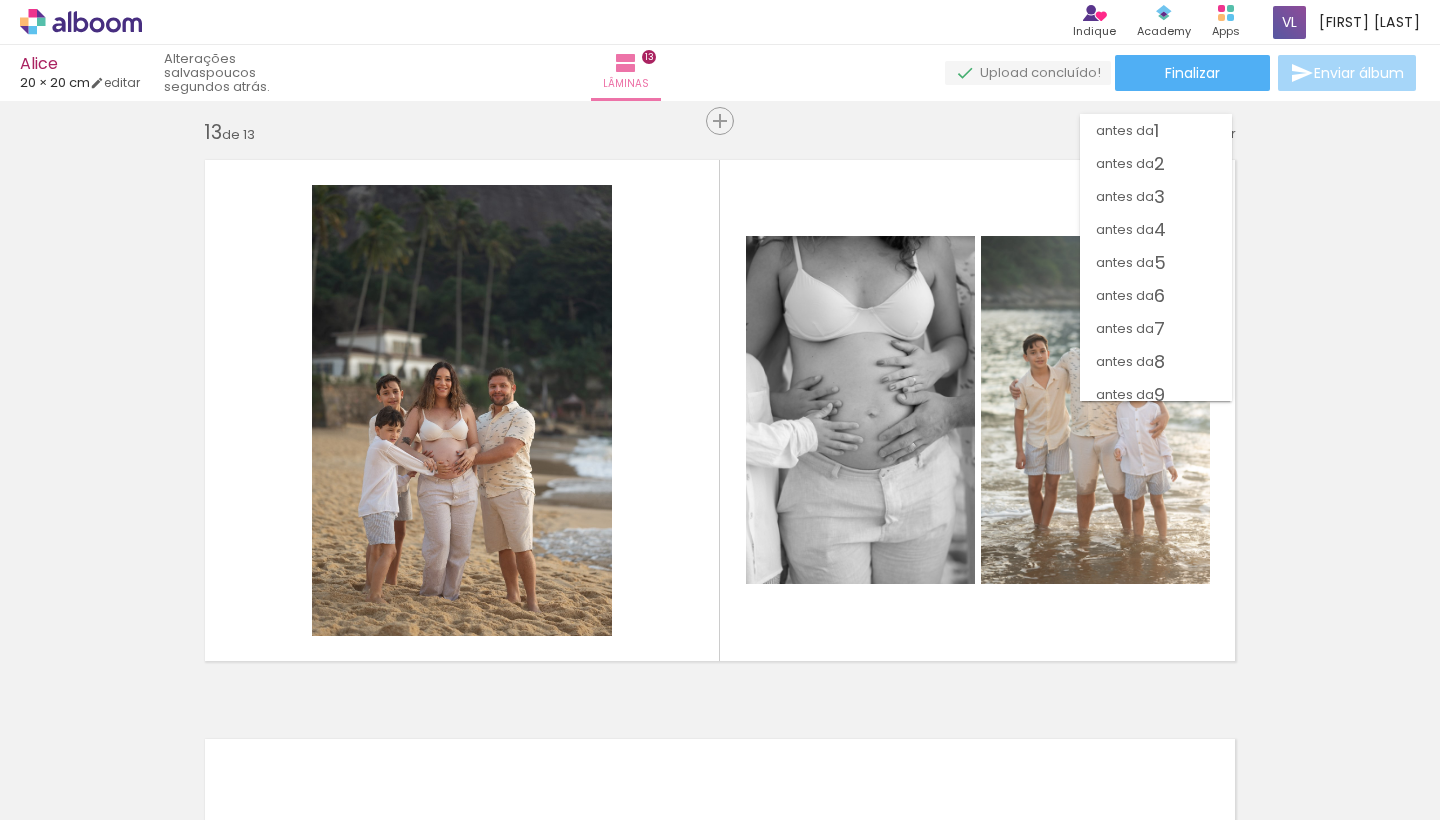 scroll, scrollTop: 25, scrollLeft: 0, axis: vertical 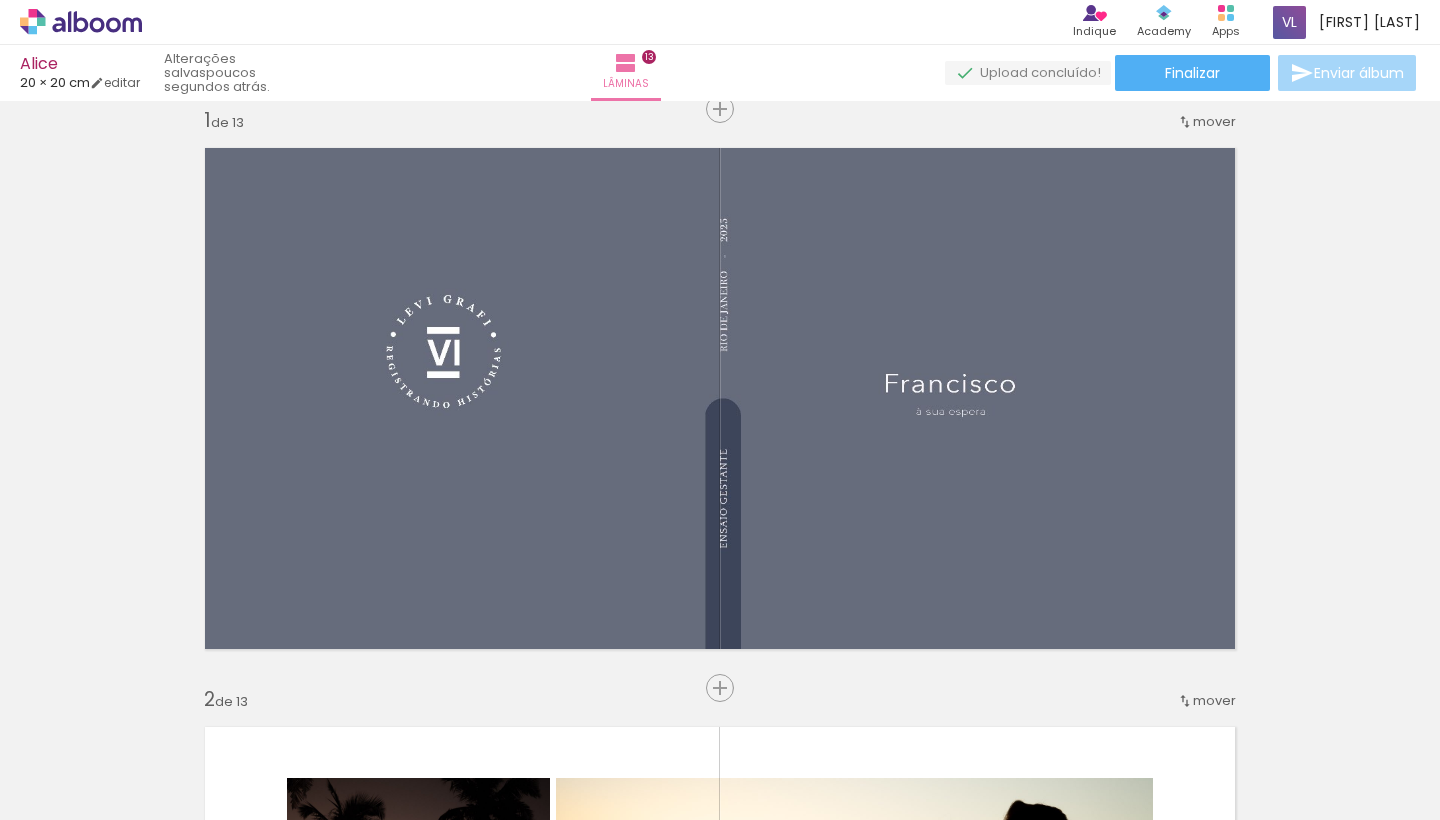 click on "Inserir lâmina 1  de 13  Inserir lâmina 2  de 13  Inserir lâmina 3  de 13  Inserir lâmina 4  de 13  Inserir lâmina 5  de 13  Inserir lâmina 6  de 13  Inserir lâmina 7  de 13  Inserir lâmina 8  de 13  Inserir lâmina 9  de 13  Inserir lâmina 10  de 13  Inserir lâmina 11  de 13  Inserir lâmina 12  de 13  Inserir lâmina 13  de 13" at bounding box center (720, 4136) 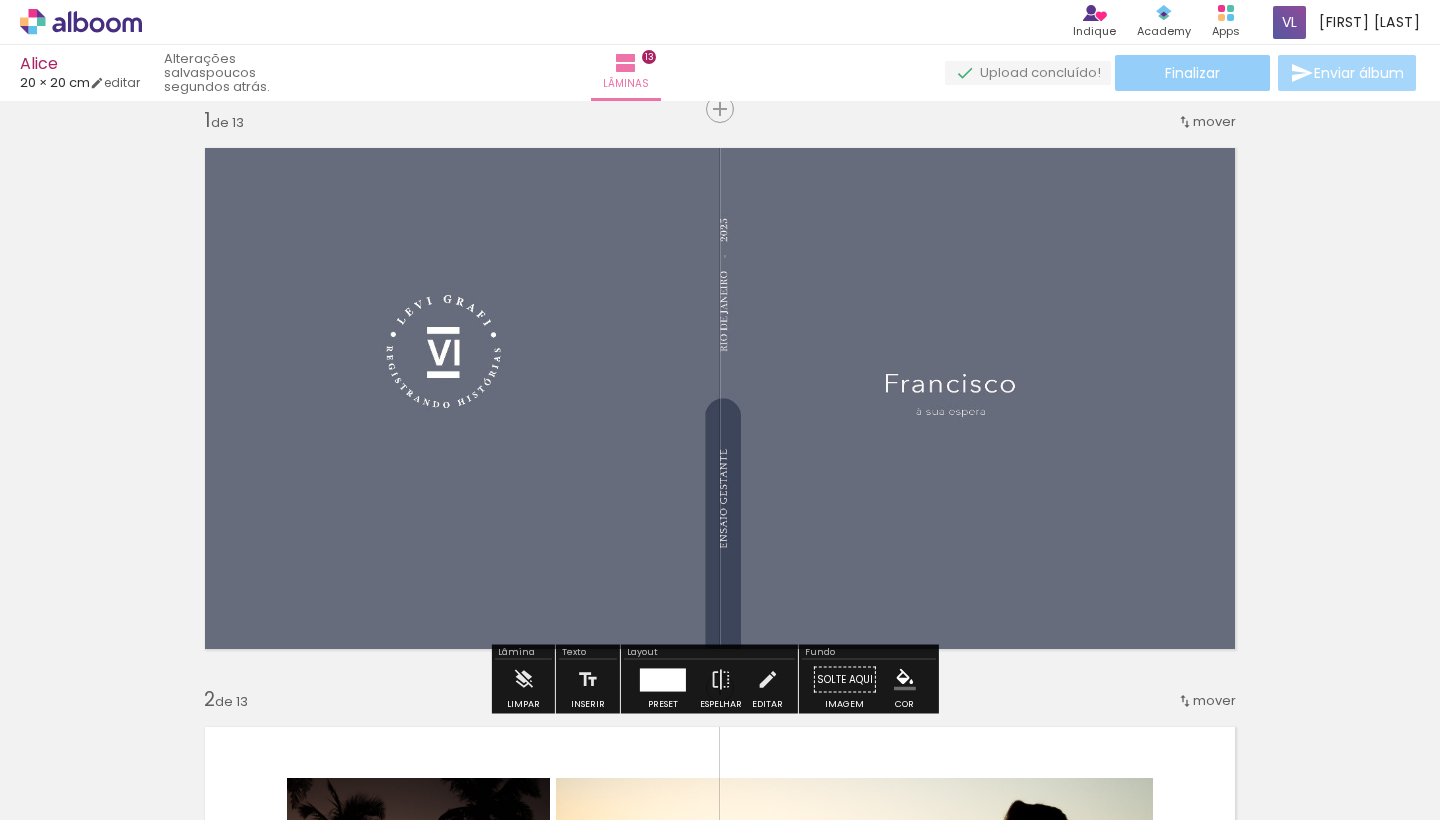 click on "Finalizar" 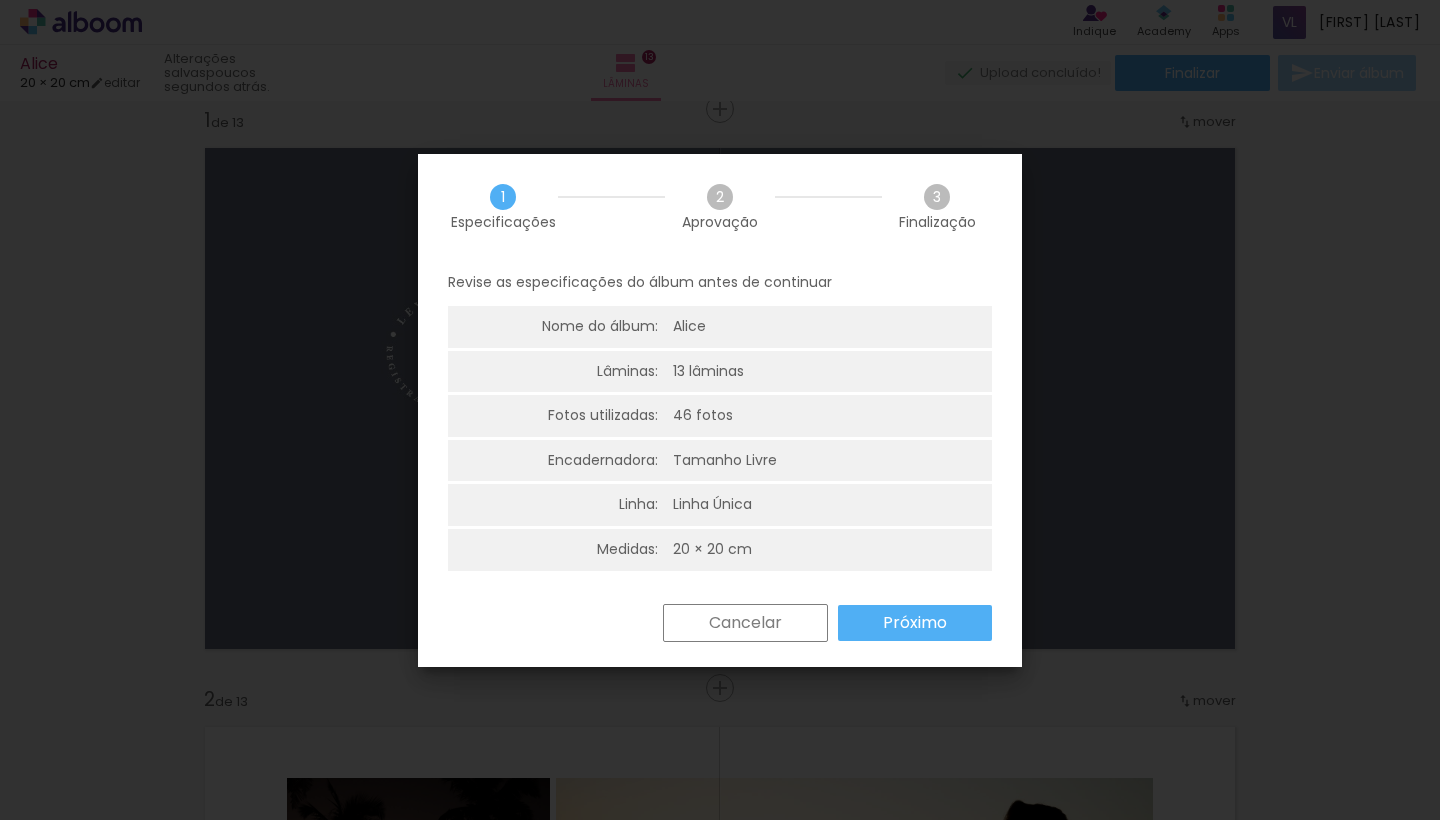 click on "Próximo" at bounding box center [0, 0] 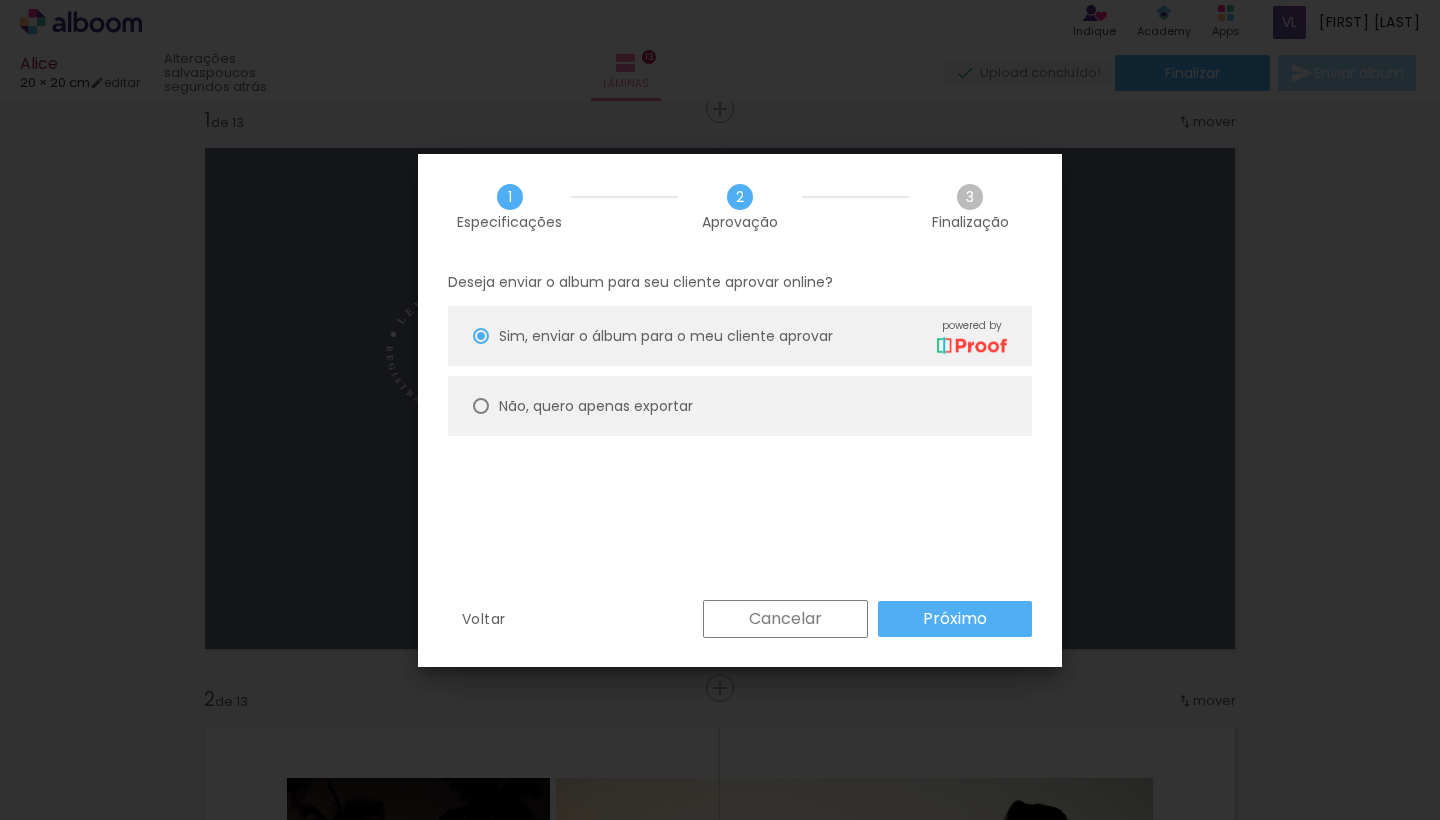 click on "Próximo" at bounding box center (0, 0) 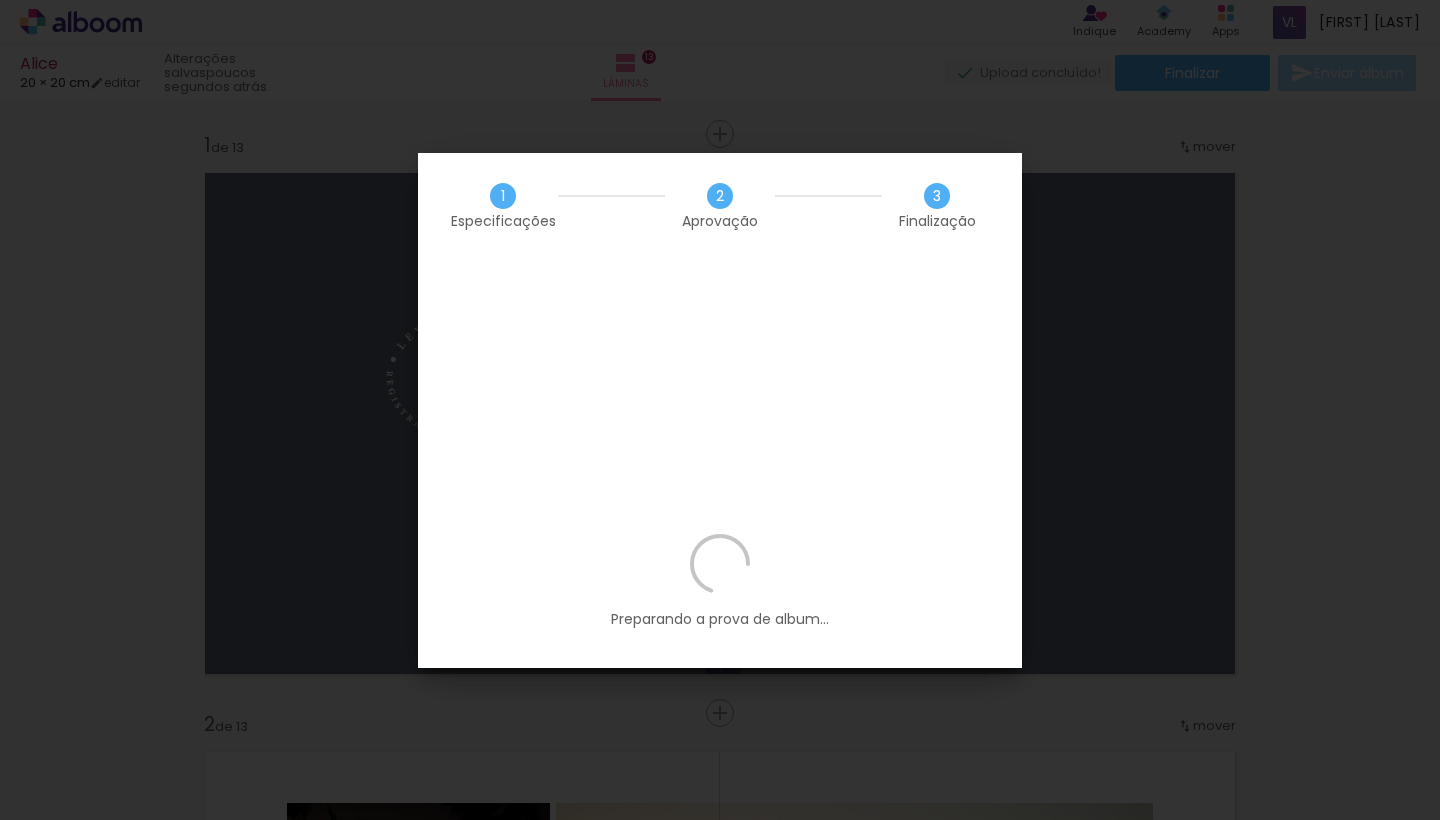 scroll, scrollTop: 0, scrollLeft: 0, axis: both 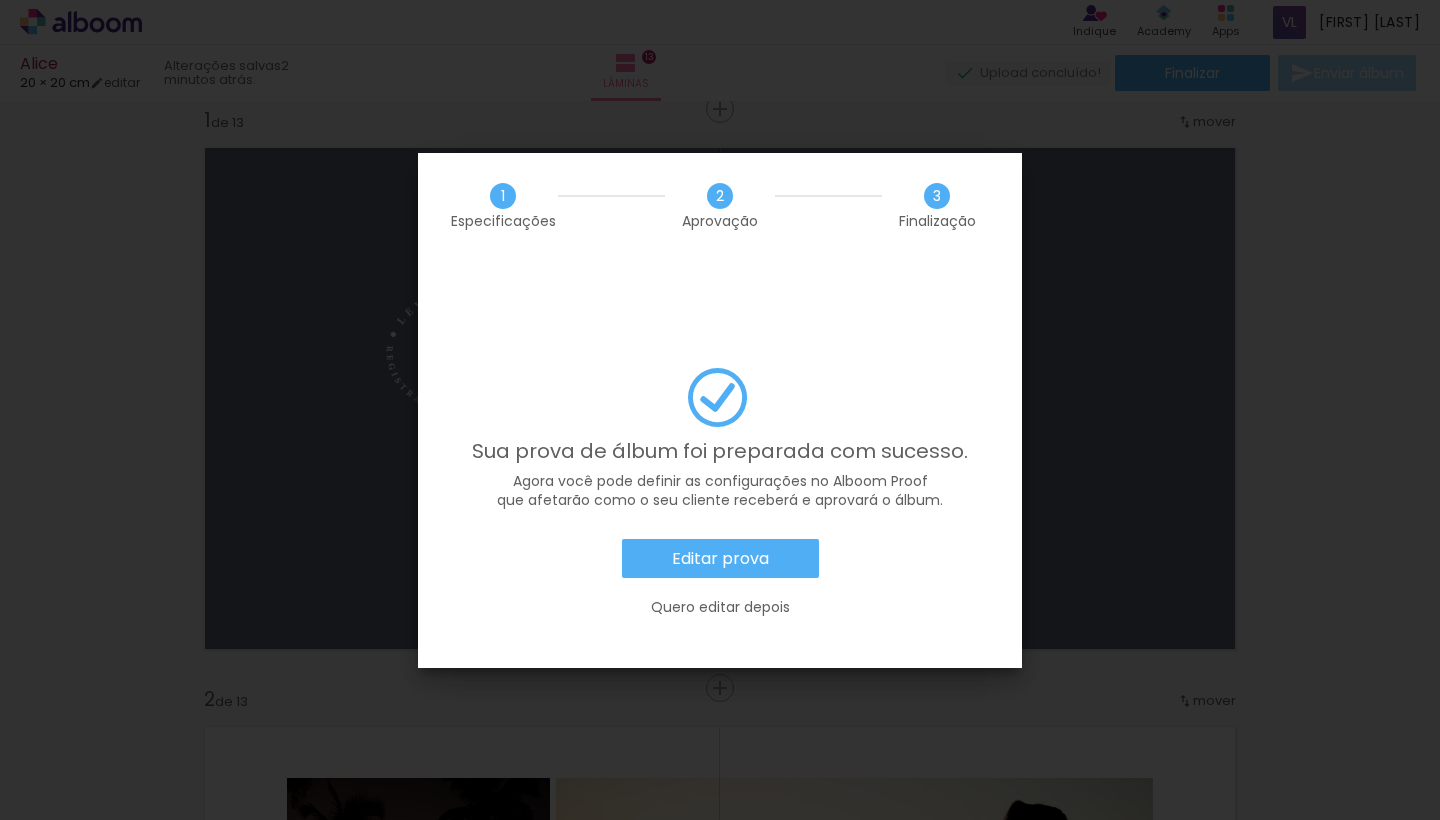 click on "Editar prova" at bounding box center (0, 0) 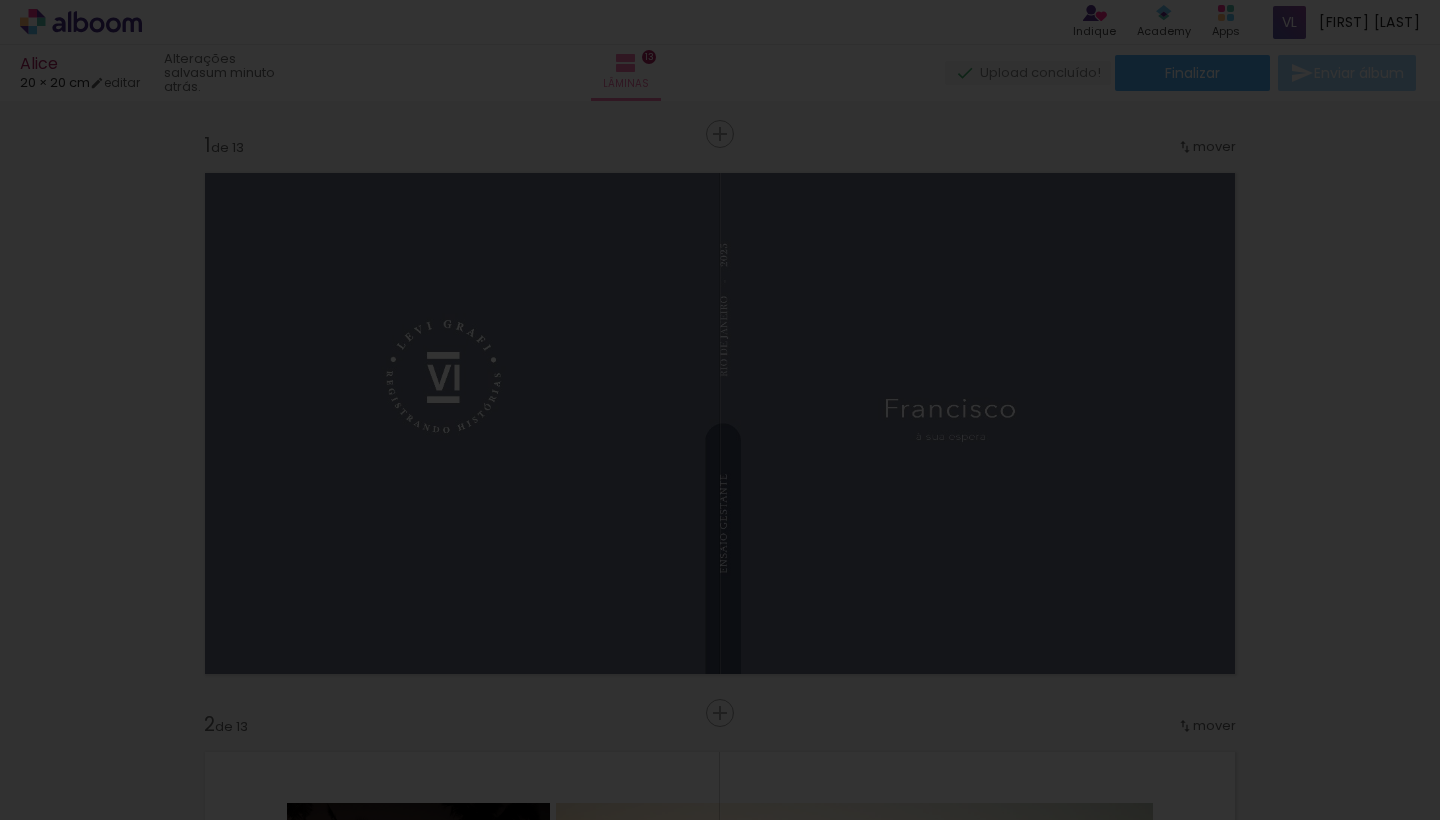 scroll, scrollTop: 0, scrollLeft: 0, axis: both 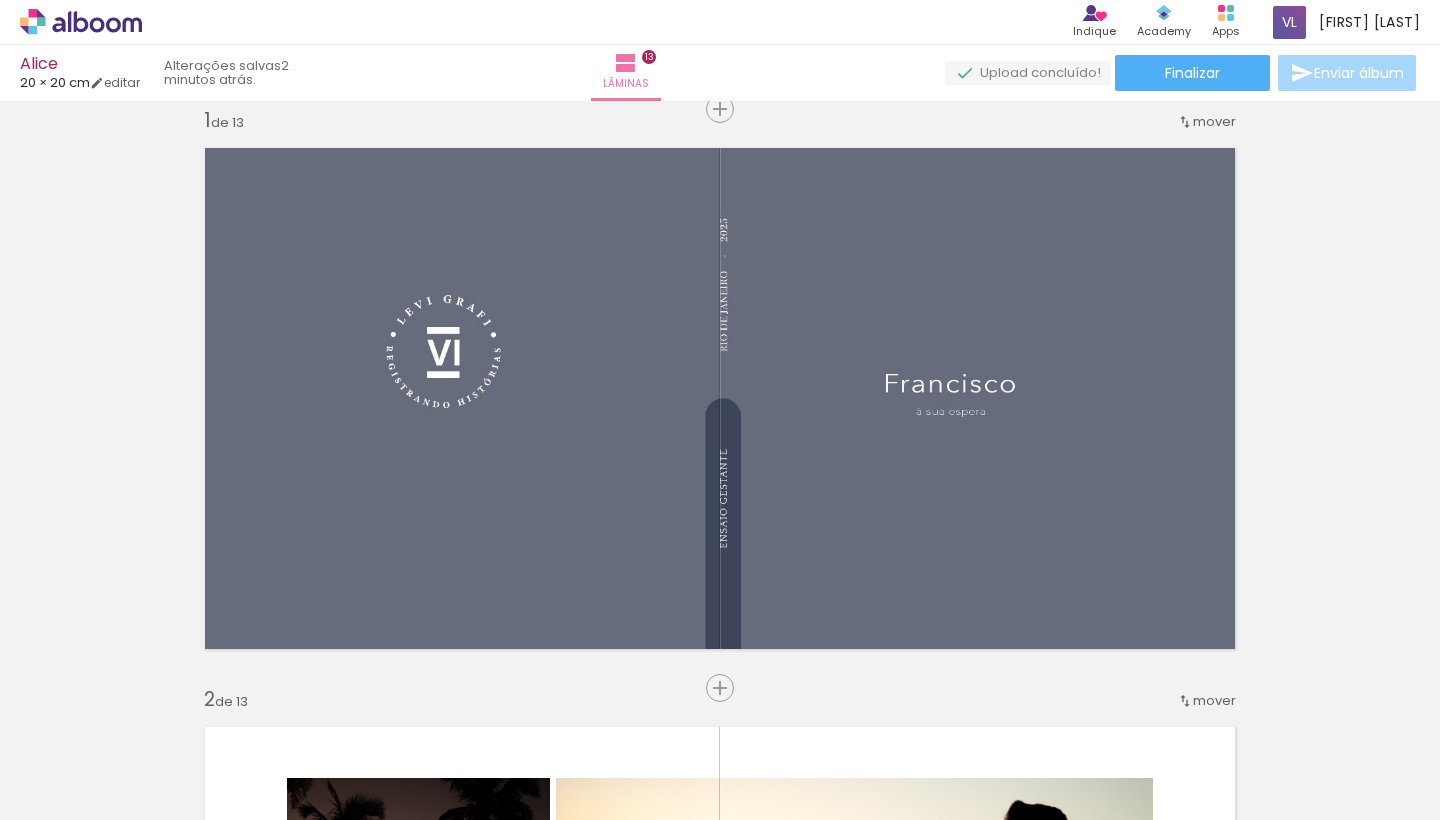 click on "Inserir lâmina 1  de 13  Inserir lâmina 2  de 13  Inserir lâmina 3  de 13  Inserir lâmina 4  de 13  Inserir lâmina 5  de 13  Inserir lâmina 6  de 13  Inserir lâmina 7  de 13  Inserir lâmina 8  de 13  Inserir lâmina 9  de 13  Inserir lâmina 10  de 13  Inserir lâmina 11  de 13  Inserir lâmina 12  de 13  Inserir lâmina 13  de 13" at bounding box center (720, 4136) 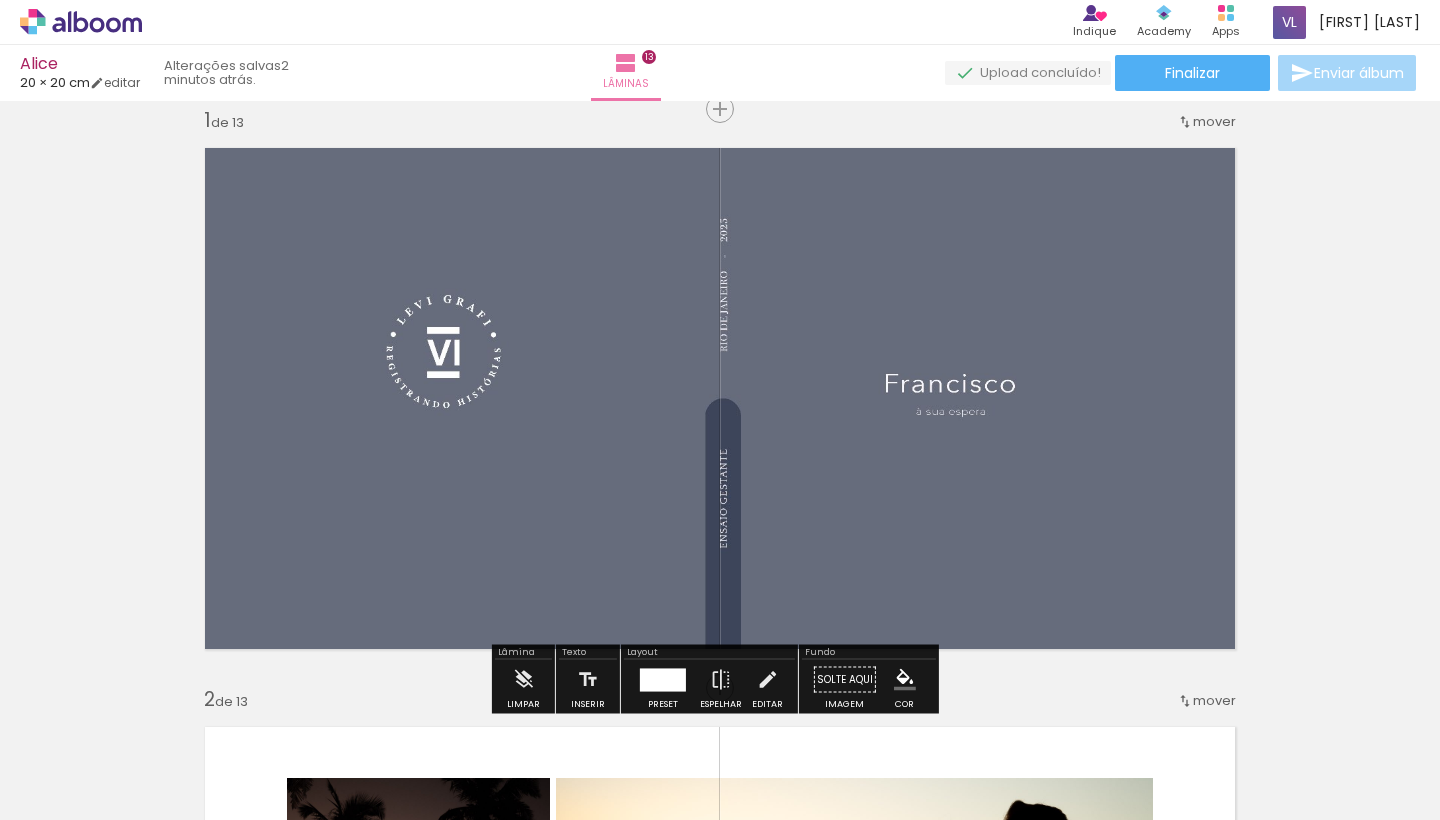 scroll, scrollTop: 0, scrollLeft: 0, axis: both 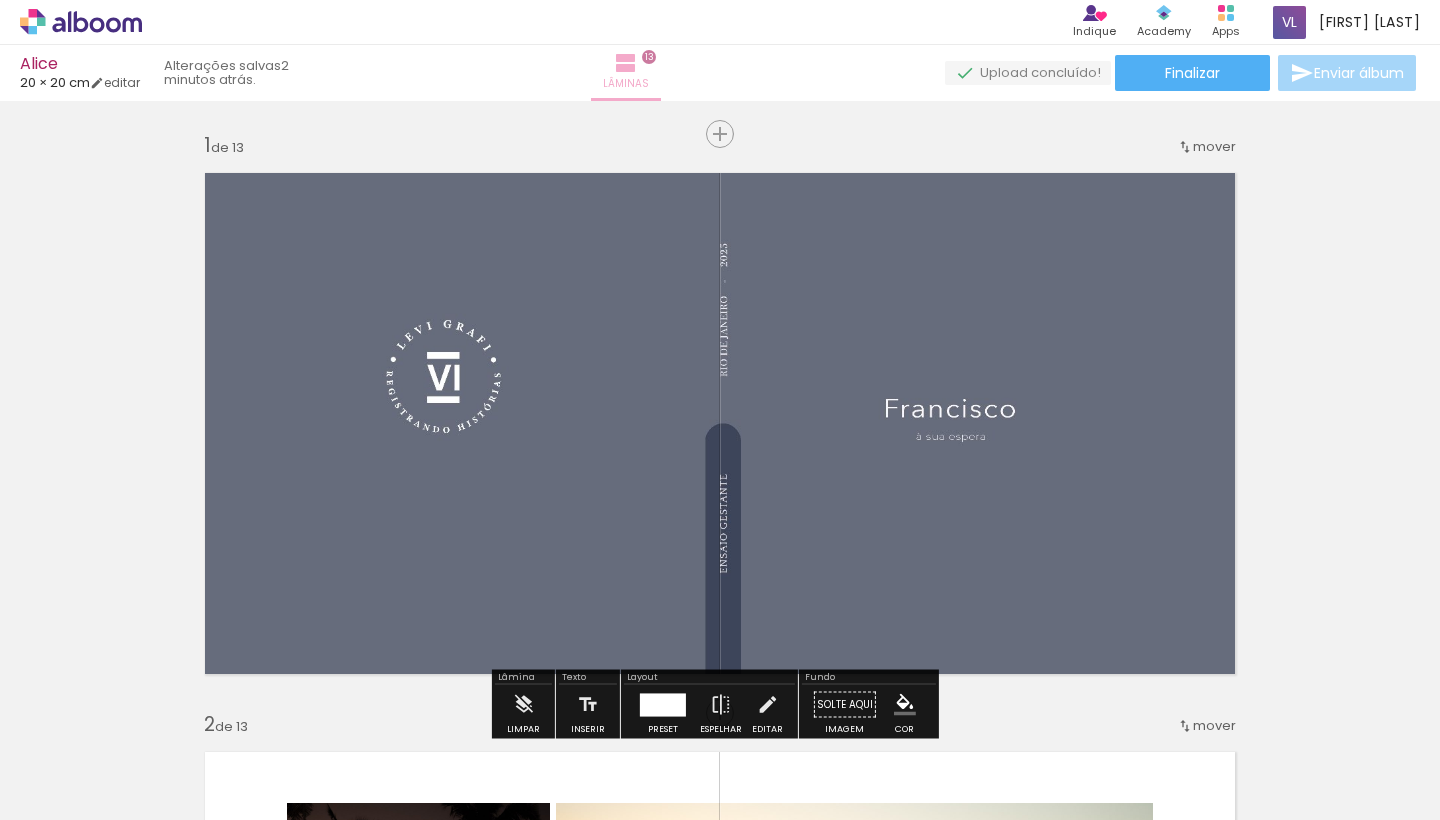 click at bounding box center [626, 63] 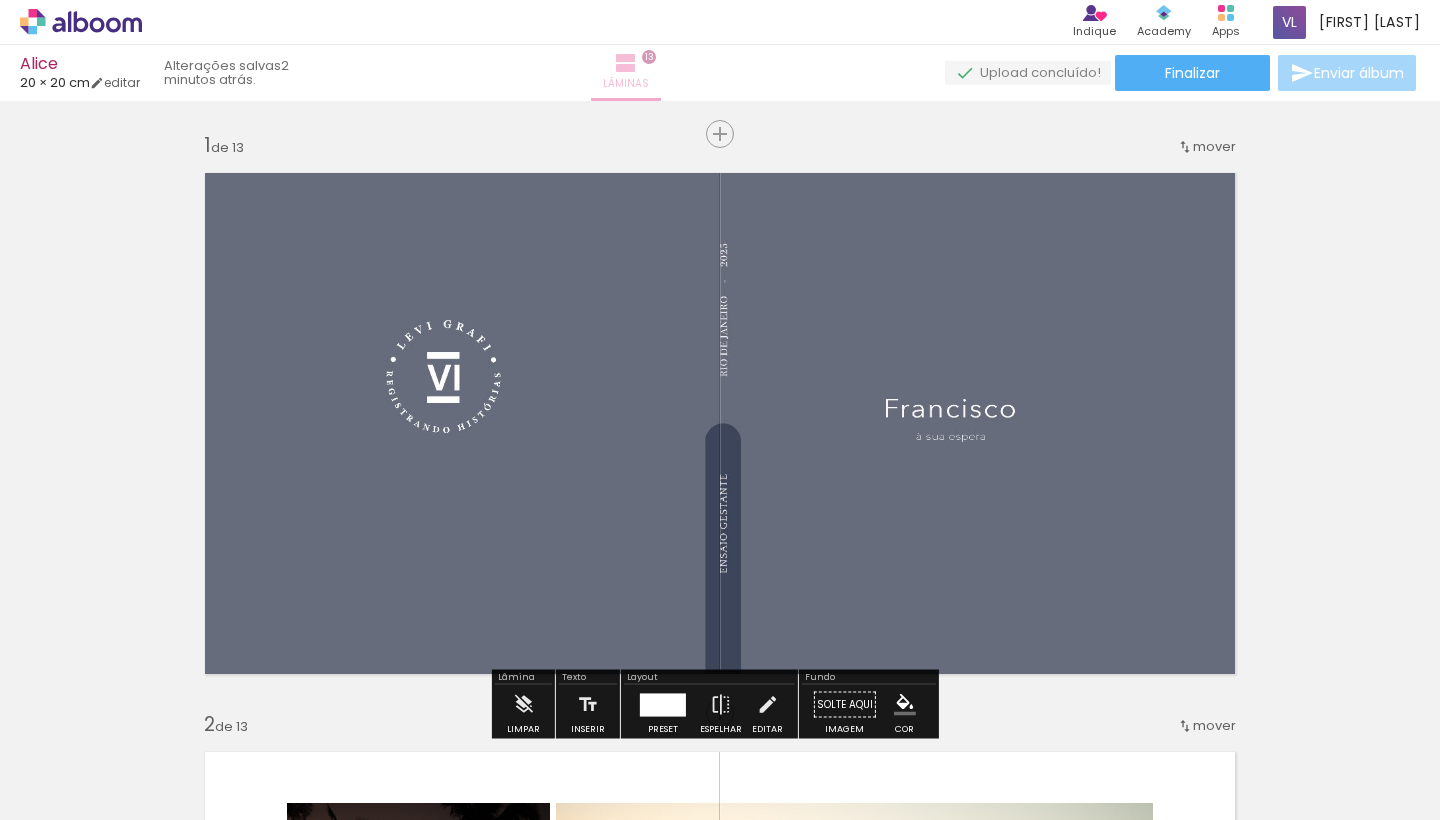 click at bounding box center (626, 63) 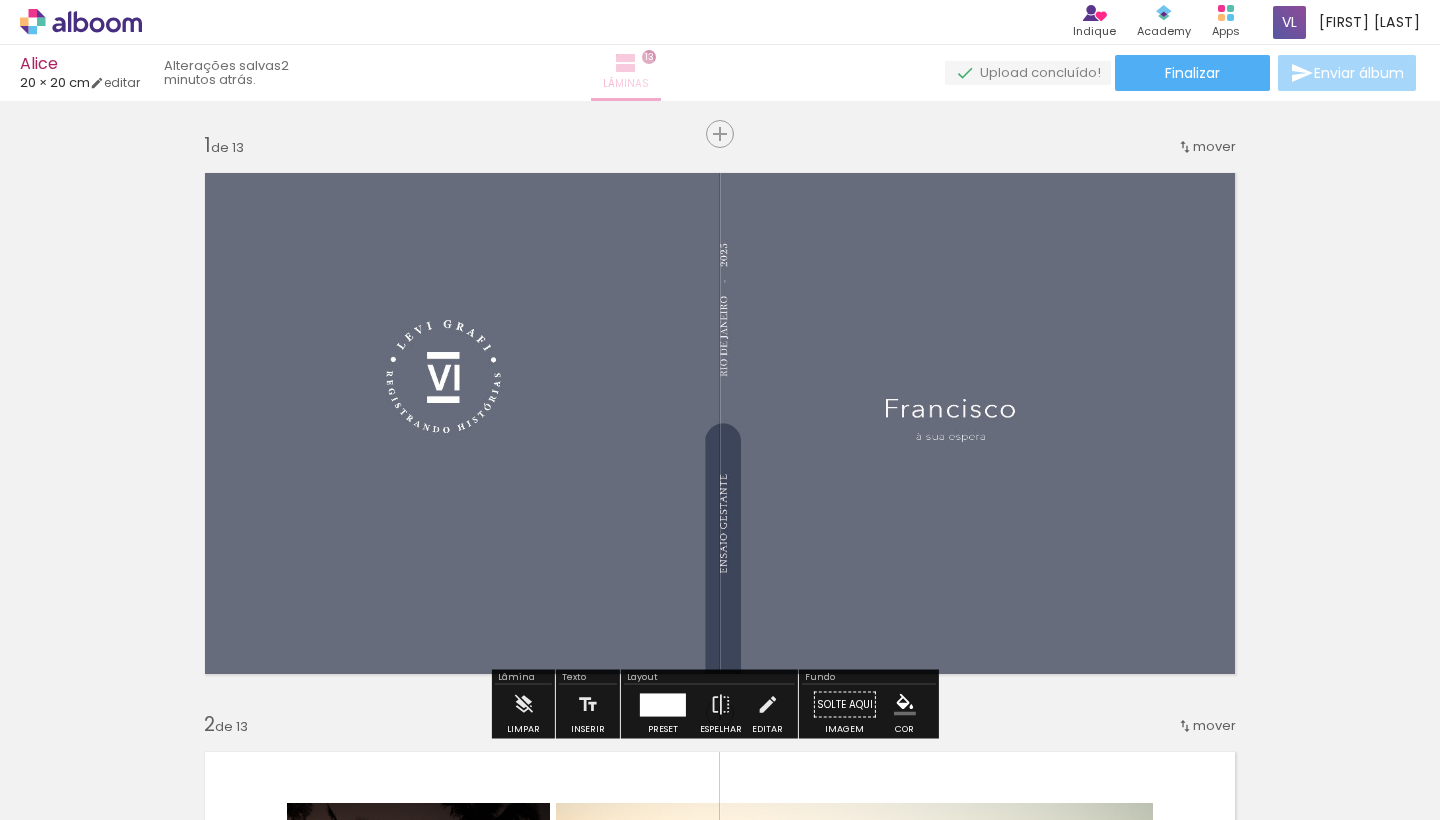 click at bounding box center (626, 63) 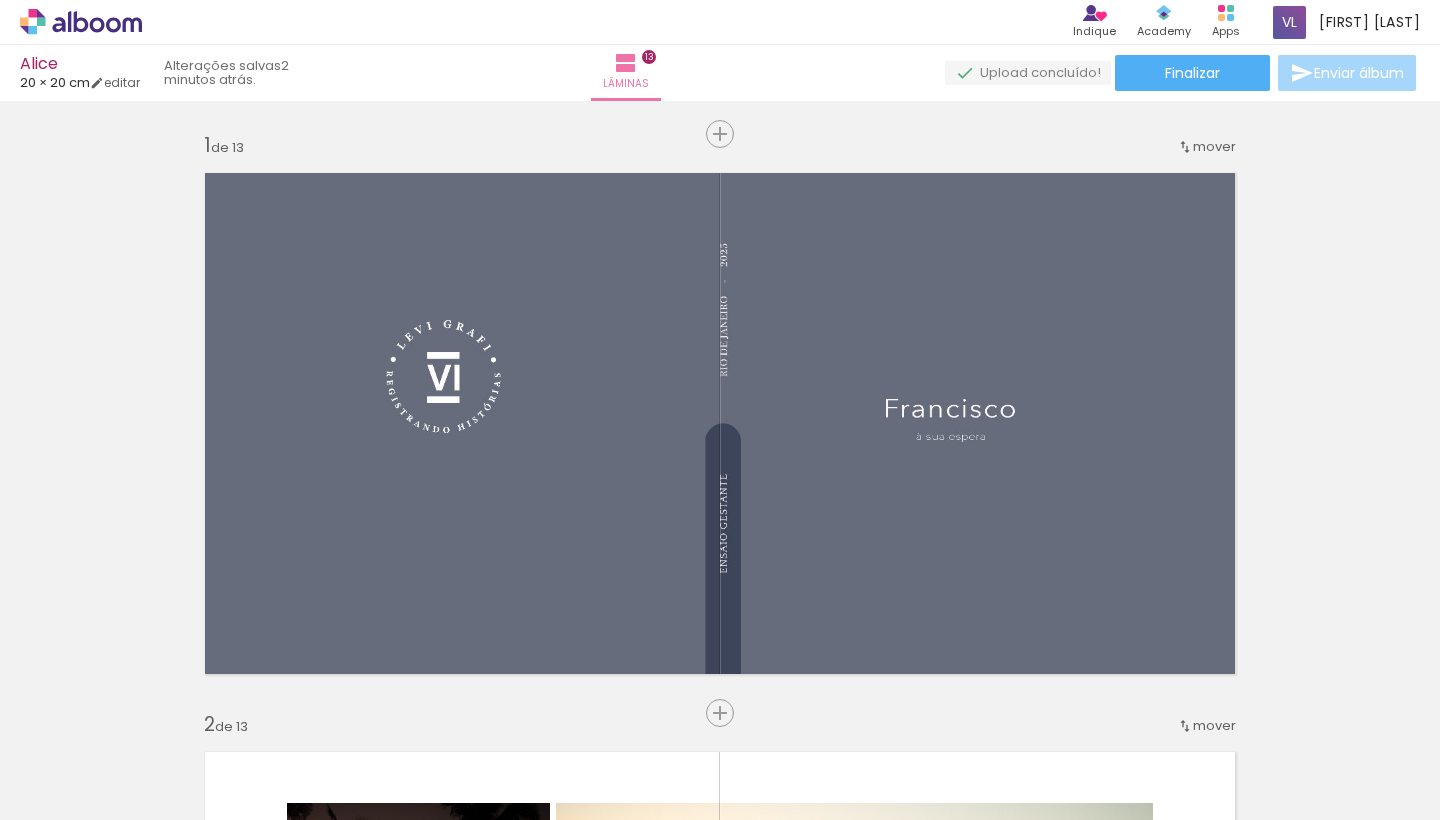 scroll, scrollTop: 0, scrollLeft: 0, axis: both 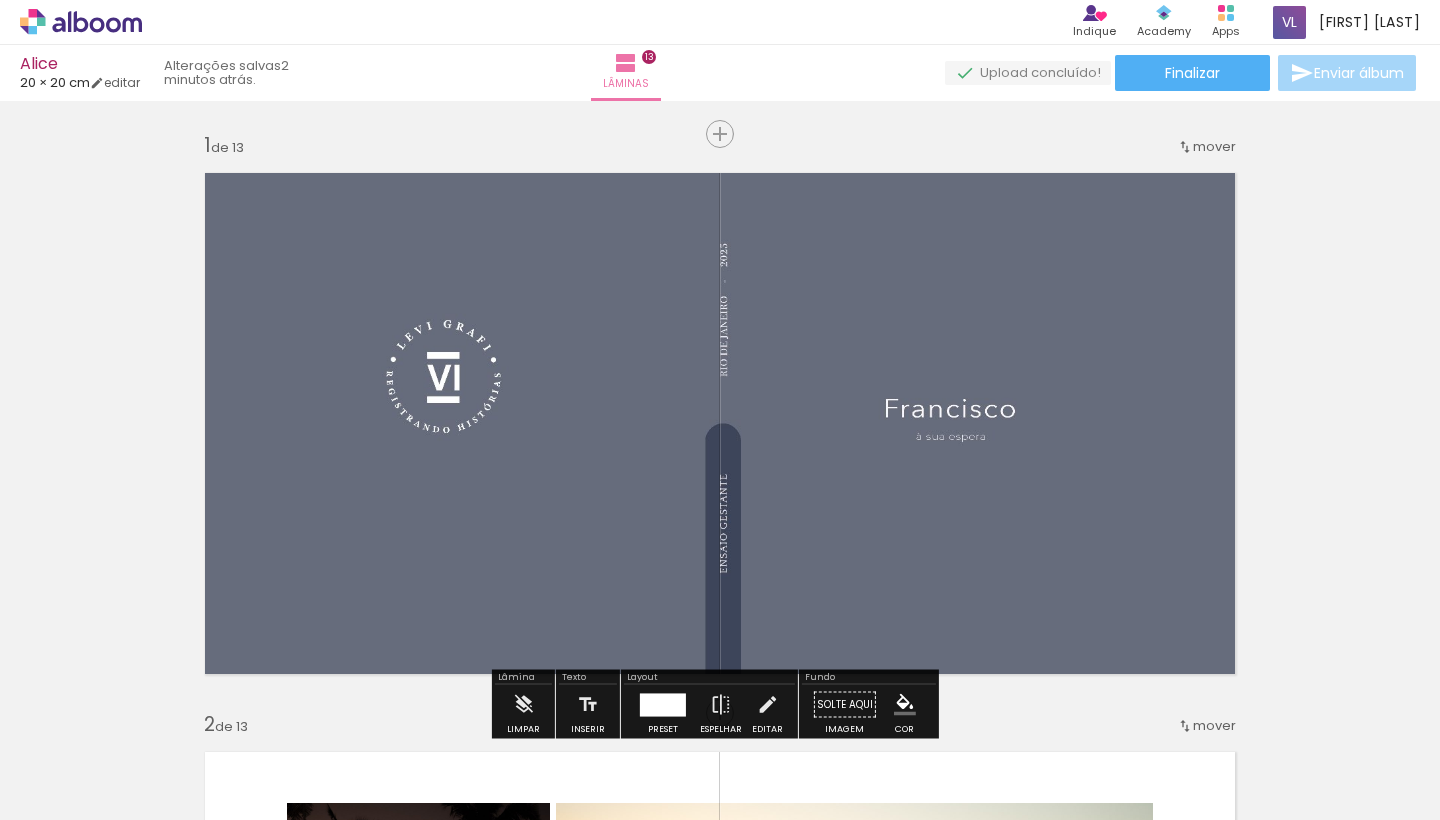 click 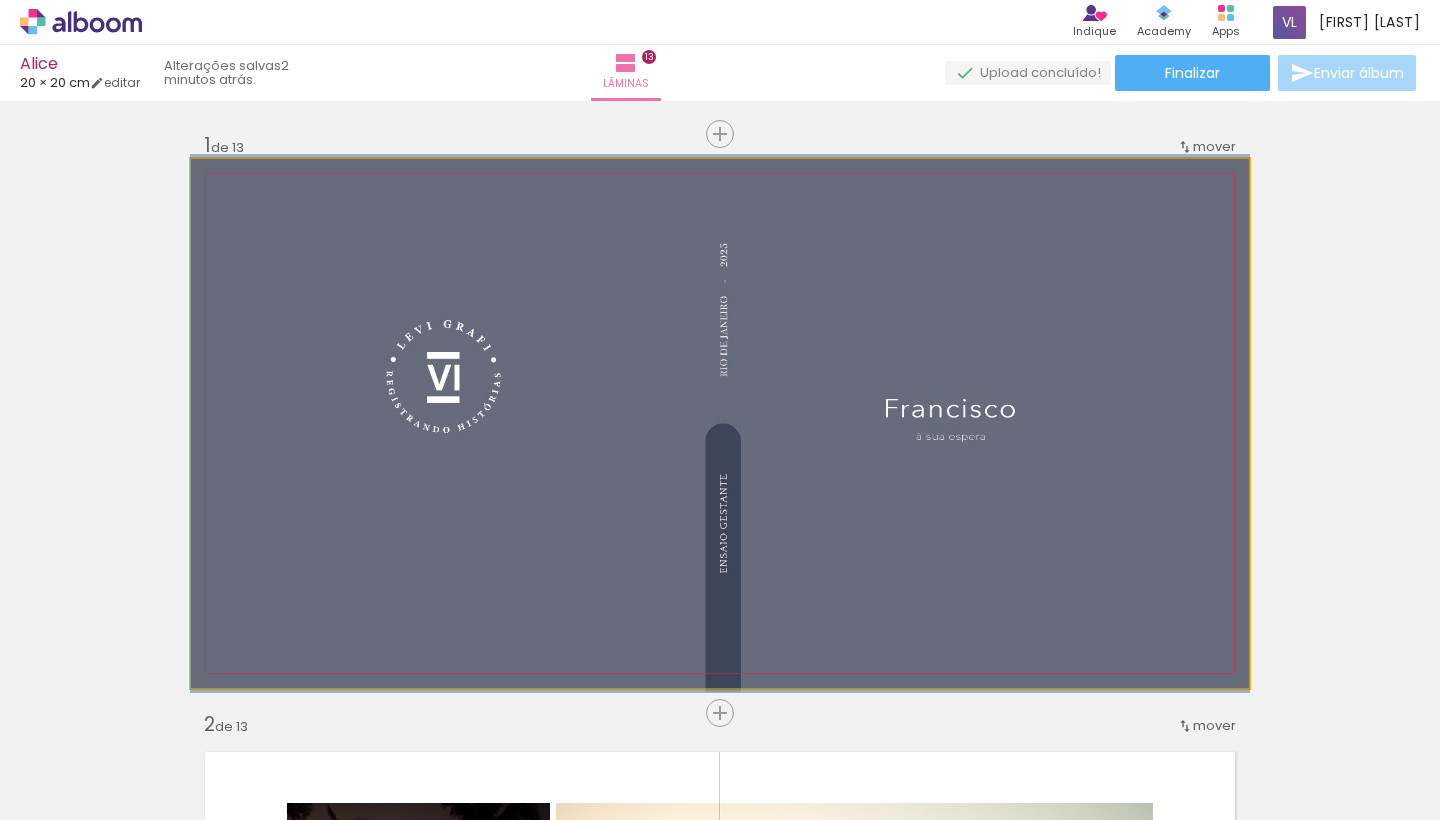 click 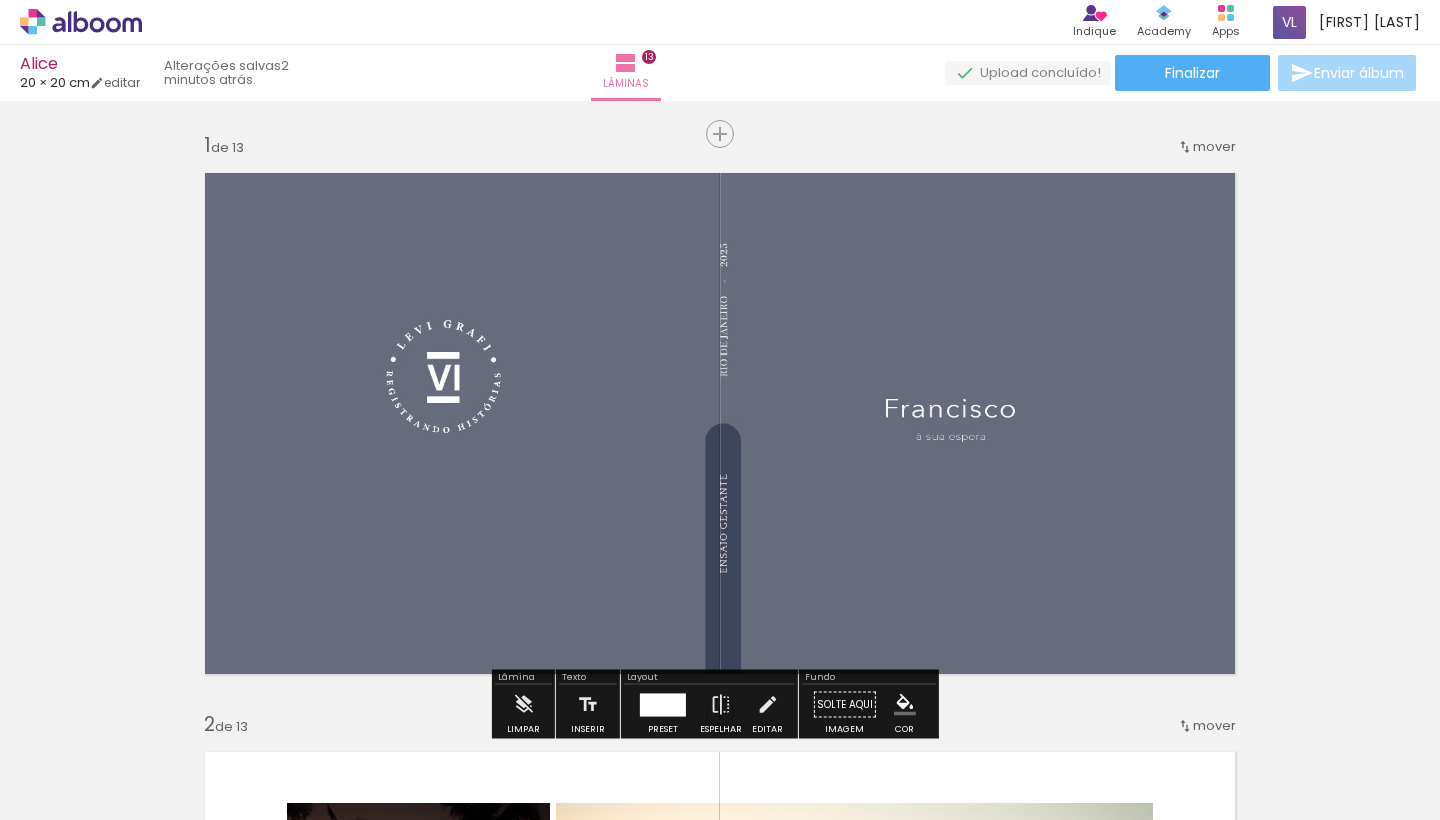 click on "Todas as fotos" at bounding box center (56, 759) 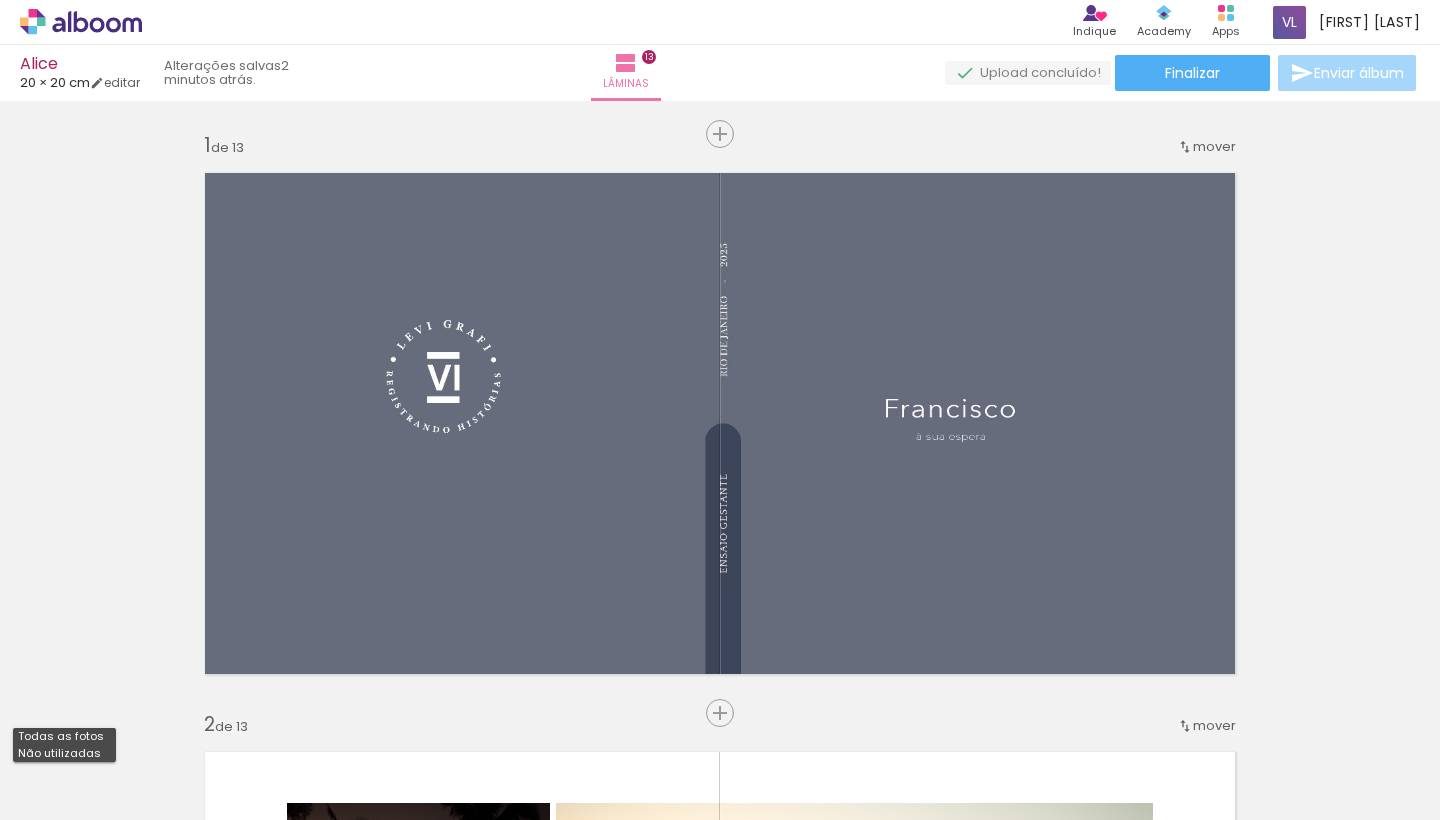click on "Inserir lâmina 1  de 13  Inserir lâmina 2  de 13  Inserir lâmina 3  de 13  Inserir lâmina 4  de 13  Inserir lâmina 5  de 13  Inserir lâmina 6  de 13  Inserir lâmina 7  de 13  Inserir lâmina 8  de 13  Inserir lâmina 9  de 13  Inserir lâmina 10  de 13  Inserir lâmina 11  de 13  Inserir lâmina 12  de 13  Inserir lâmina 13  de 13" at bounding box center [720, 4161] 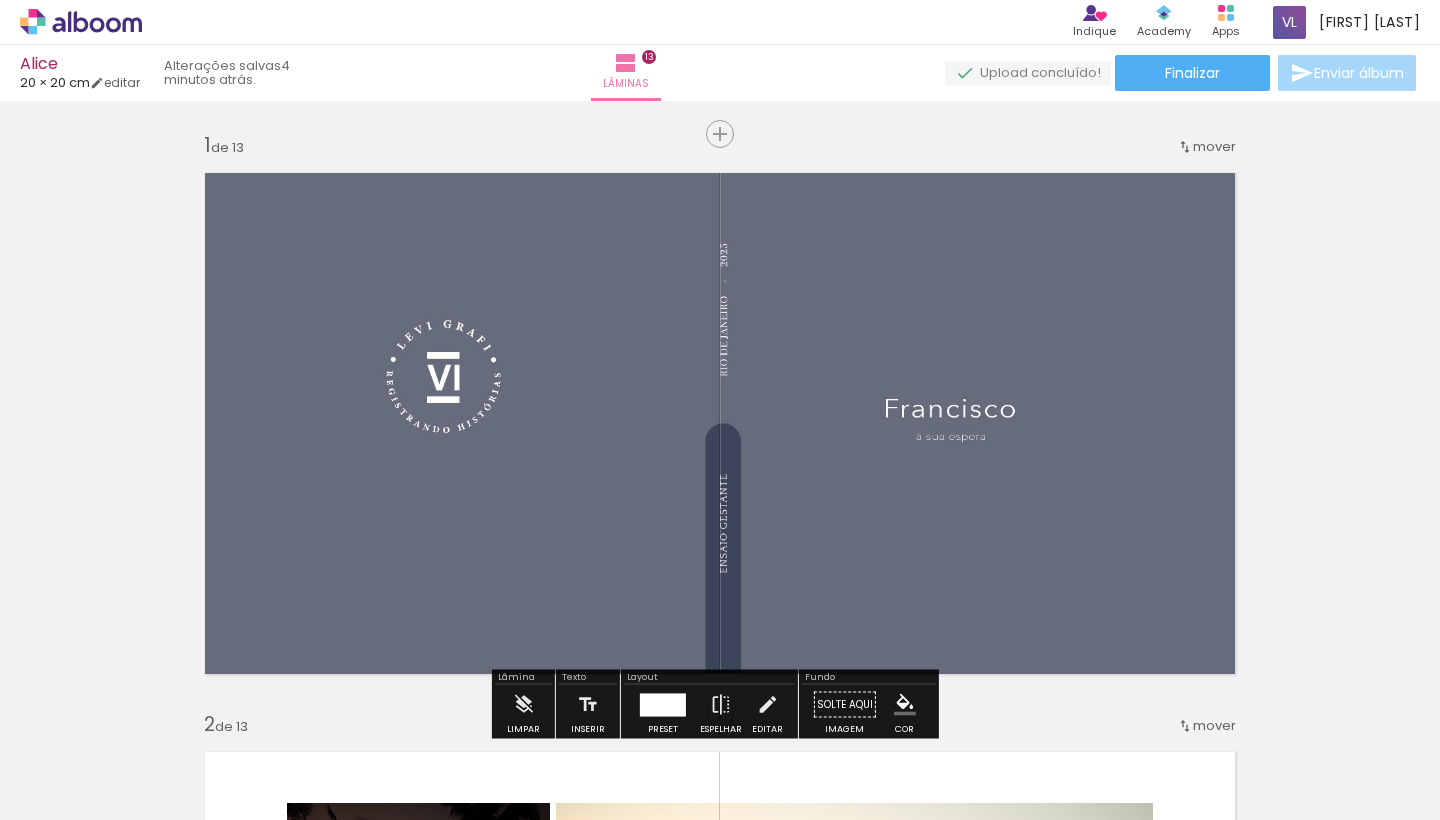 click 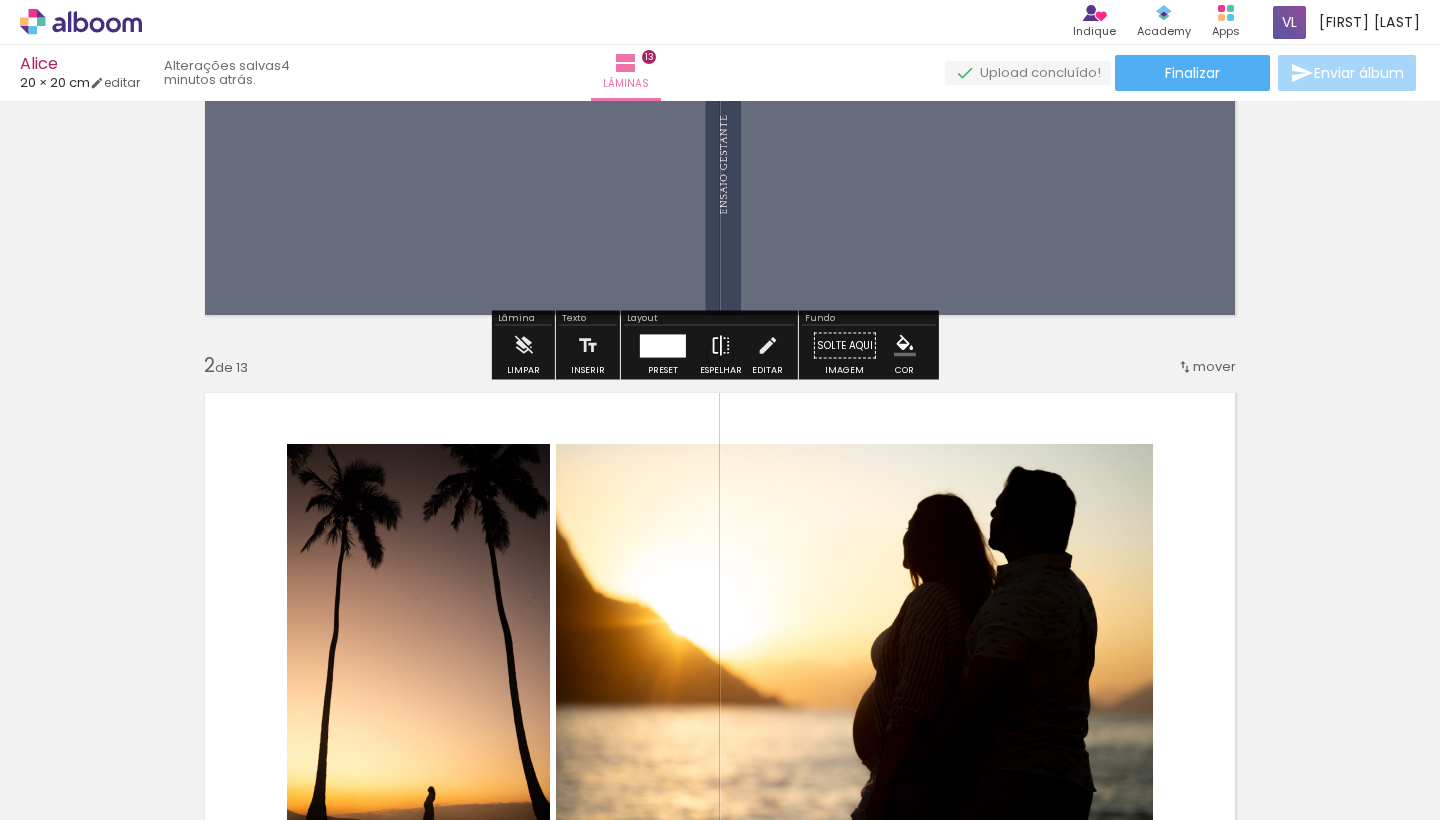 scroll, scrollTop: 0, scrollLeft: 0, axis: both 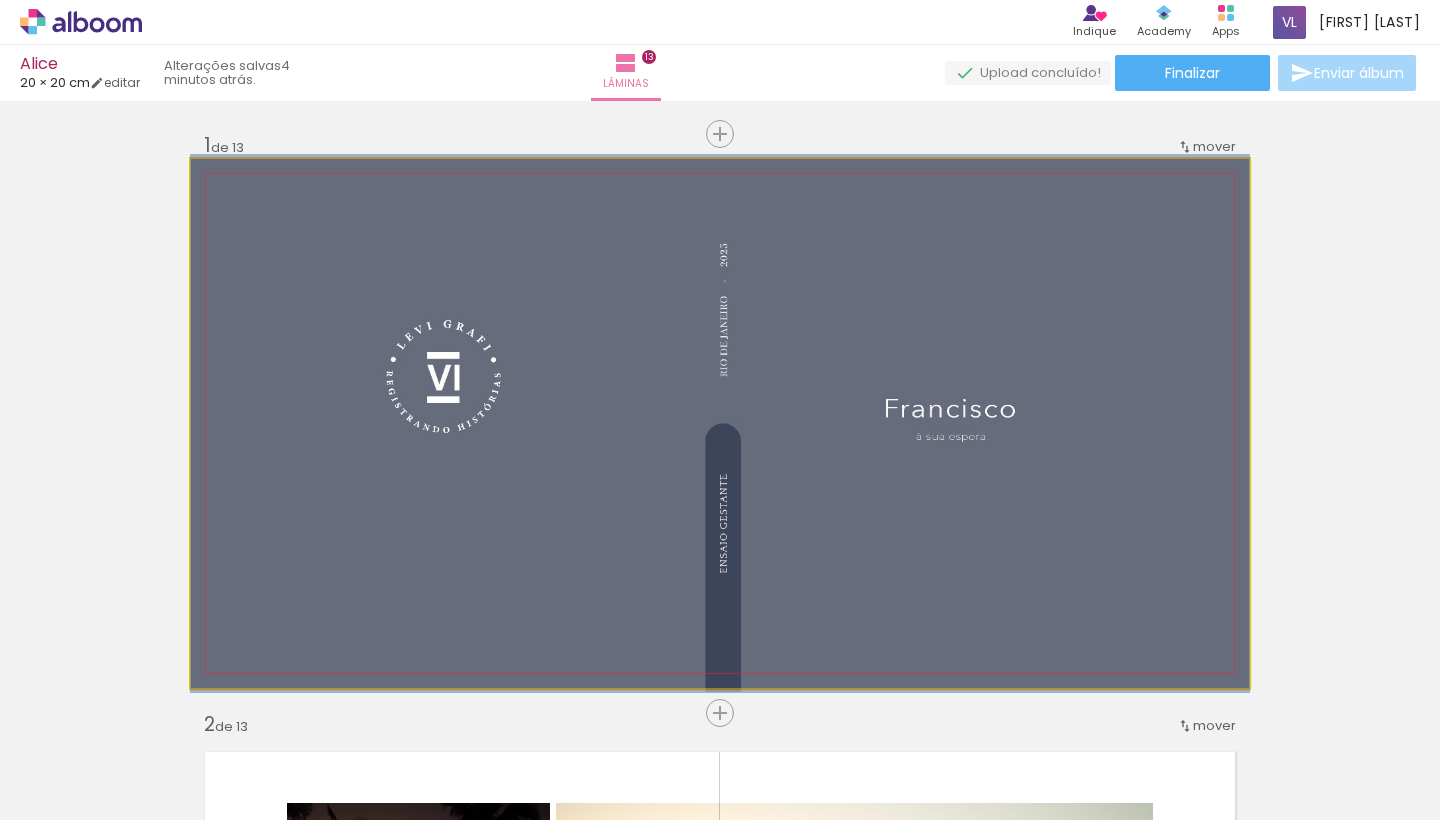 click 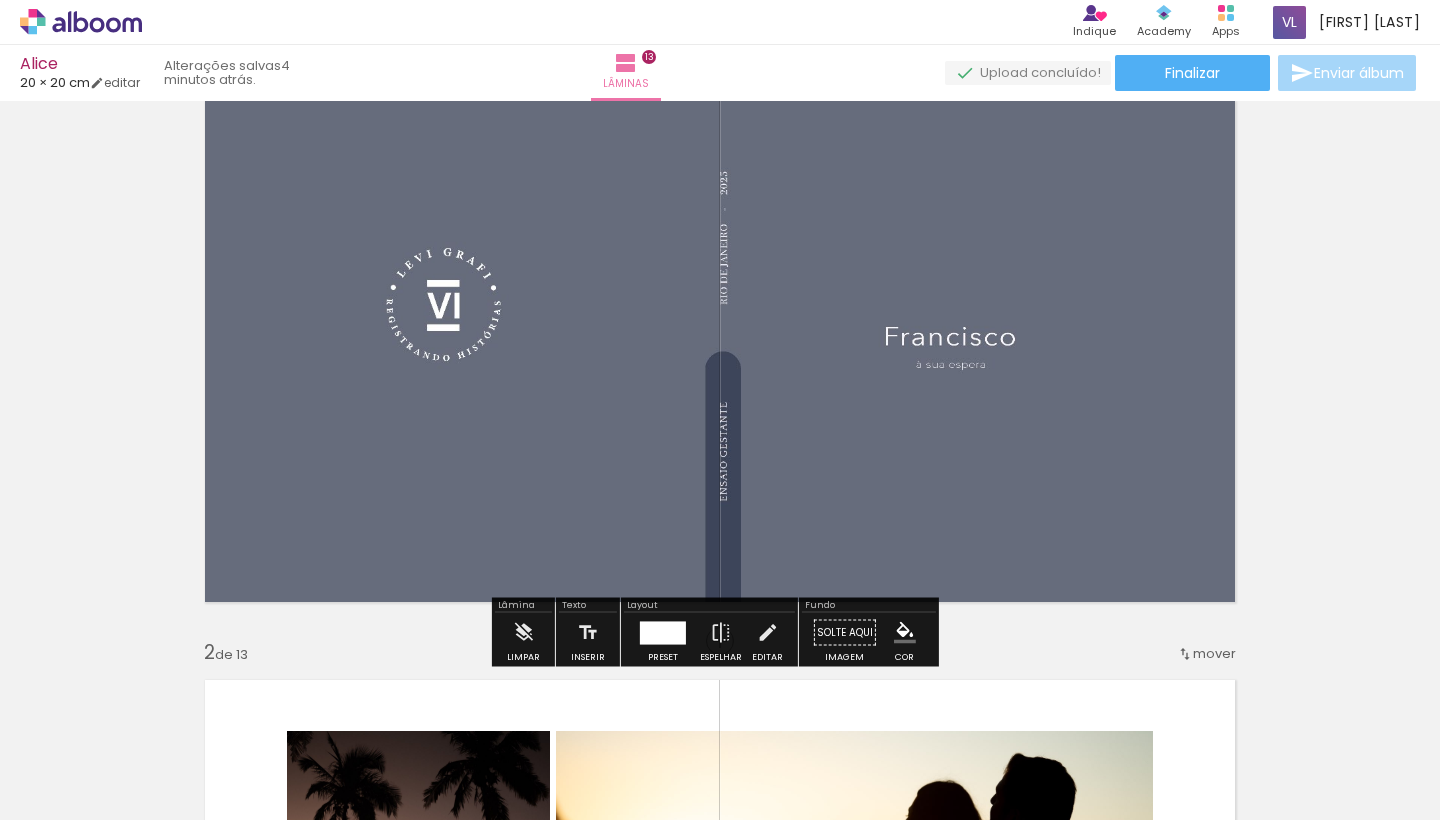 scroll, scrollTop: 131, scrollLeft: 0, axis: vertical 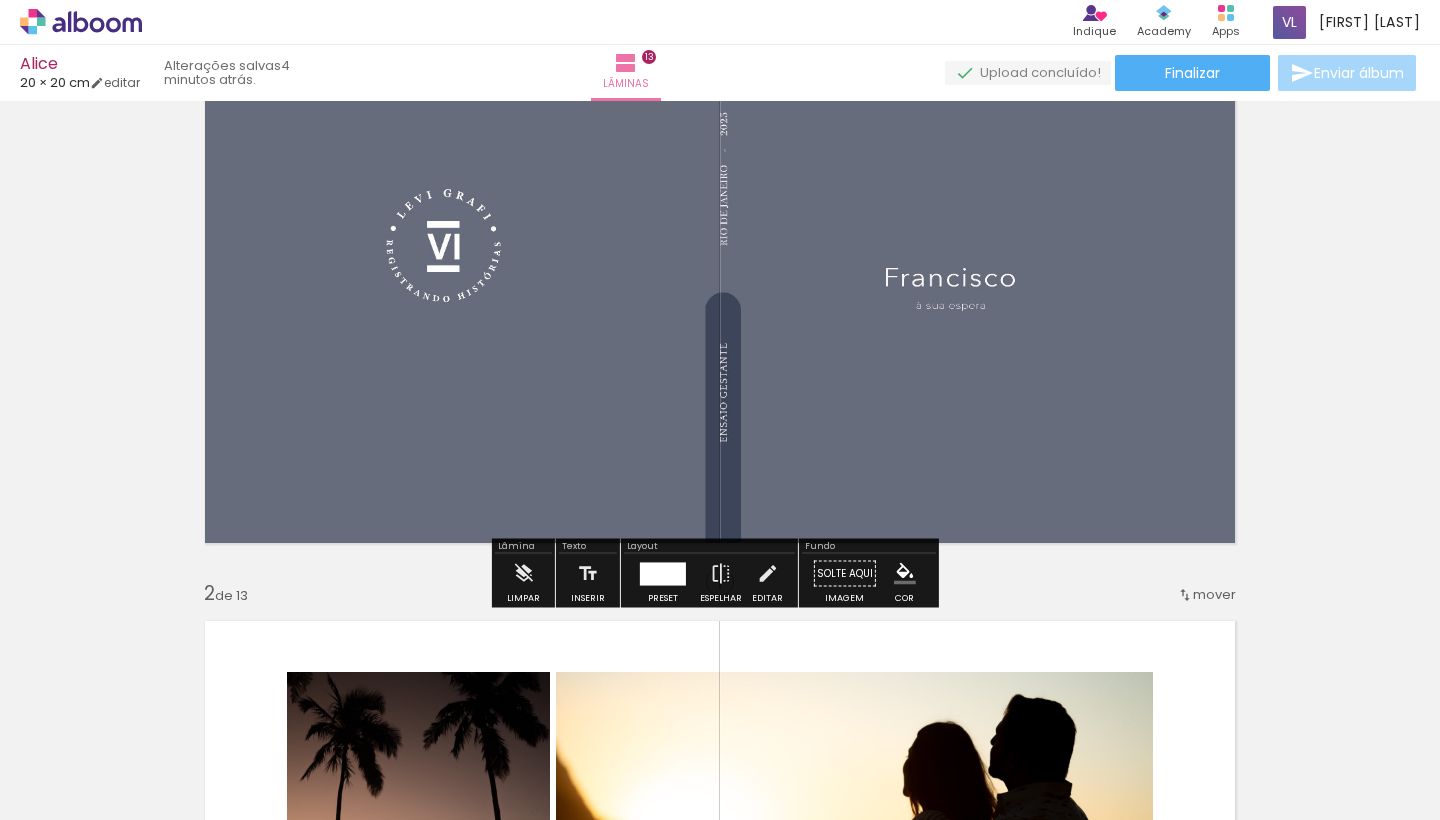 click at bounding box center [663, 573] 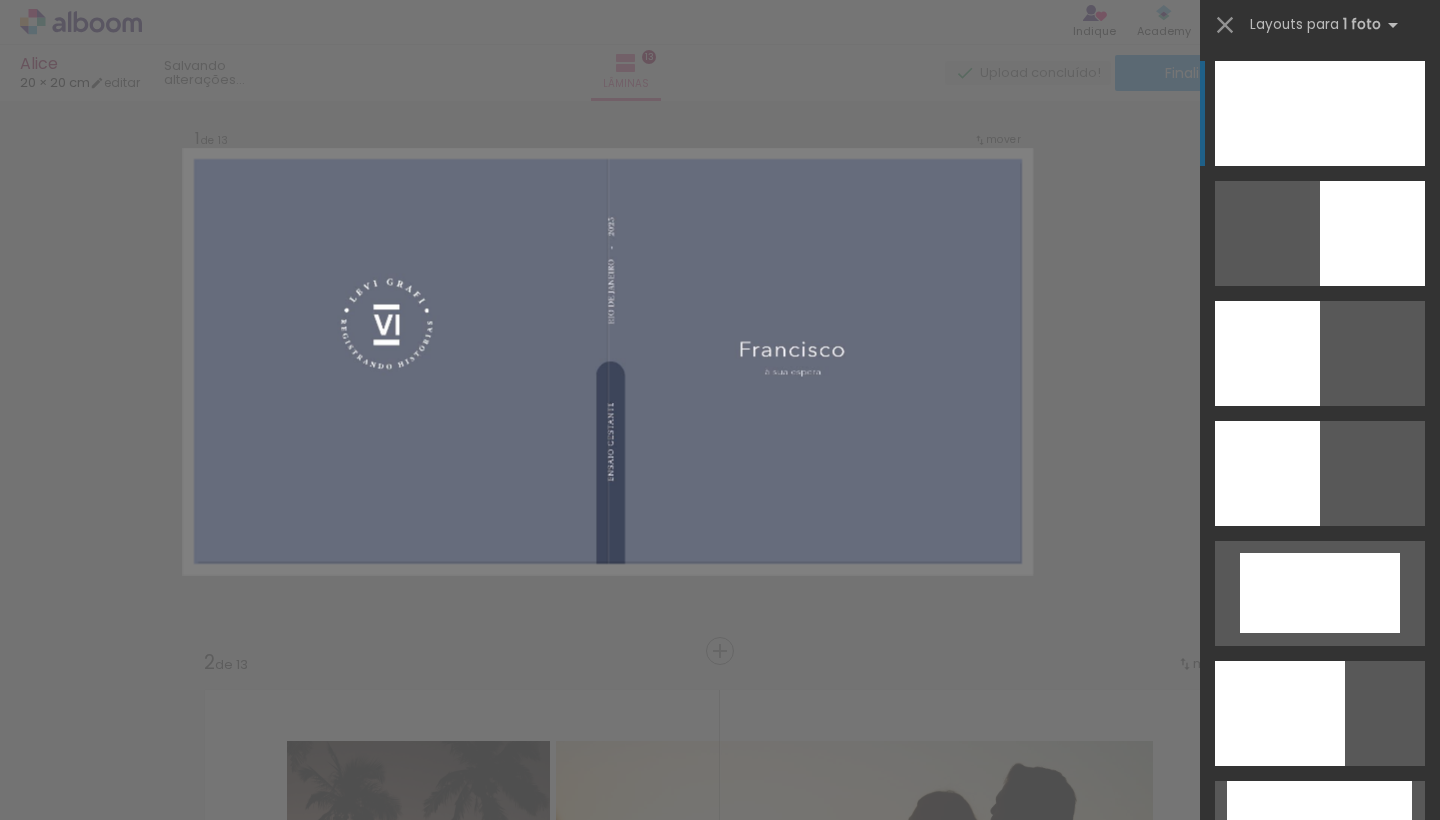 scroll, scrollTop: 25, scrollLeft: 0, axis: vertical 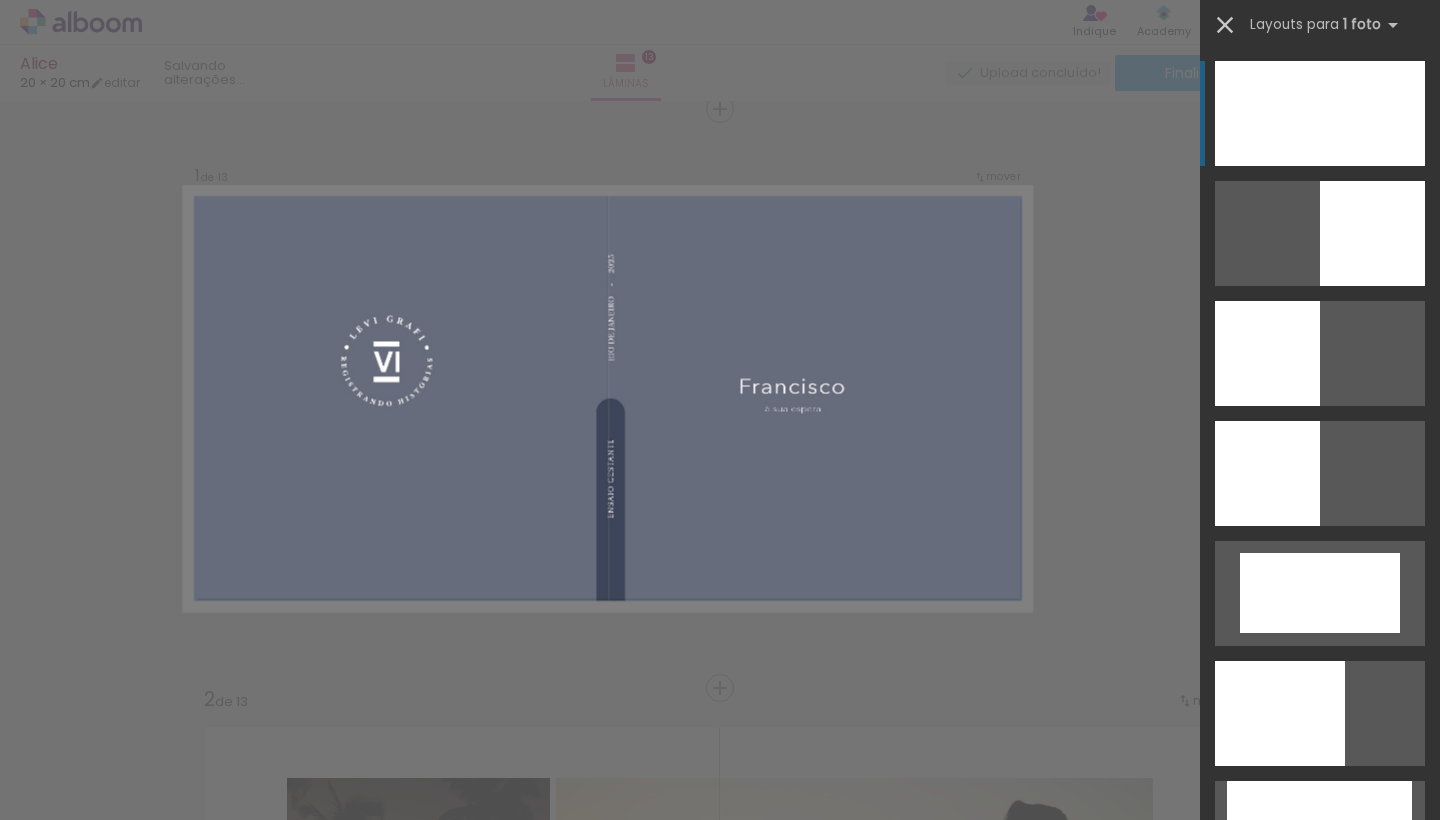 click at bounding box center (1225, 25) 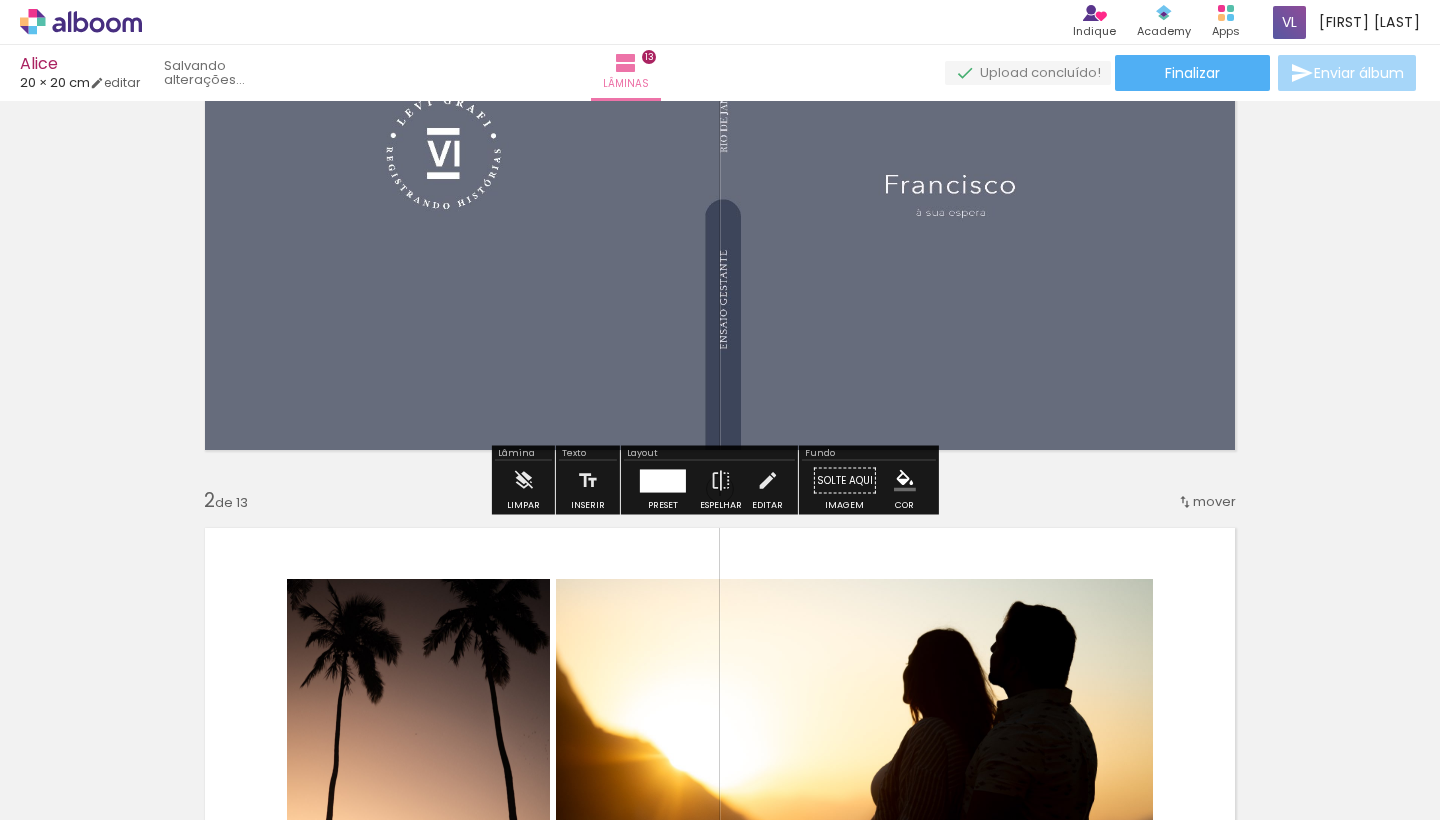 scroll, scrollTop: 220, scrollLeft: 0, axis: vertical 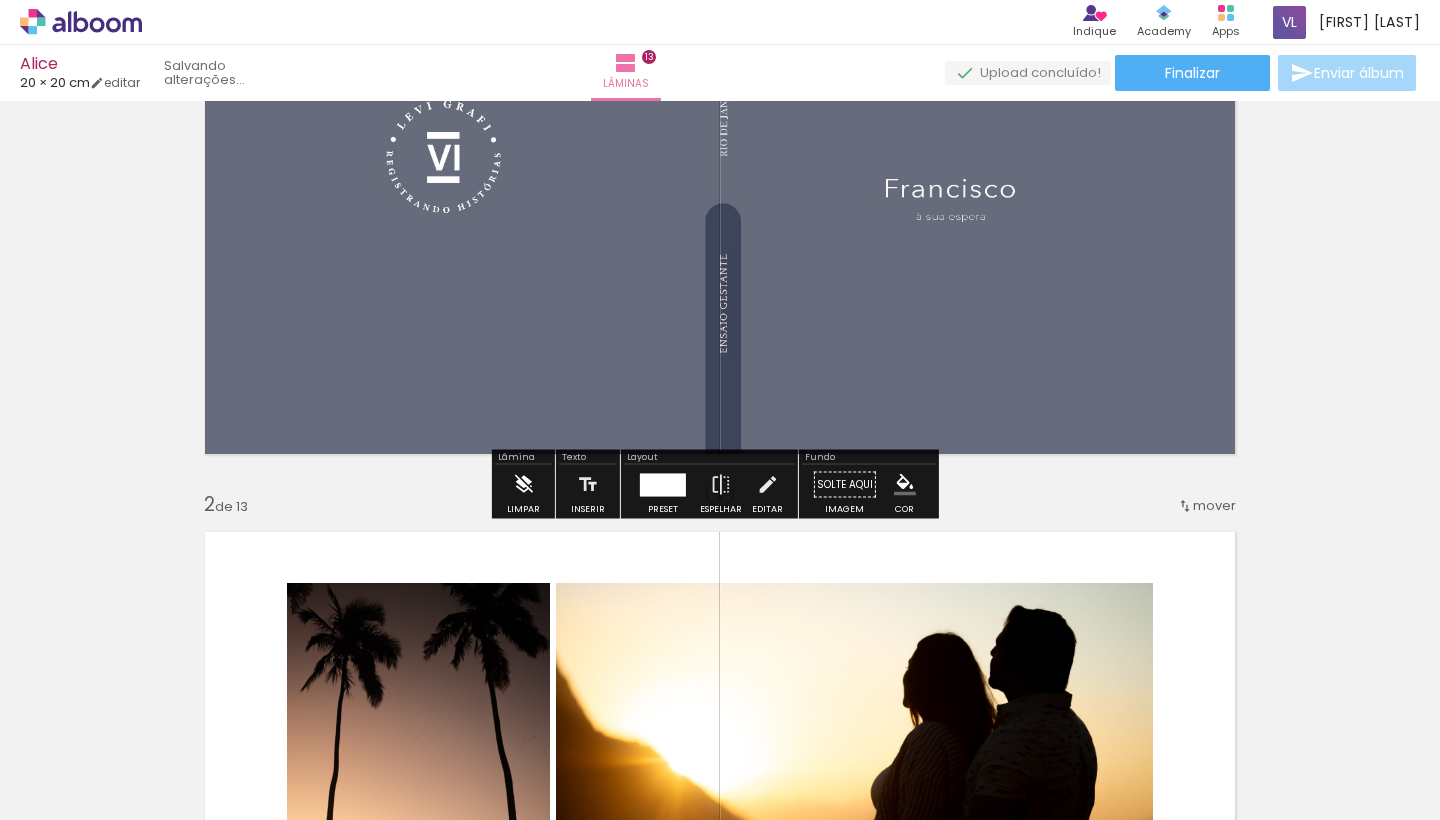 click at bounding box center [523, 485] 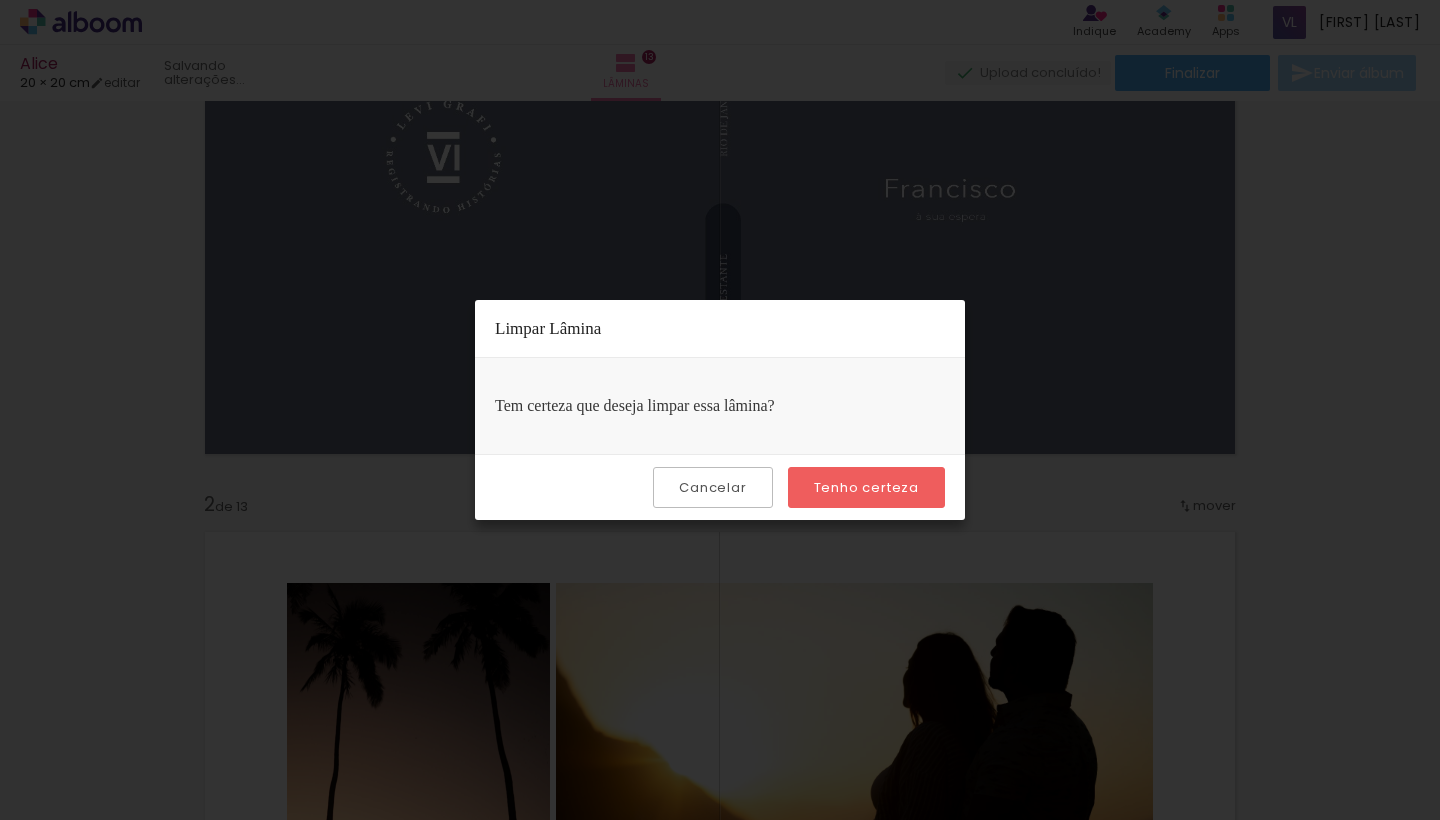 click on "Tenho certeza" at bounding box center [0, 0] 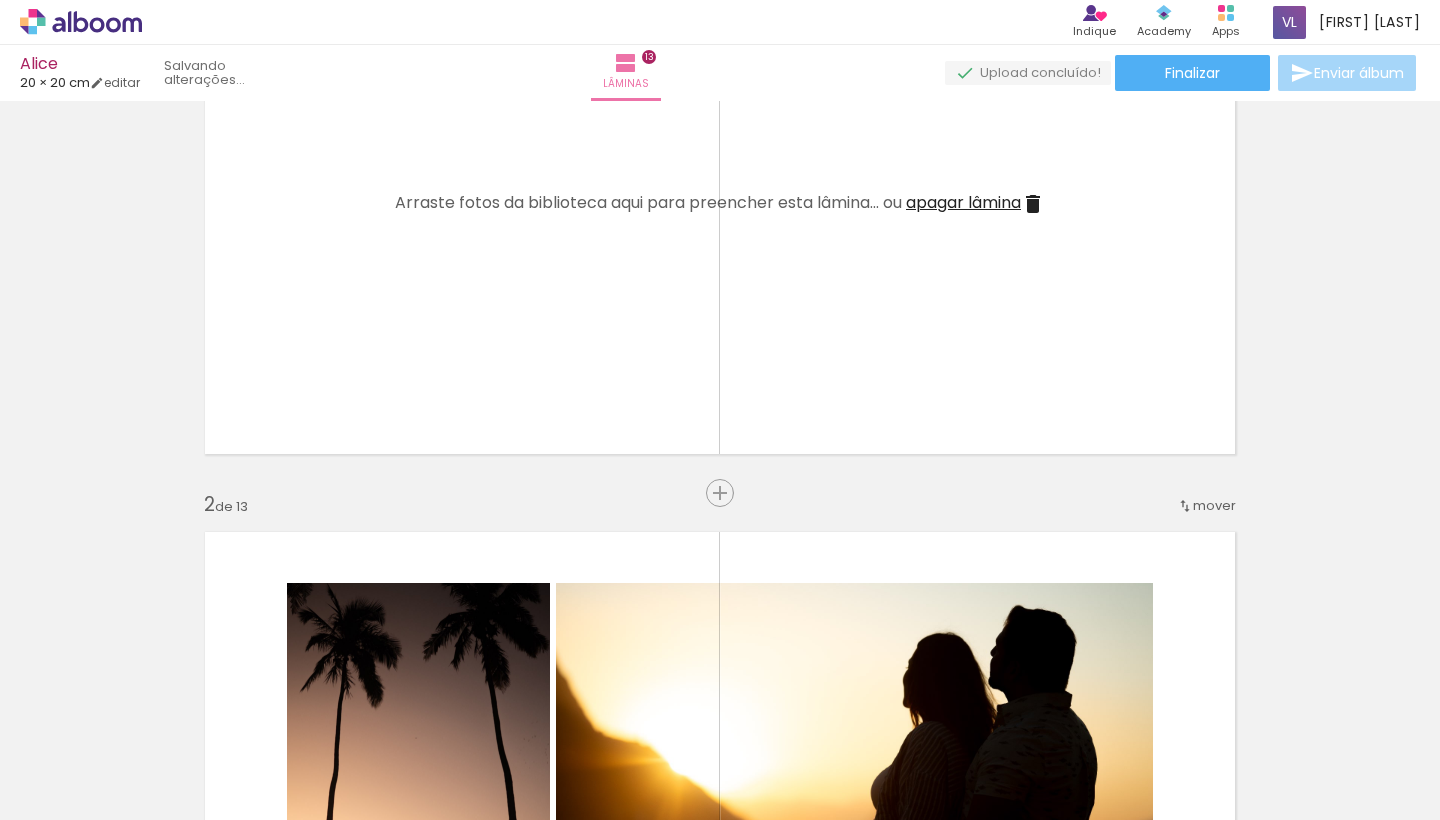 scroll, scrollTop: 0, scrollLeft: 0, axis: both 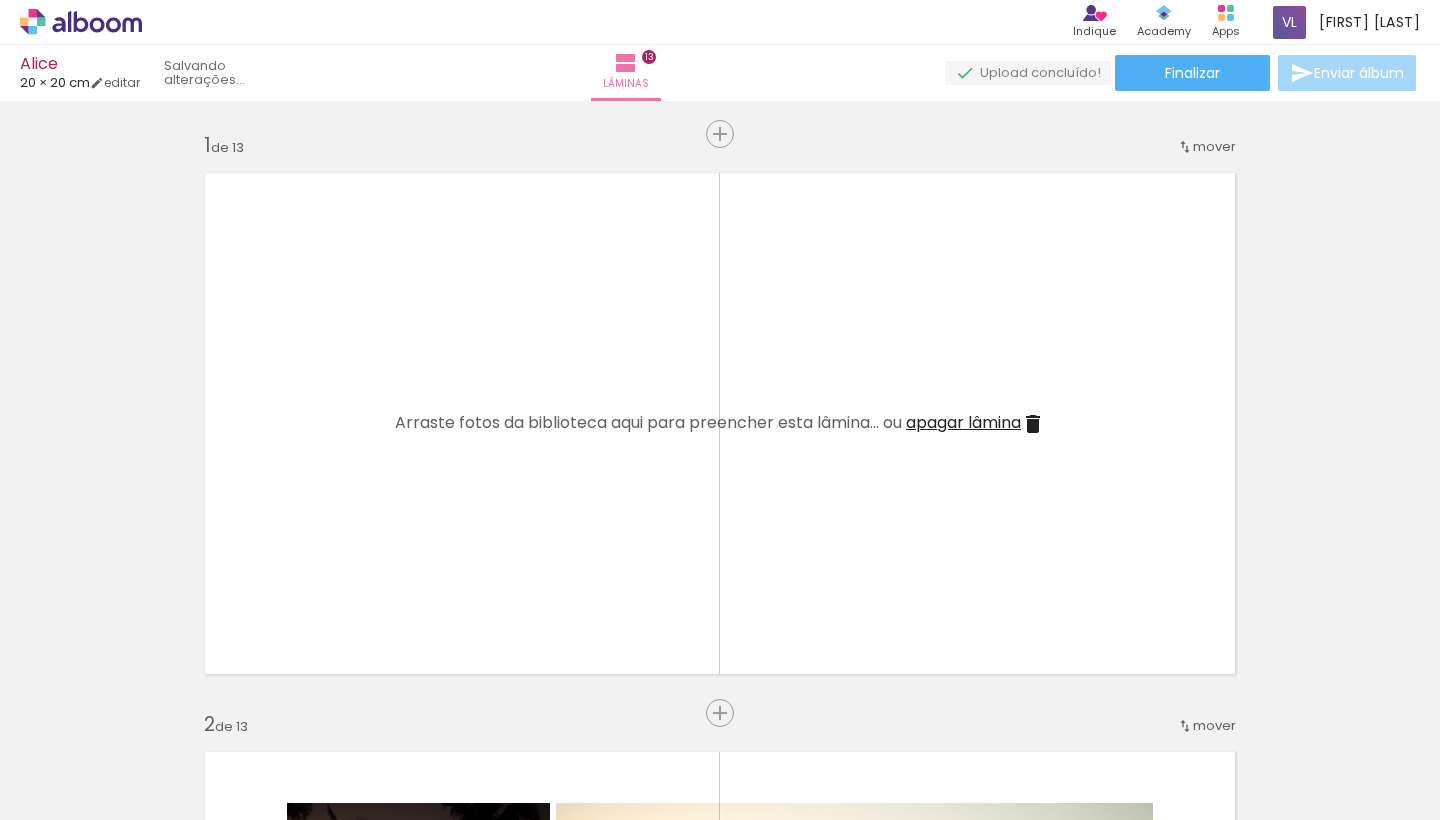 click on "apagar lâmina" at bounding box center [963, 422] 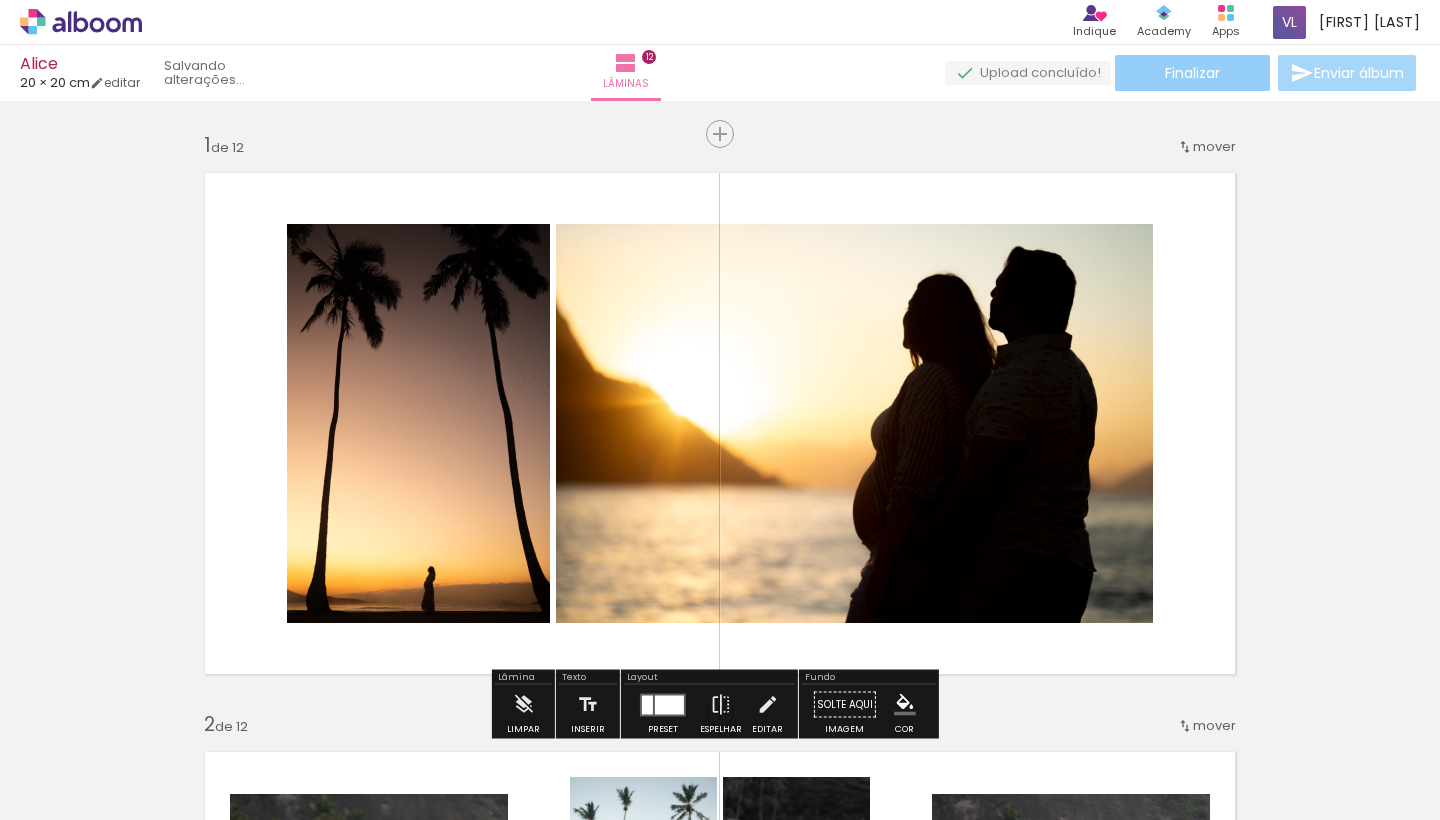 click on "Finalizar" 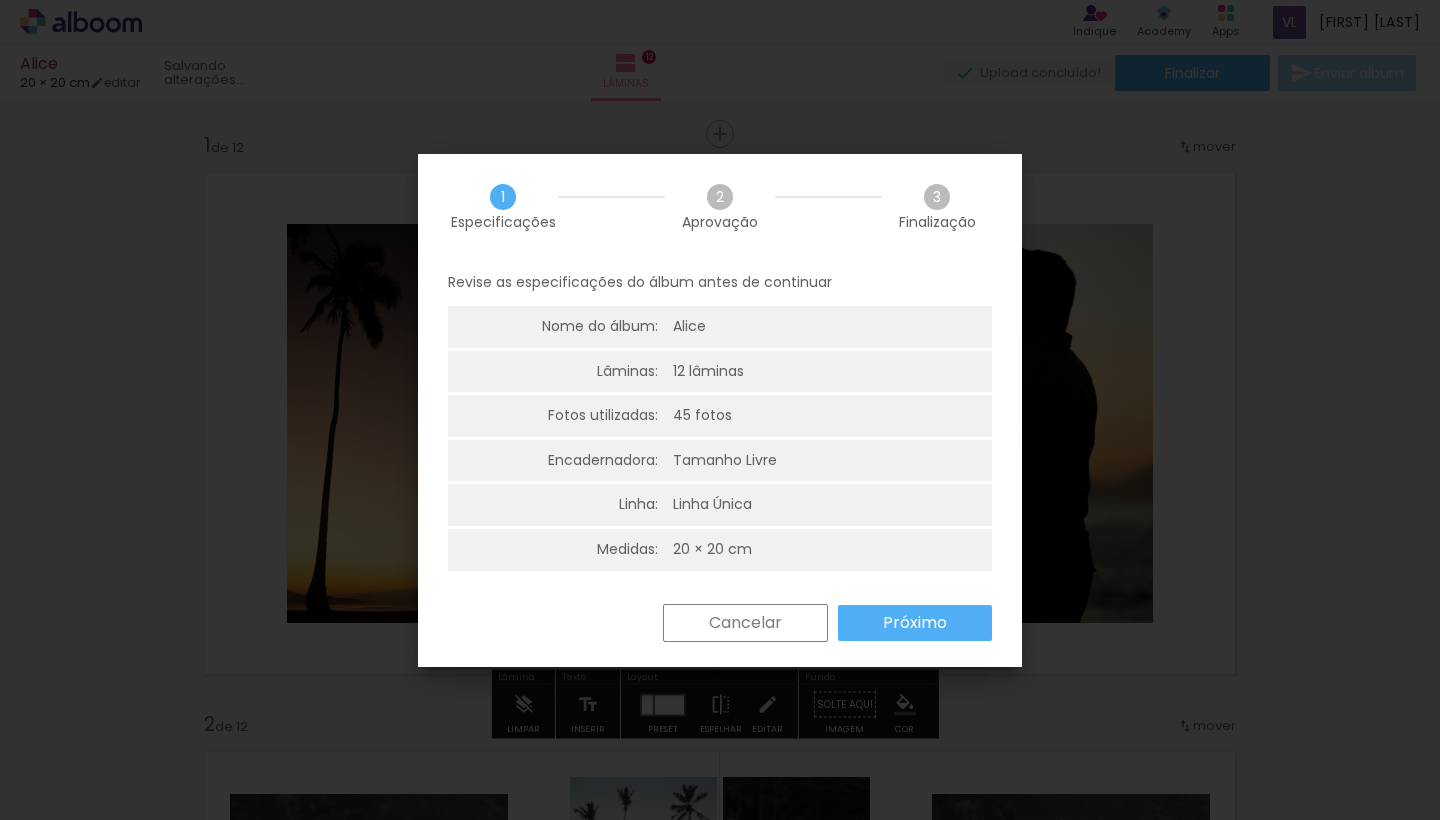 click on "Próximo" at bounding box center (0, 0) 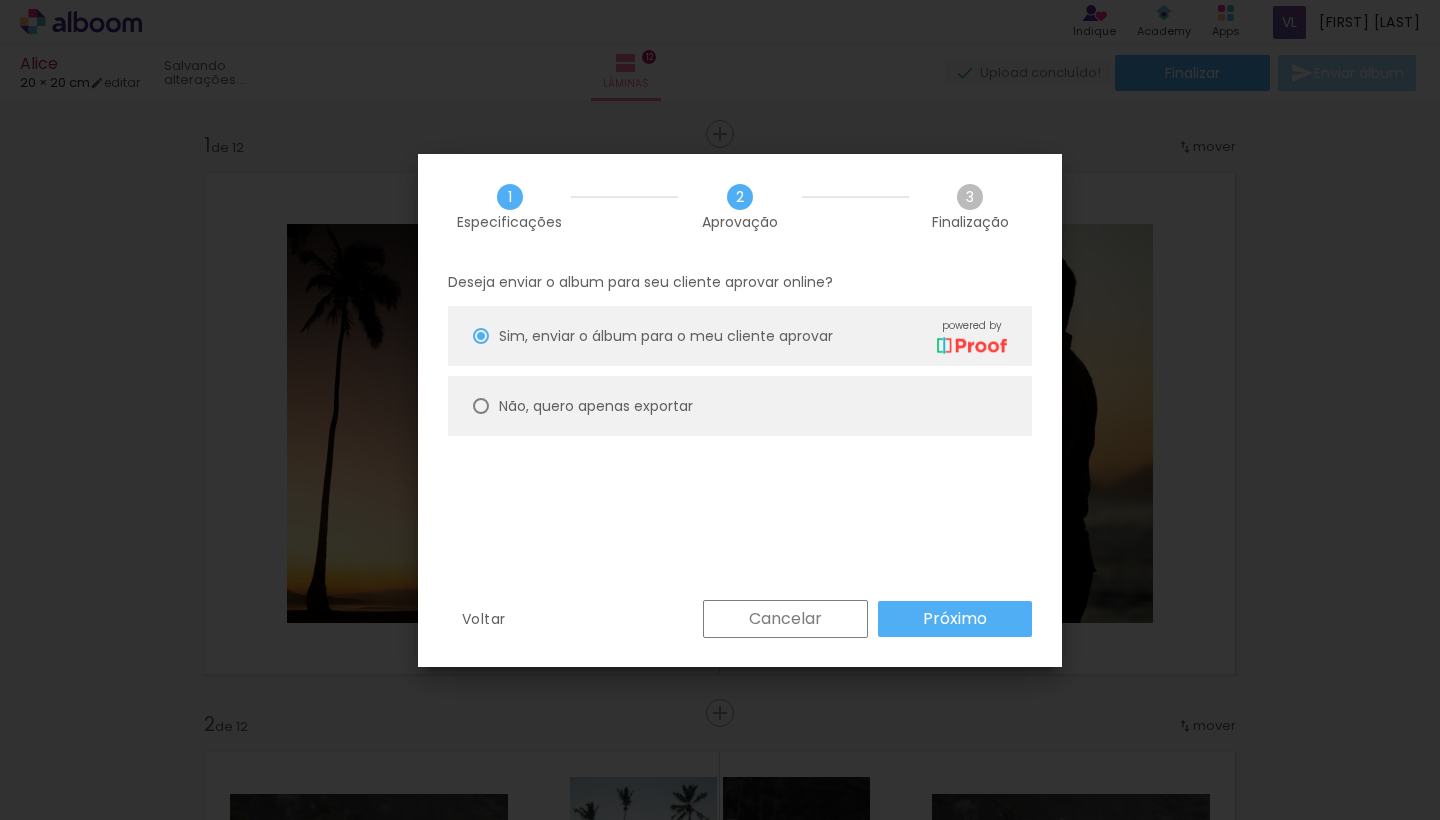 click on "Próximo" at bounding box center (0, 0) 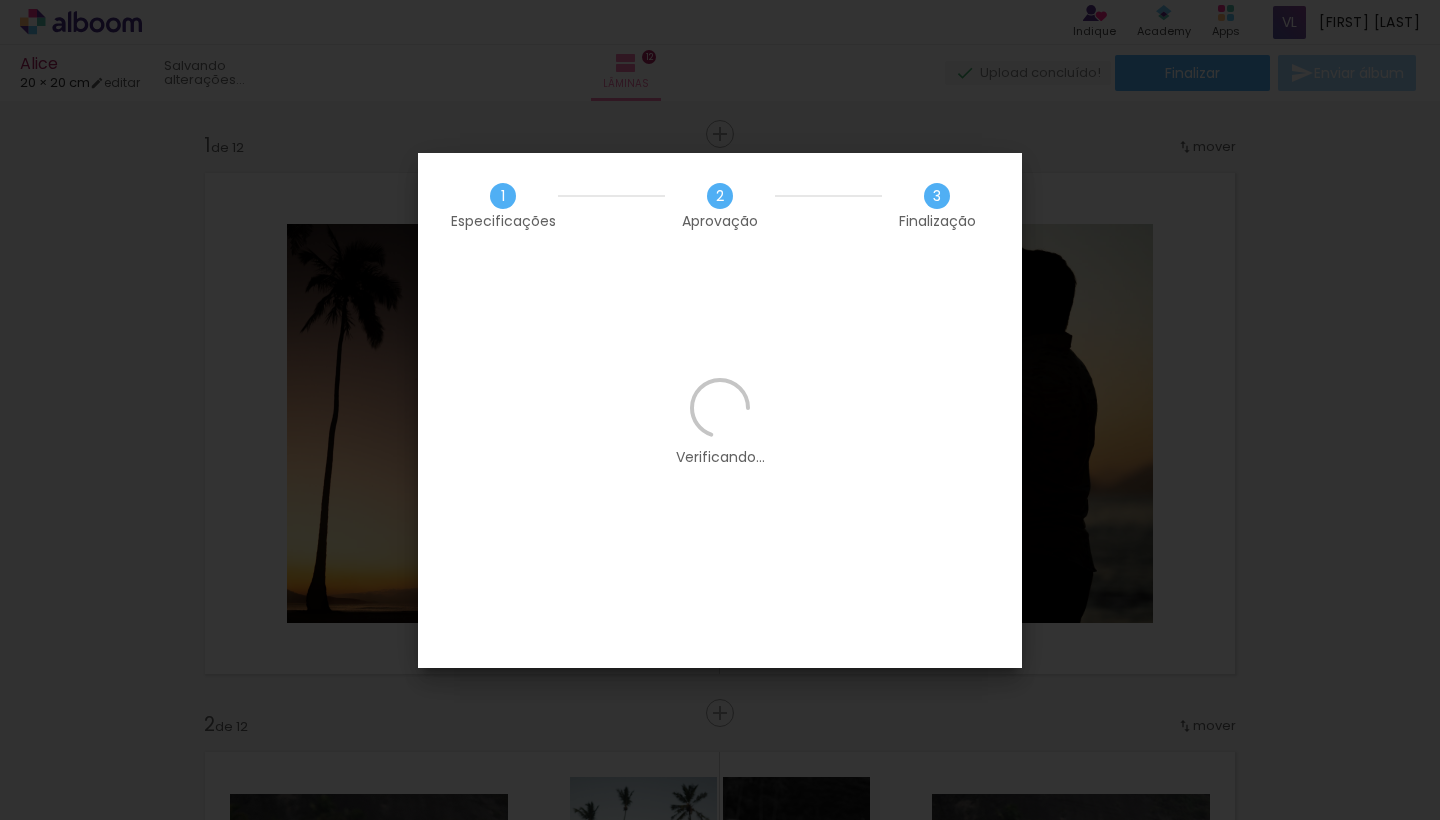 scroll, scrollTop: 0, scrollLeft: 0, axis: both 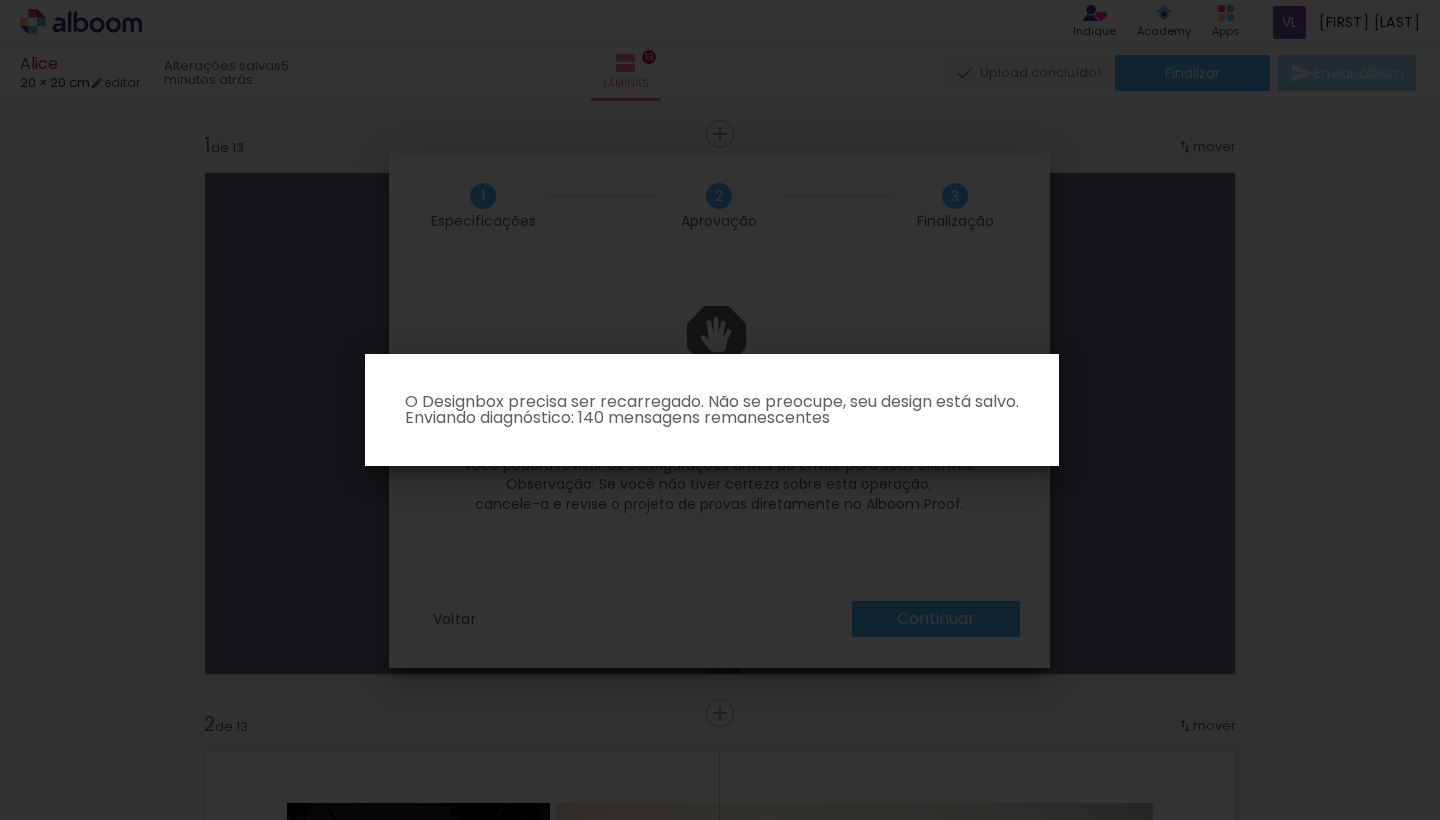 click 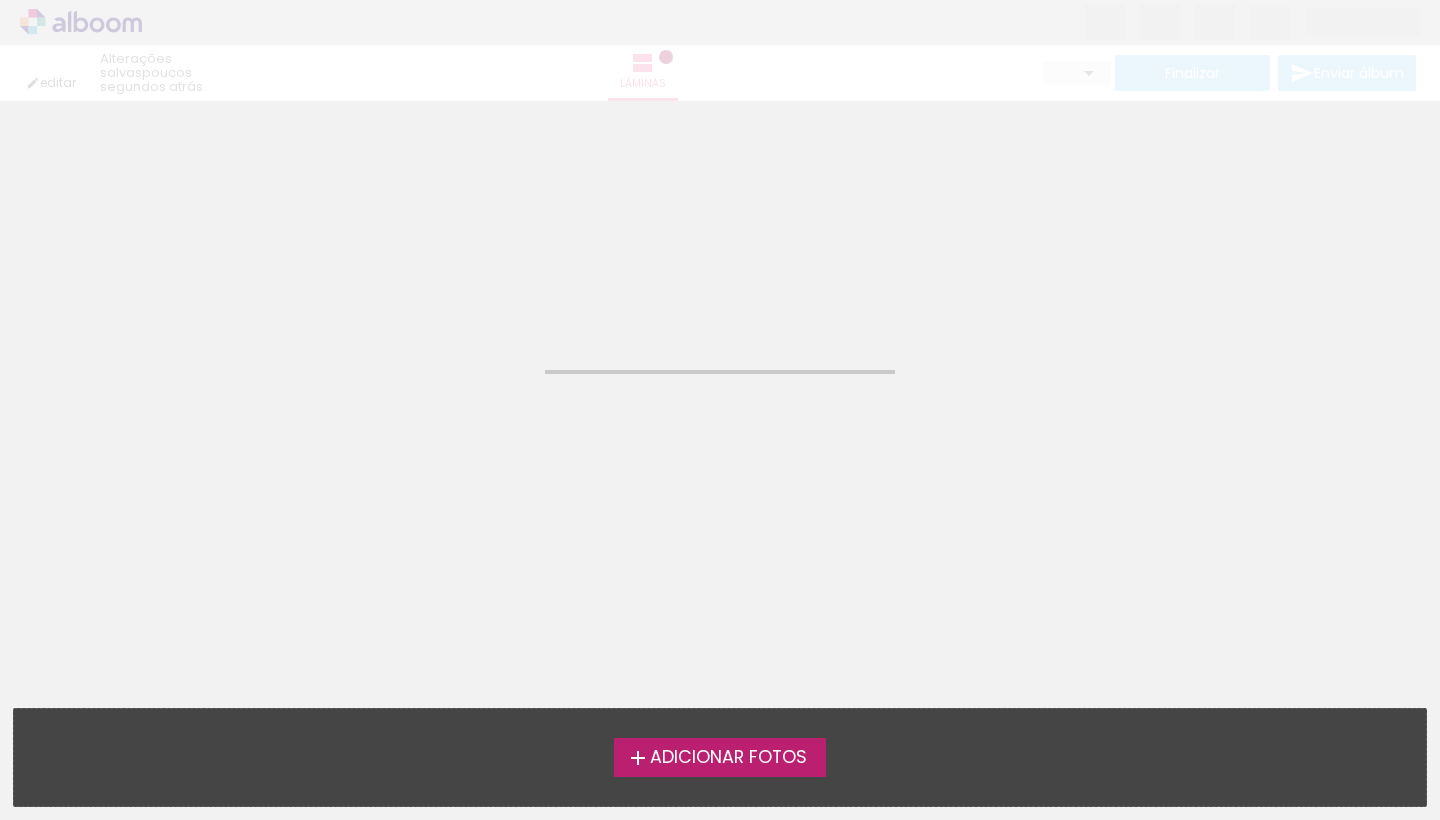 scroll, scrollTop: 0, scrollLeft: 0, axis: both 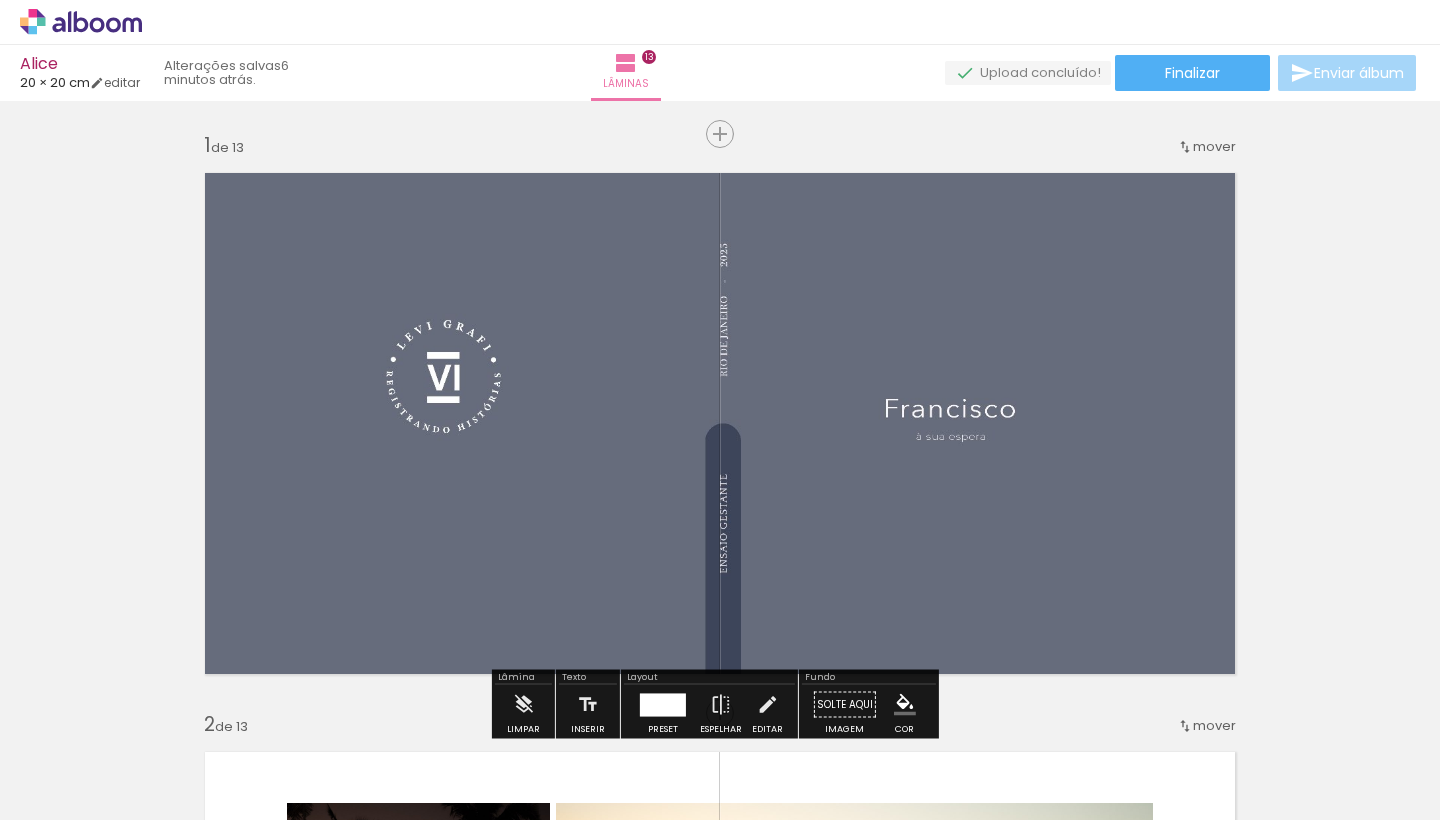 click 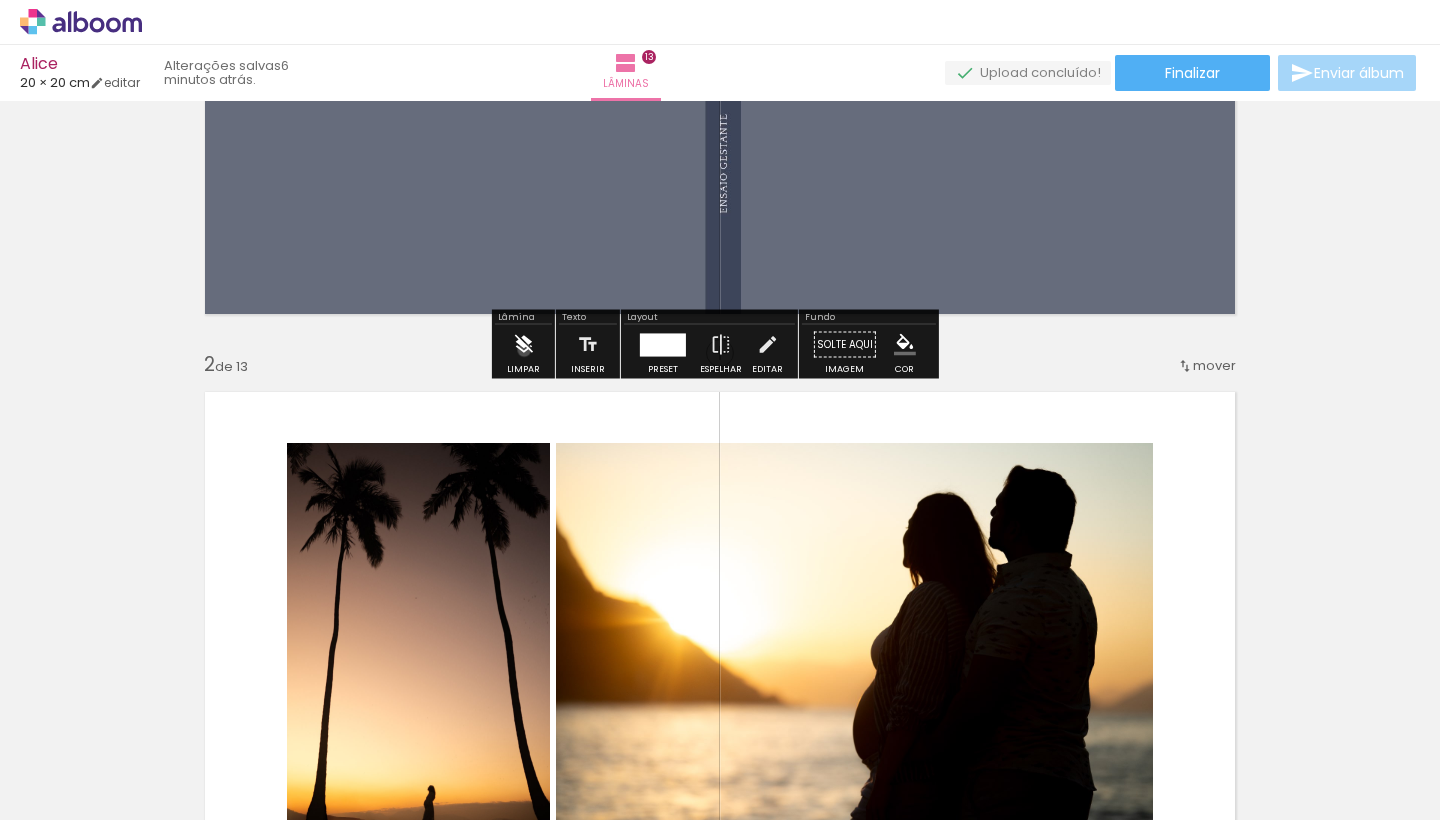 click at bounding box center (523, 345) 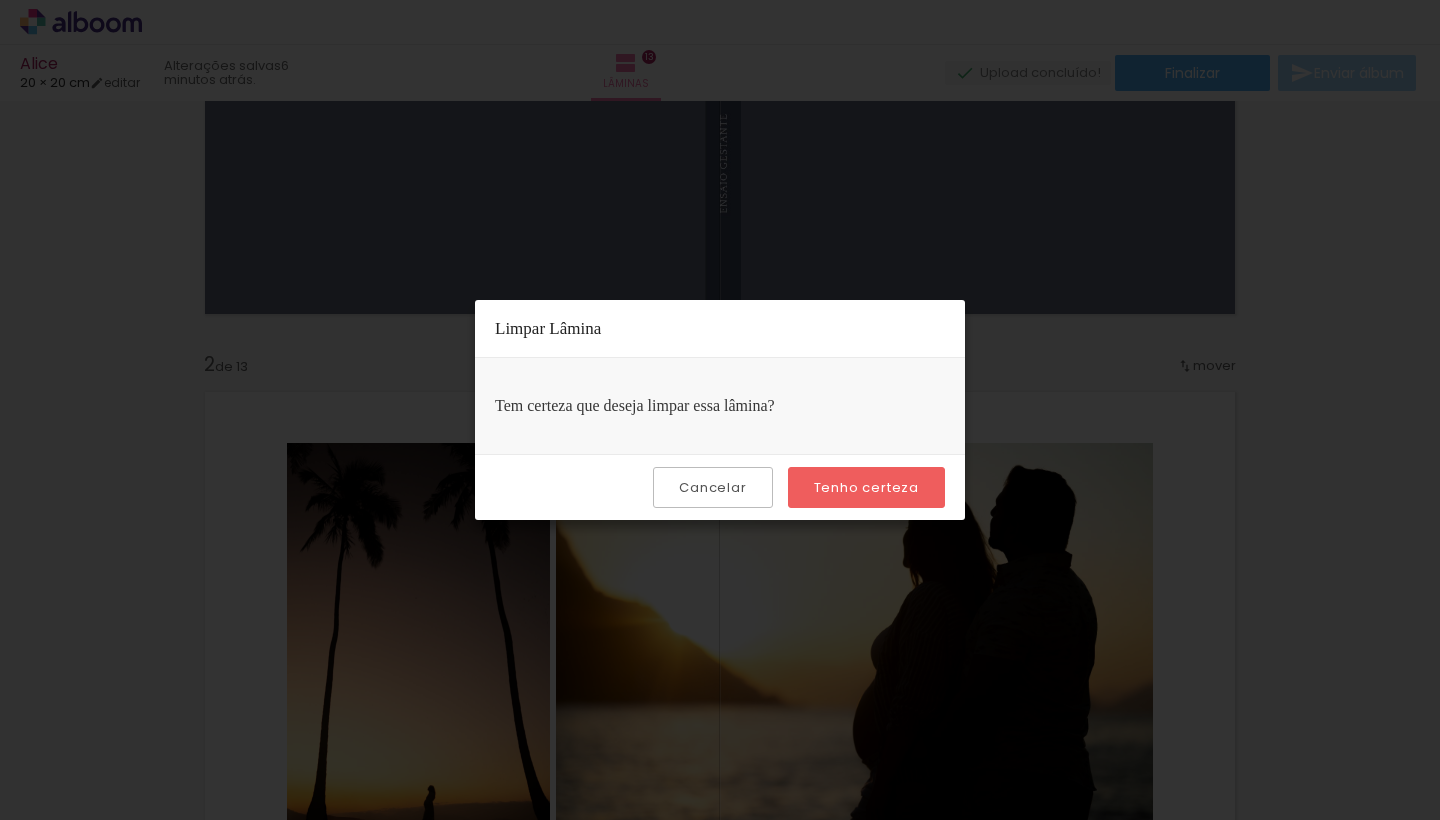 click on "Tenho certeza" at bounding box center (0, 0) 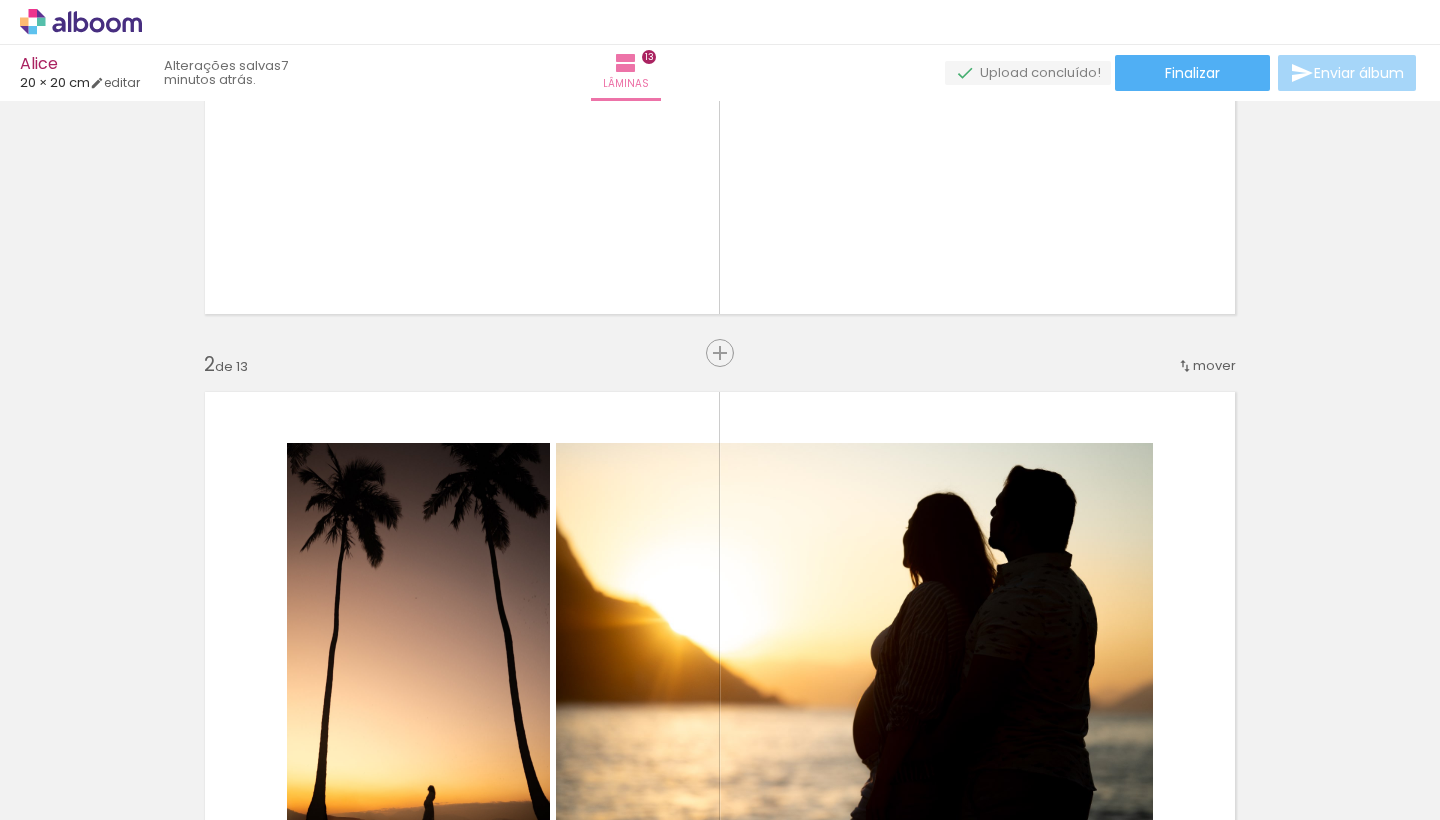 scroll, scrollTop: 8, scrollLeft: 0, axis: vertical 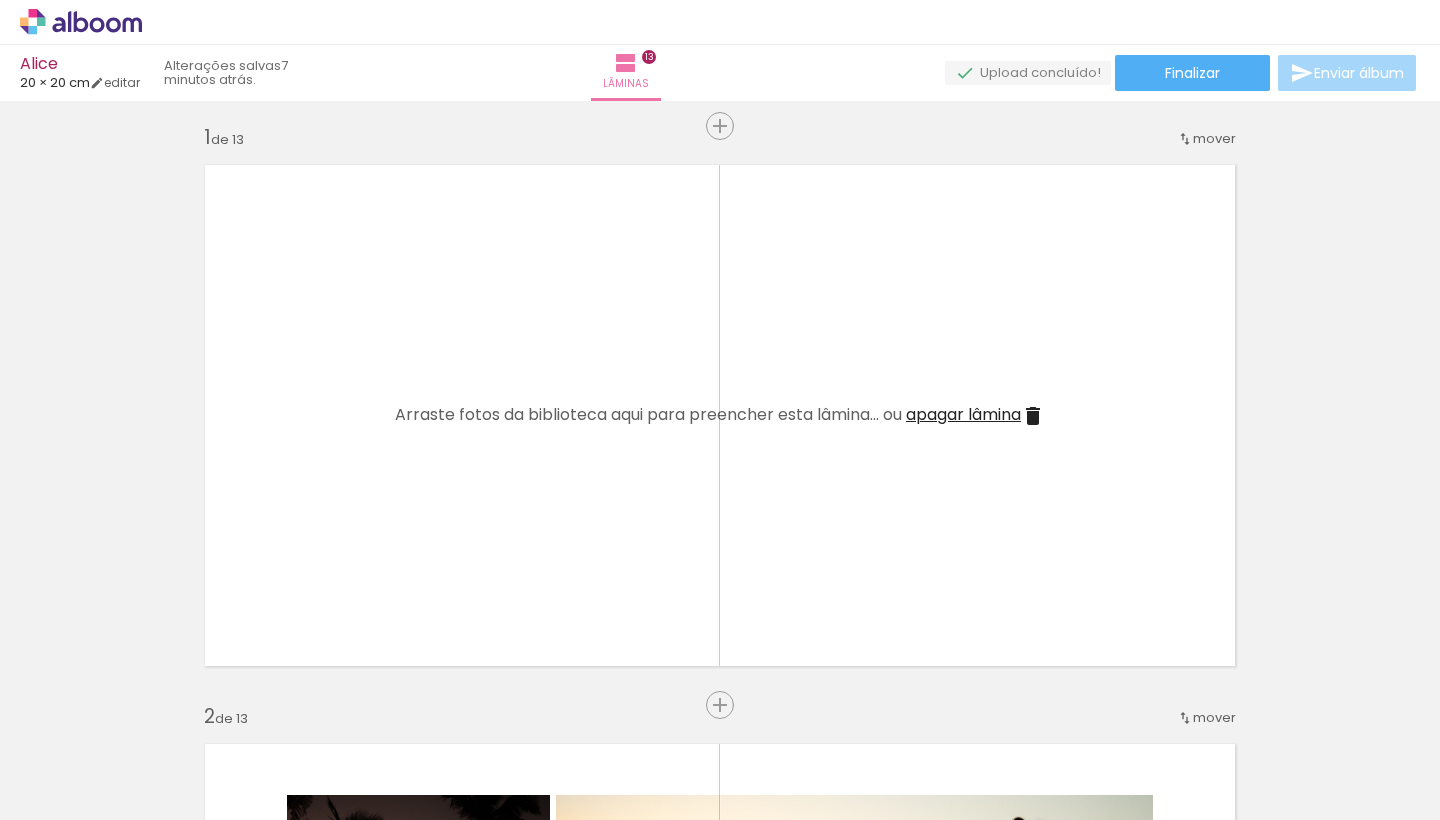 click on "apagar lâmina" at bounding box center (963, 414) 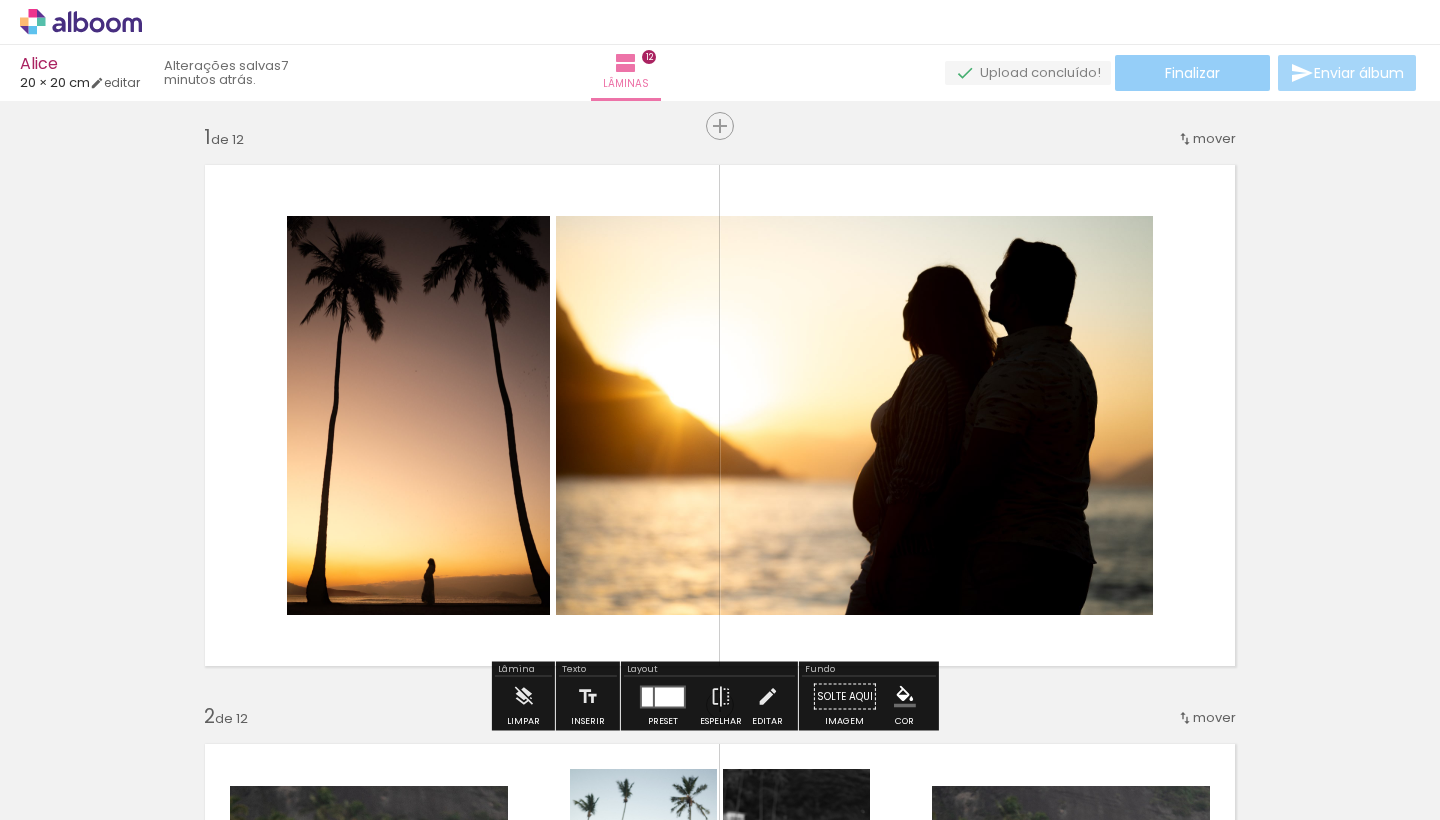 click on "Finalizar" 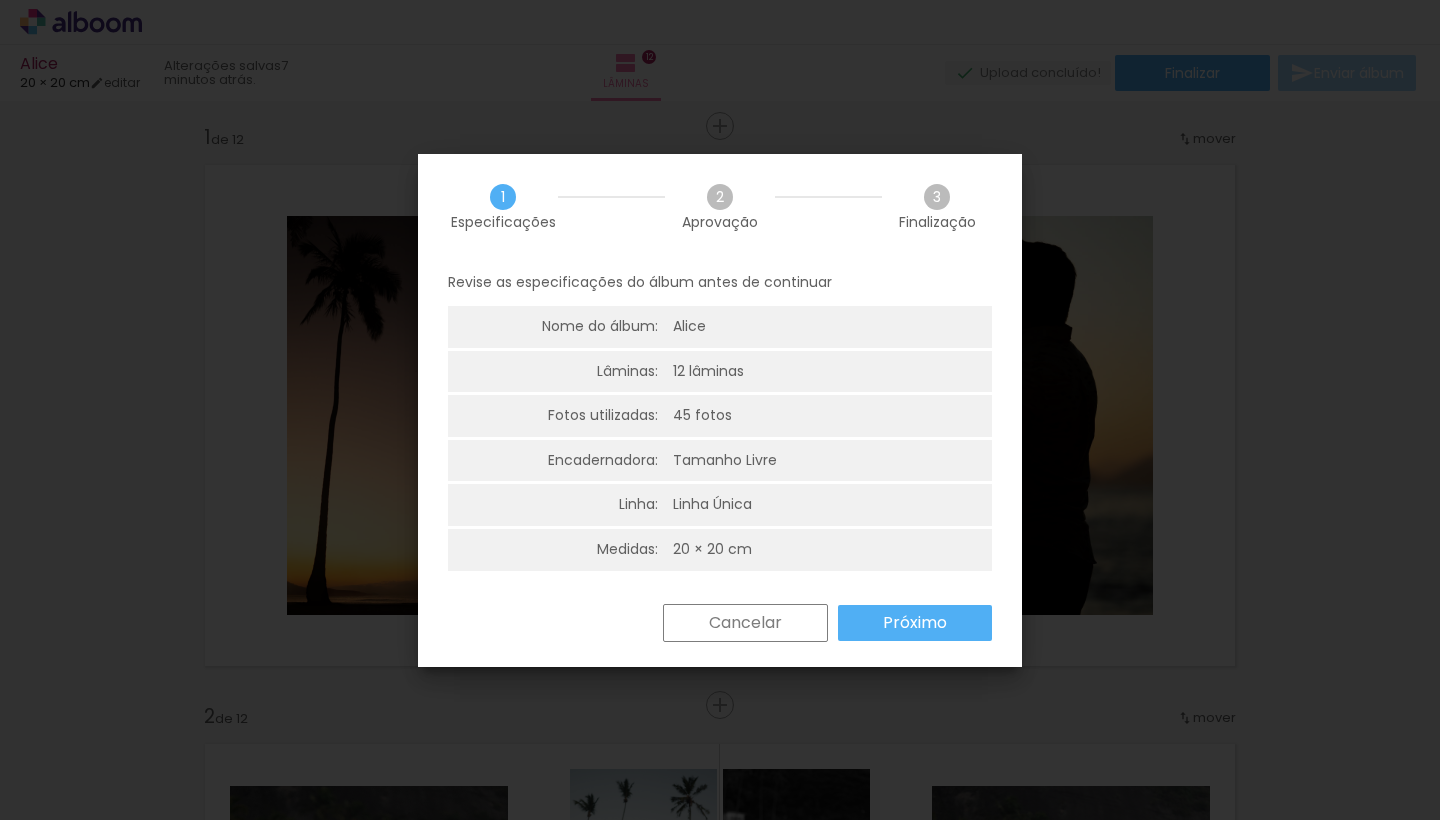 click on "Próximo" at bounding box center (0, 0) 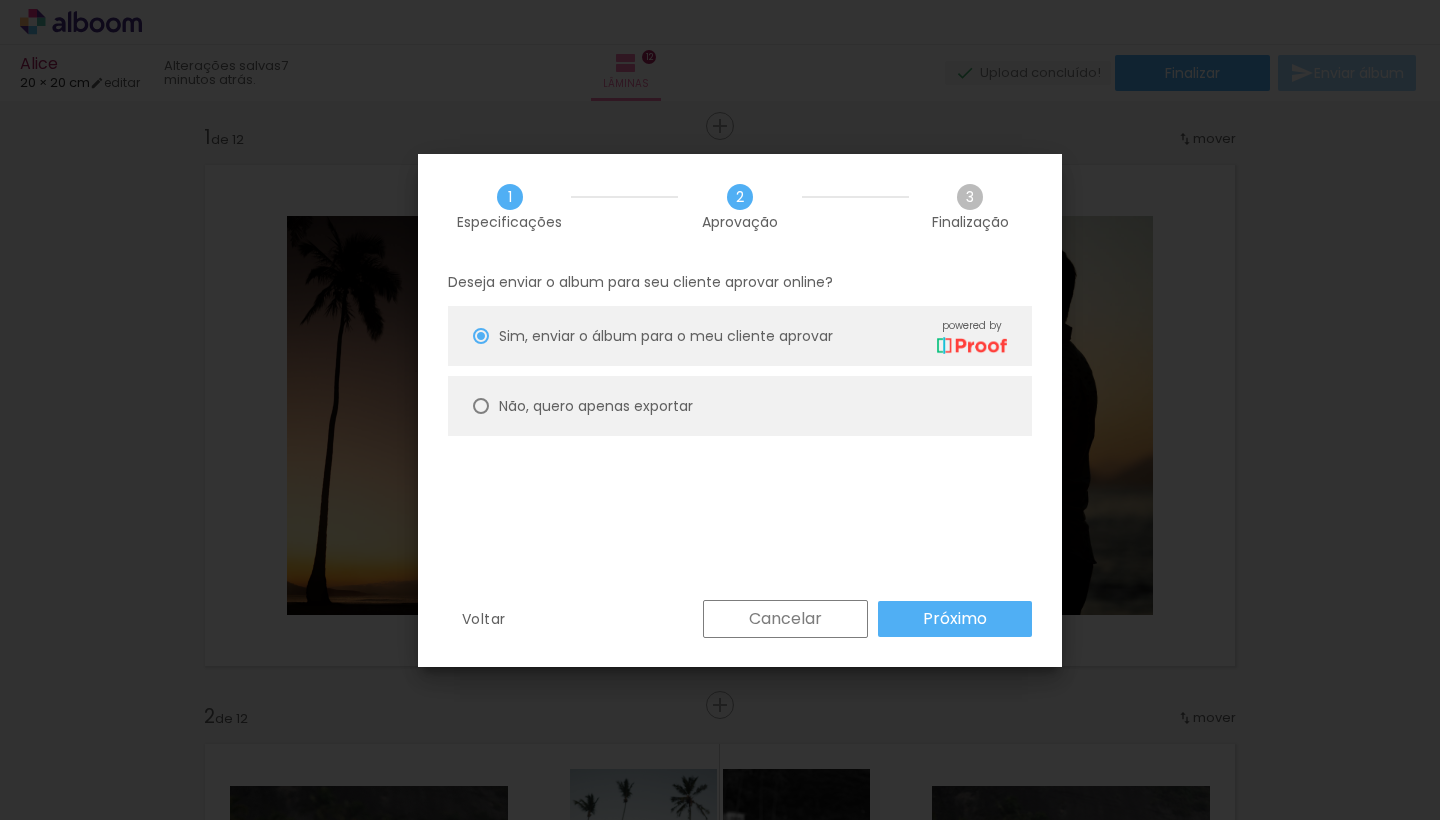 click on "Próximo" at bounding box center [0, 0] 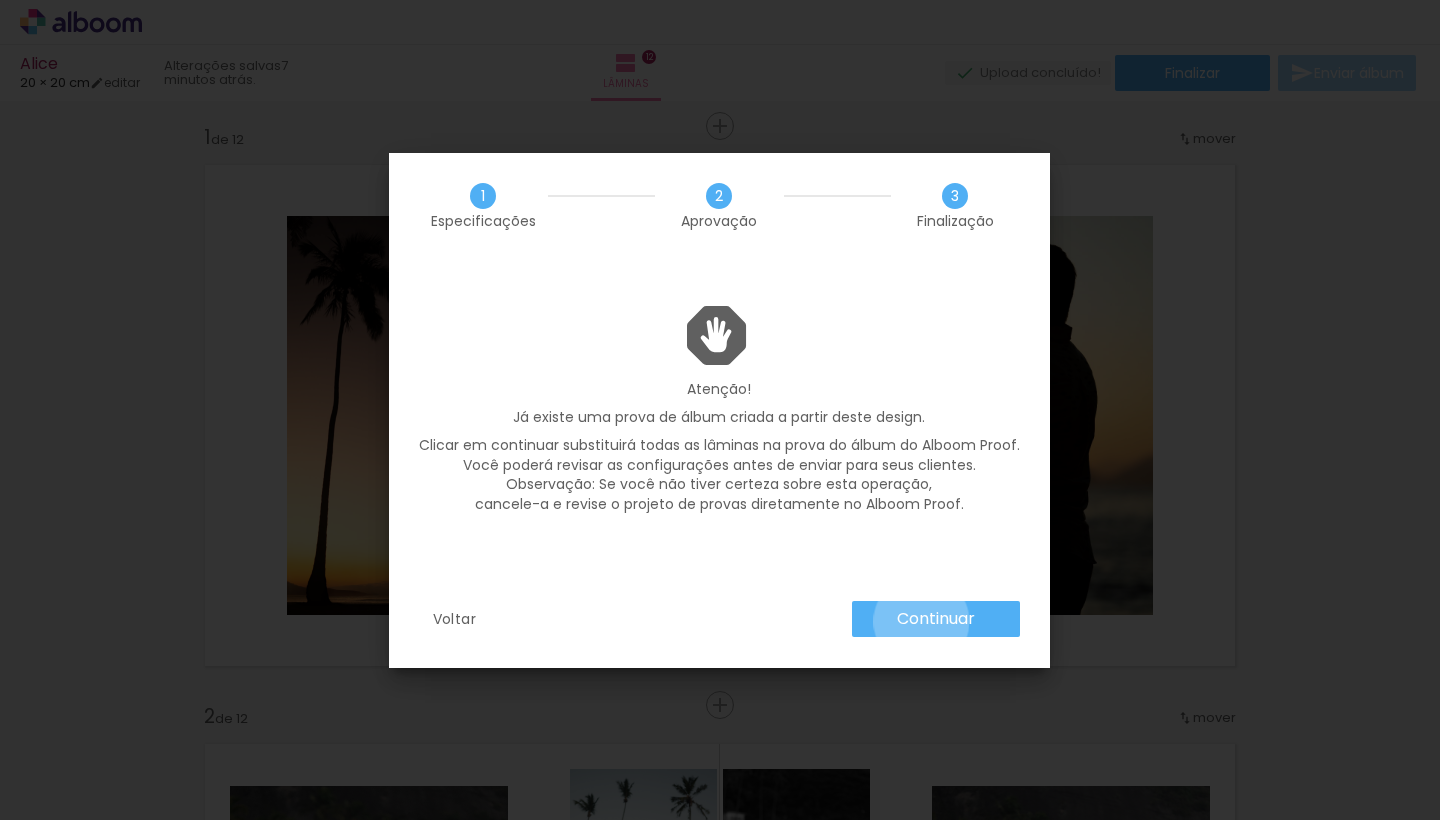 click on "Continuar" at bounding box center (0, 0) 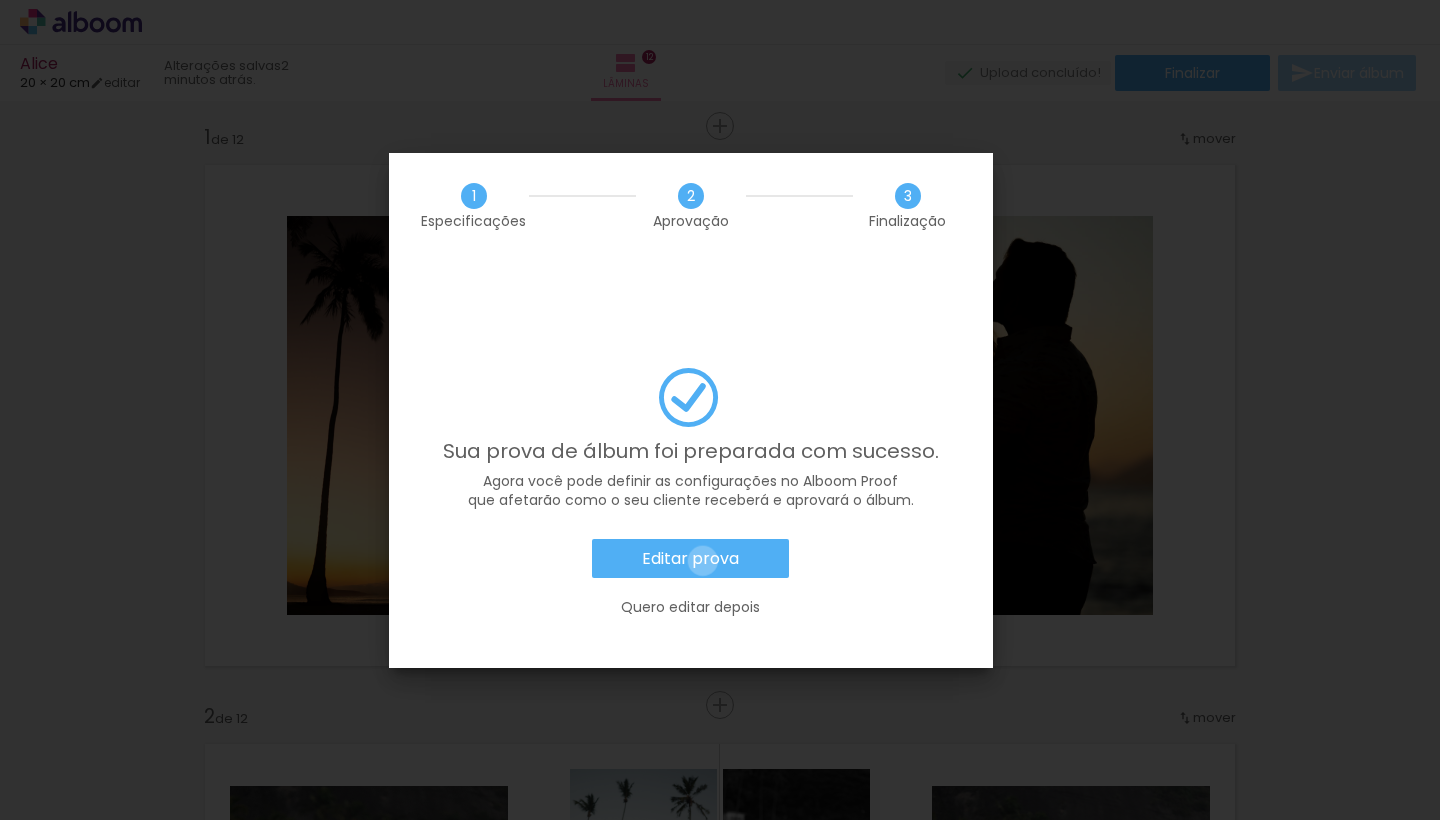 click on "Editar prova" at bounding box center (0, 0) 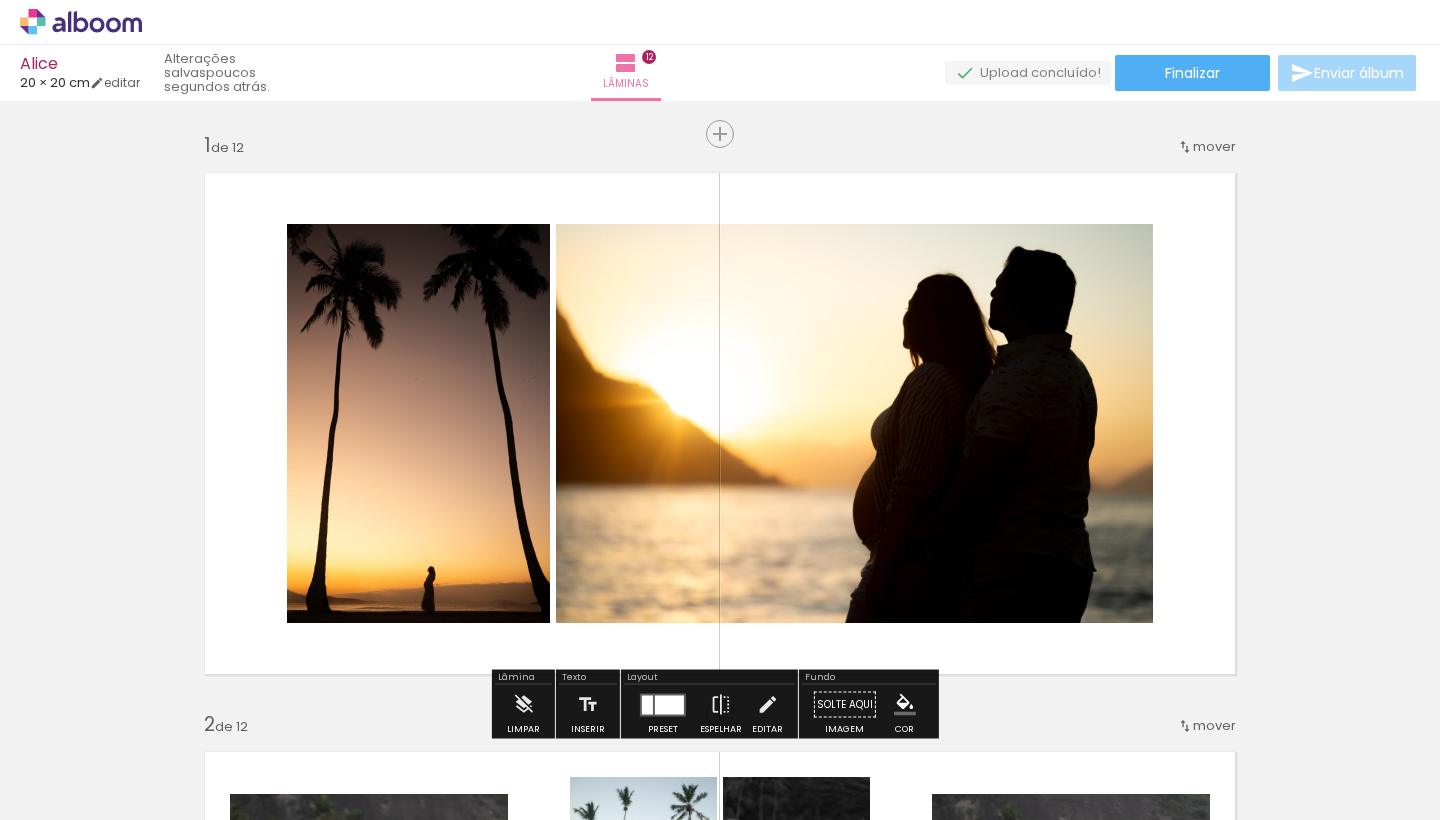 scroll, scrollTop: 0, scrollLeft: 0, axis: both 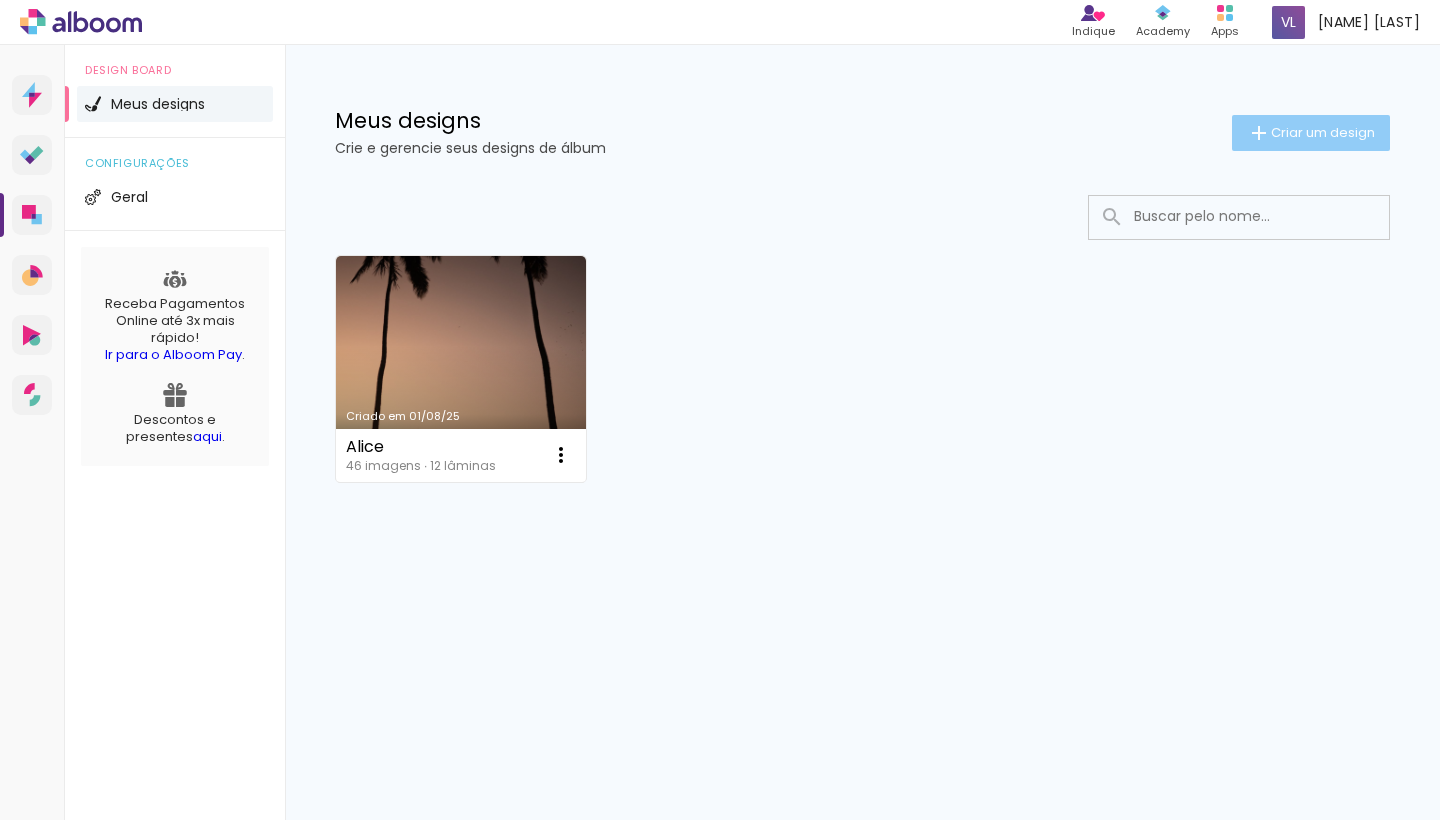 click on "Criar um design" 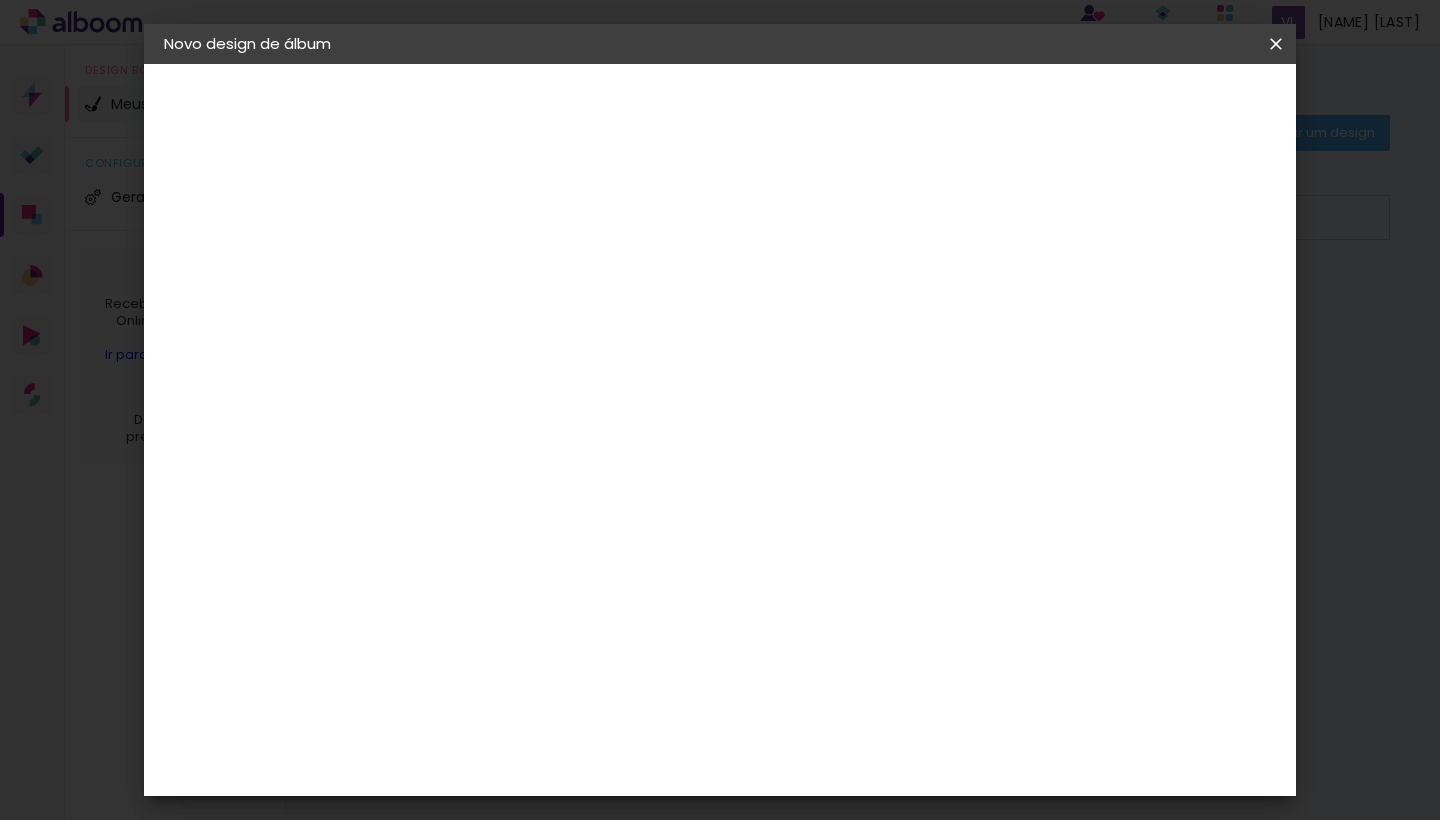 click at bounding box center (491, 268) 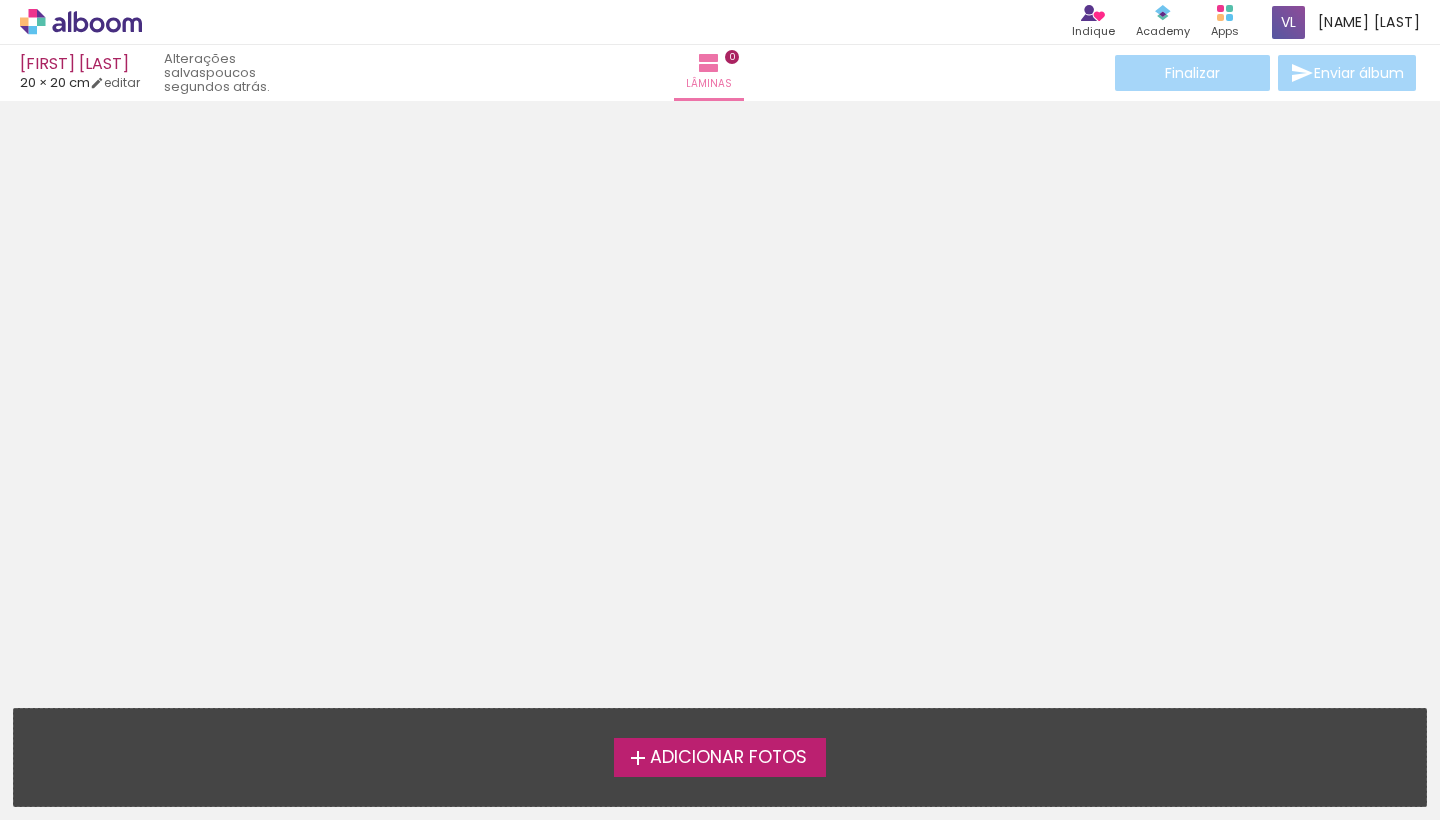 click on "Adicionar Fotos" at bounding box center (728, 758) 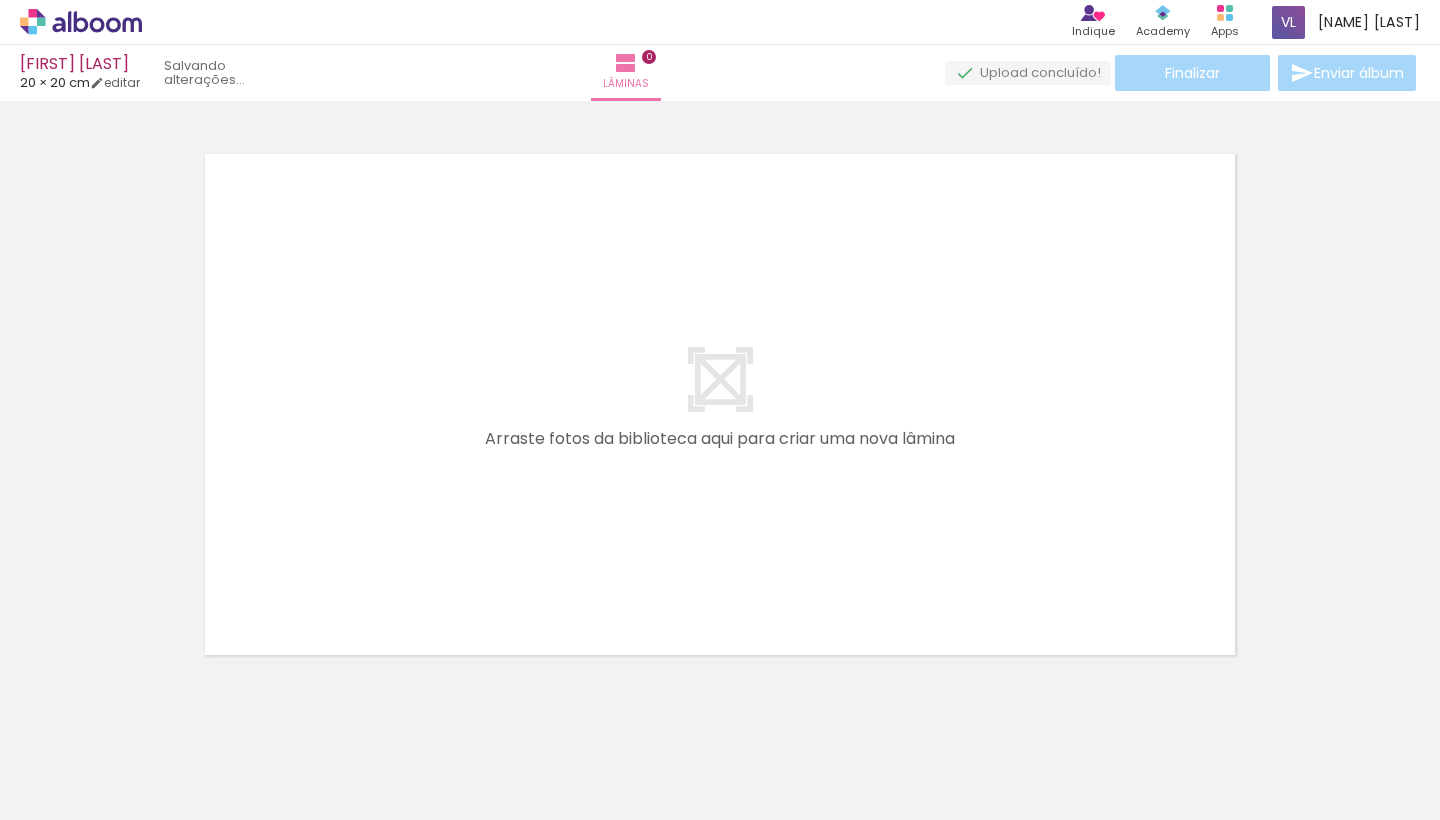 scroll, scrollTop: 25, scrollLeft: 0, axis: vertical 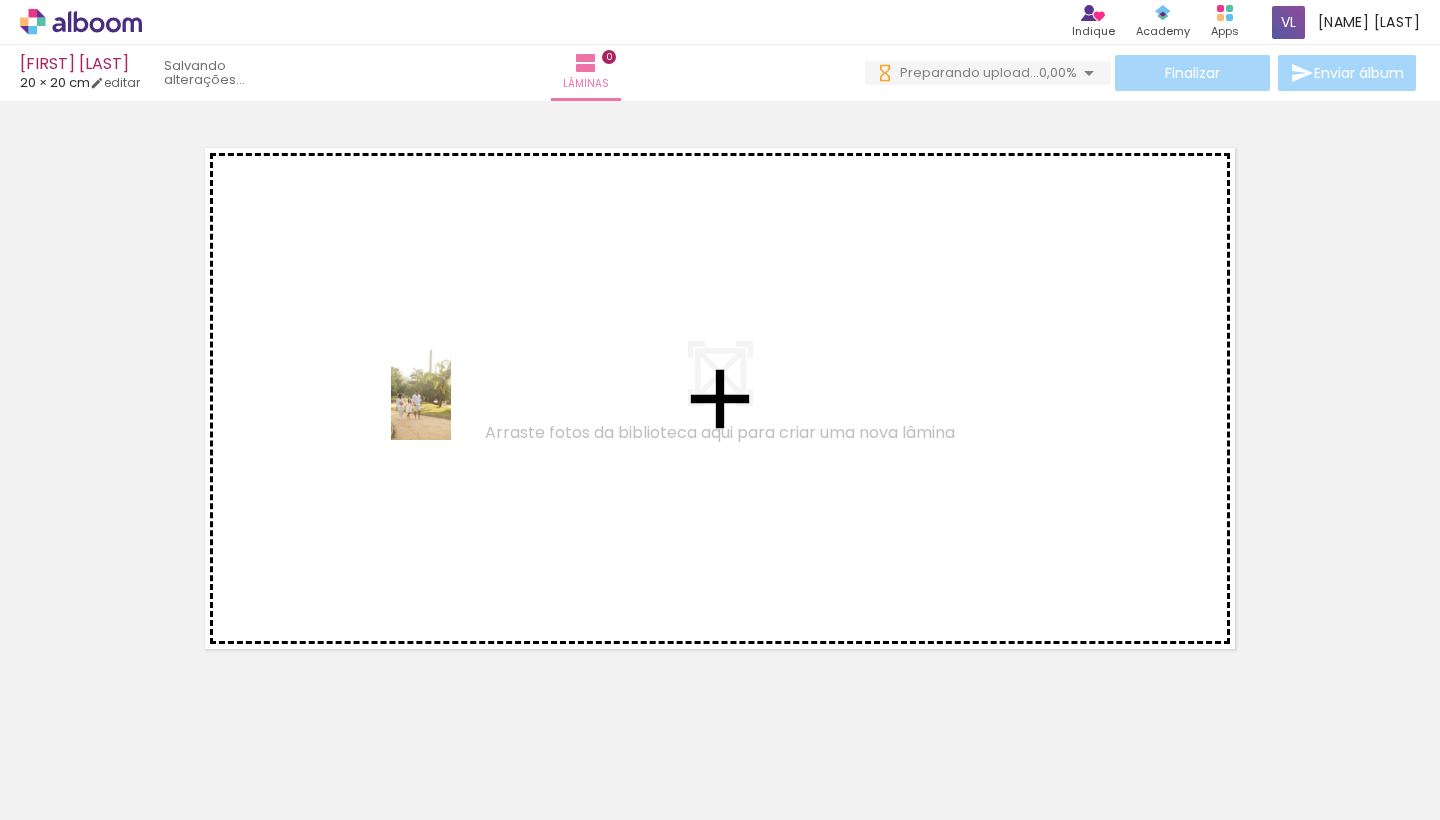 drag, startPoint x: 201, startPoint y: 776, endPoint x: 453, endPoint y: 407, distance: 446.8389 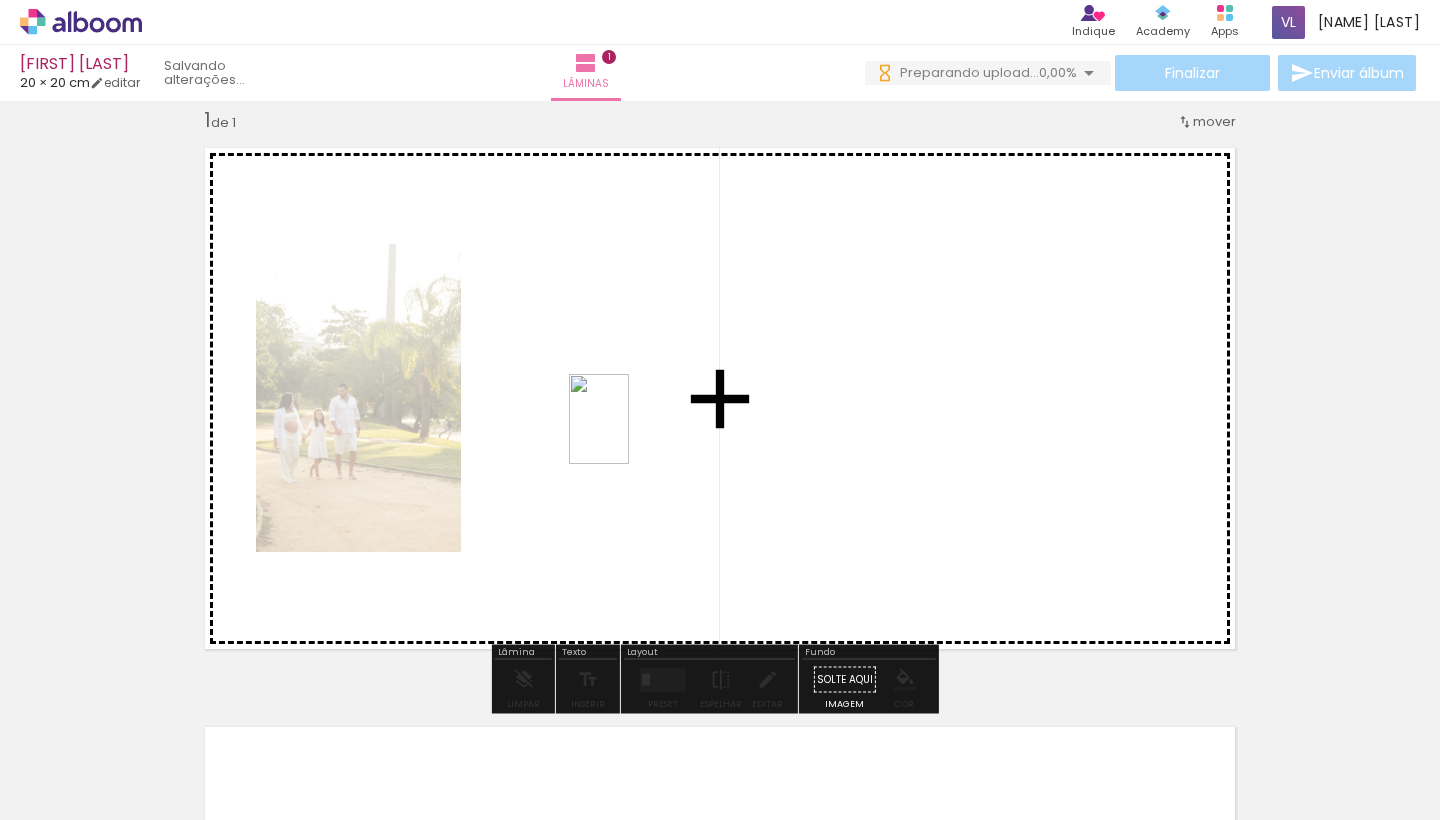 drag, startPoint x: 325, startPoint y: 760, endPoint x: 632, endPoint y: 426, distance: 453.65735 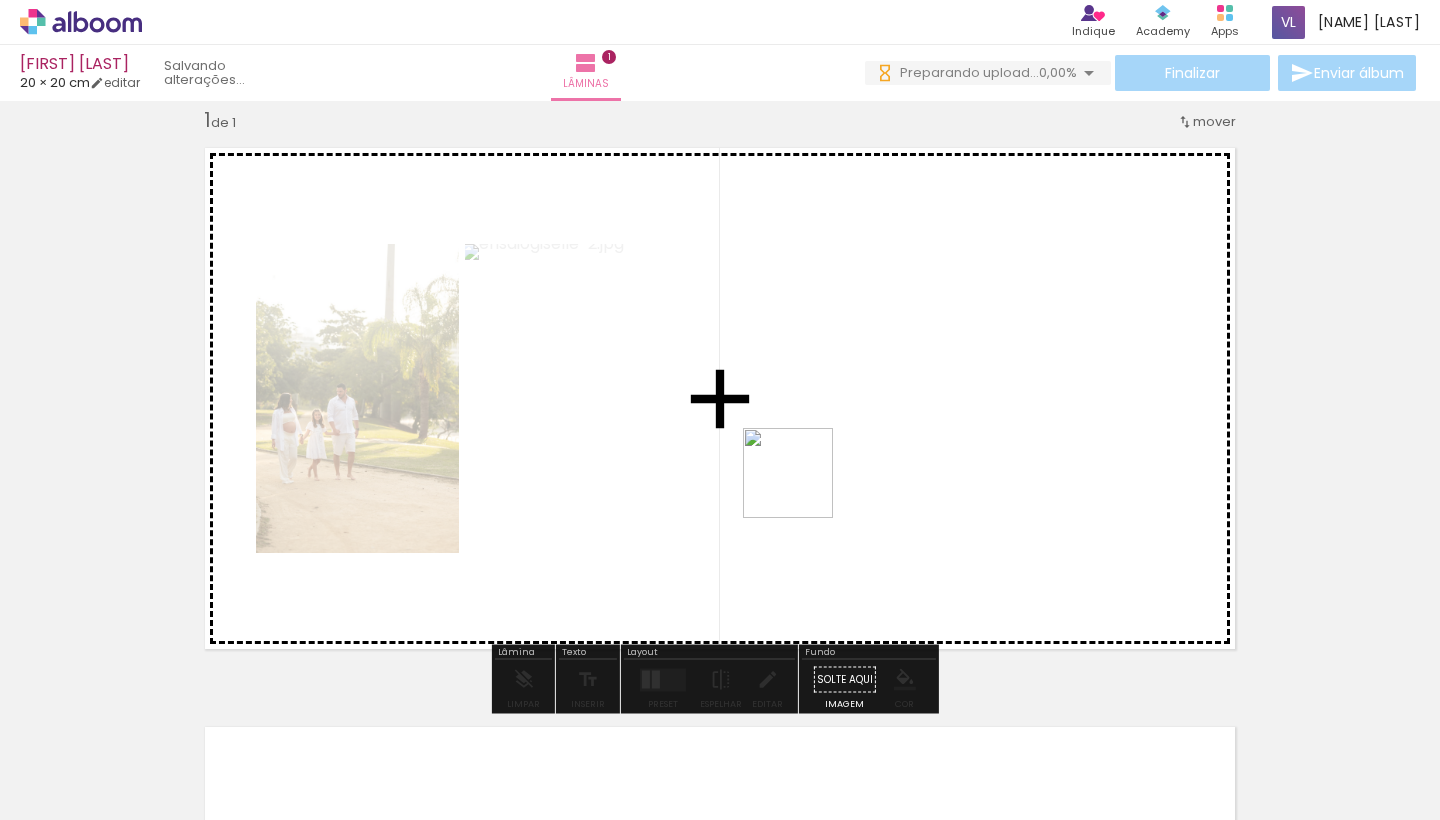 drag, startPoint x: 417, startPoint y: 772, endPoint x: 895, endPoint y: 413, distance: 597.8001 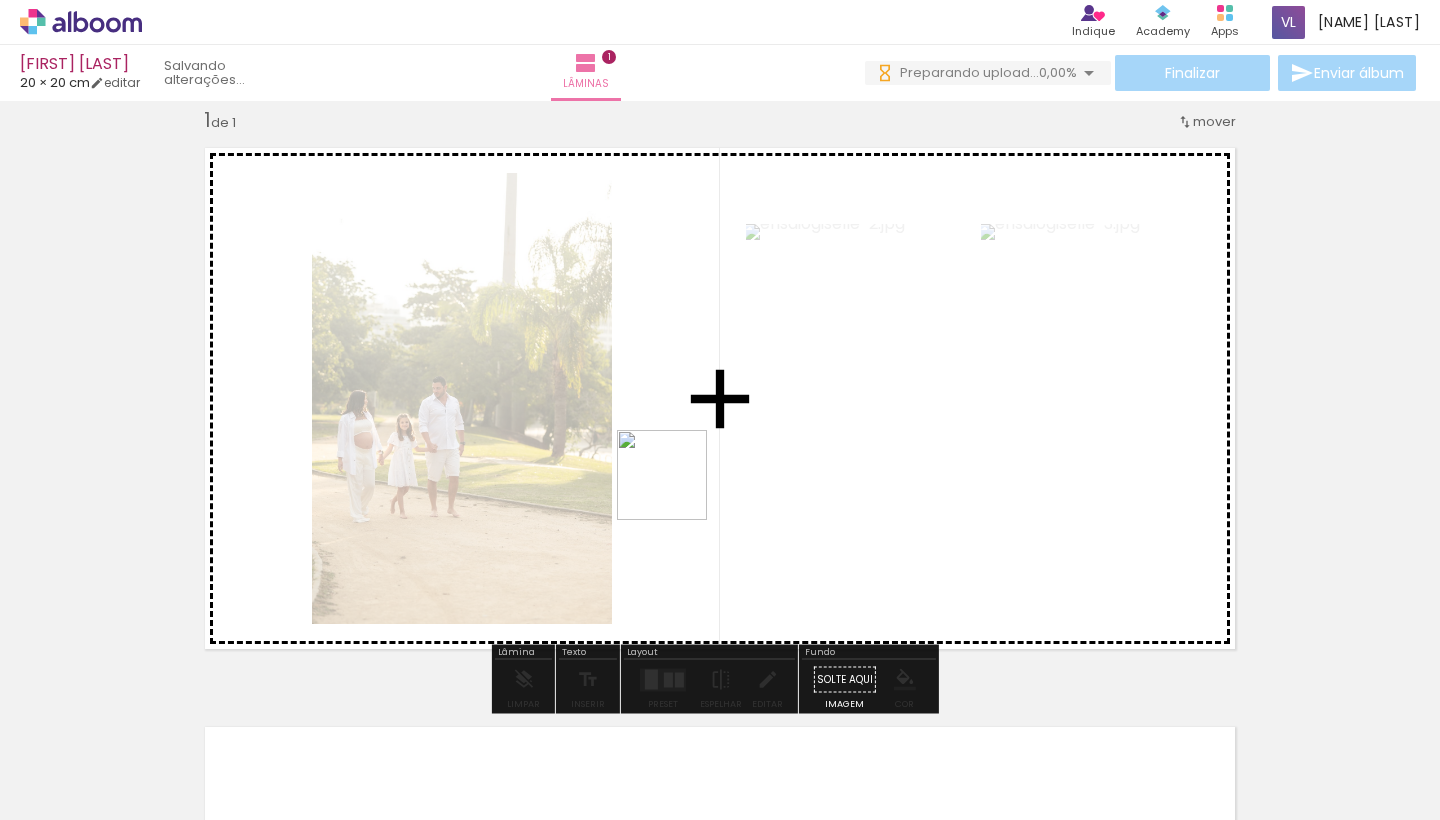 drag, startPoint x: 646, startPoint y: 769, endPoint x: 682, endPoint y: 443, distance: 327.98172 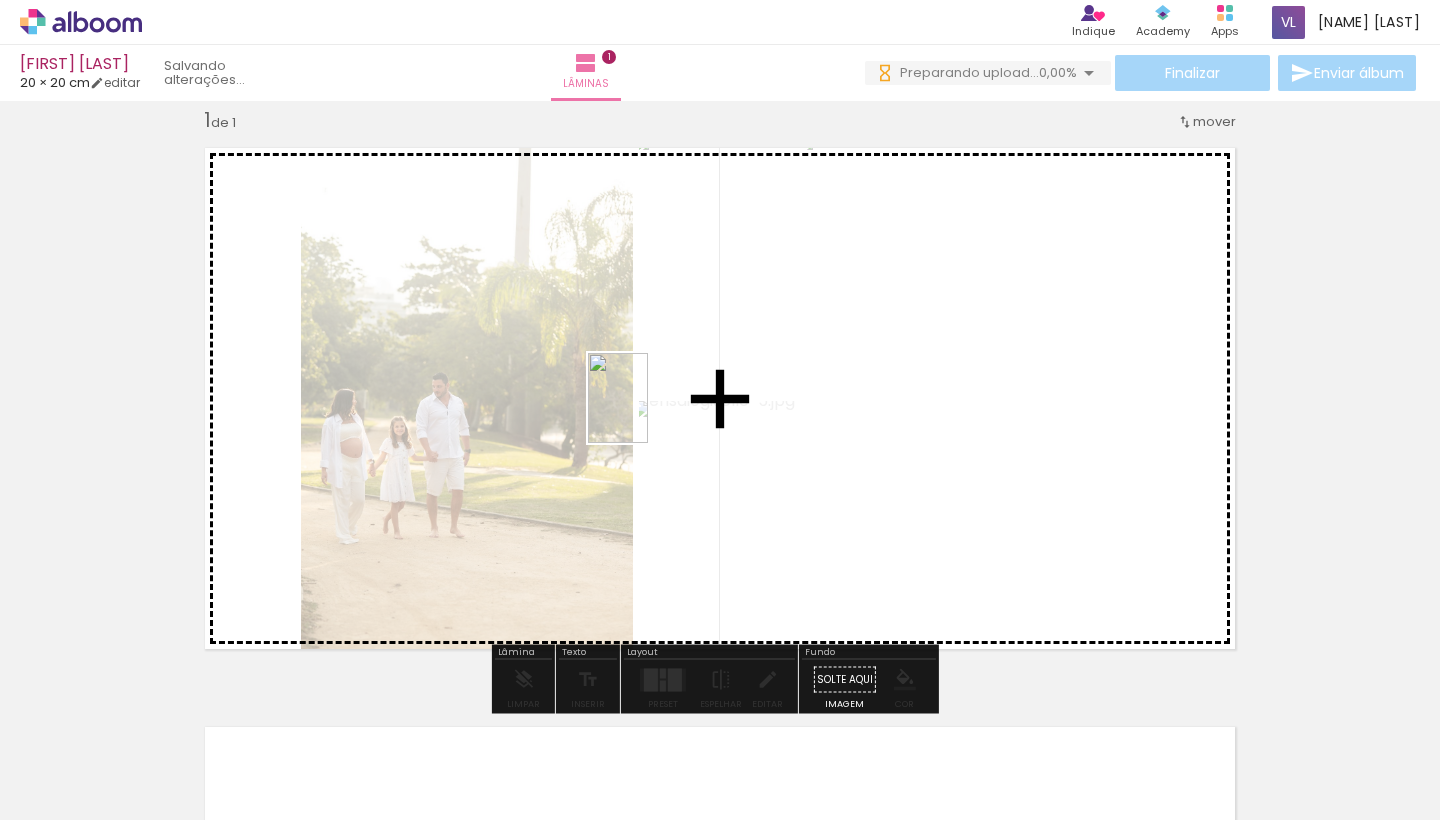 drag, startPoint x: 553, startPoint y: 763, endPoint x: 648, endPoint y: 412, distance: 363.62894 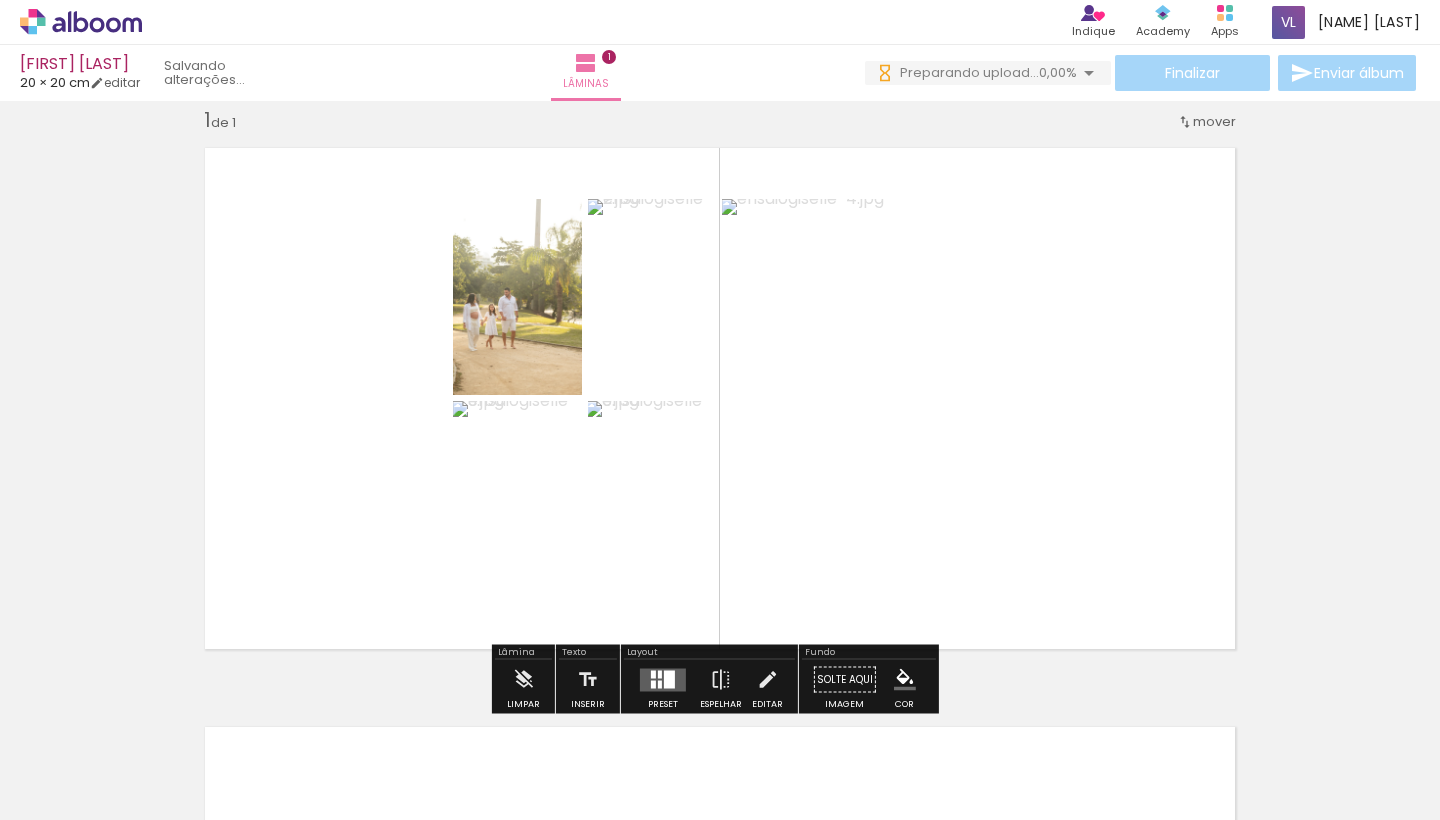 scroll, scrollTop: 0, scrollLeft: 0, axis: both 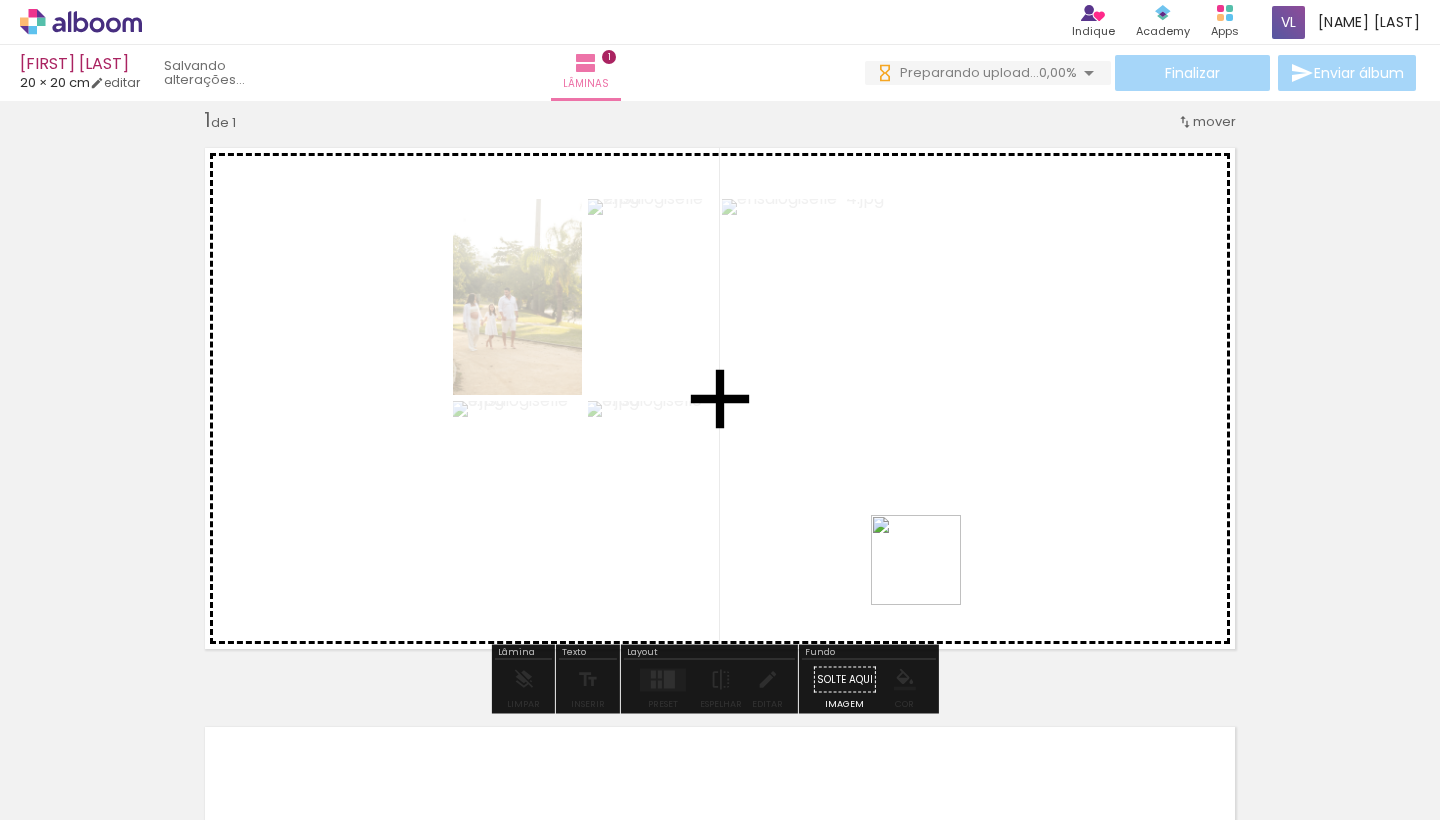 drag, startPoint x: 884, startPoint y: 619, endPoint x: 1090, endPoint y: 429, distance: 280.24274 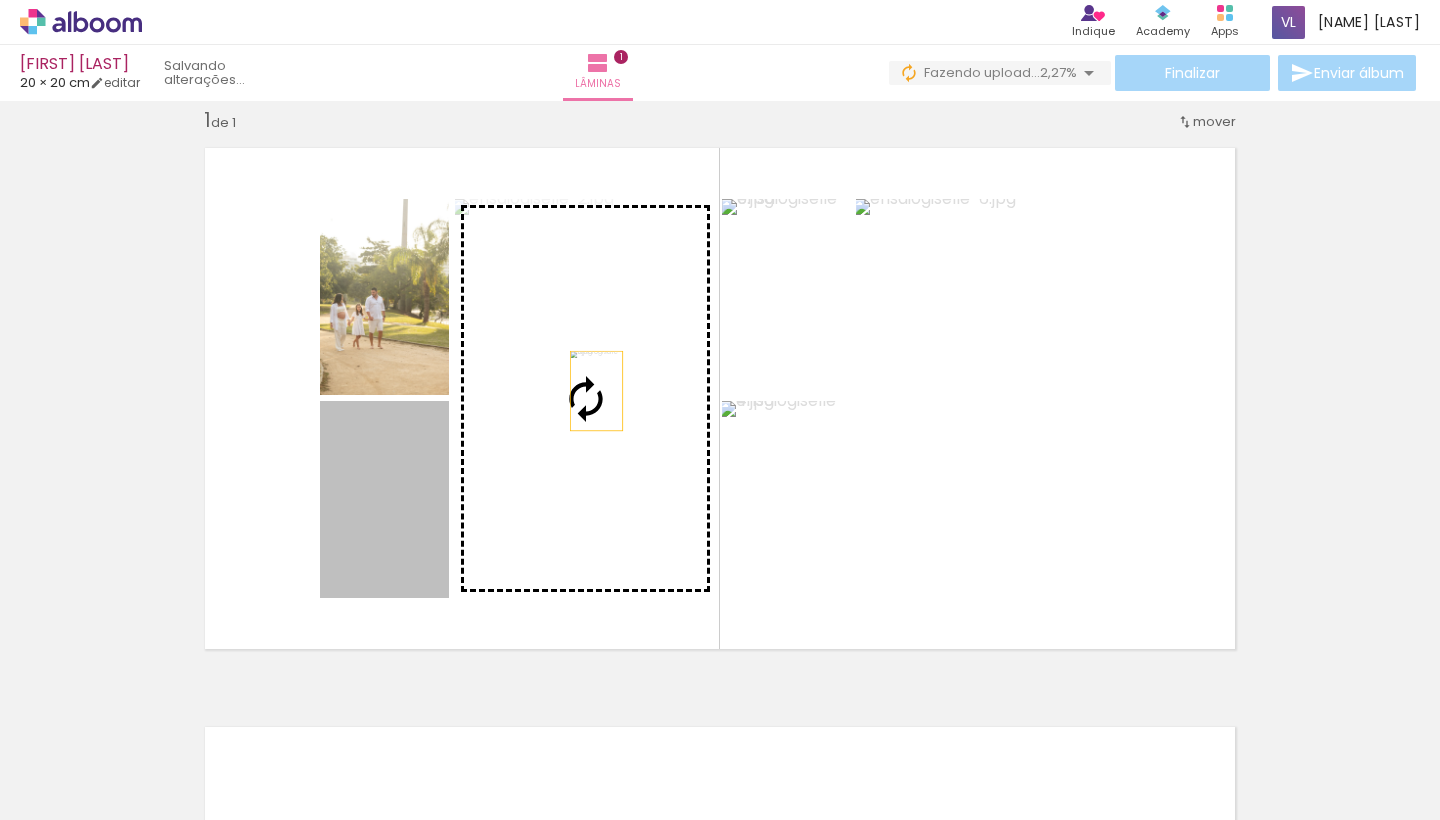 drag, startPoint x: 352, startPoint y: 518, endPoint x: 589, endPoint y: 390, distance: 269.35663 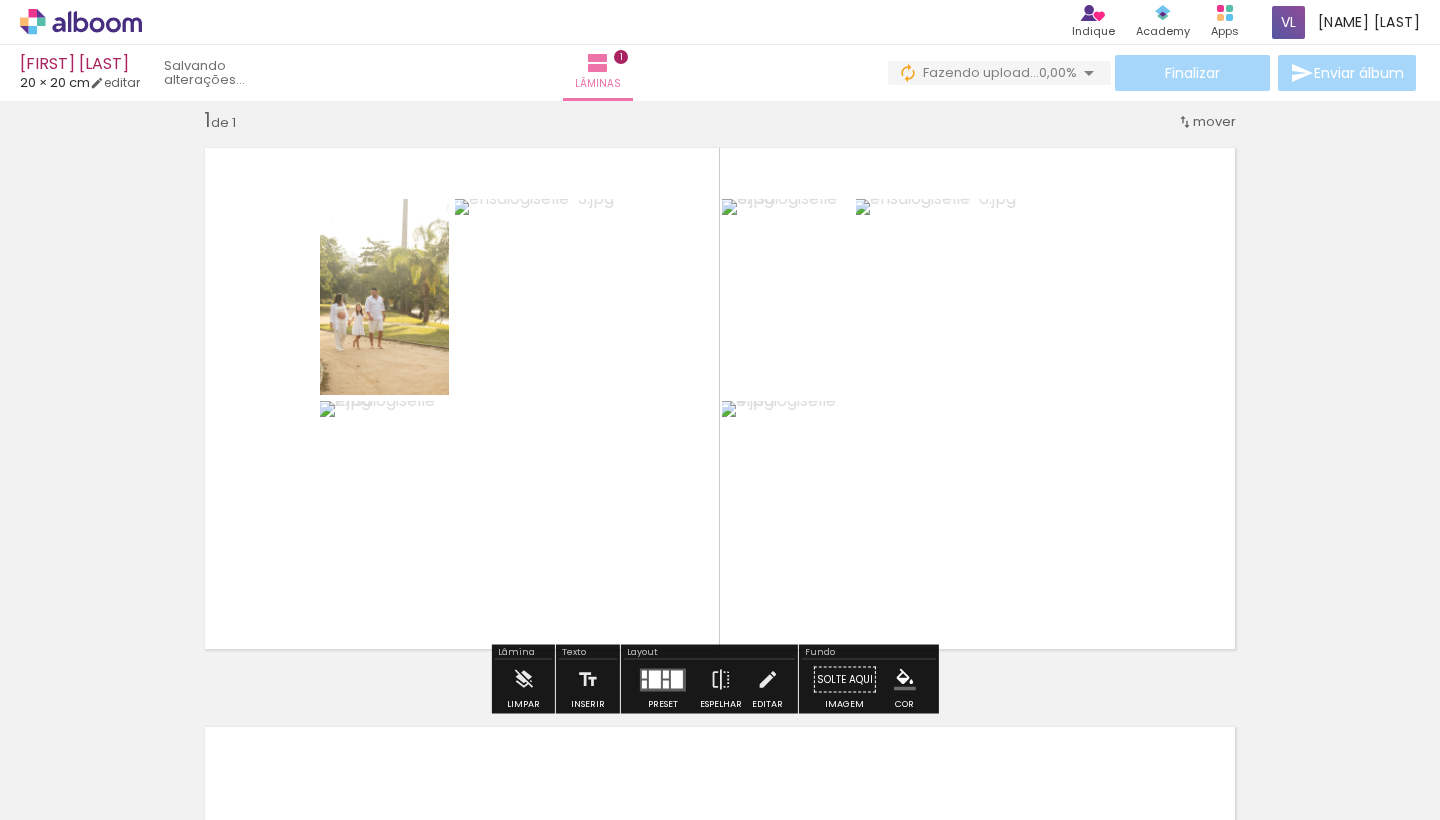 click at bounding box center [663, 679] 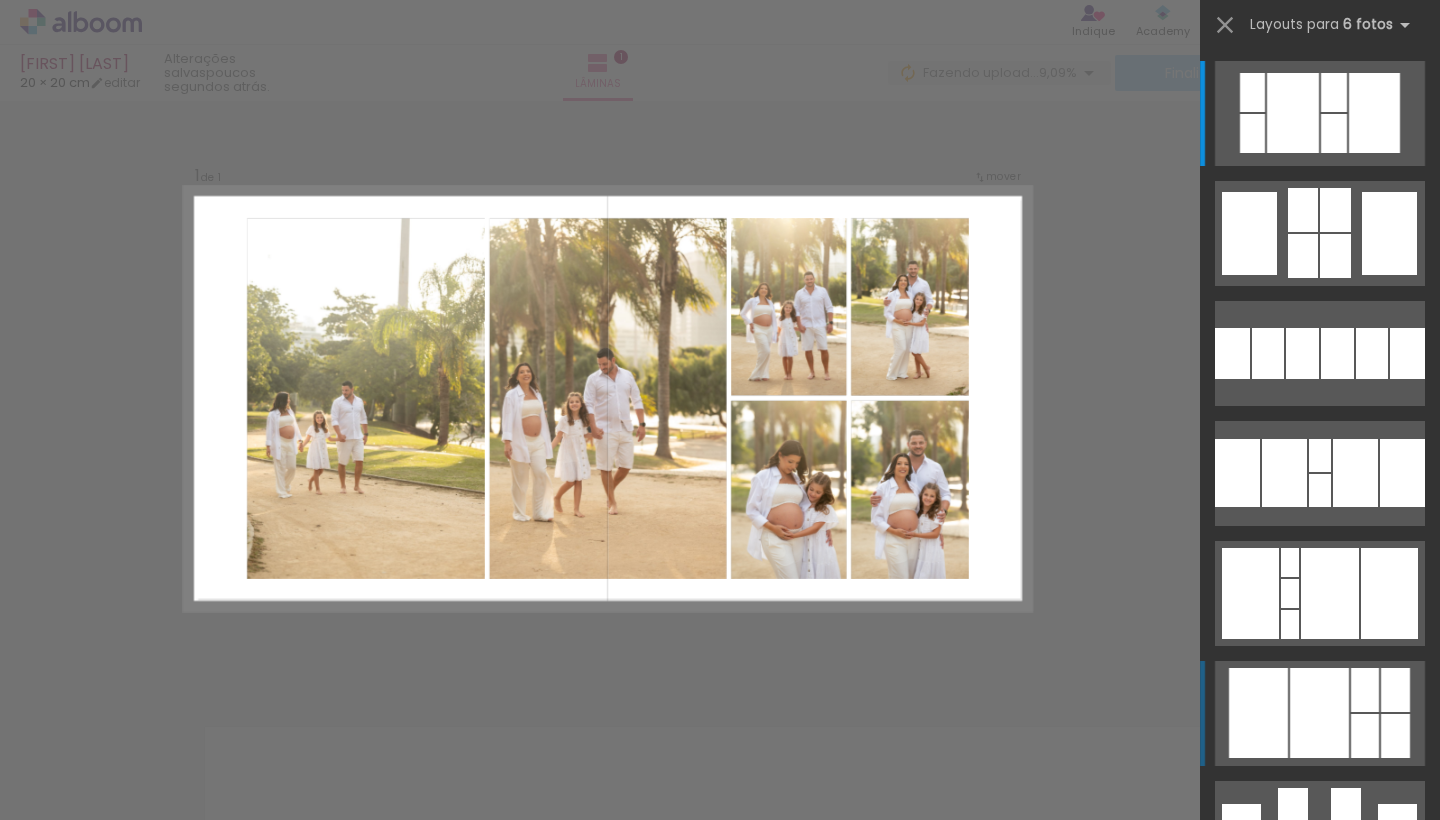 click at bounding box center [1252, 133] 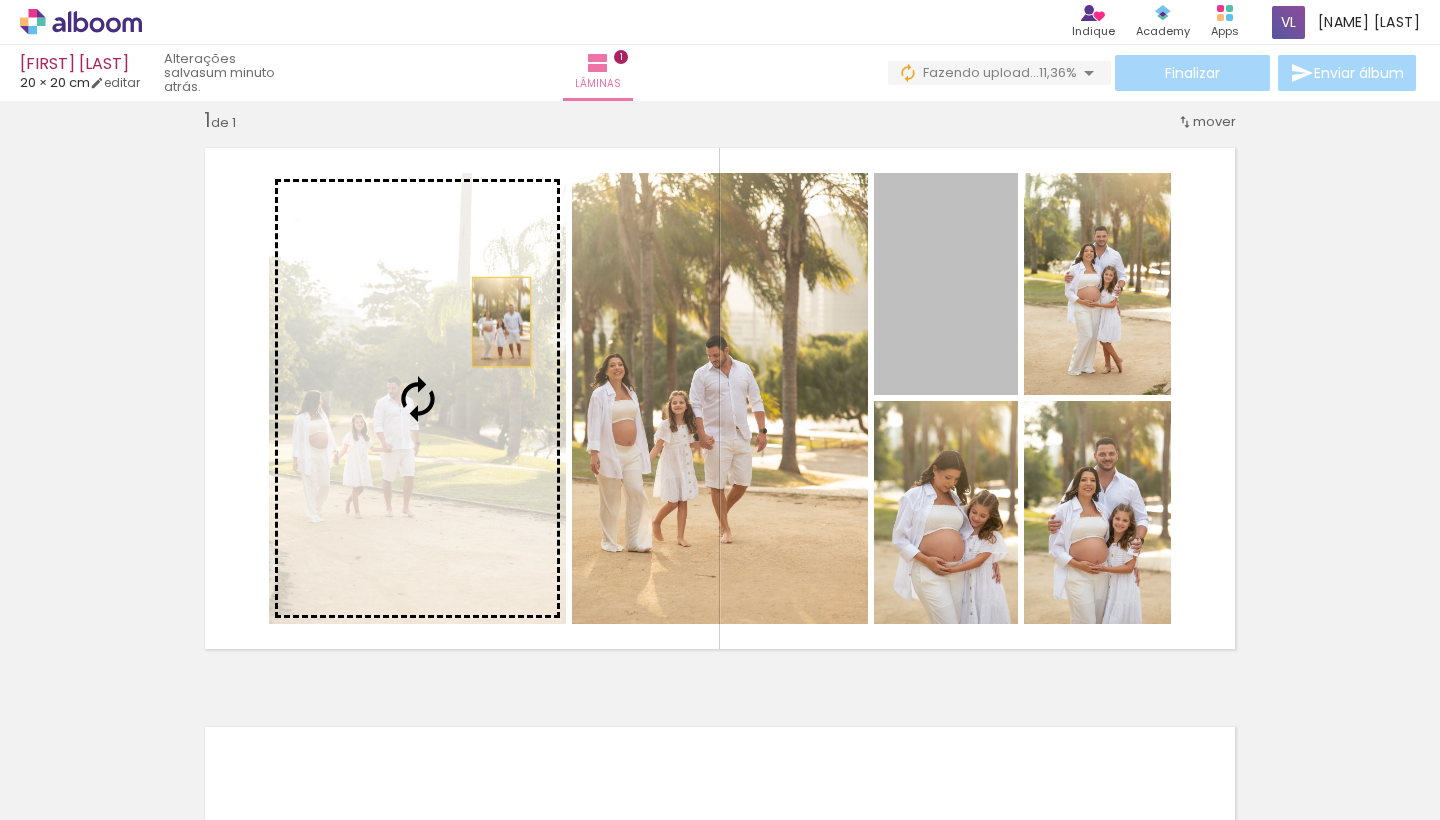 drag, startPoint x: 931, startPoint y: 293, endPoint x: 494, endPoint y: 322, distance: 437.96118 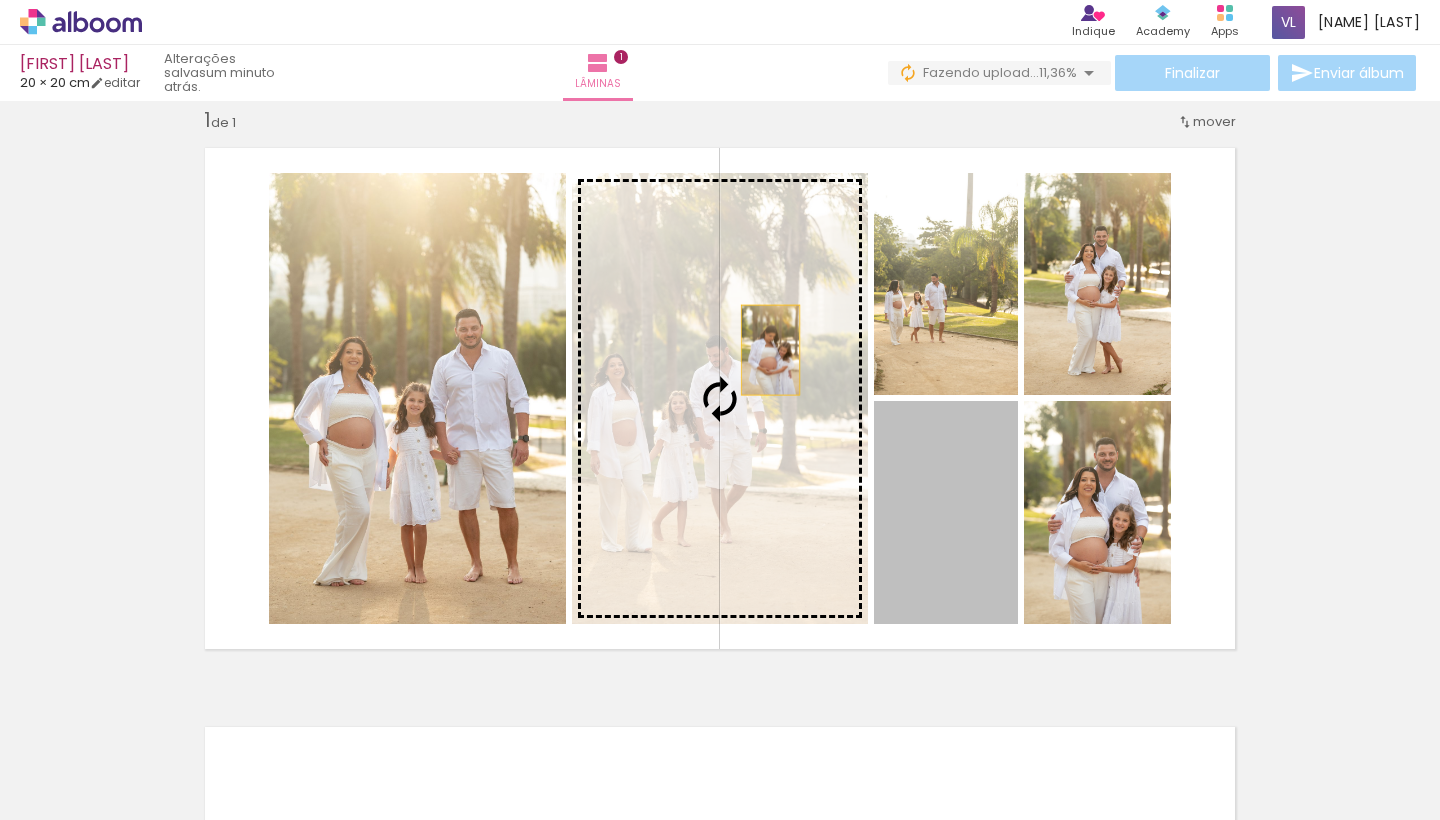 drag, startPoint x: 953, startPoint y: 525, endPoint x: 763, endPoint y: 350, distance: 258.31183 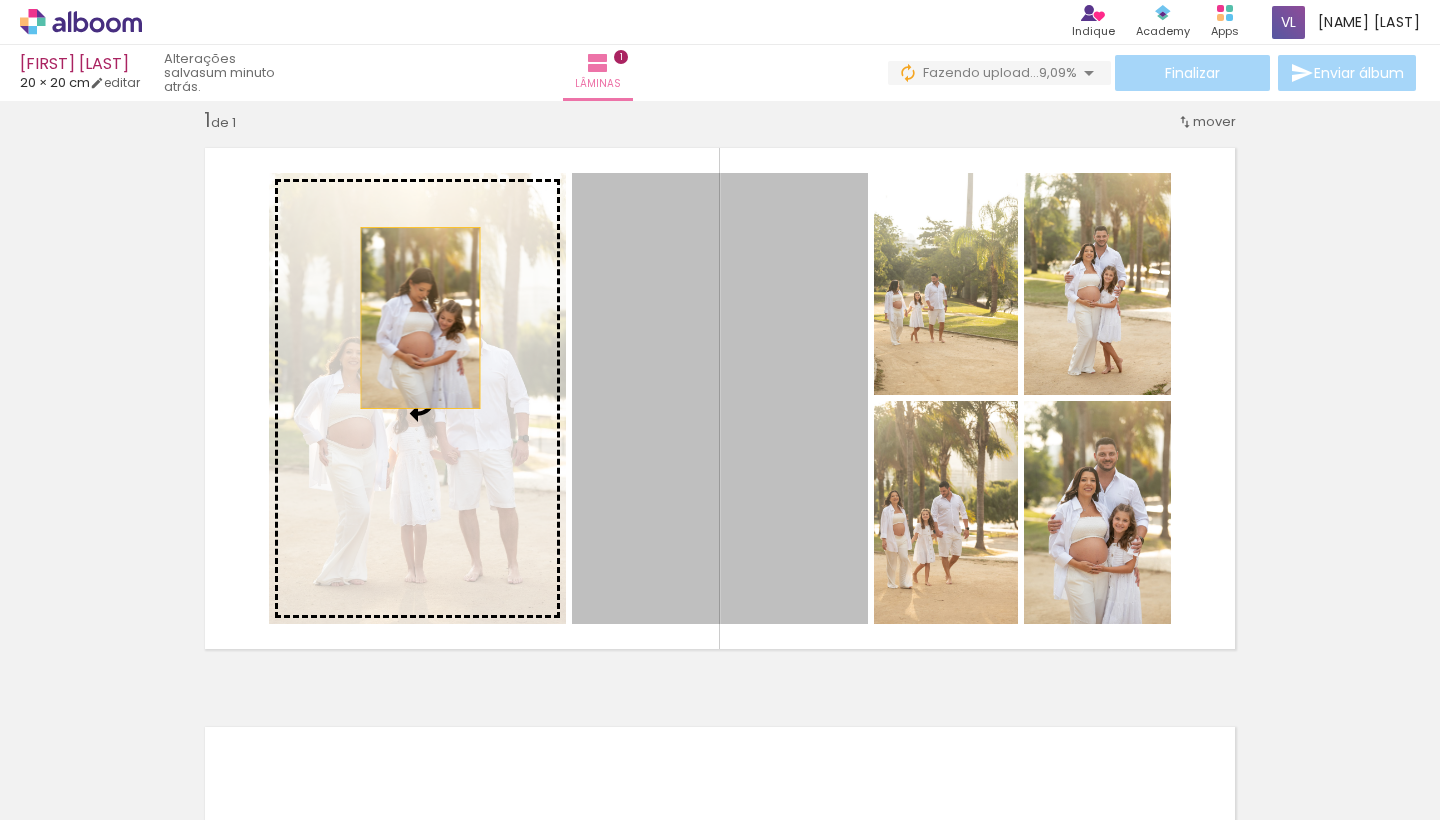 drag, startPoint x: 788, startPoint y: 316, endPoint x: 410, endPoint y: 318, distance: 378.00528 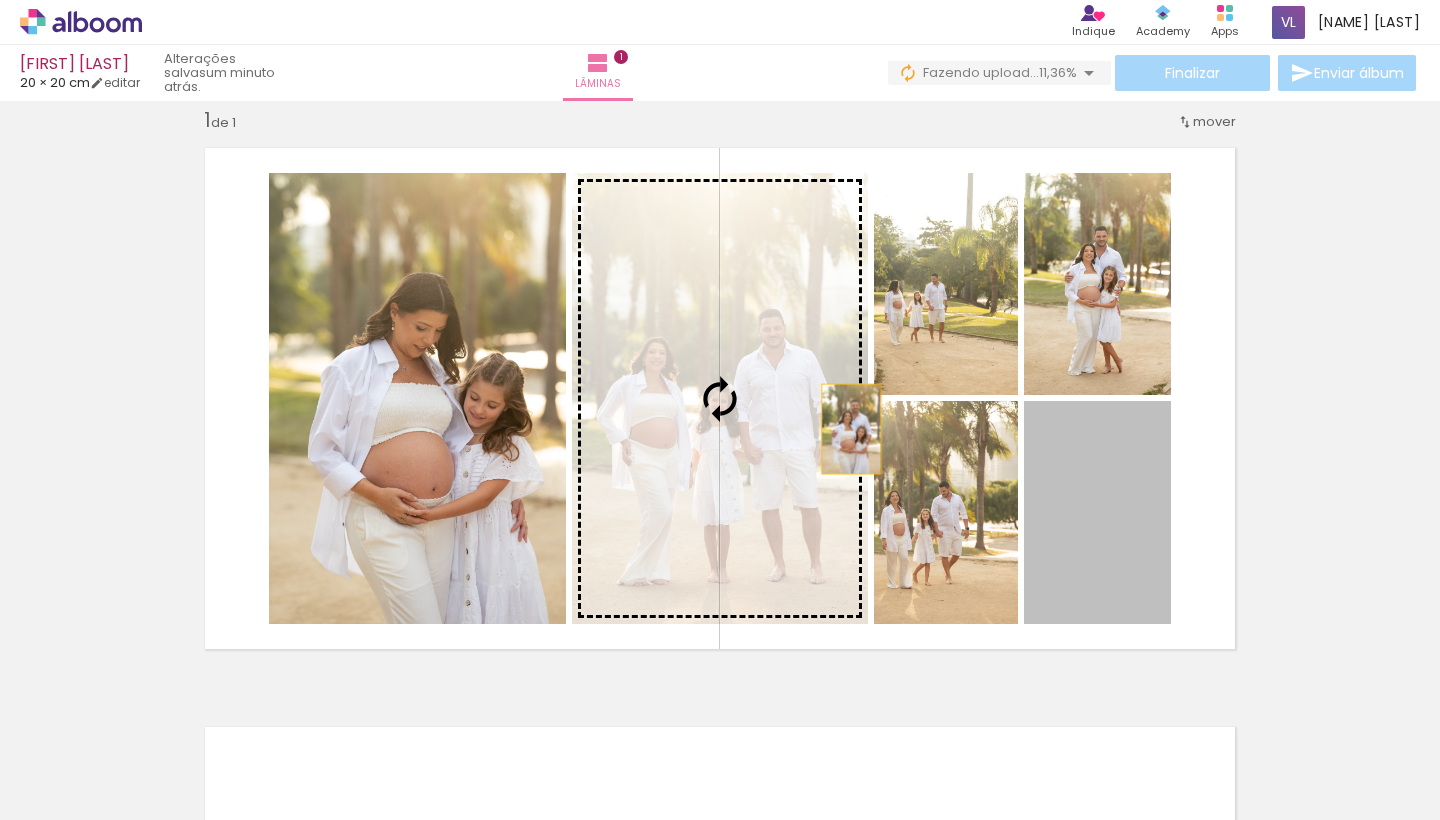 drag, startPoint x: 1112, startPoint y: 492, endPoint x: 730, endPoint y: 392, distance: 394.87213 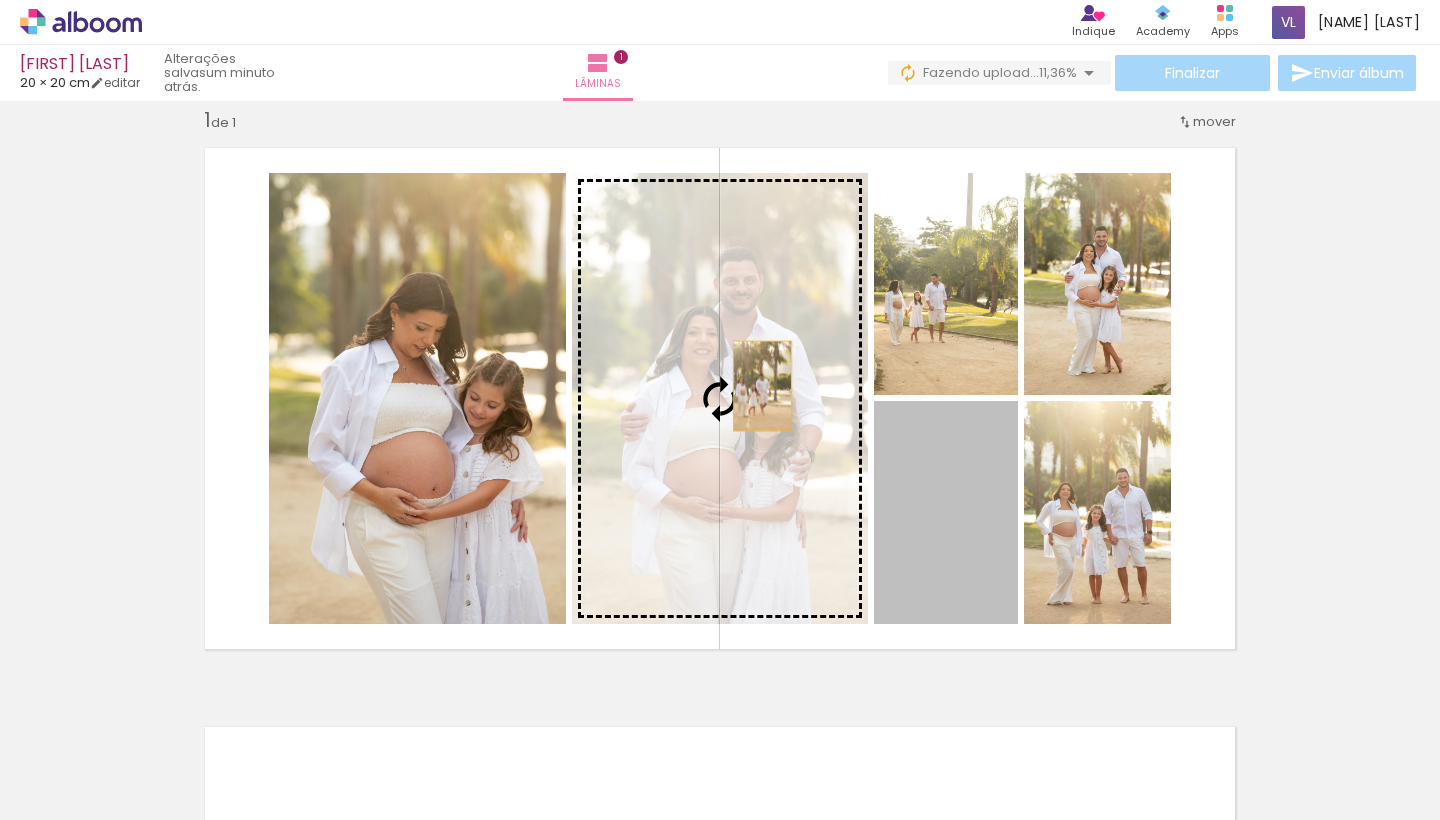 drag, startPoint x: 960, startPoint y: 505, endPoint x: 751, endPoint y: 382, distance: 242.50774 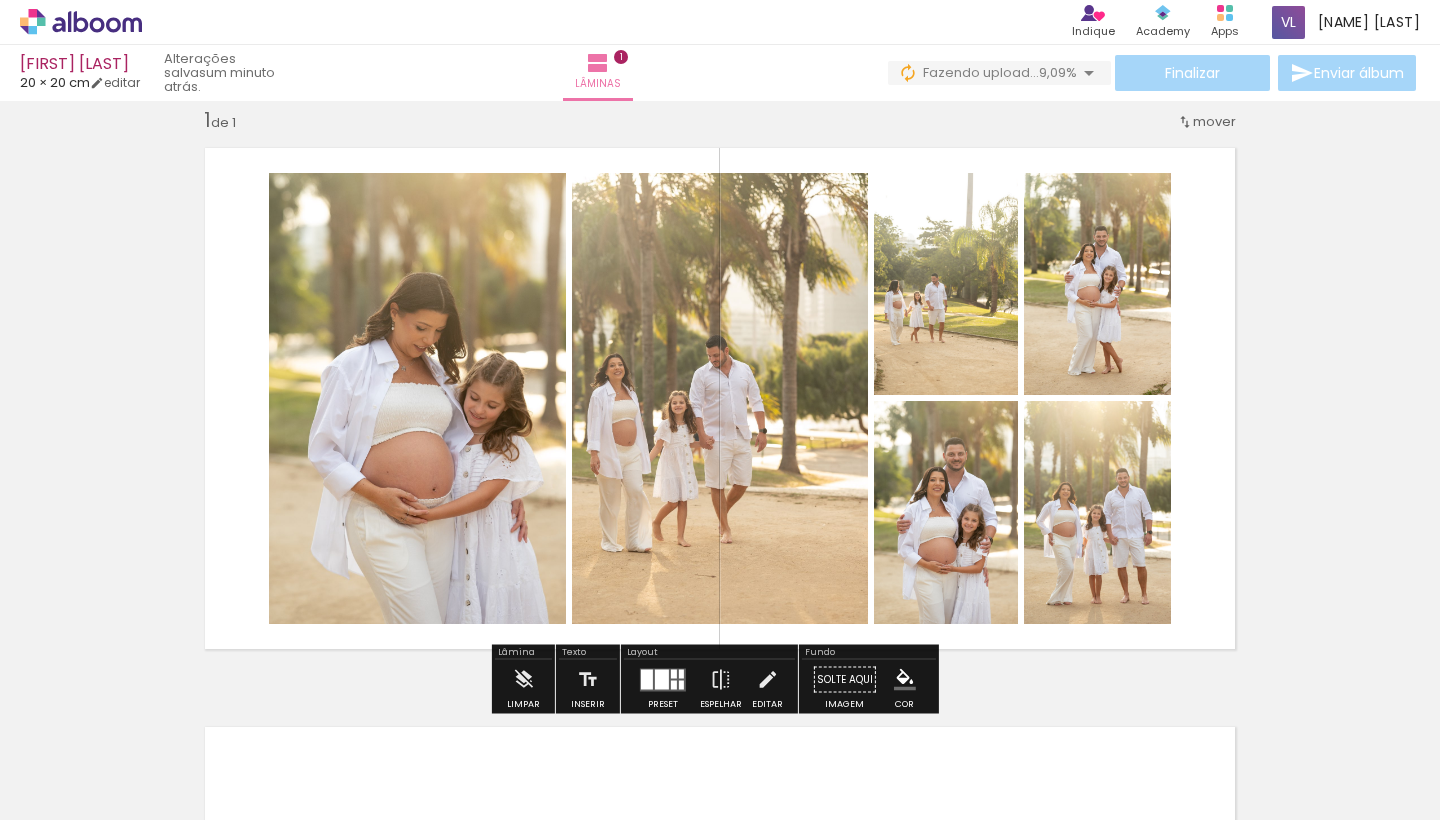 click at bounding box center (662, 679) 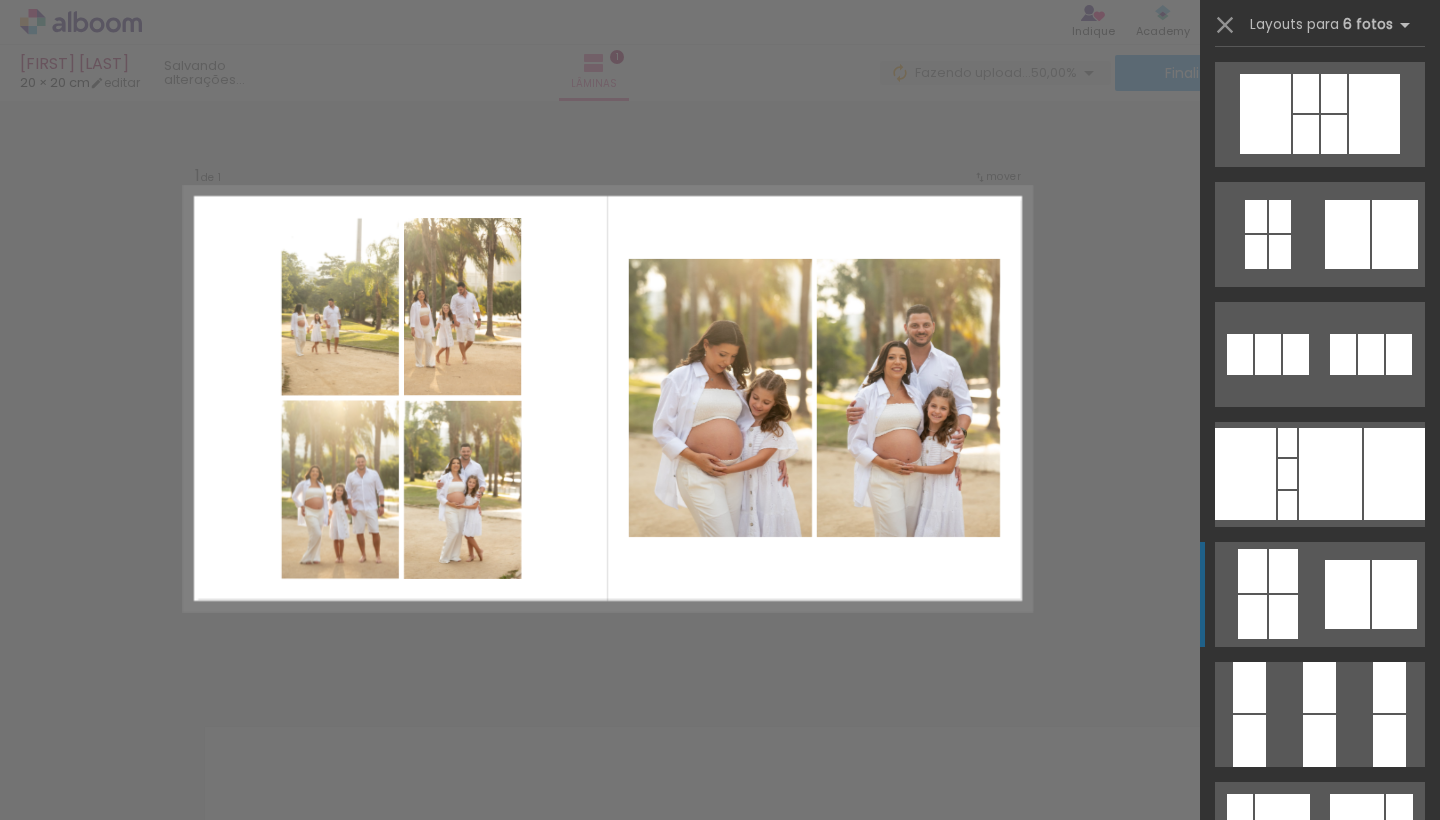 scroll, scrollTop: 1339, scrollLeft: 0, axis: vertical 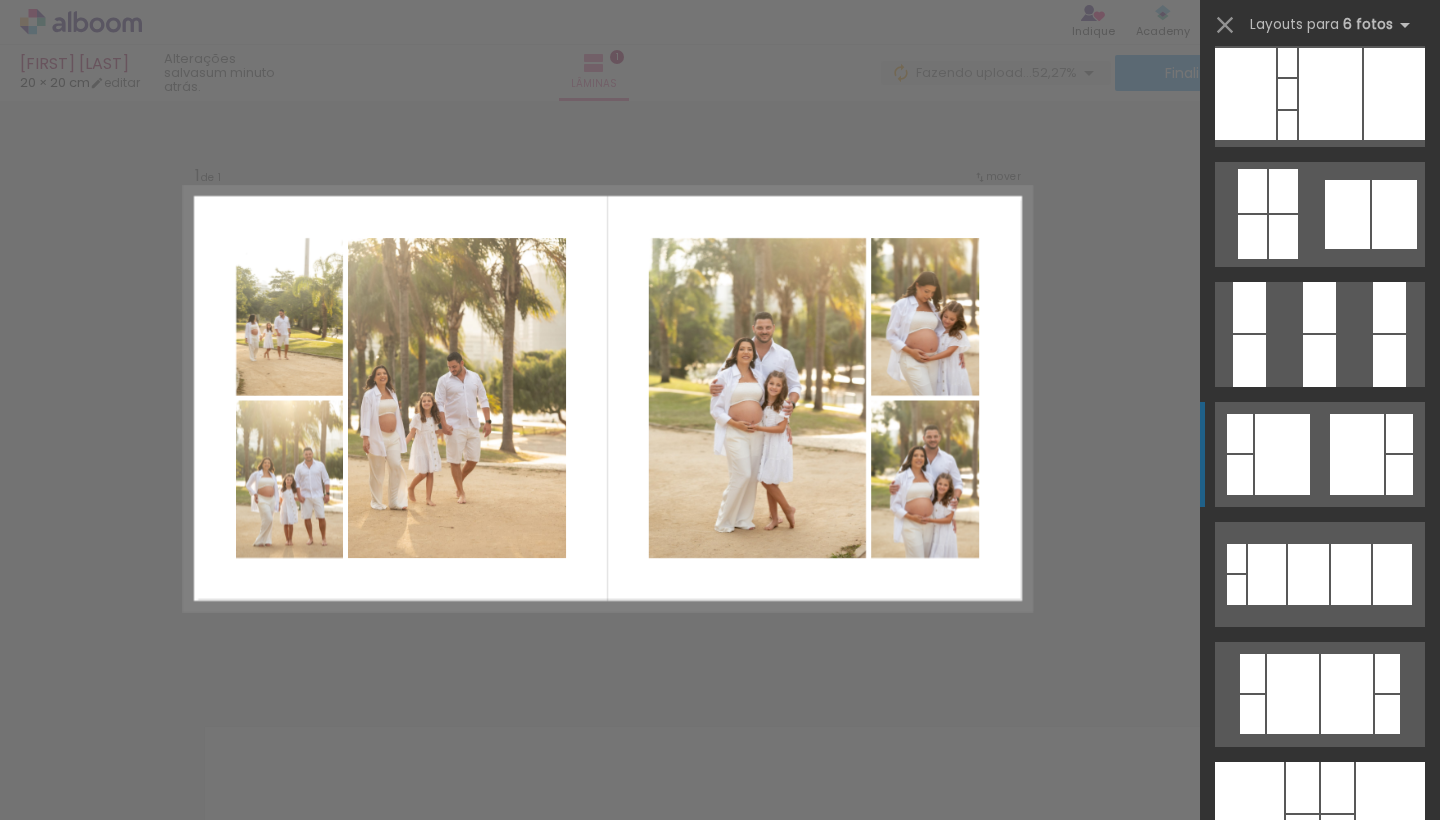 click at bounding box center [1337, 907] 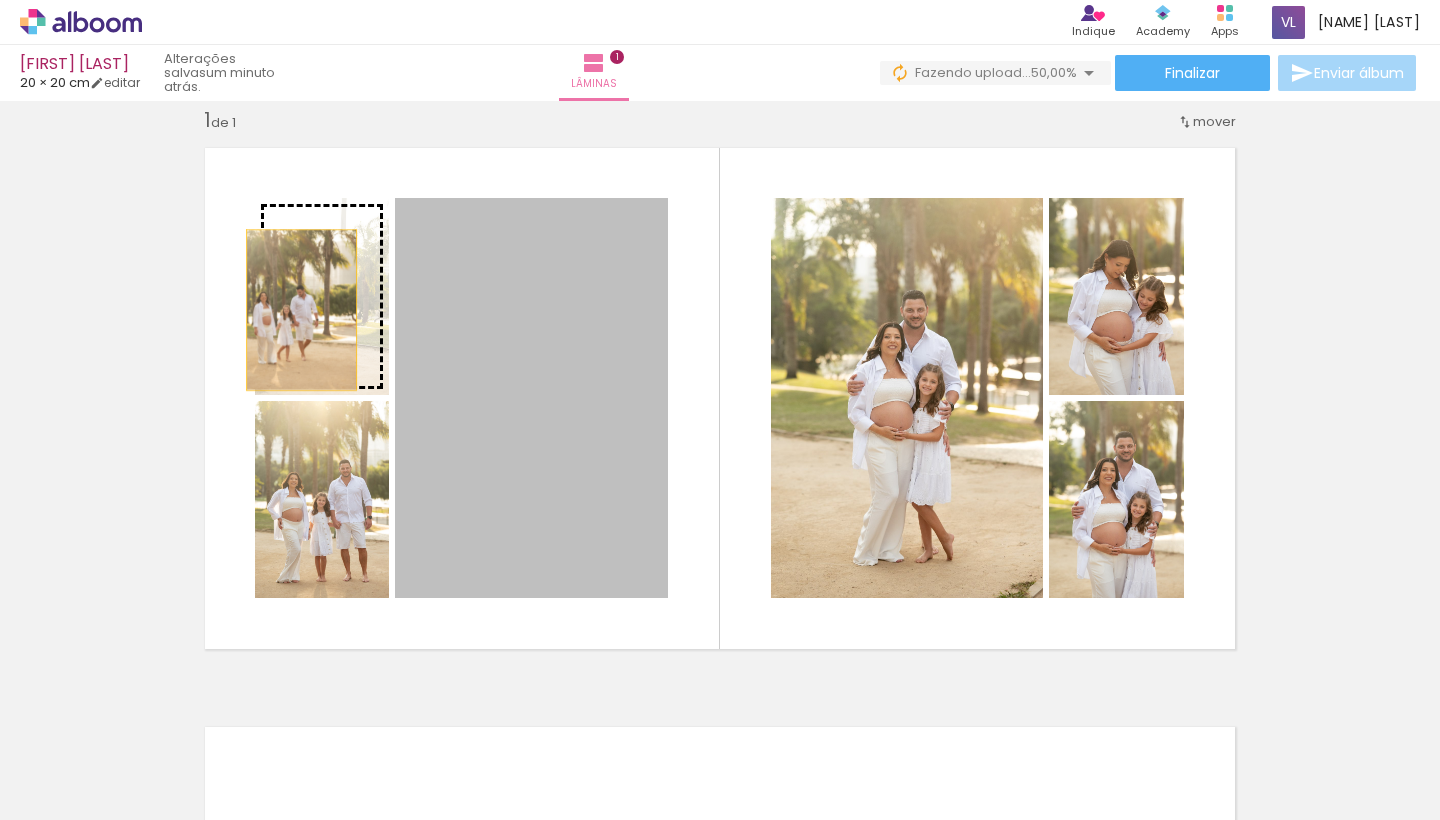 drag, startPoint x: 506, startPoint y: 425, endPoint x: 294, endPoint y: 311, distance: 240.70729 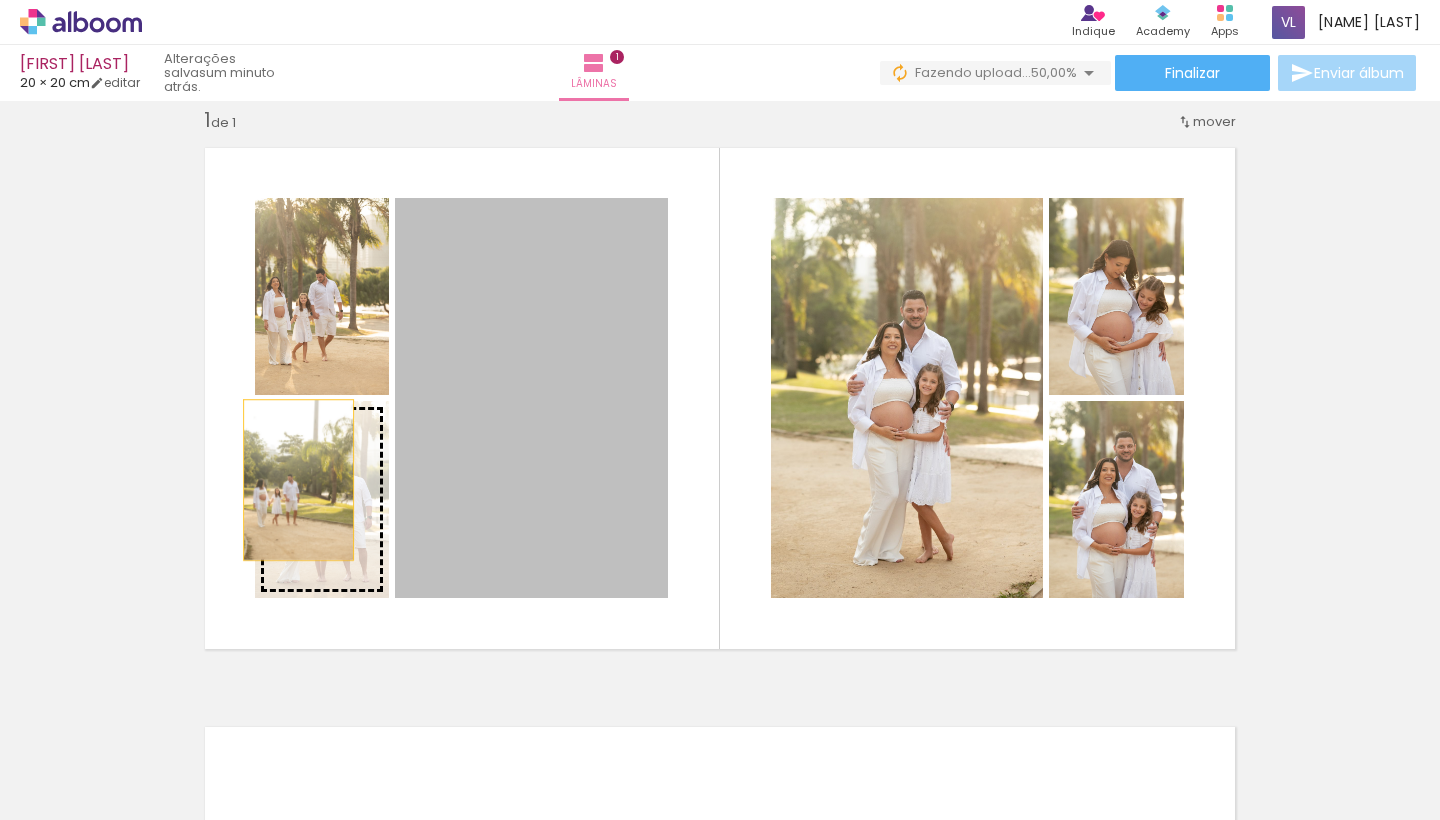 drag, startPoint x: 483, startPoint y: 386, endPoint x: 291, endPoint y: 480, distance: 213.77559 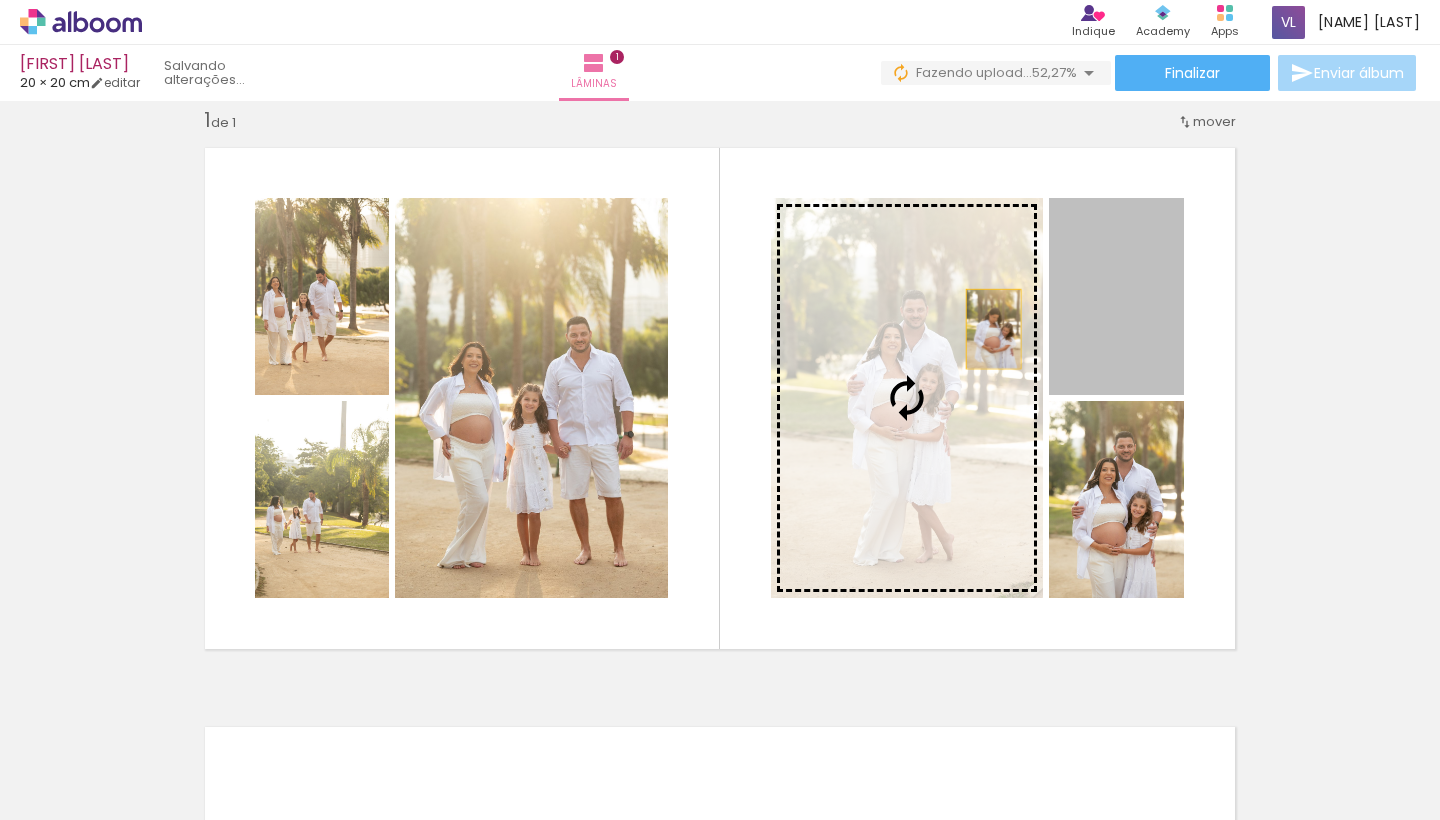 drag, startPoint x: 1133, startPoint y: 310, endPoint x: 986, endPoint y: 329, distance: 148.22281 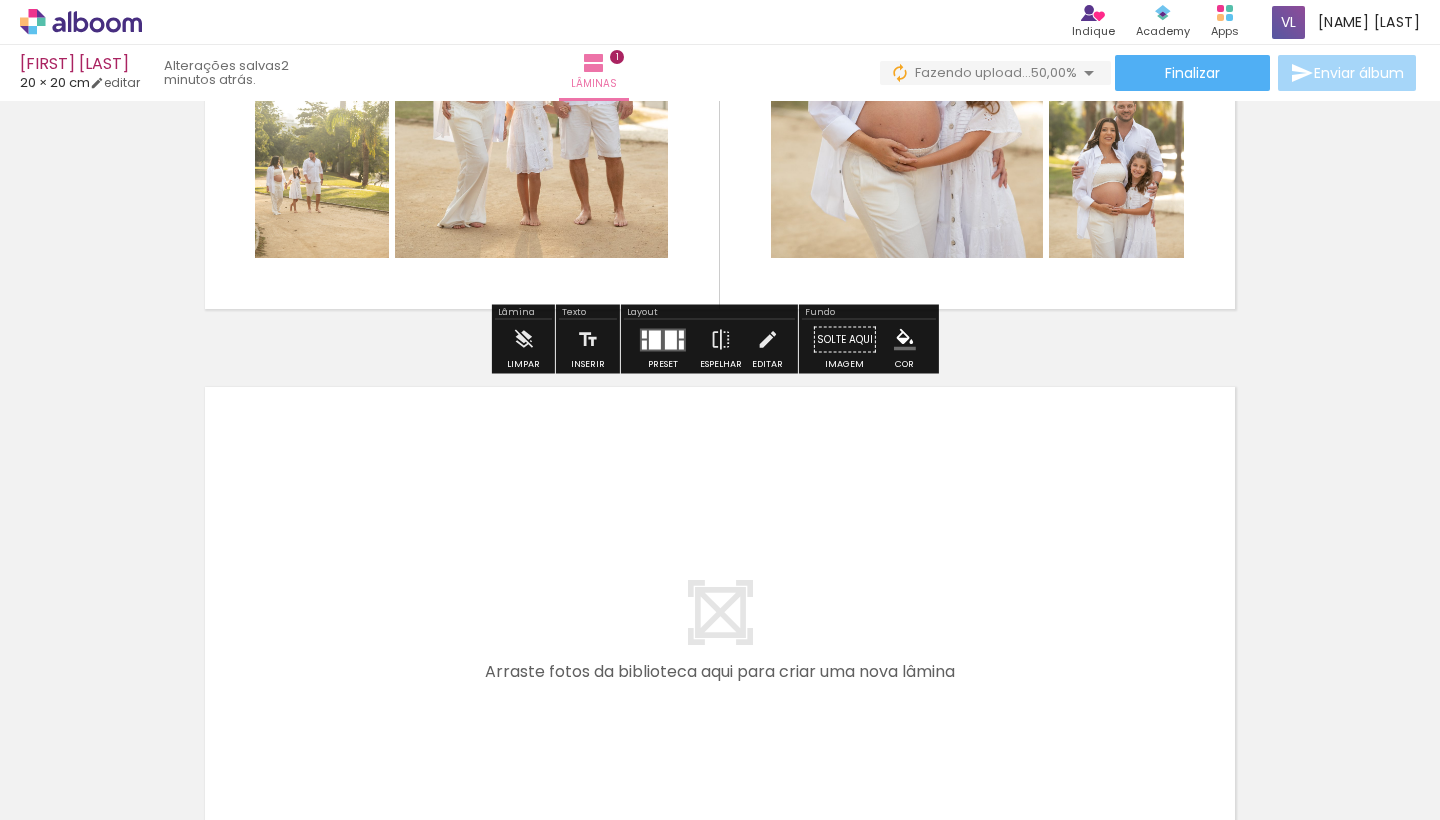 scroll, scrollTop: 642, scrollLeft: 0, axis: vertical 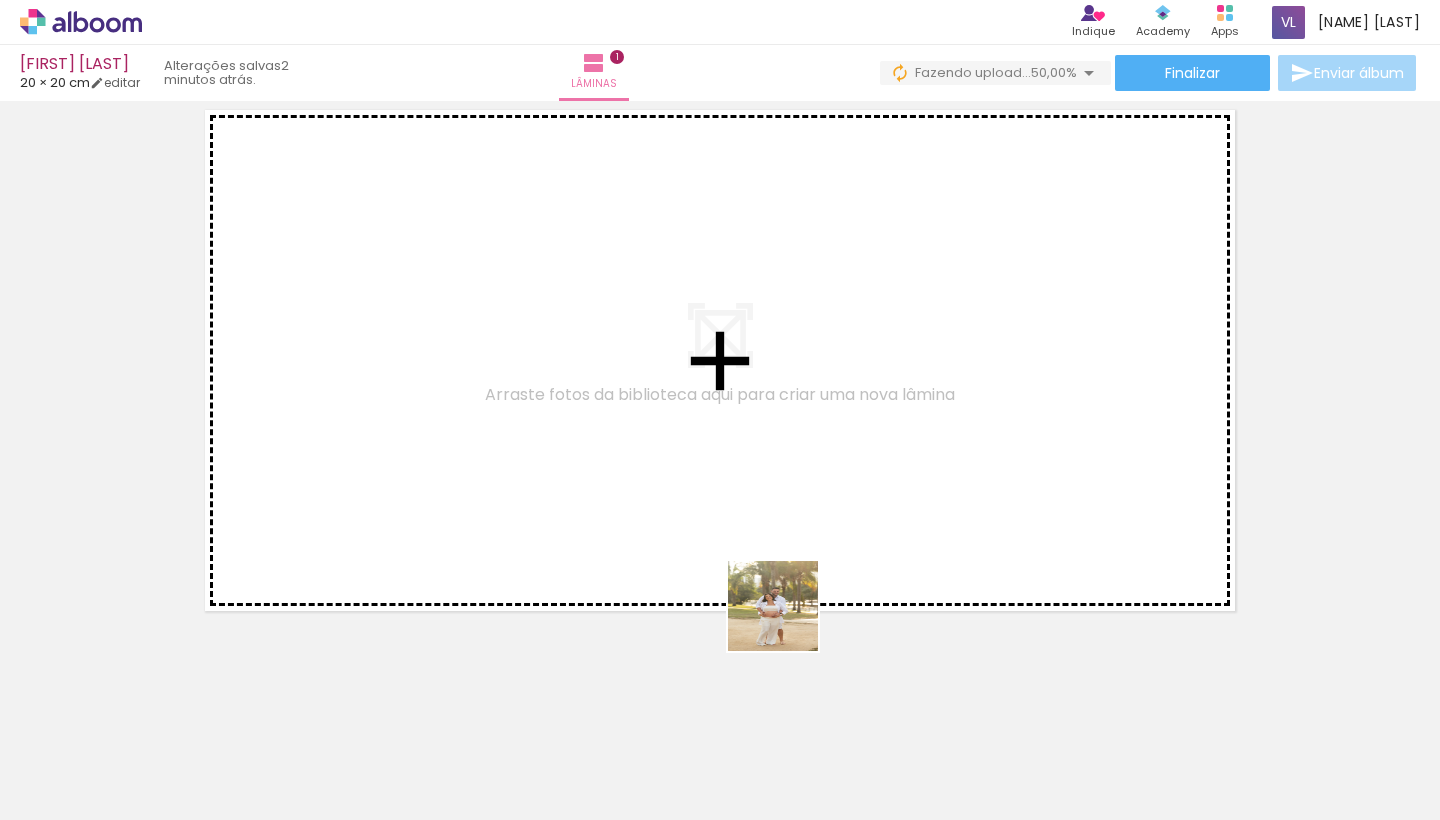drag, startPoint x: 880, startPoint y: 765, endPoint x: 678, endPoint y: 429, distance: 392.04593 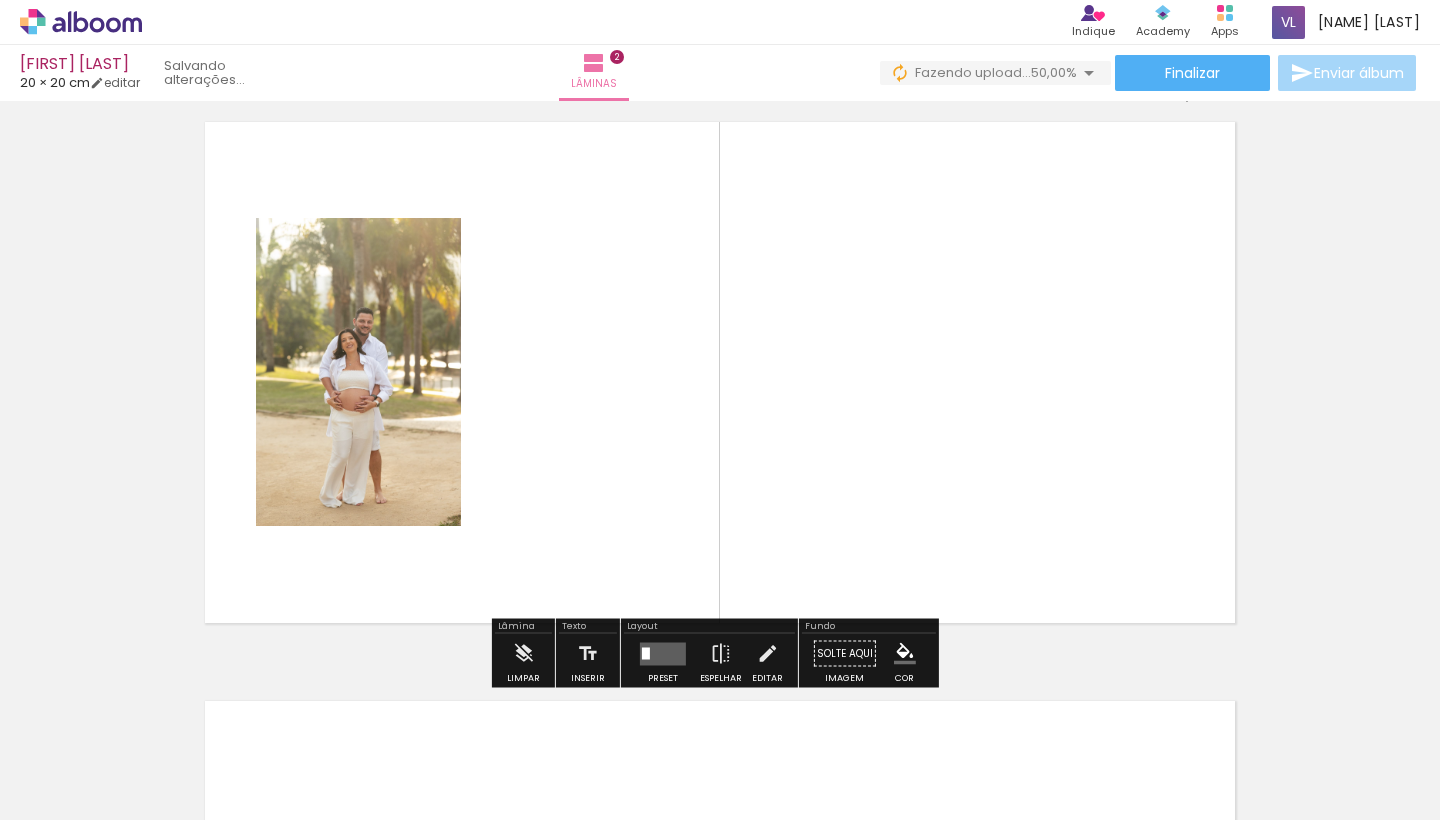 scroll, scrollTop: 604, scrollLeft: 0, axis: vertical 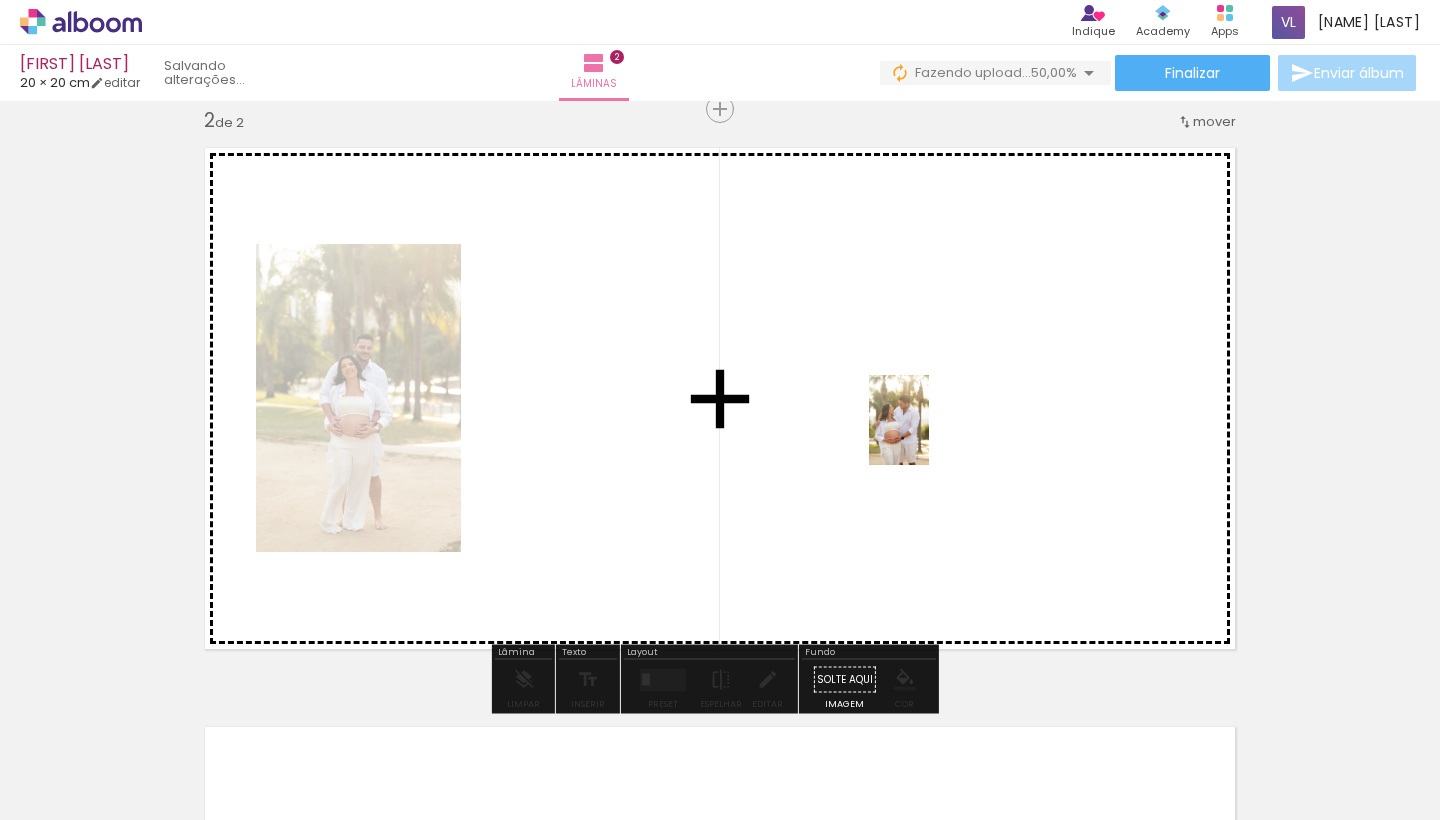 drag, startPoint x: 1013, startPoint y: 772, endPoint x: 929, endPoint y: 435, distance: 347.3111 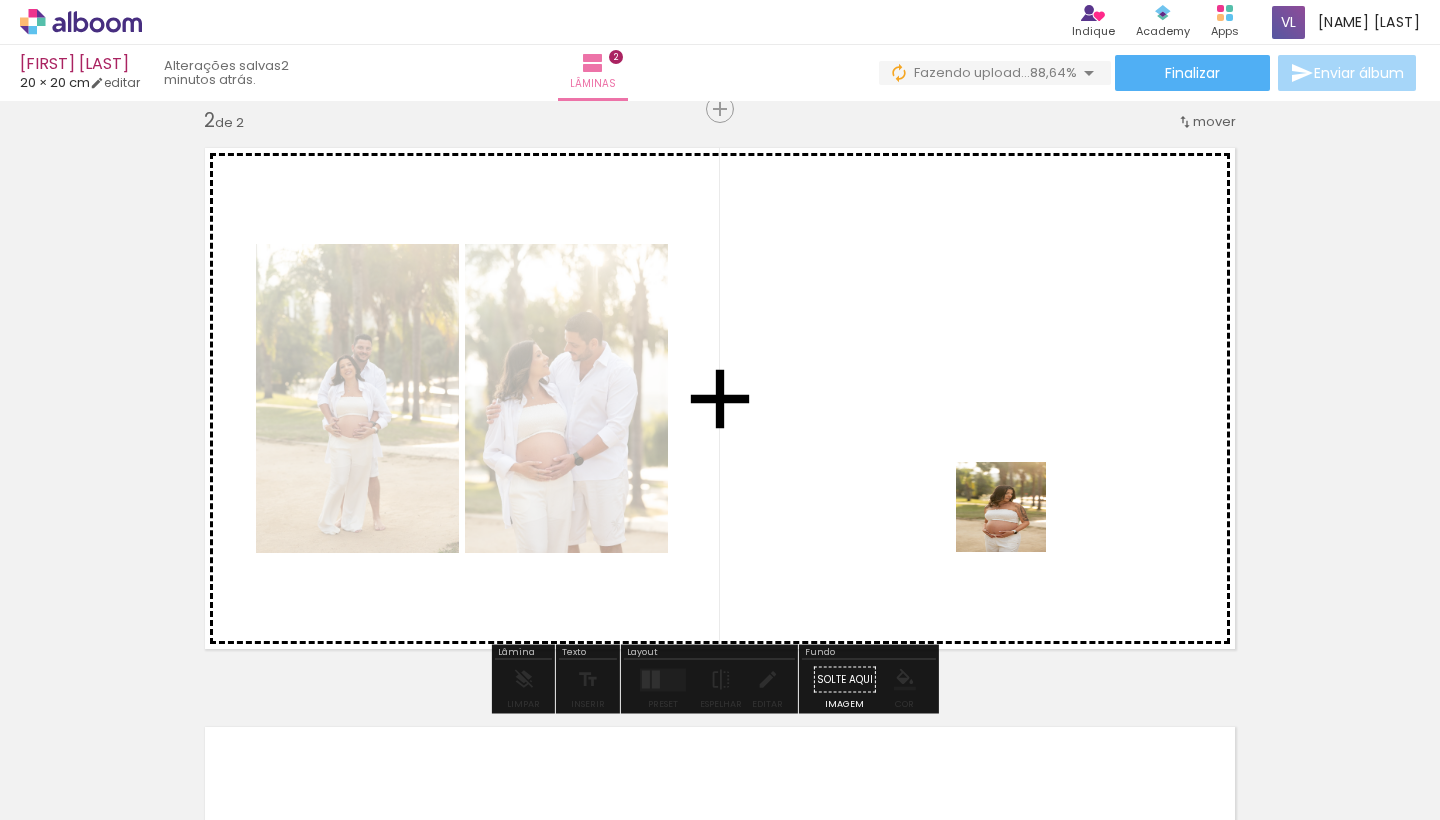 drag, startPoint x: 1049, startPoint y: 599, endPoint x: 957, endPoint y: 403, distance: 216.5179 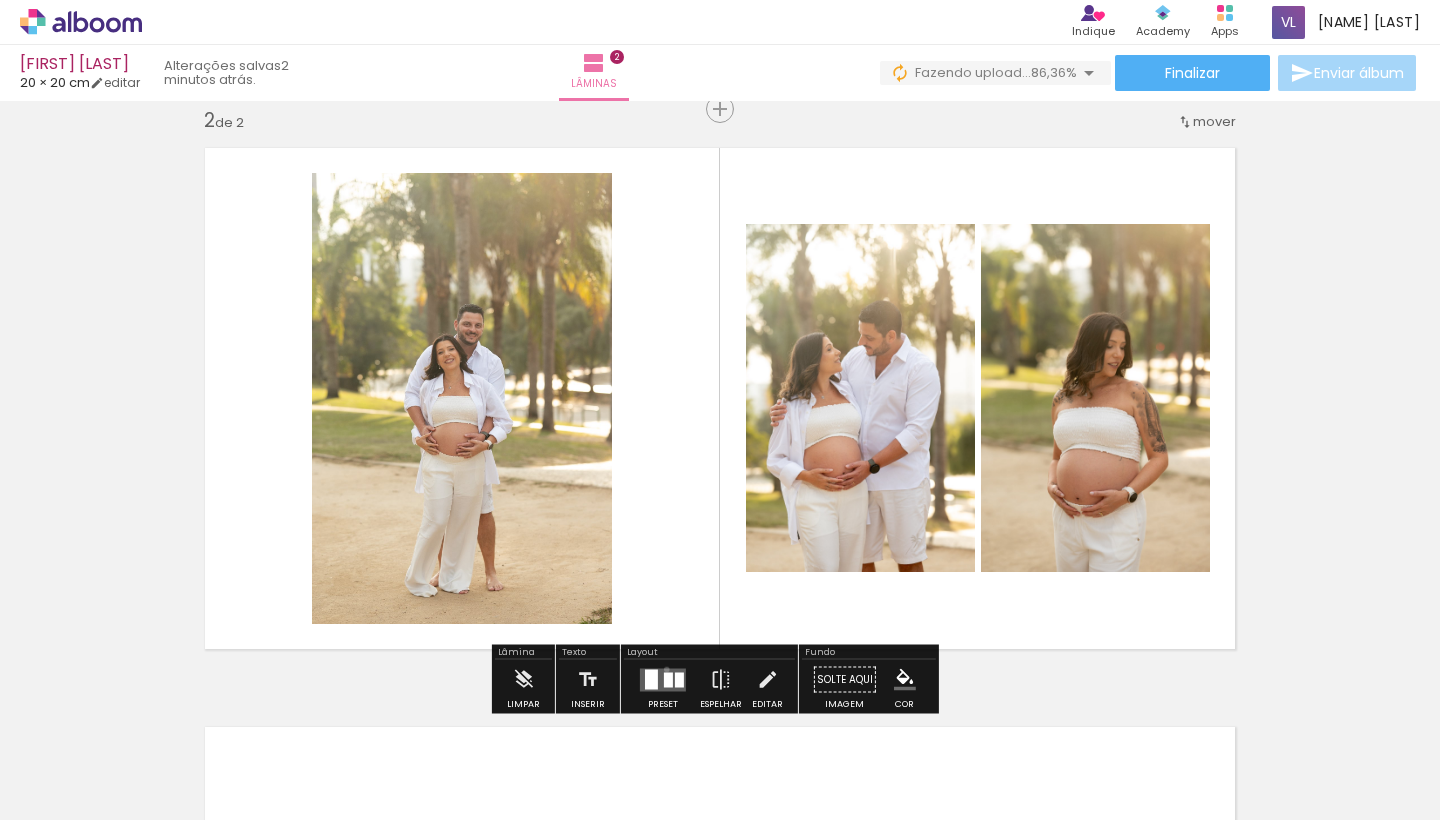 click at bounding box center [663, 679] 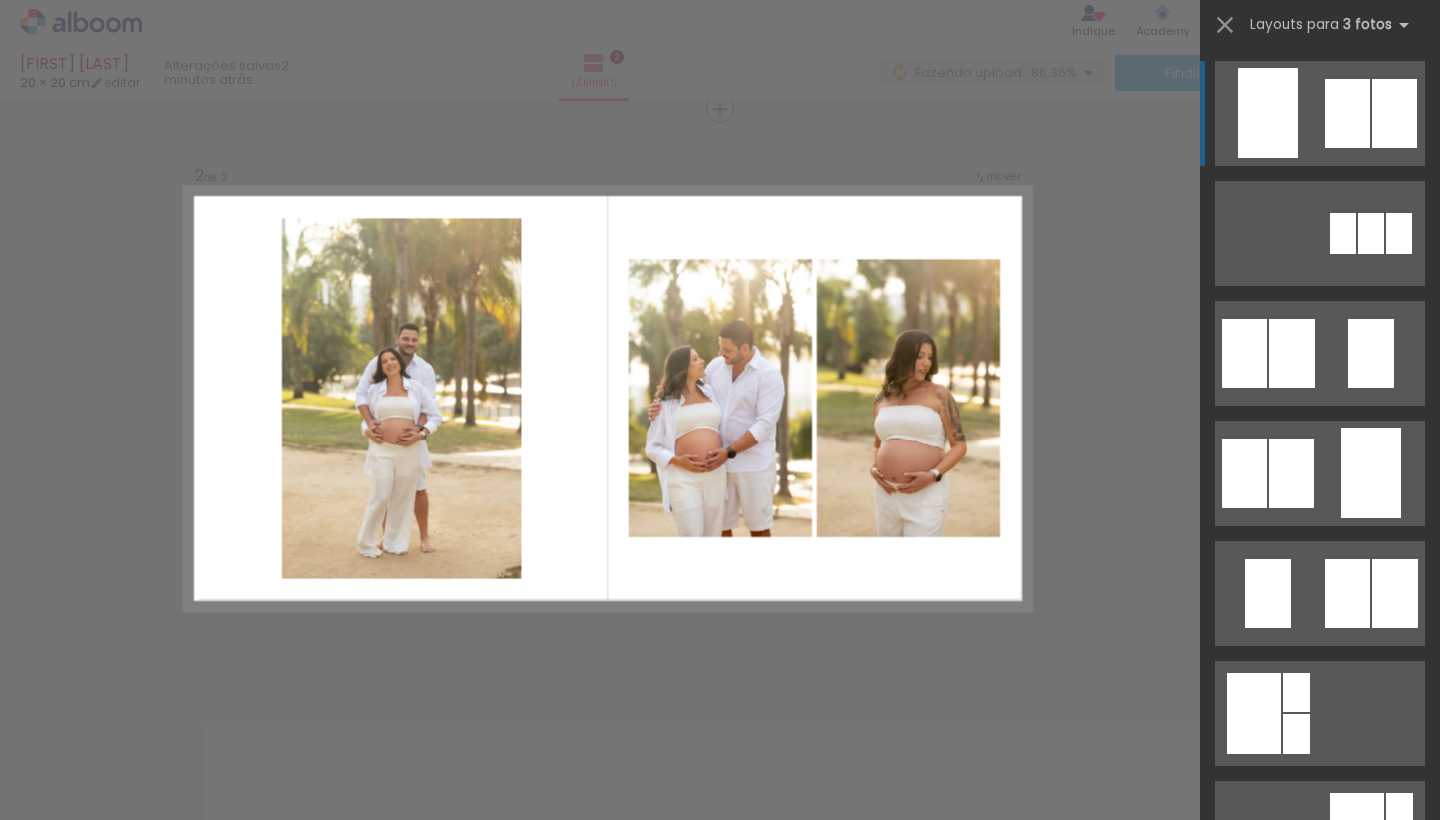 click at bounding box center (1347, 113) 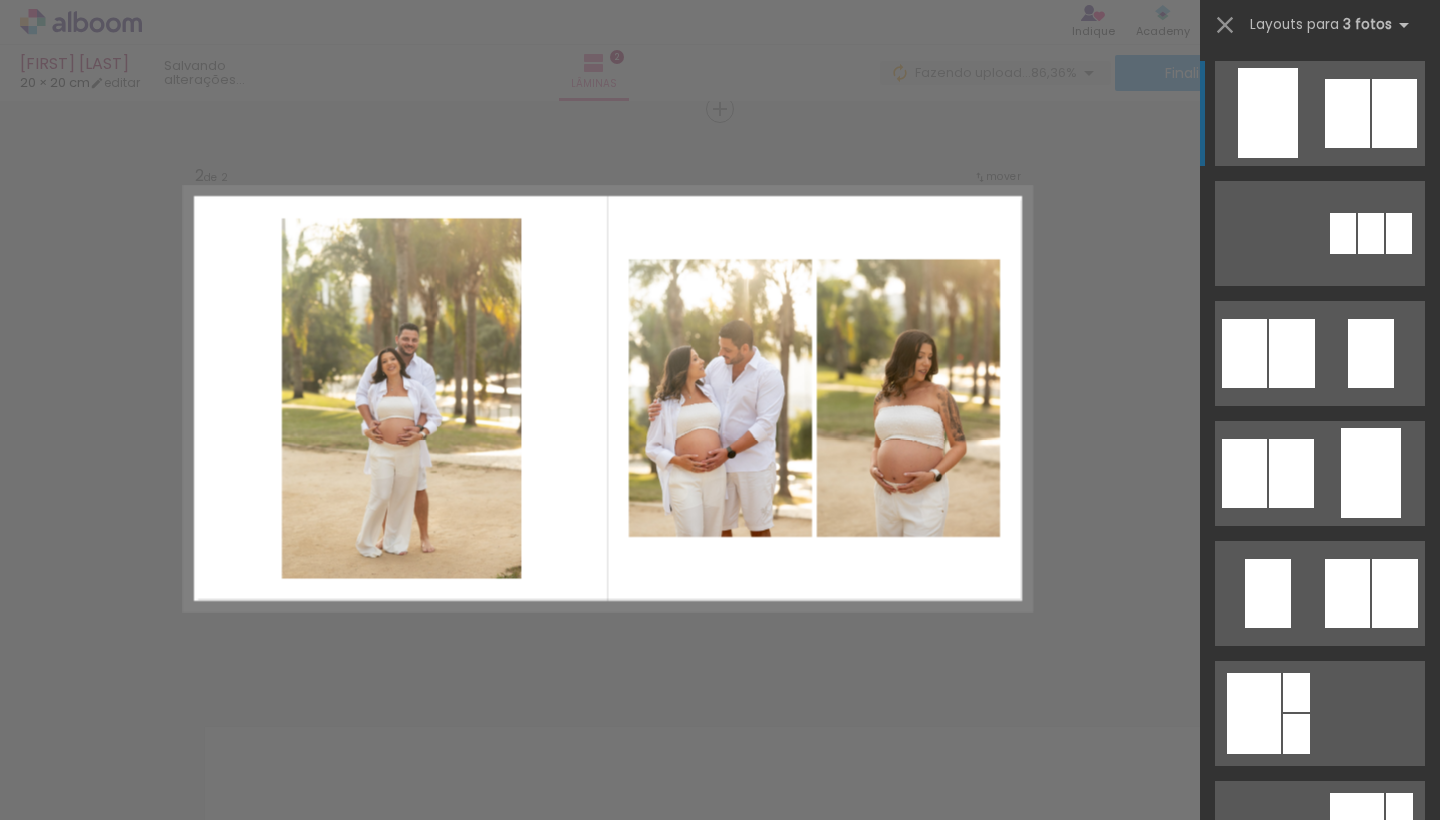 click at bounding box center [1347, 113] 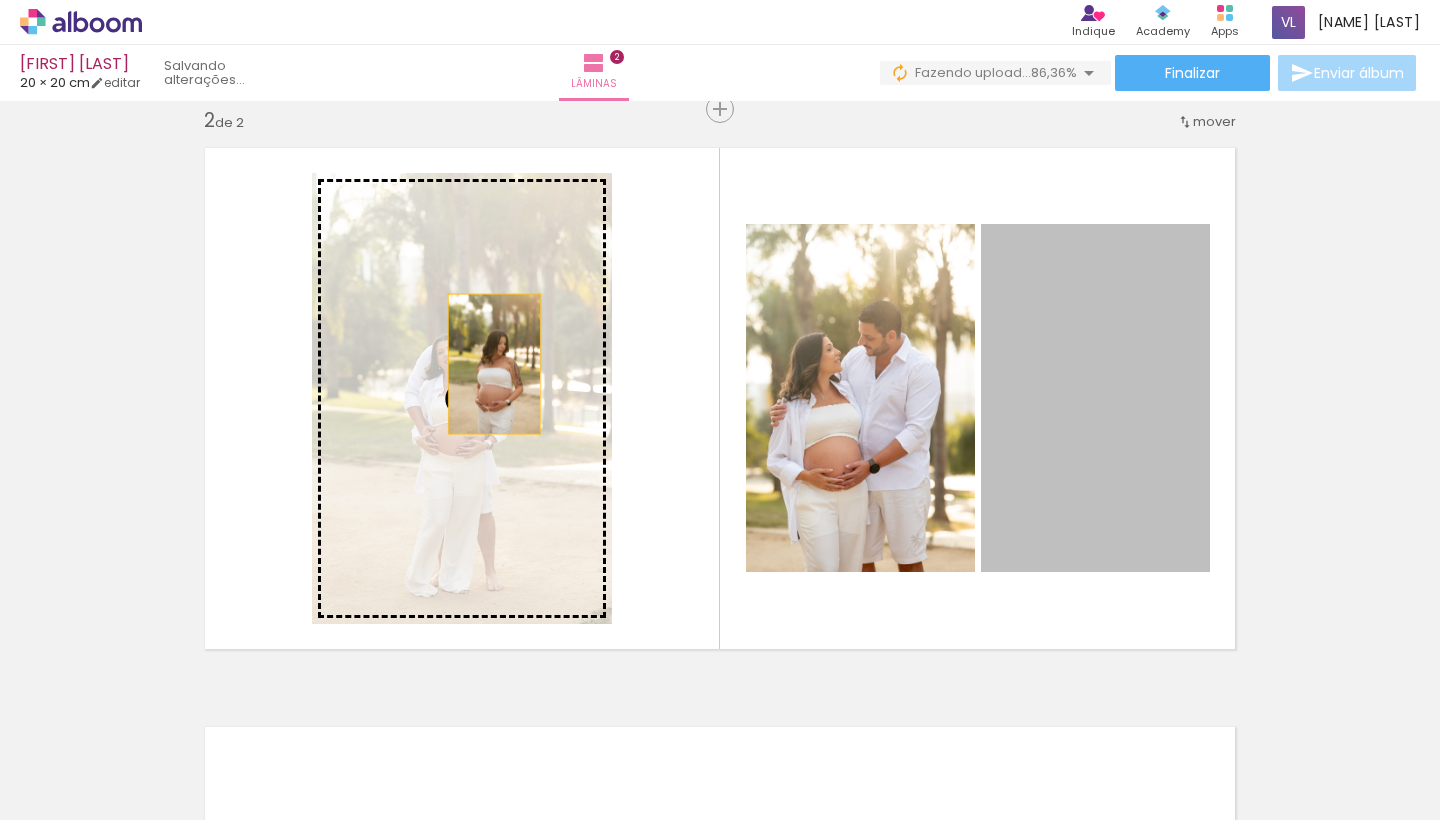 drag, startPoint x: 895, startPoint y: 379, endPoint x: 482, endPoint y: 362, distance: 413.34973 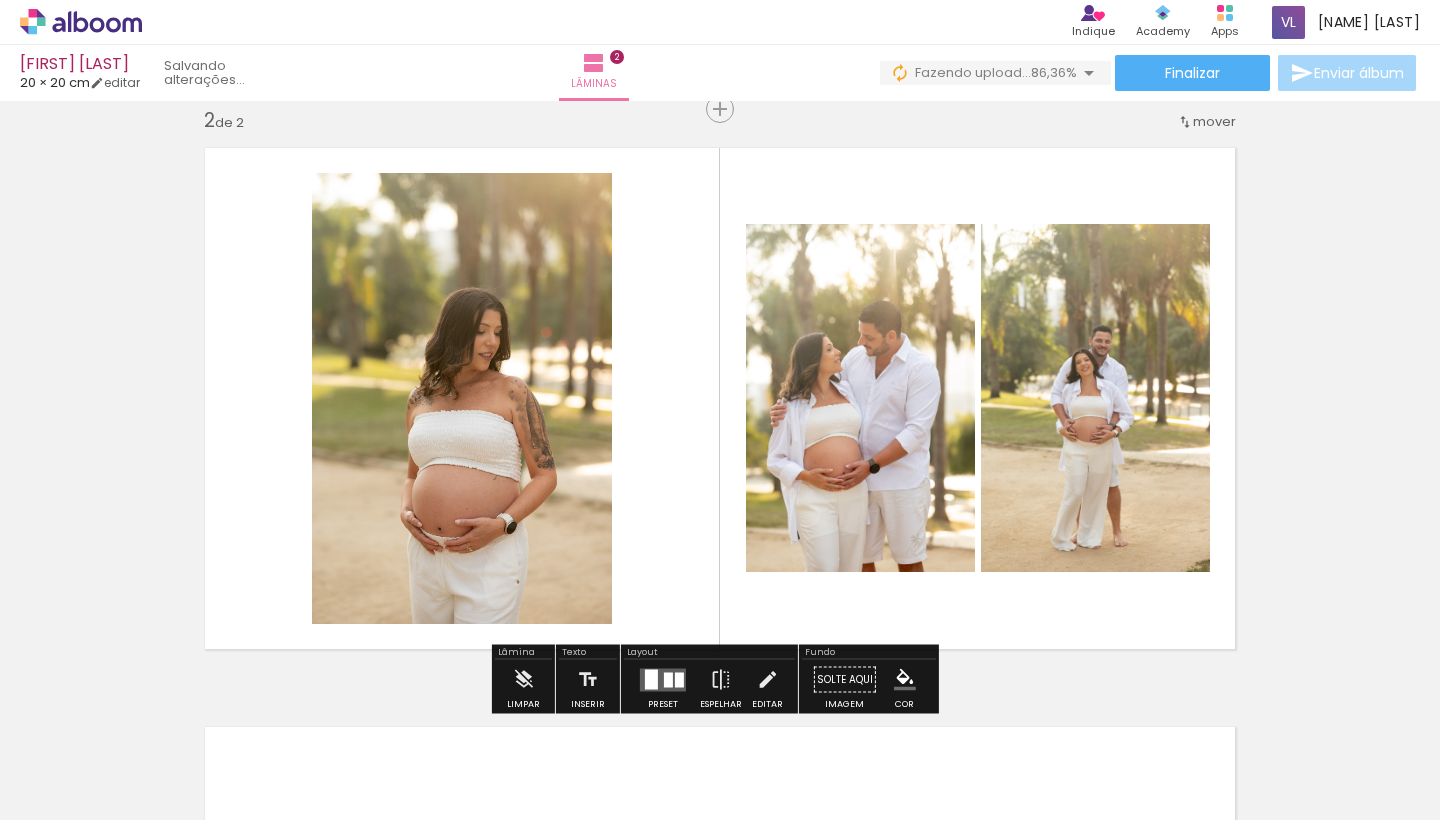 click on "Inserir lâmina 1  de 2  Inserir lâmina 2  de 2" at bounding box center [720, 373] 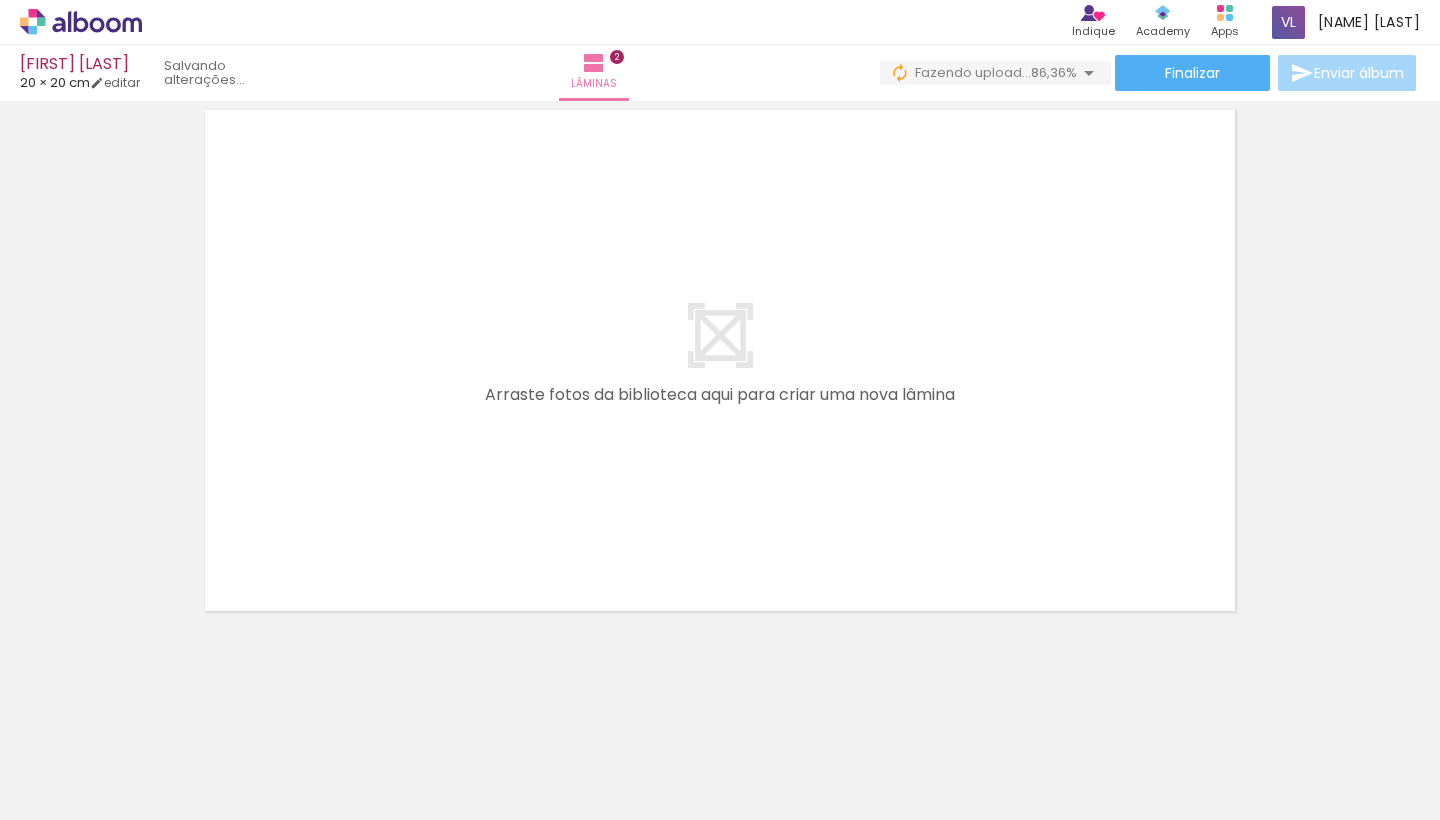 scroll, scrollTop: 1217, scrollLeft: 0, axis: vertical 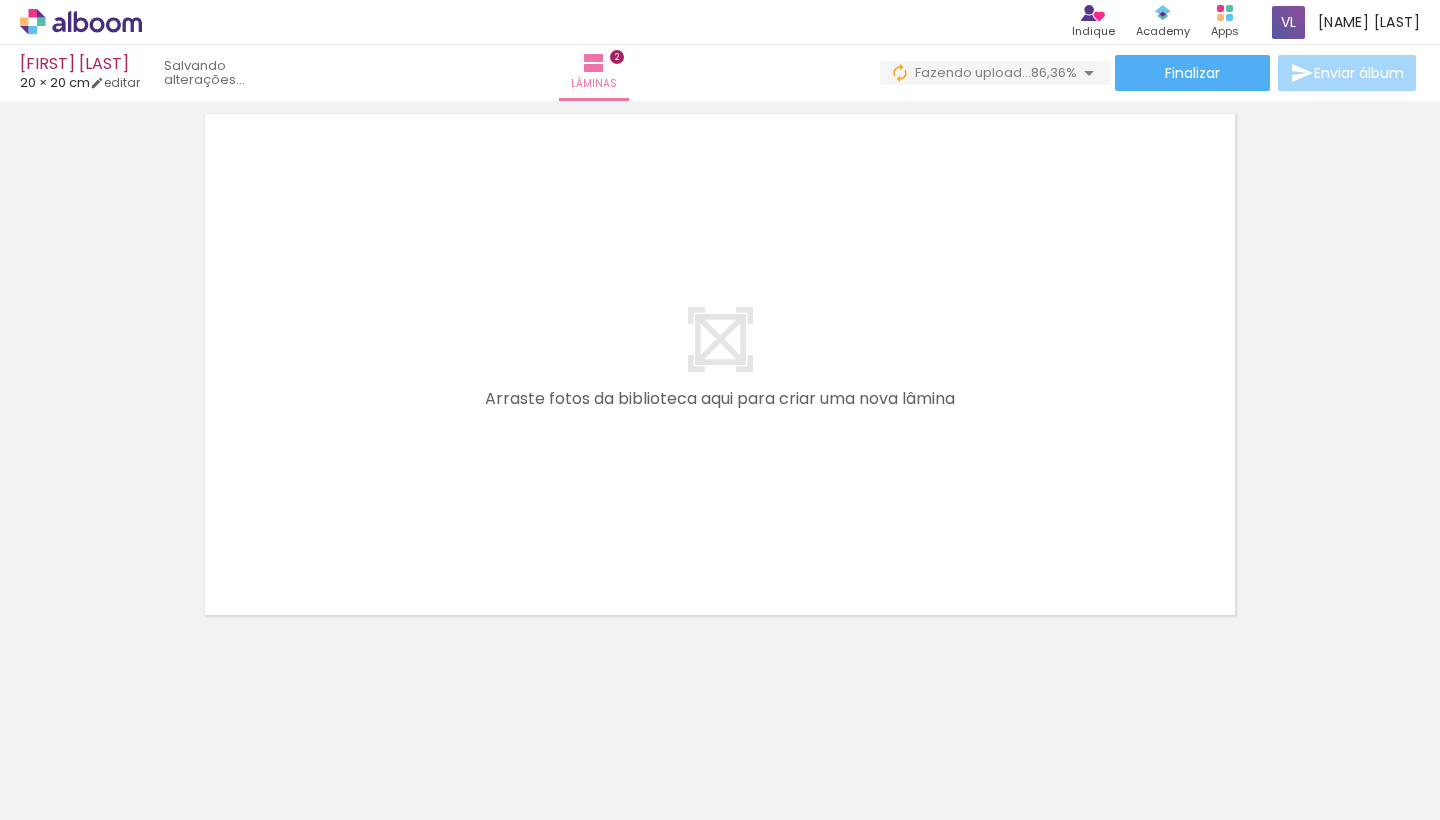 drag, startPoint x: 440, startPoint y: 812, endPoint x: 834, endPoint y: 802, distance: 394.1269 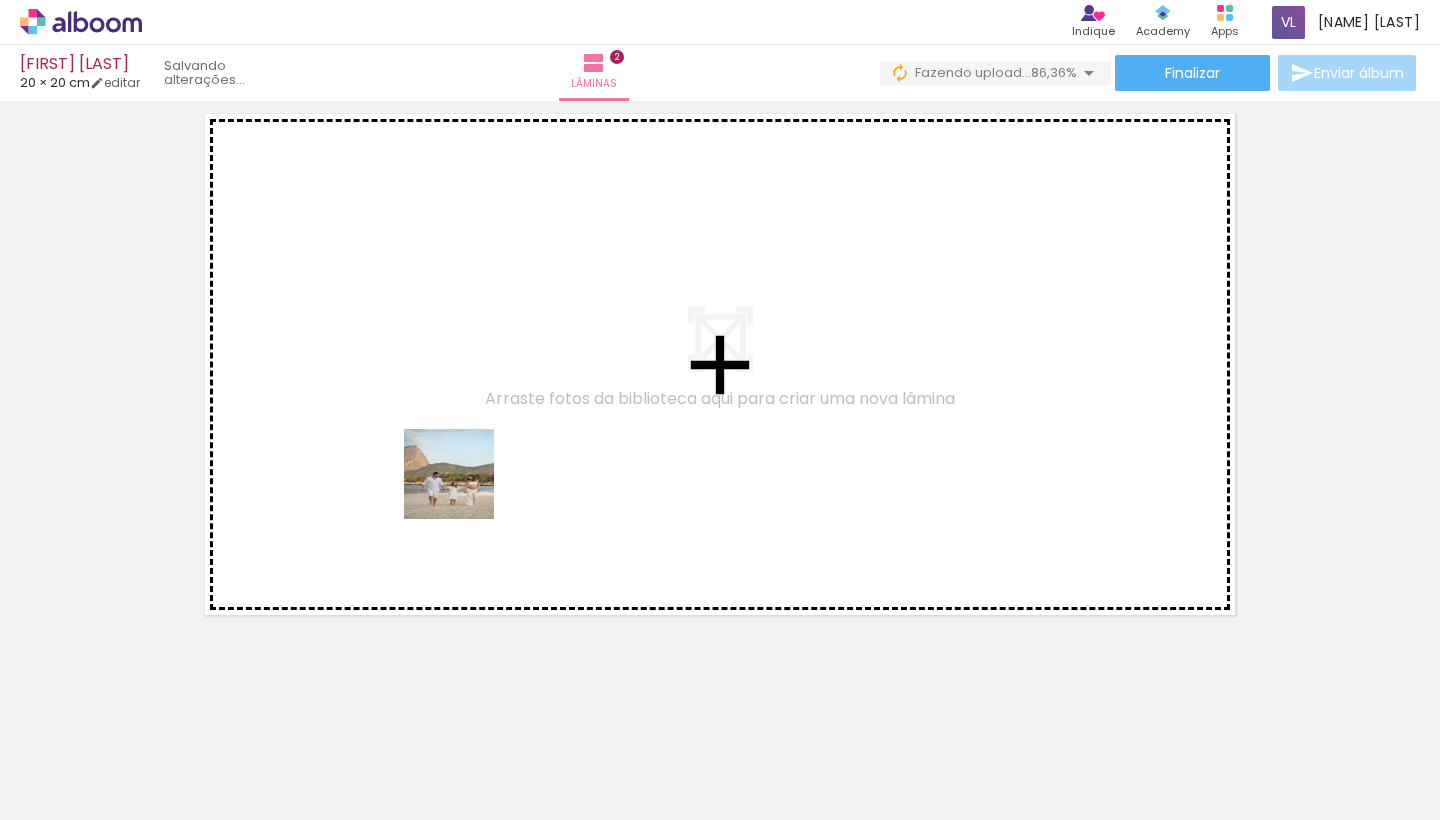 drag, startPoint x: 470, startPoint y: 771, endPoint x: 454, endPoint y: 431, distance: 340.37625 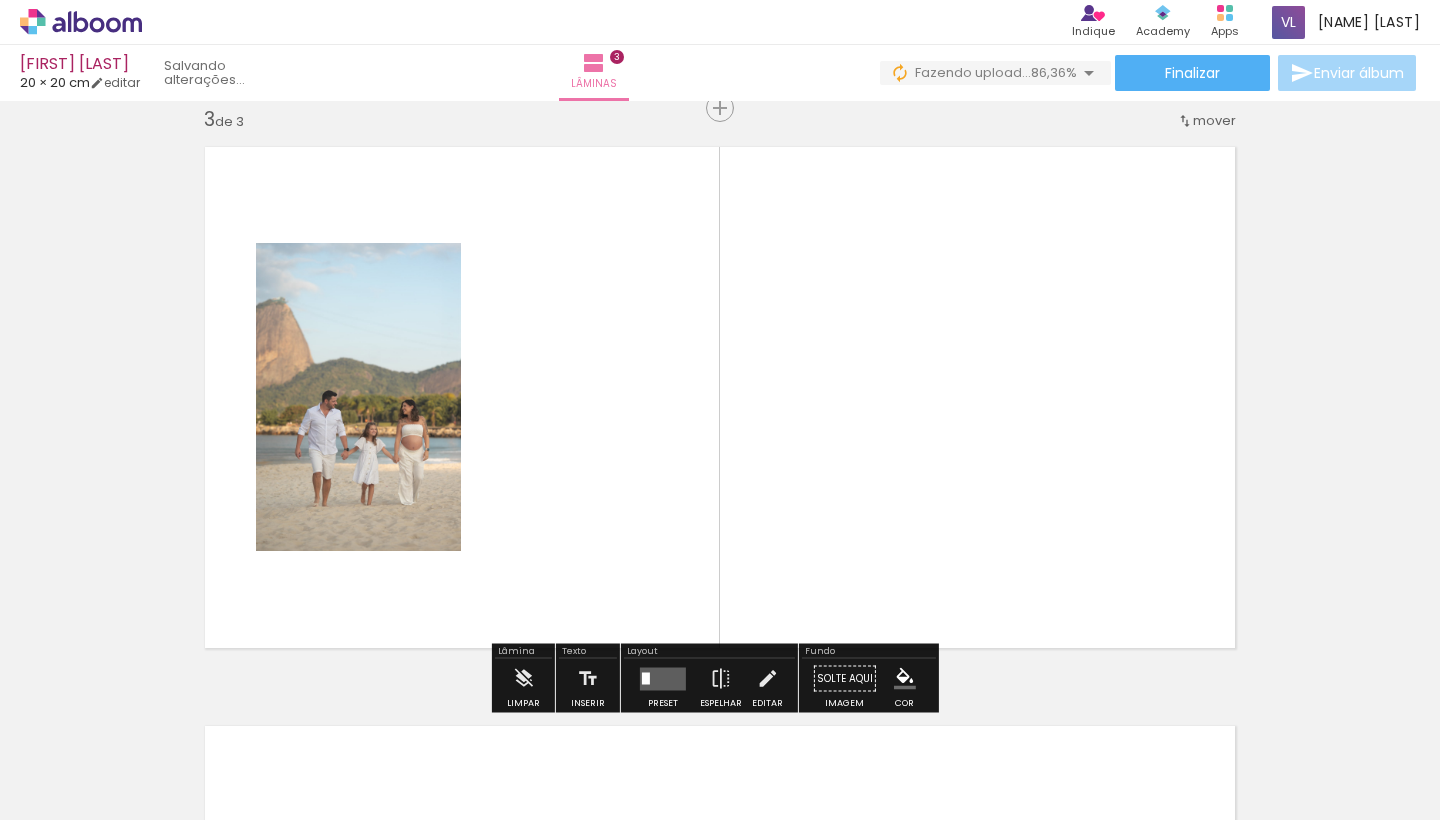 scroll, scrollTop: 1183, scrollLeft: 0, axis: vertical 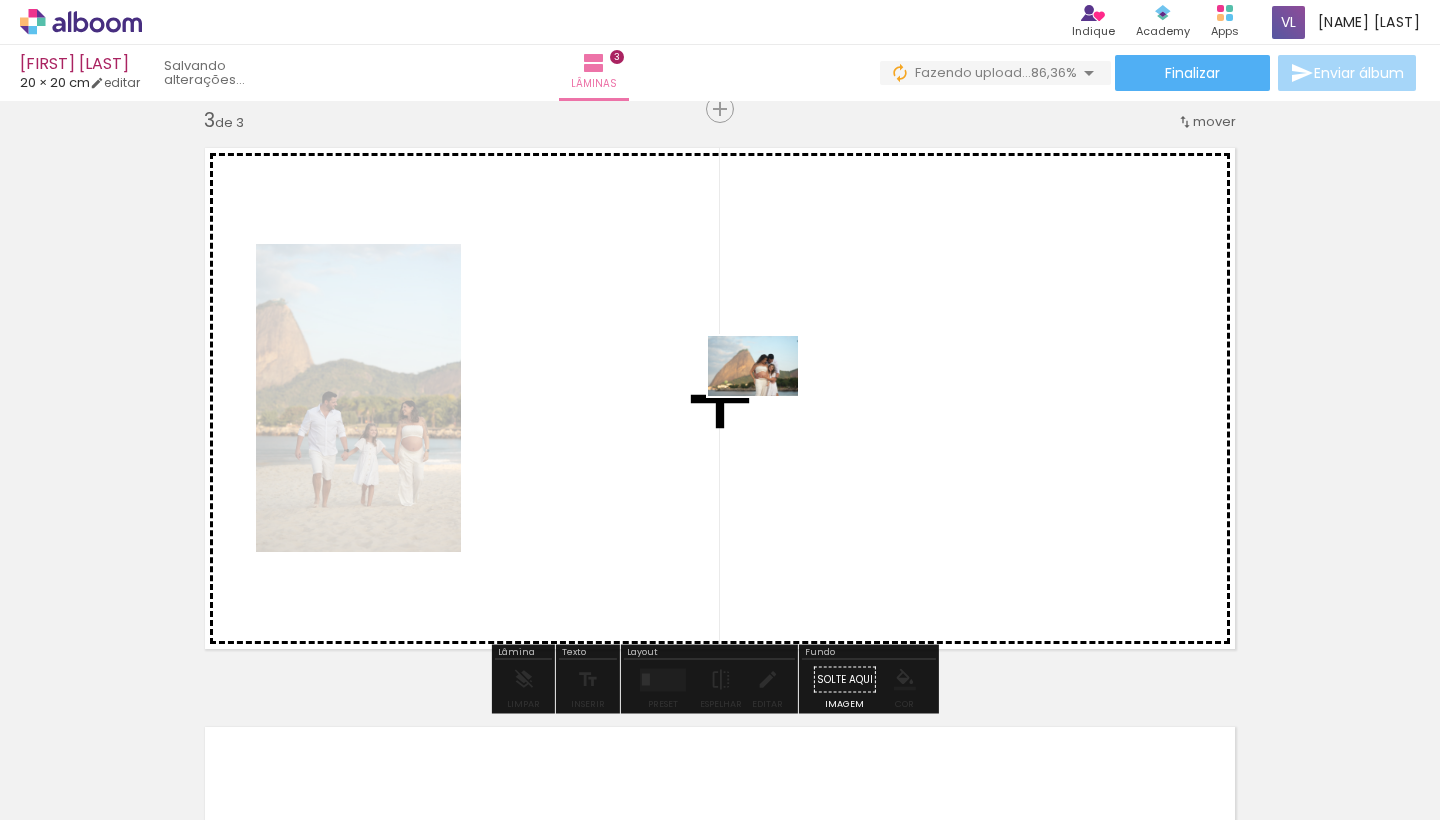 drag, startPoint x: 581, startPoint y: 757, endPoint x: 768, endPoint y: 396, distance: 406.55872 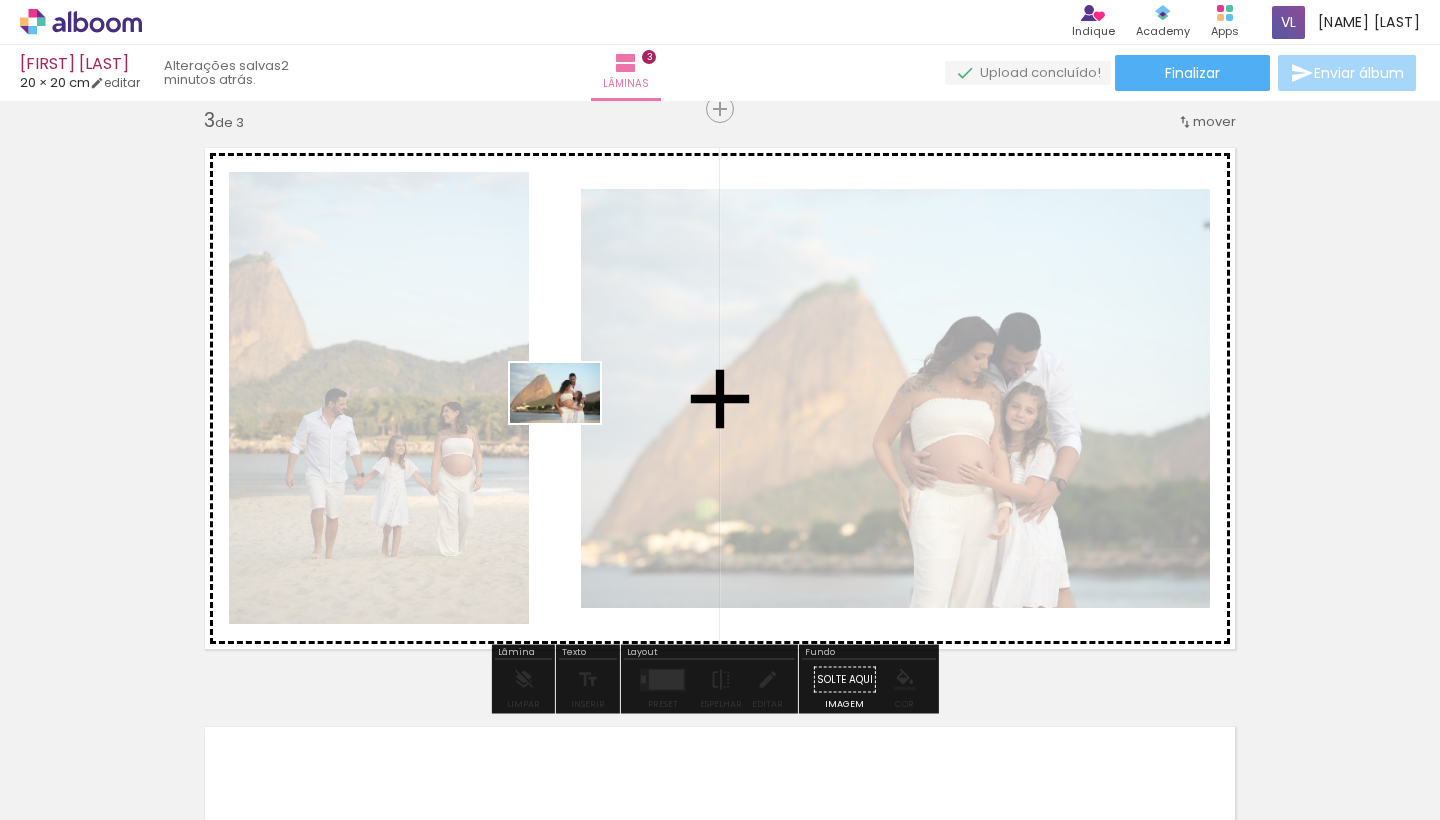 drag, startPoint x: 699, startPoint y: 757, endPoint x: 563, endPoint y: 394, distance: 387.6403 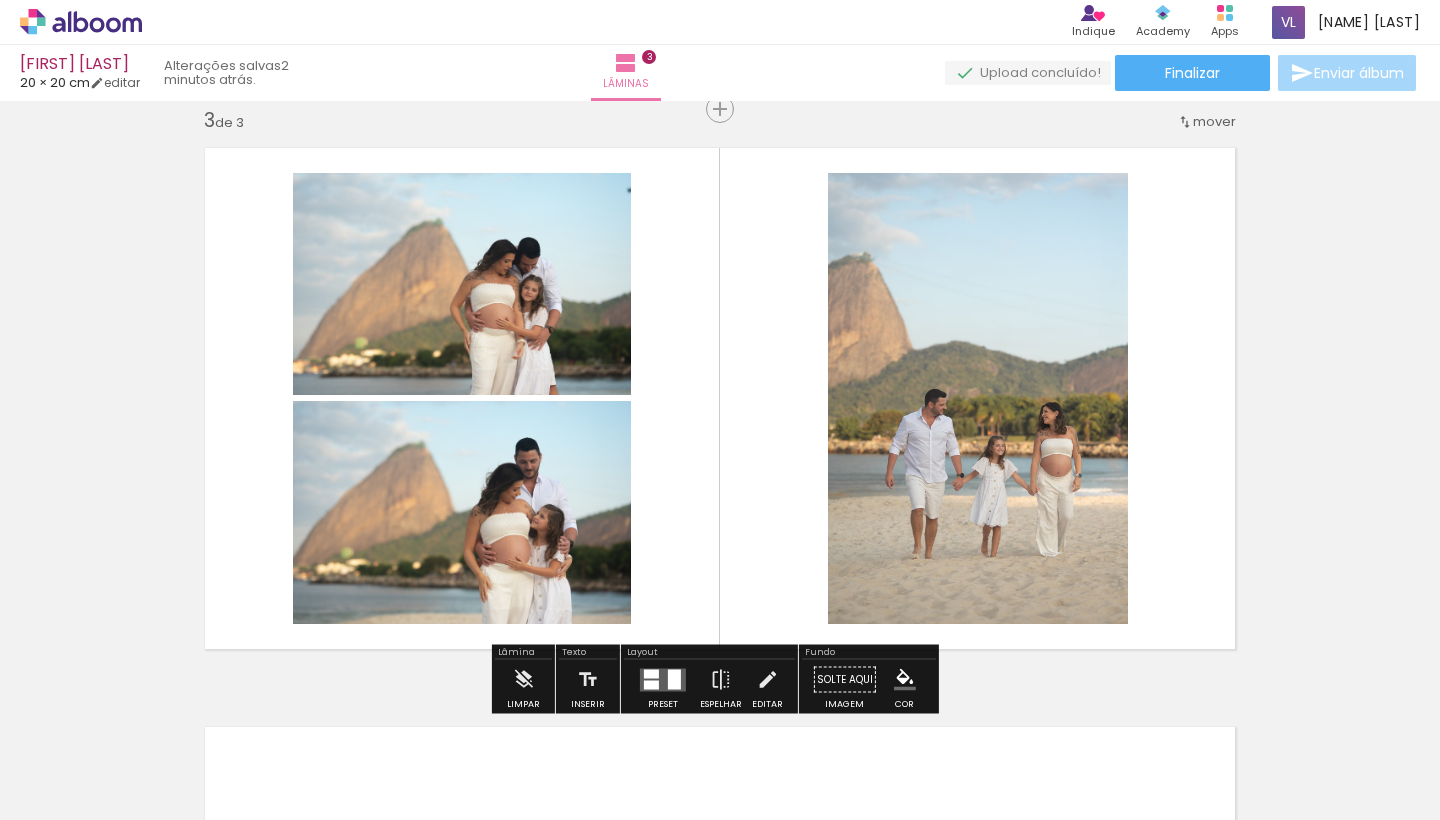 click 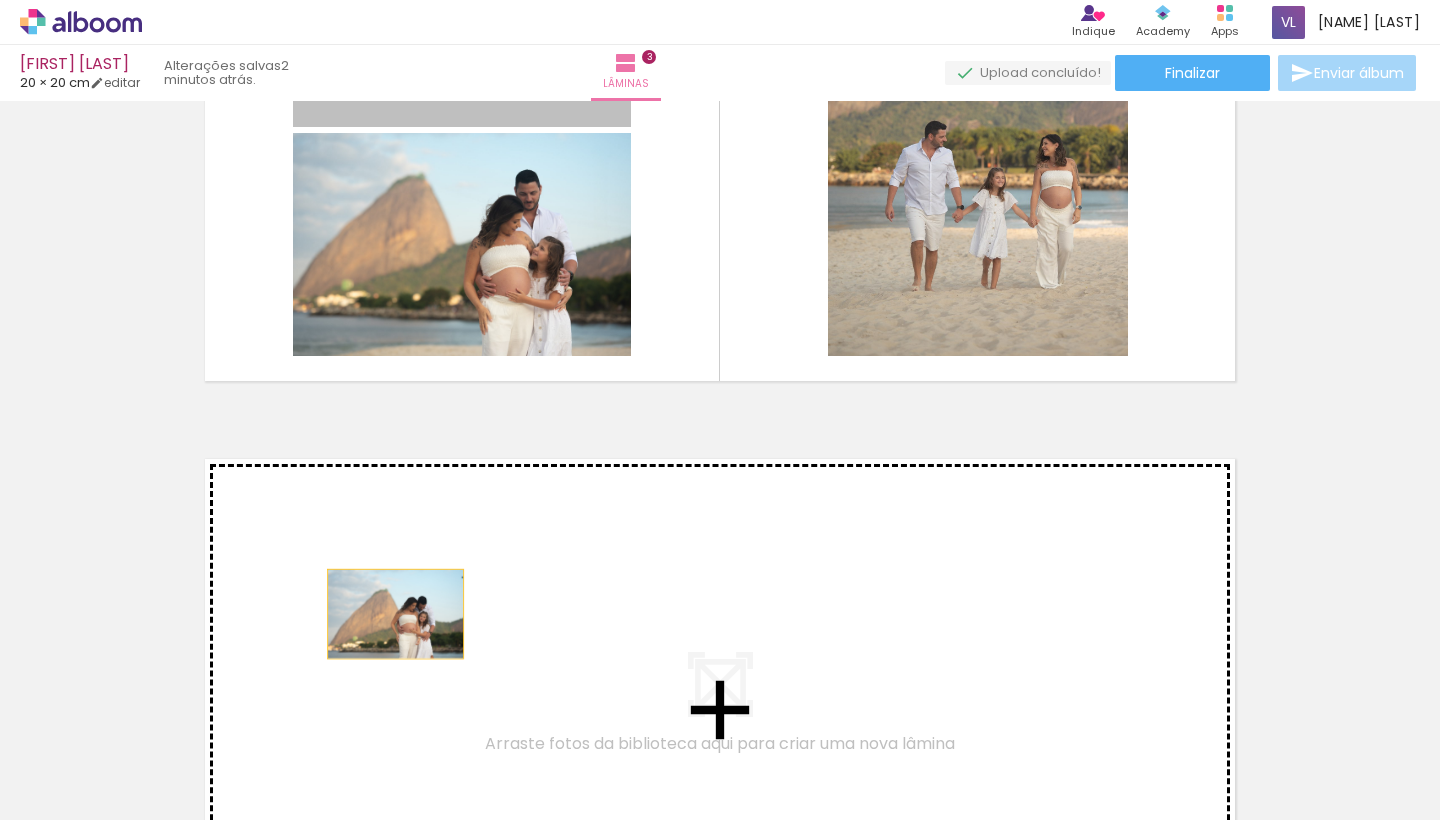 drag, startPoint x: 414, startPoint y: 117, endPoint x: 388, endPoint y: 614, distance: 497.67963 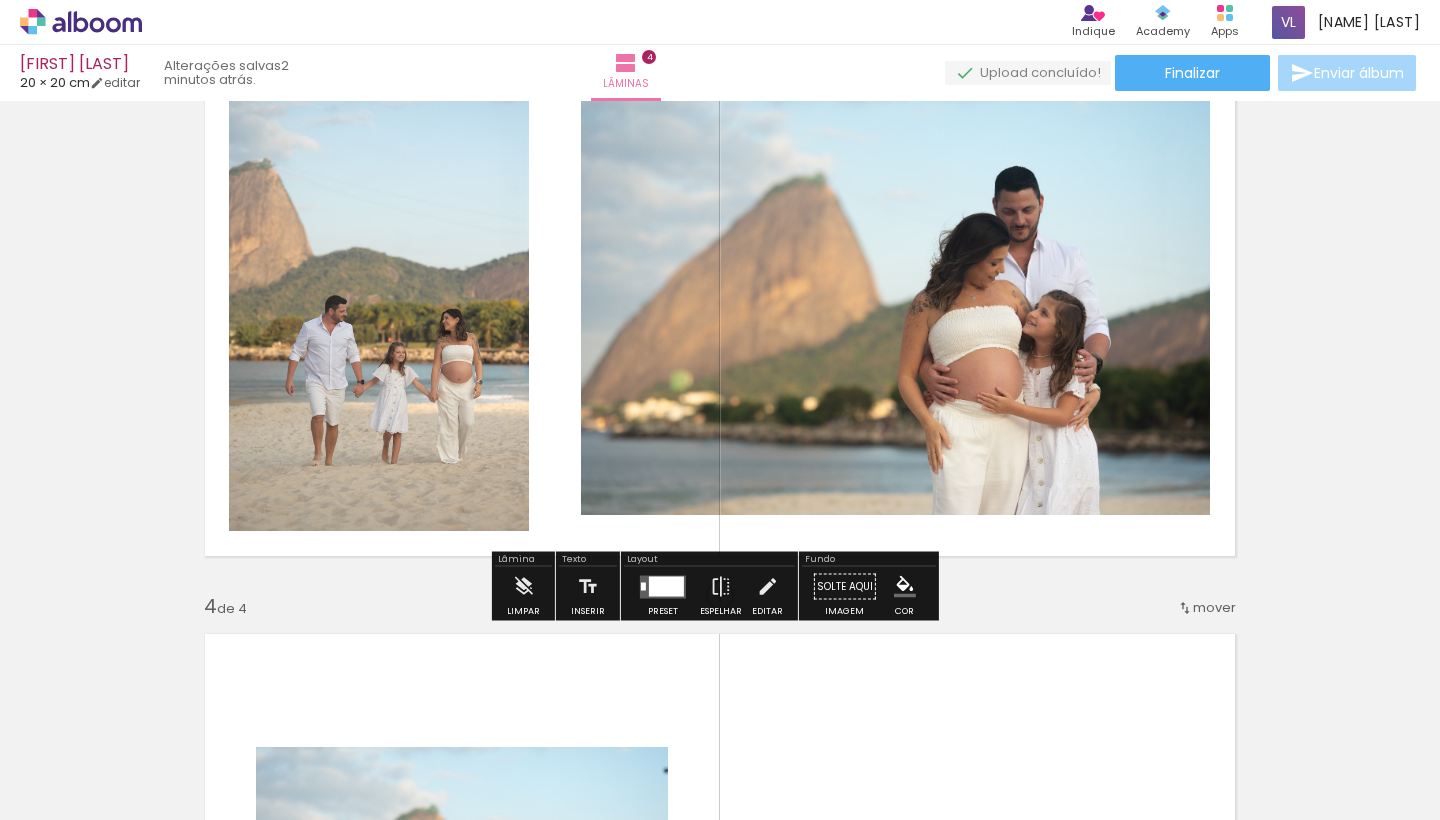 scroll, scrollTop: 1211, scrollLeft: 0, axis: vertical 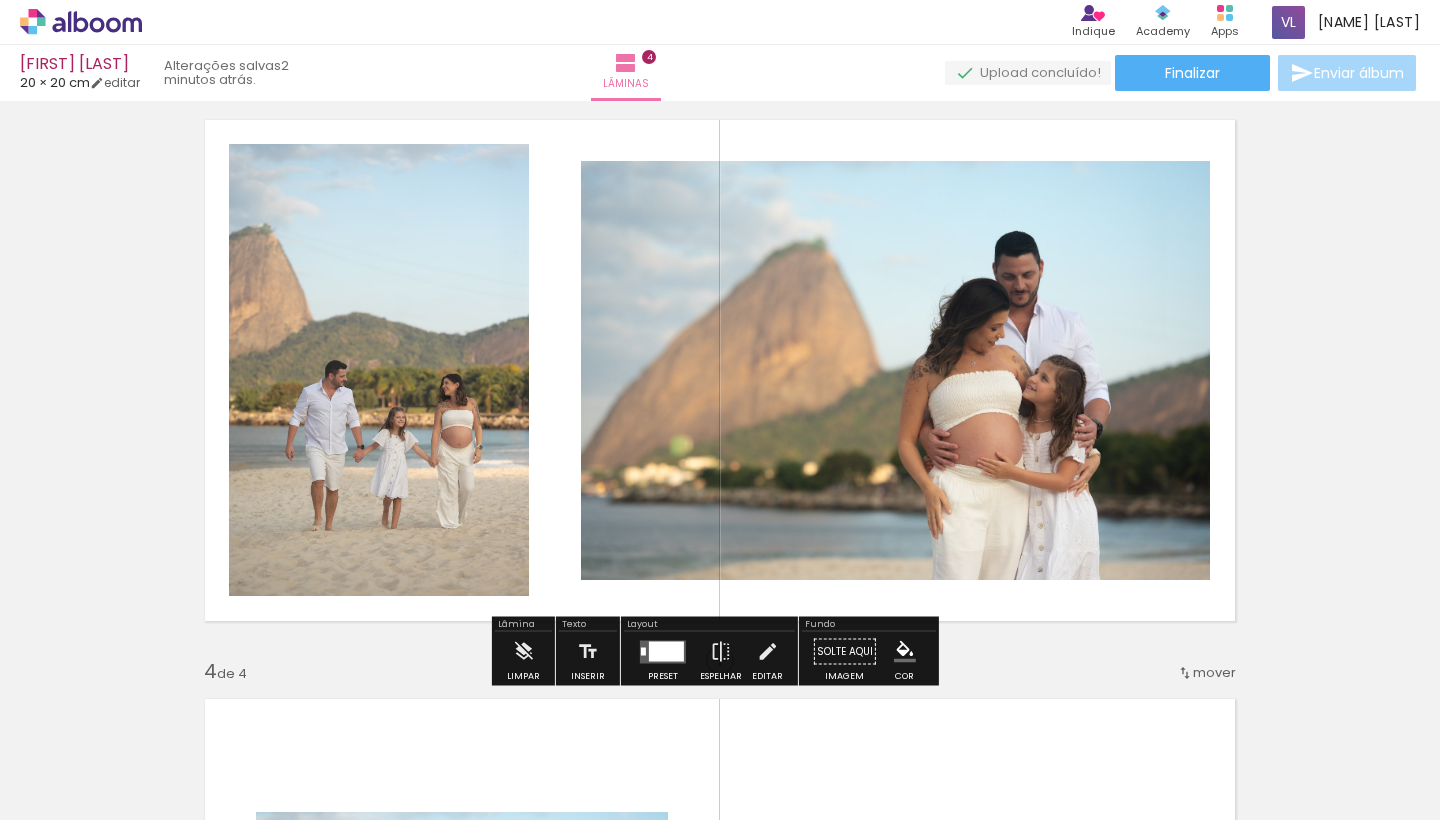 click at bounding box center [666, 651] 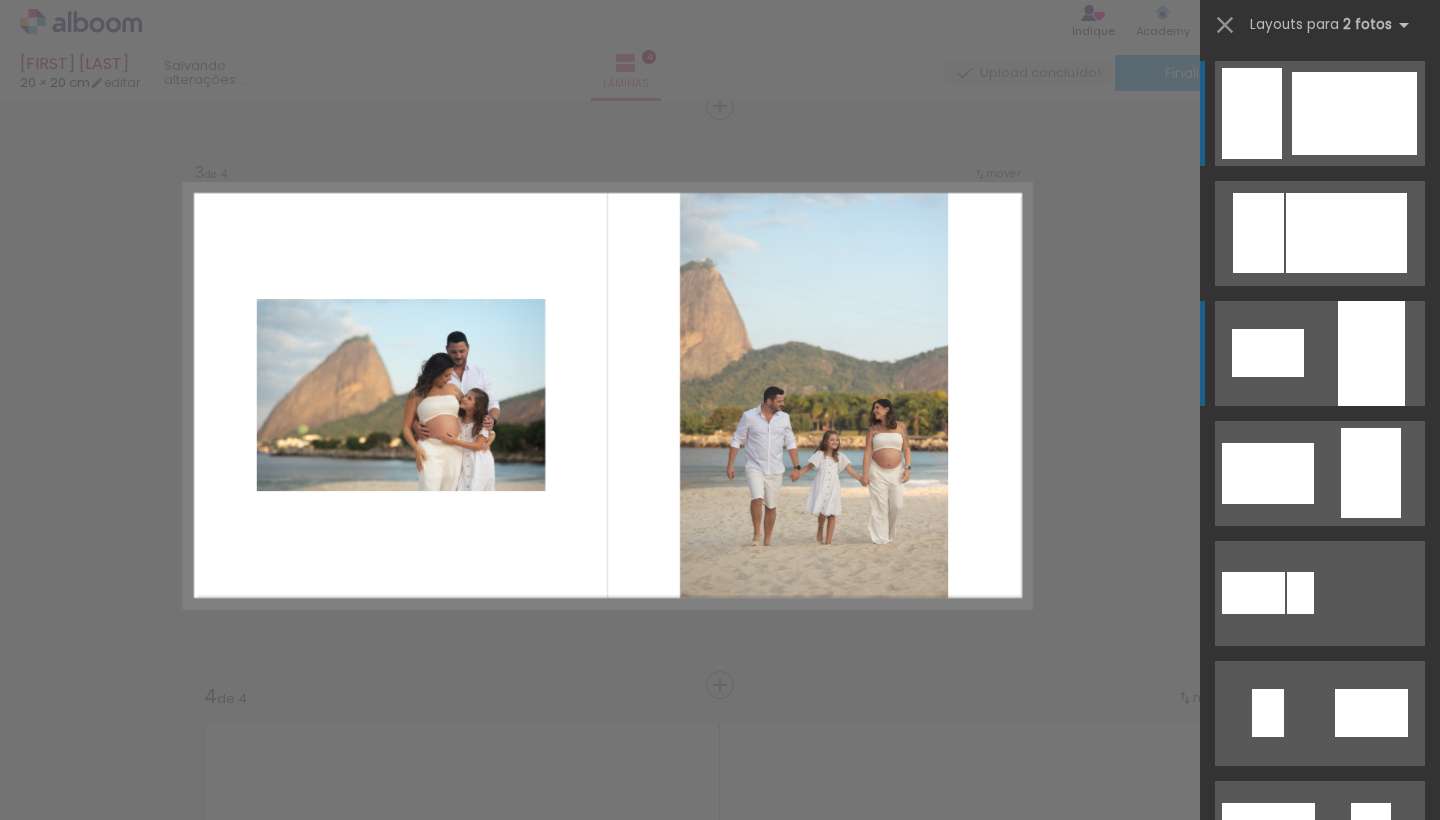 scroll, scrollTop: 1183, scrollLeft: 0, axis: vertical 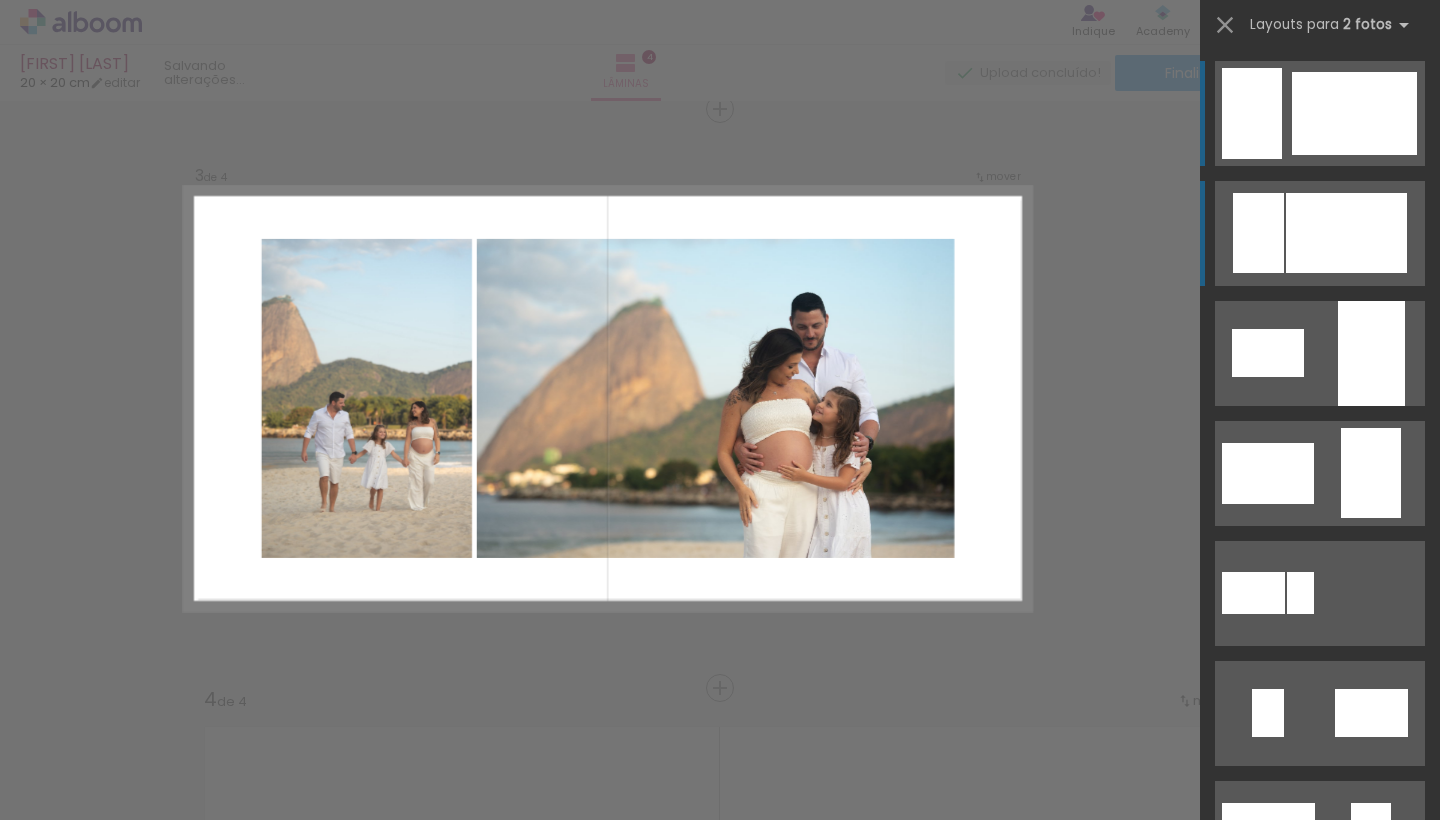 click at bounding box center (1354, 113) 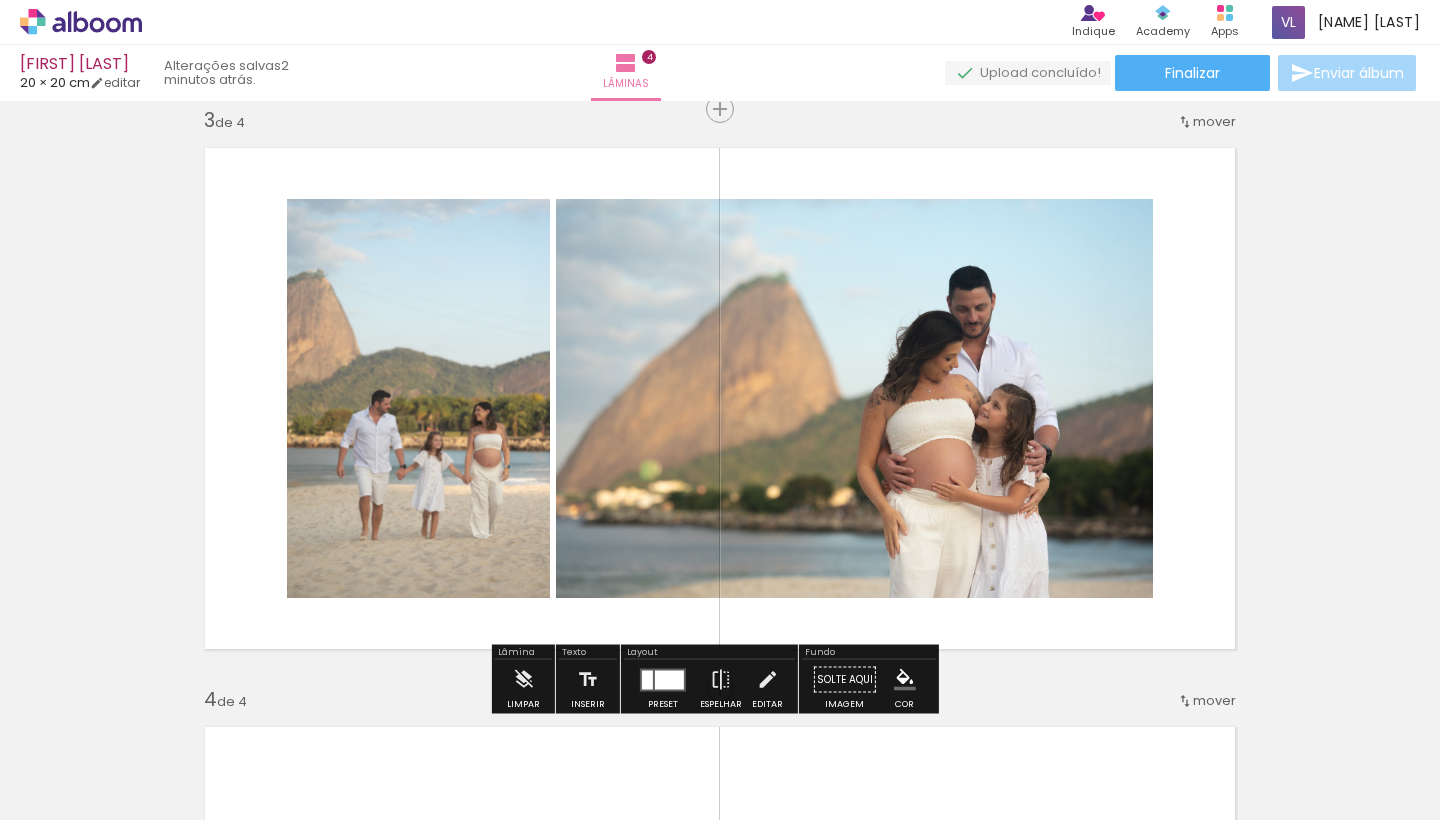 click at bounding box center [663, 680] 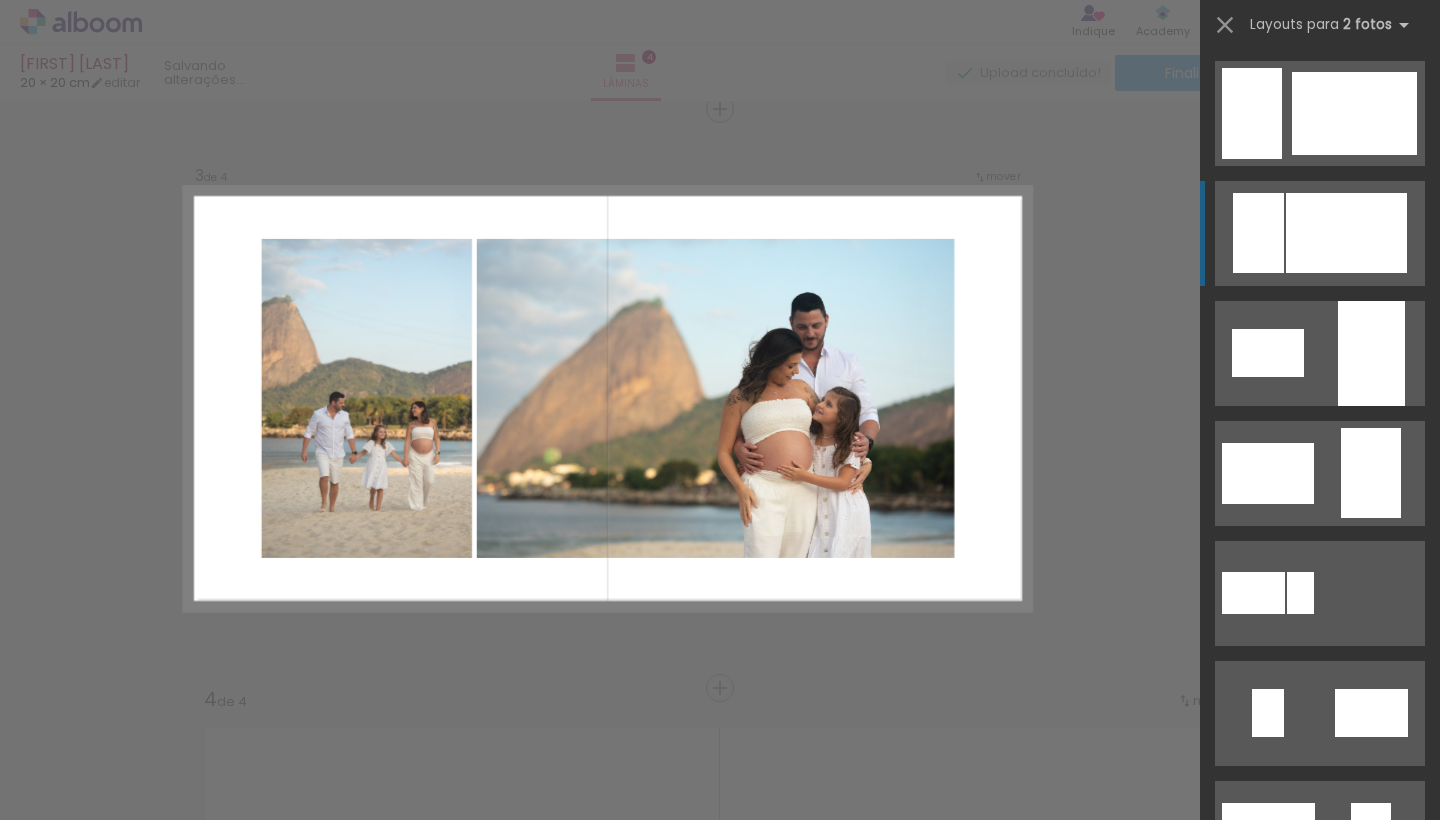 scroll, scrollTop: 120, scrollLeft: 0, axis: vertical 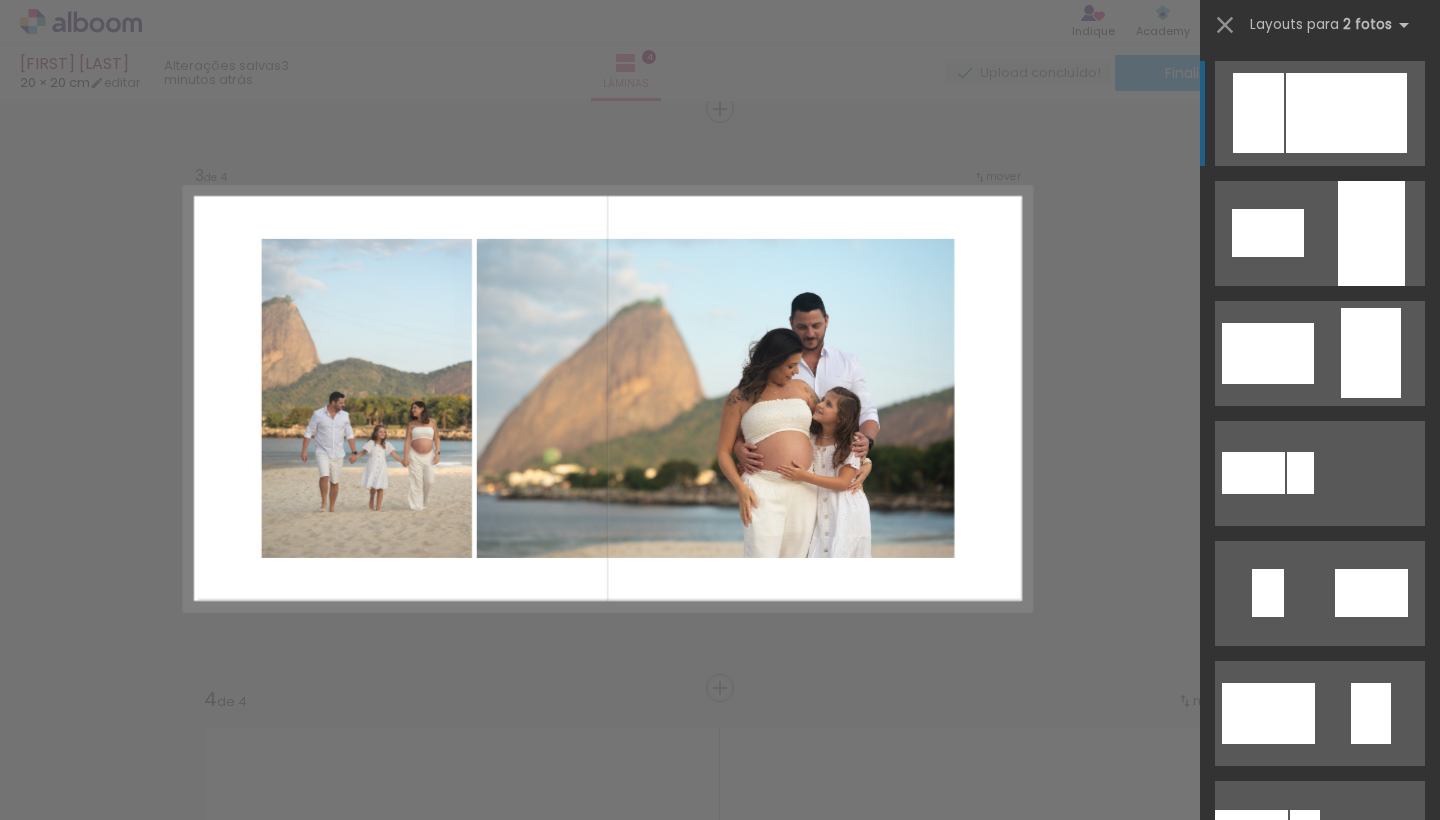 click at bounding box center (1354, -7) 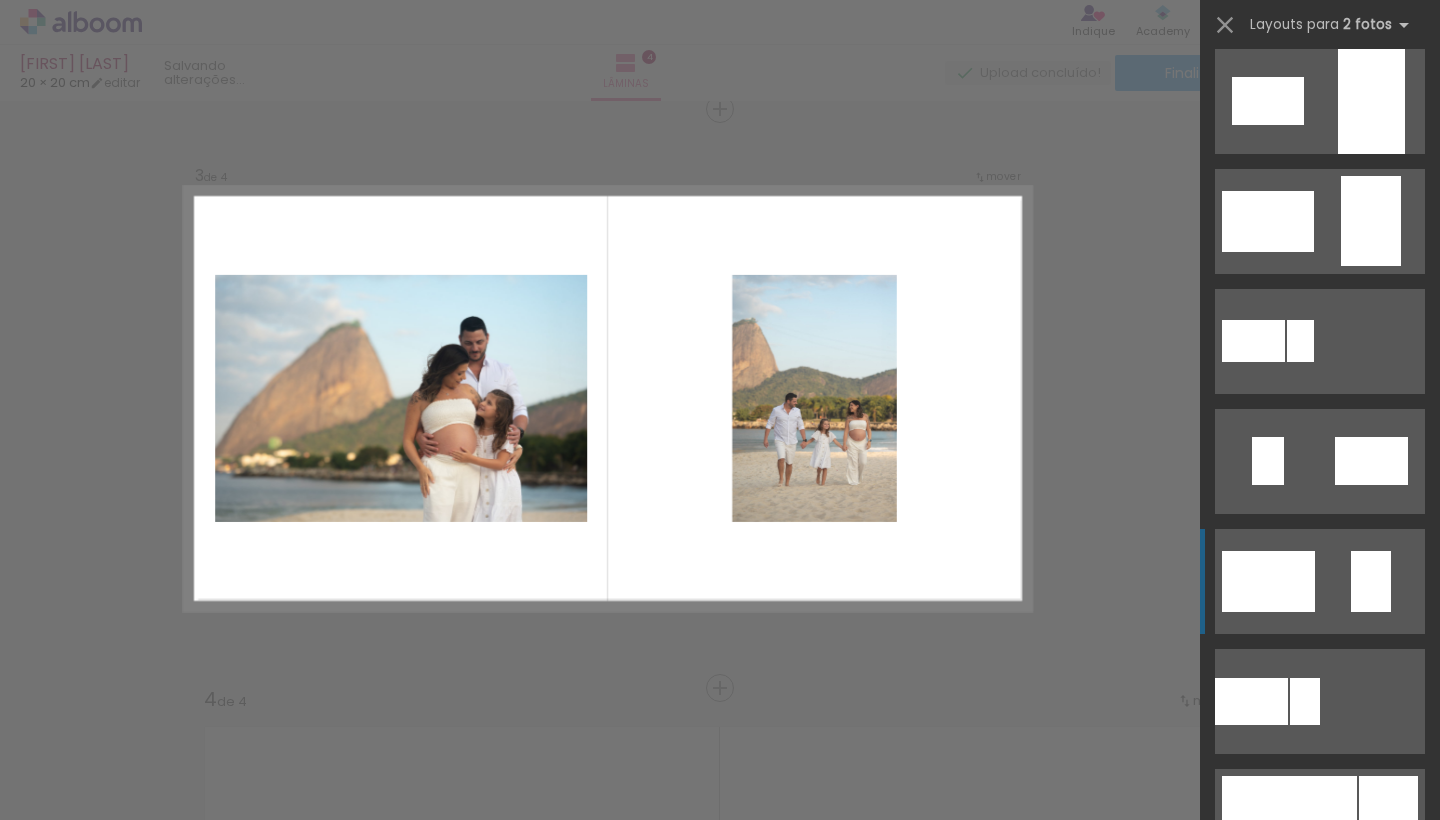 scroll, scrollTop: 0, scrollLeft: 0, axis: both 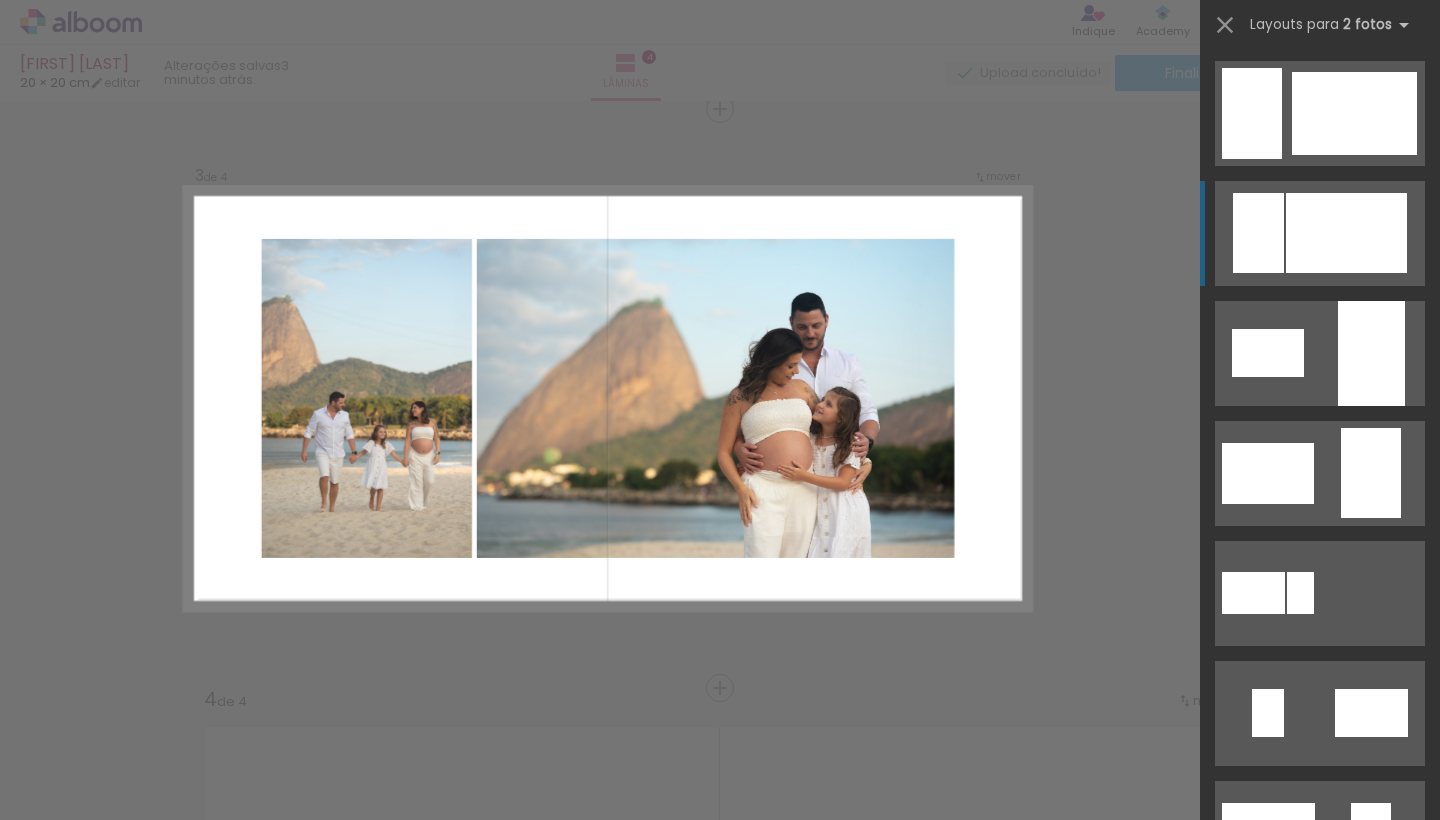 click at bounding box center [1354, 113] 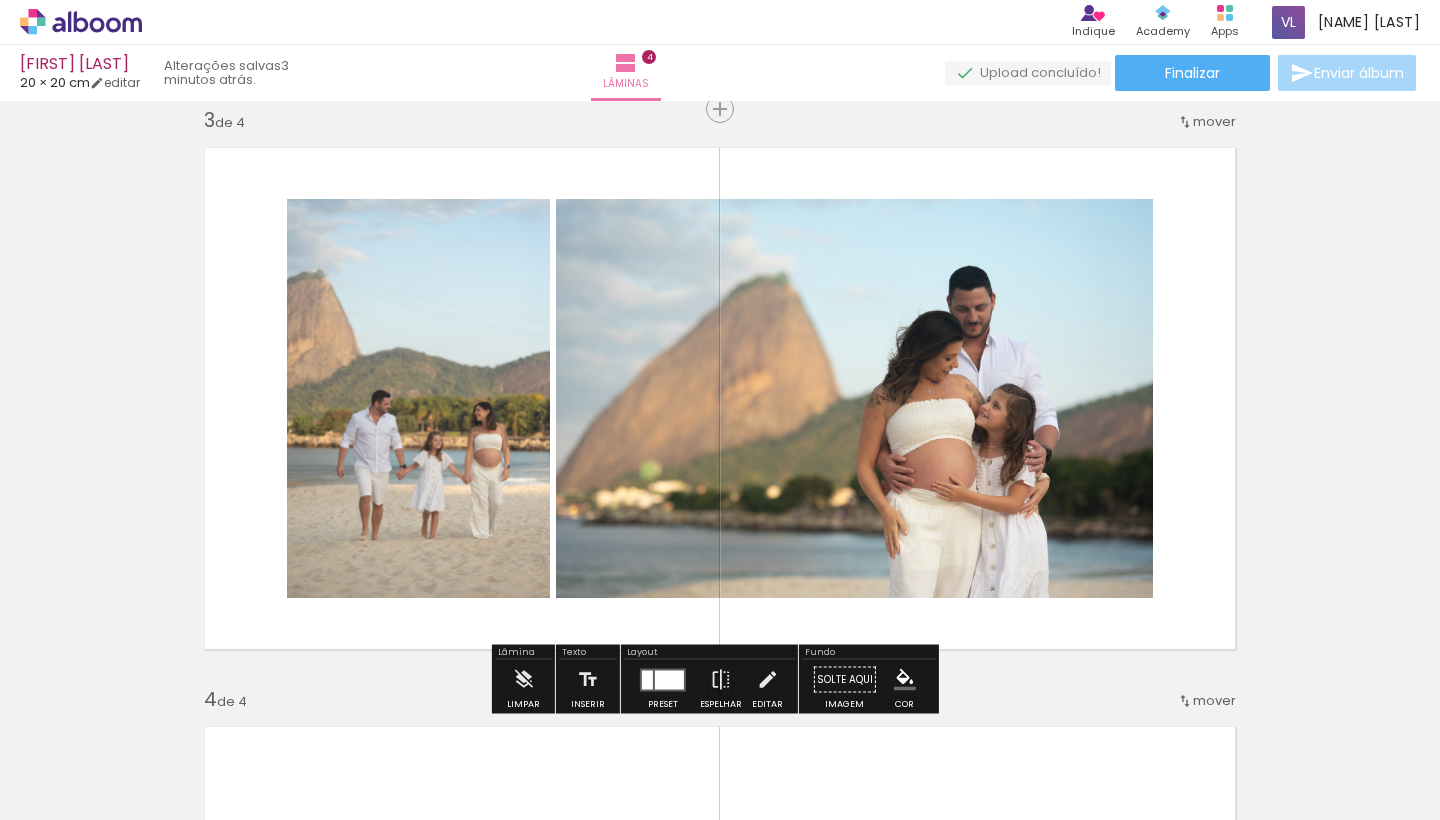 click 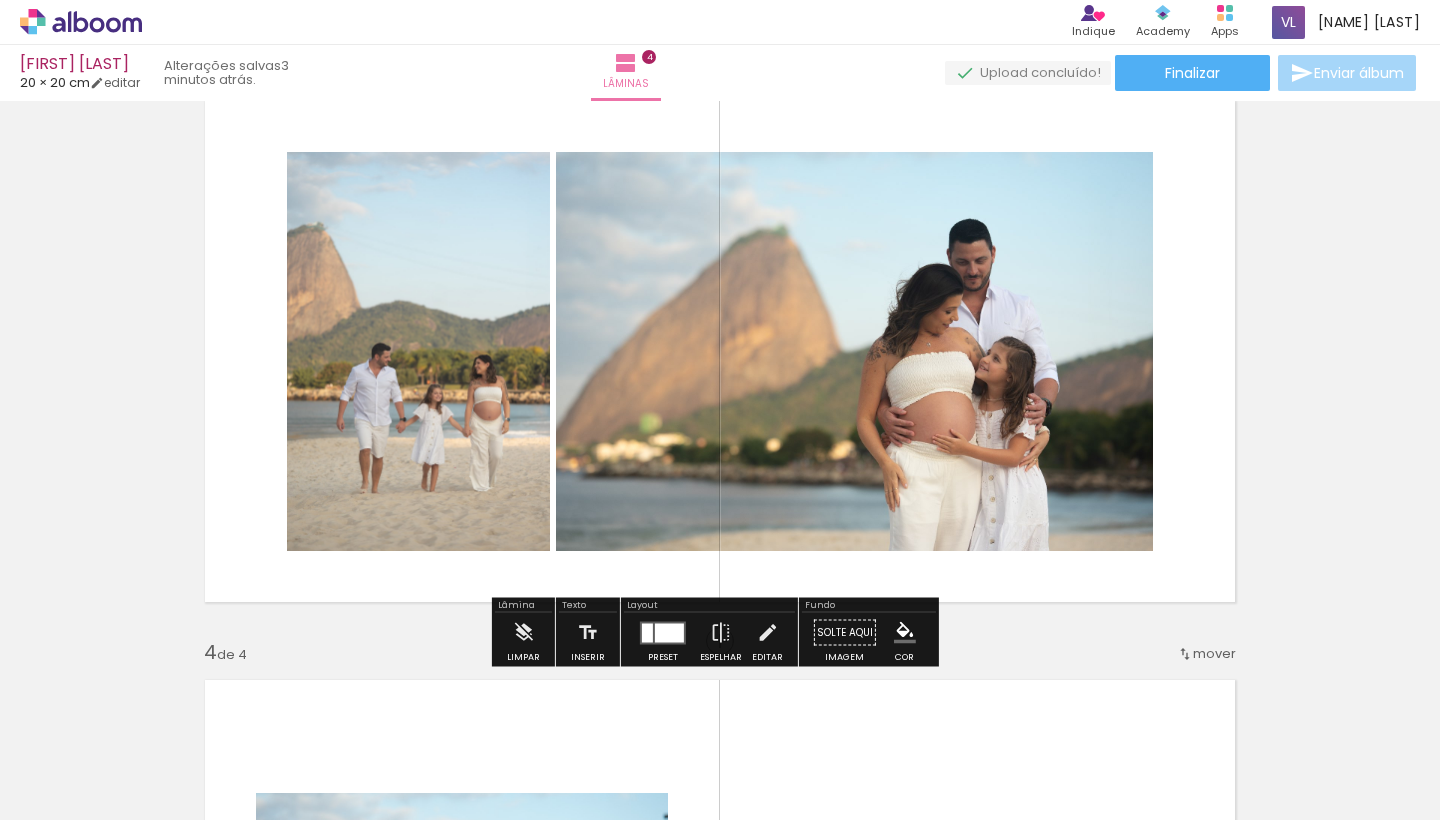 scroll, scrollTop: 1183, scrollLeft: 0, axis: vertical 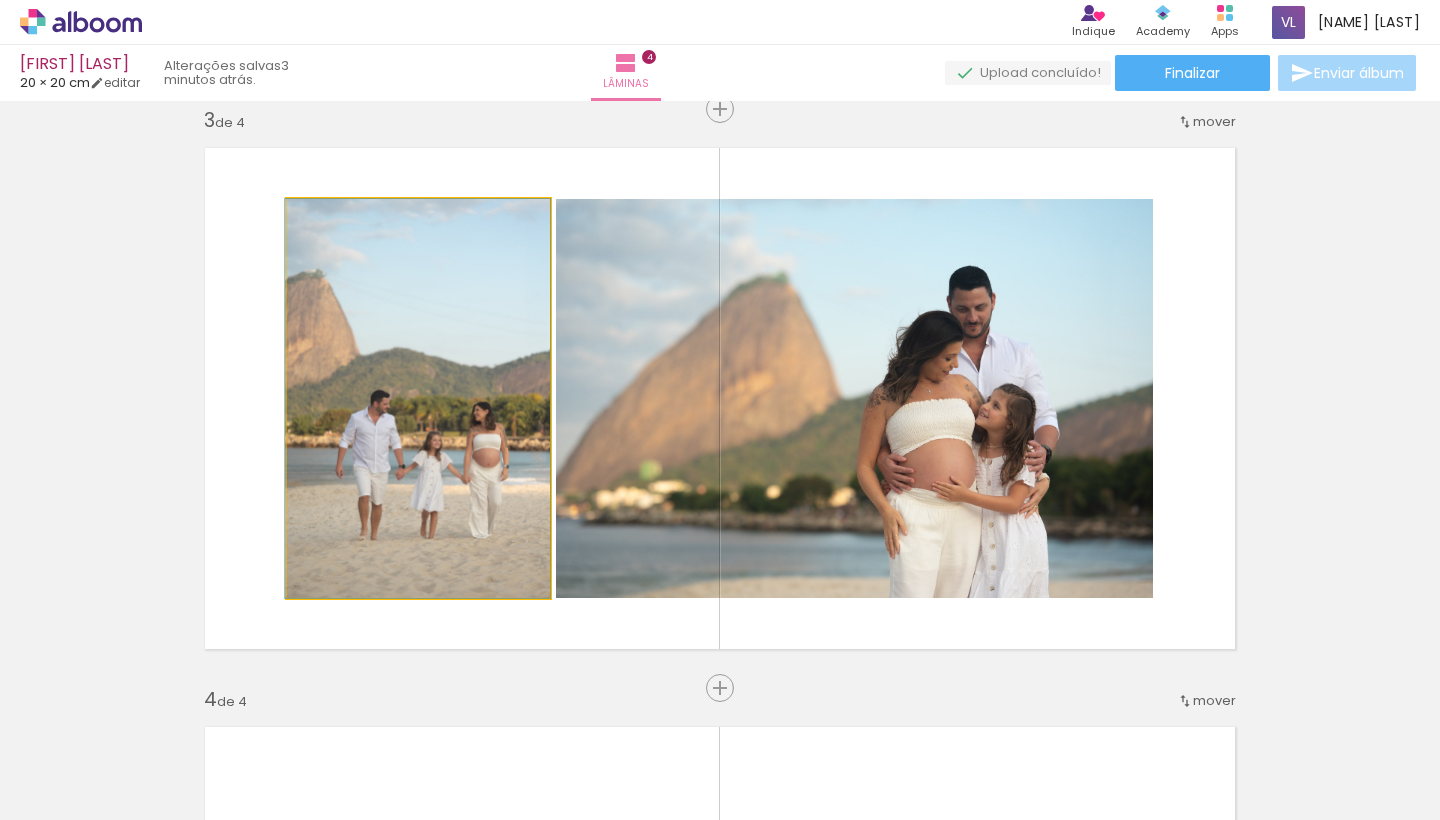 drag, startPoint x: 347, startPoint y: 394, endPoint x: 316, endPoint y: 358, distance: 47.507893 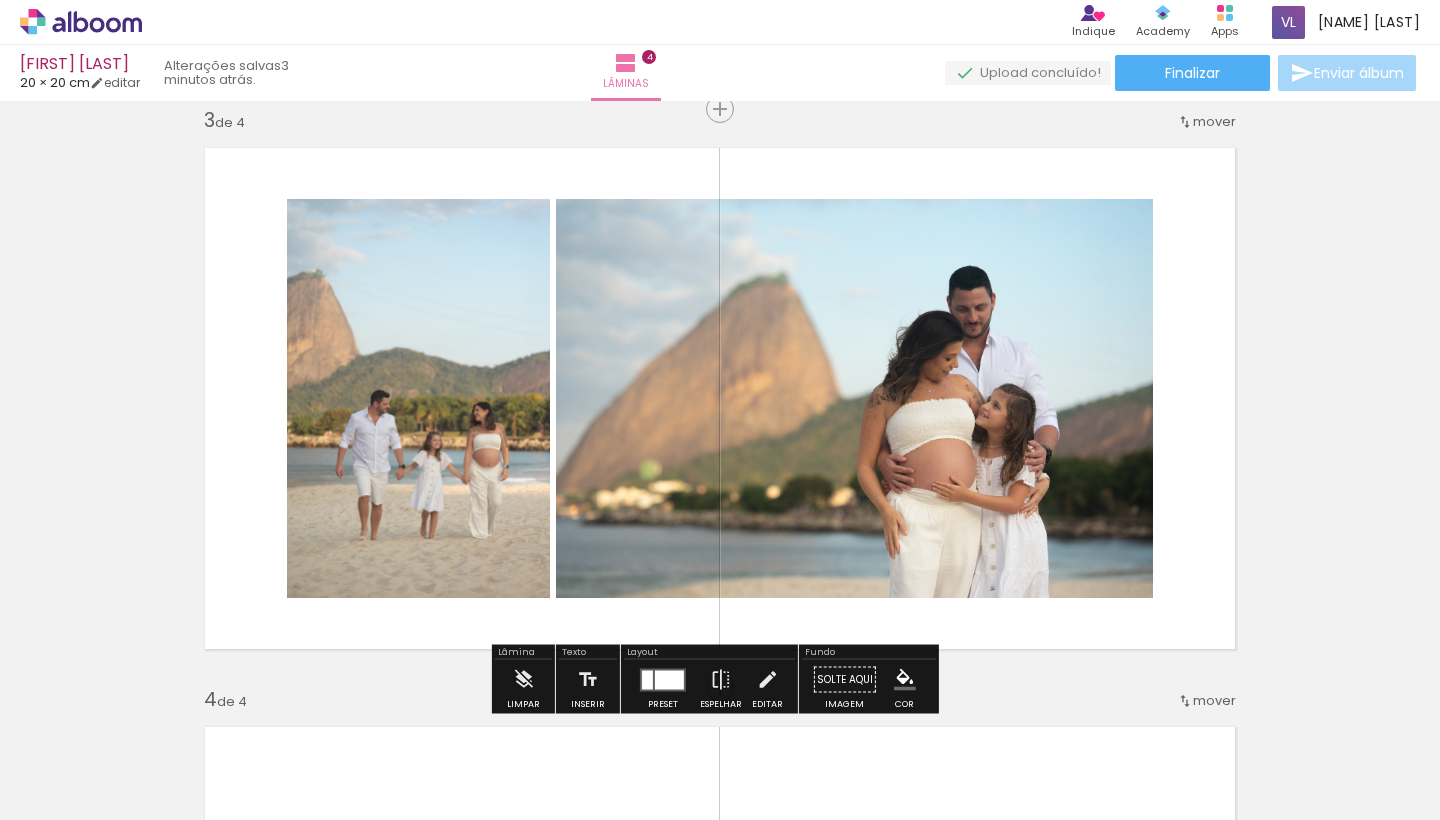 click at bounding box center (669, 679) 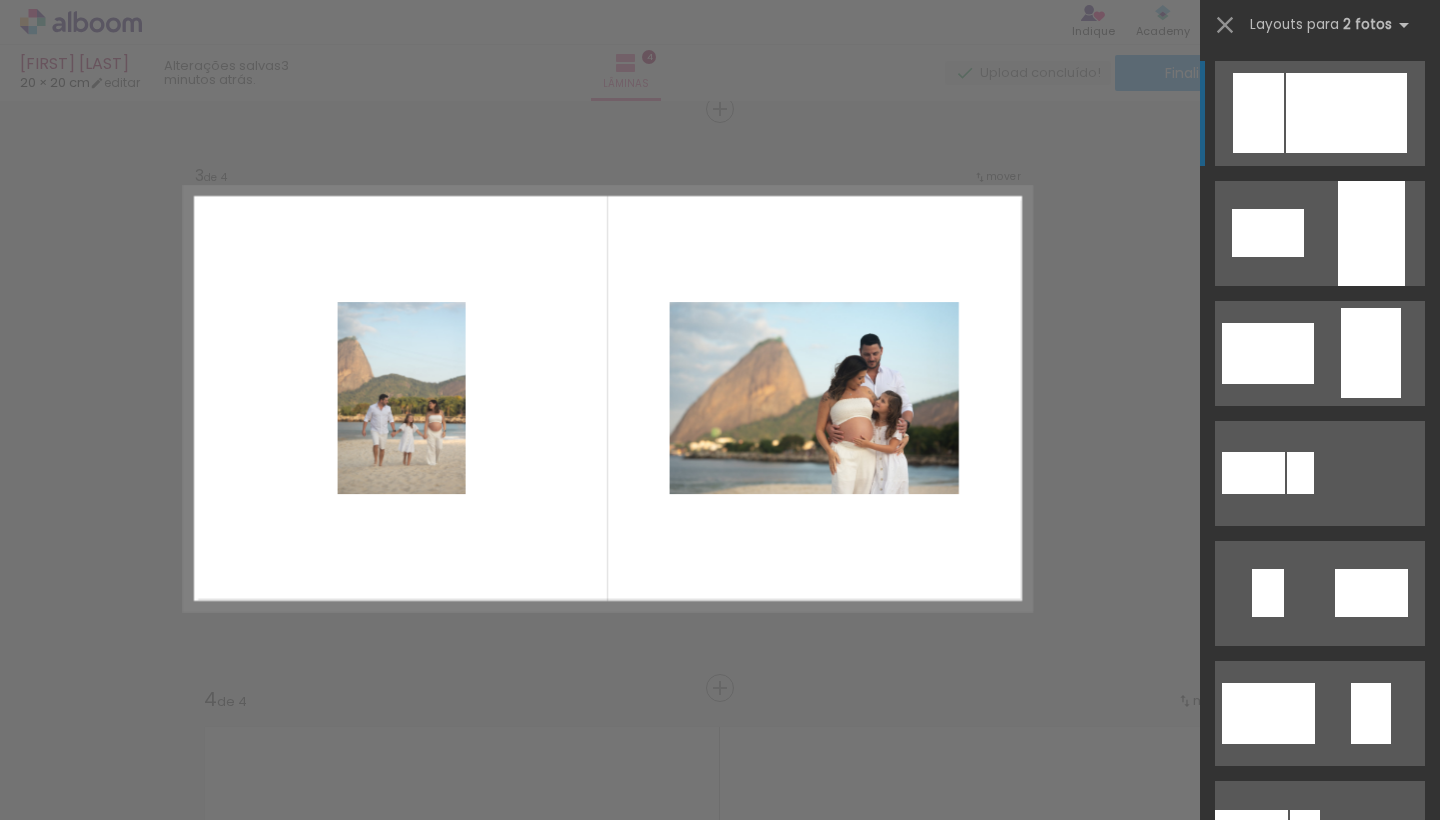 scroll, scrollTop: 472, scrollLeft: 0, axis: vertical 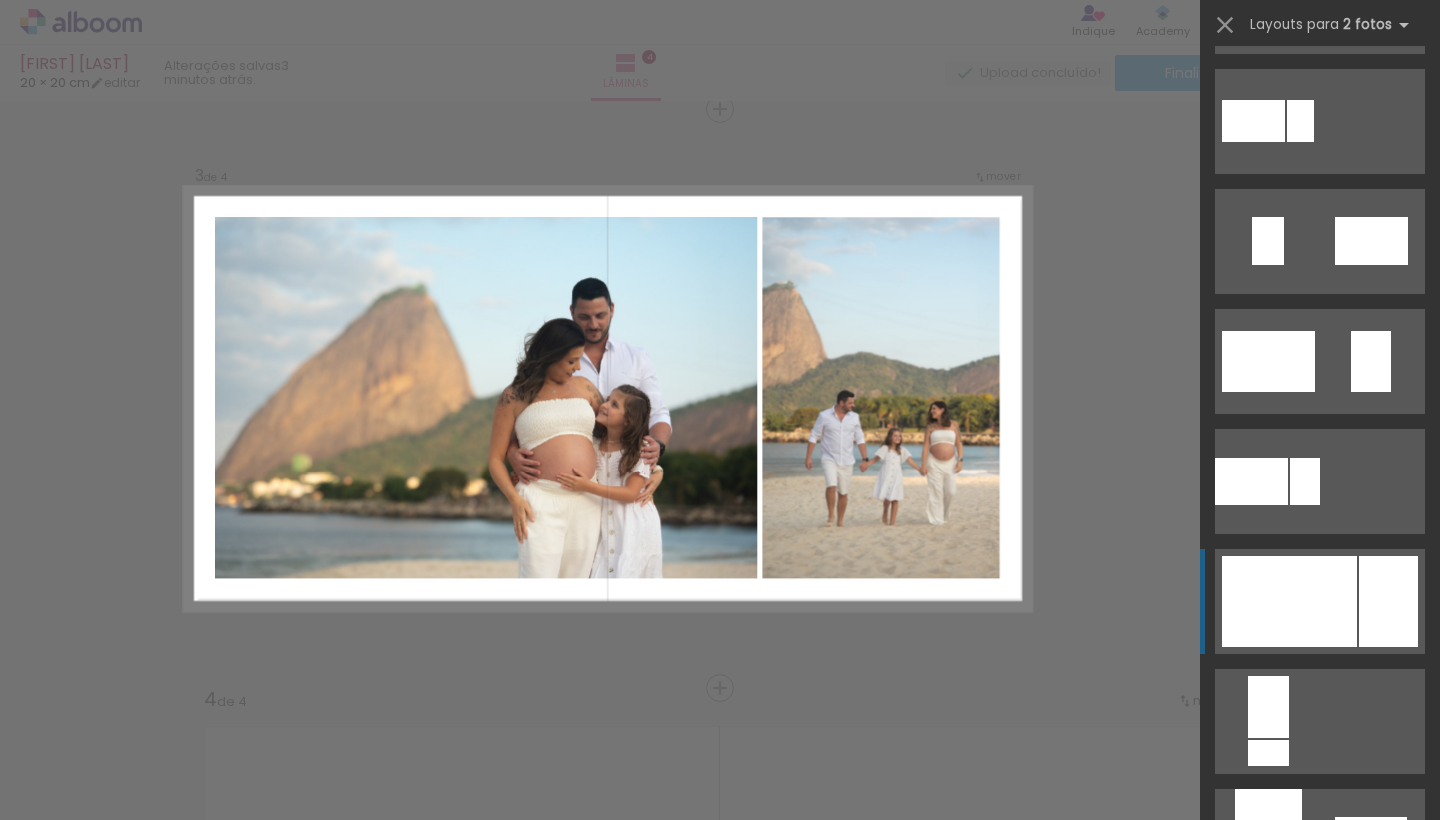 click at bounding box center [1354, -359] 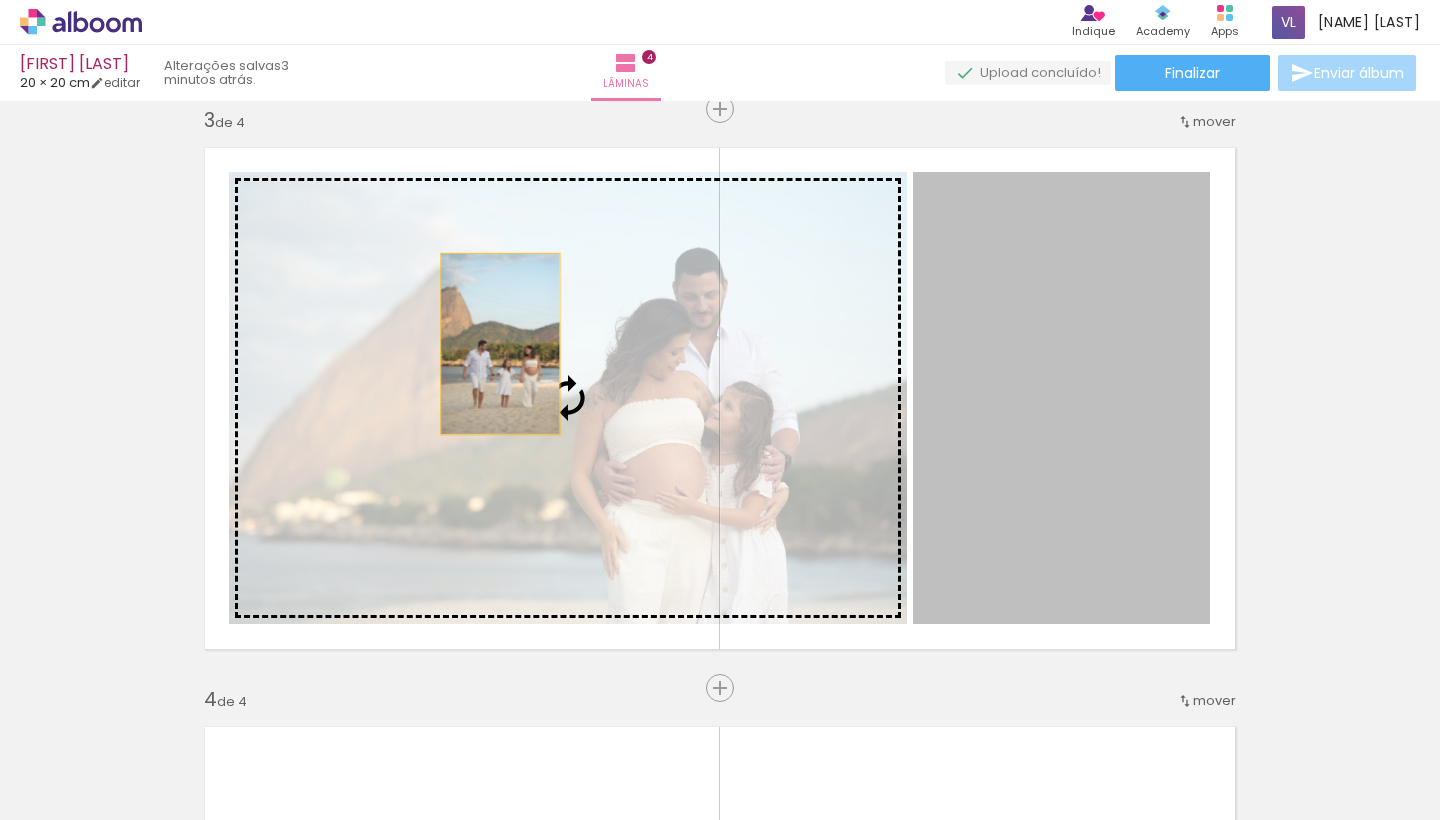 drag, startPoint x: 1043, startPoint y: 334, endPoint x: 493, endPoint y: 344, distance: 550.0909 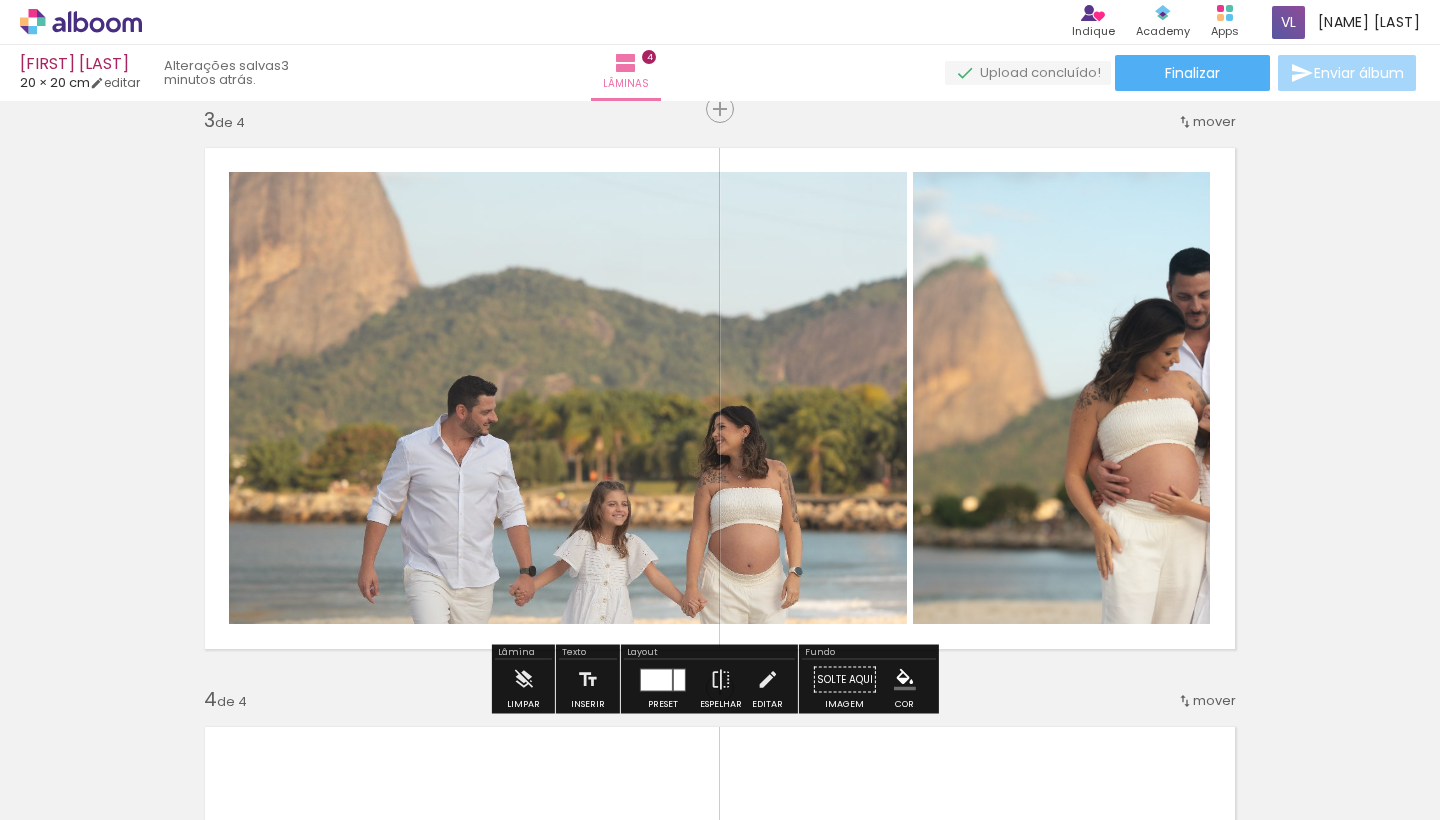 click at bounding box center (663, 680) 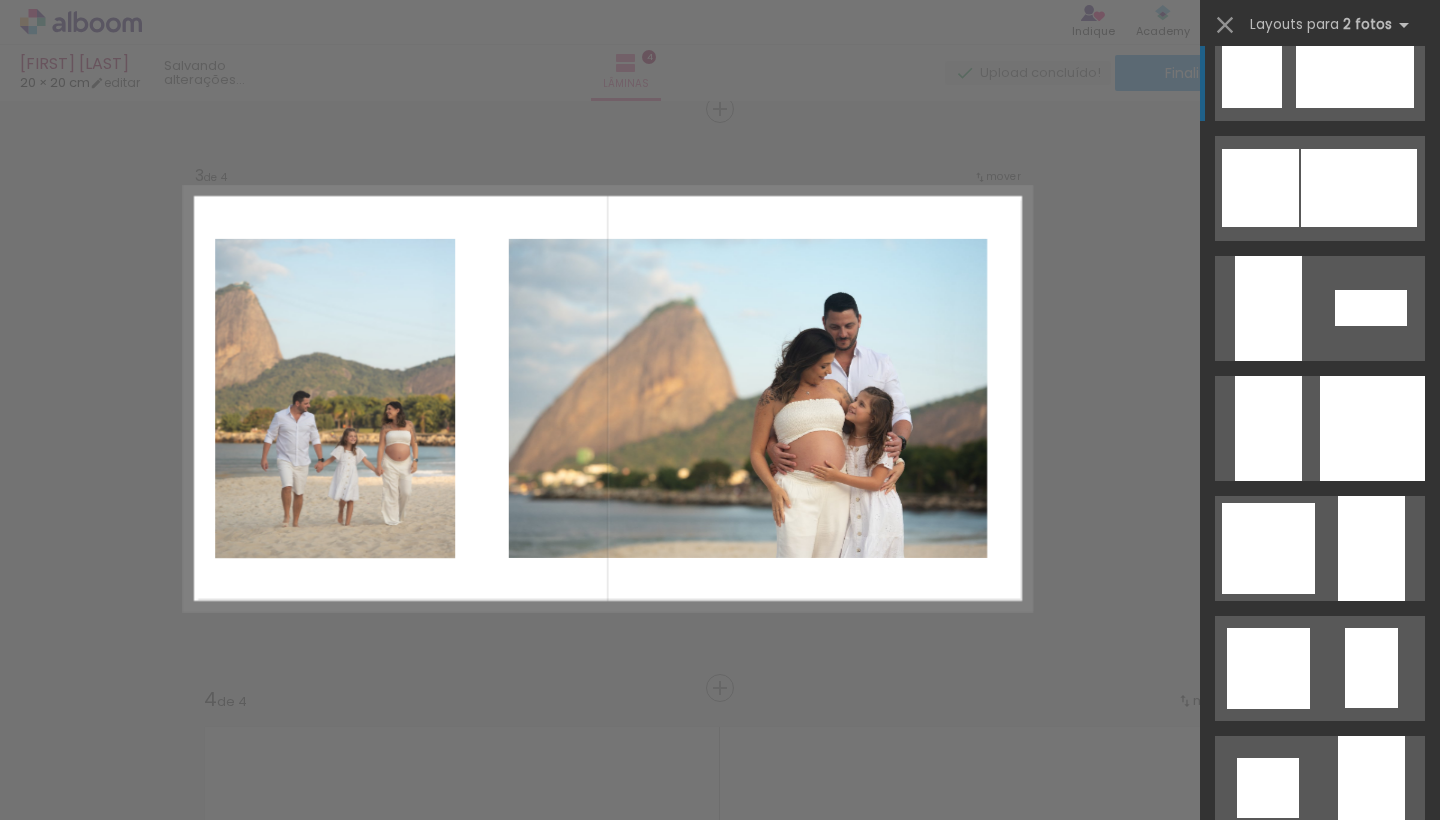 scroll, scrollTop: 1290, scrollLeft: 0, axis: vertical 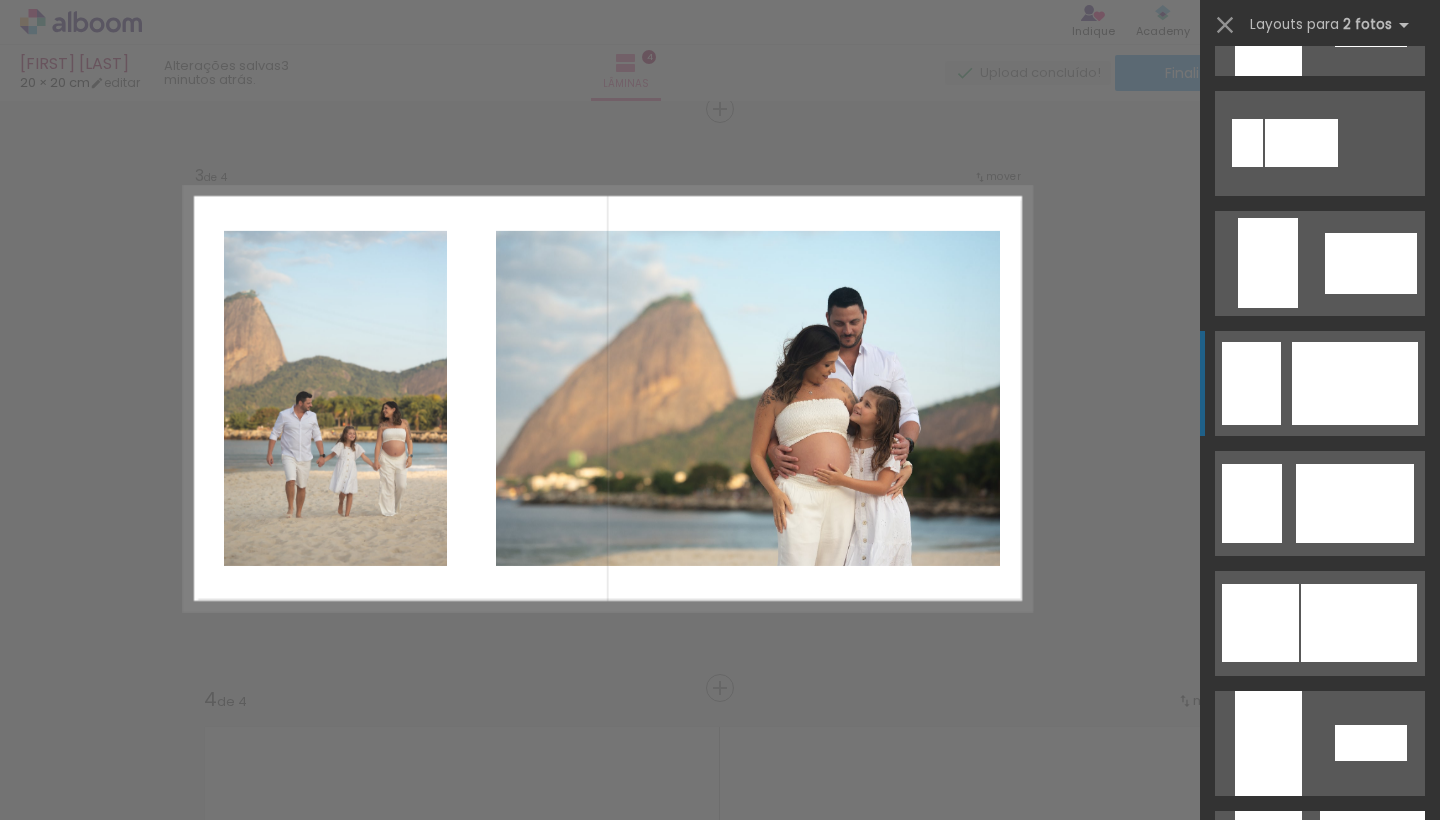 click at bounding box center [1289, -217] 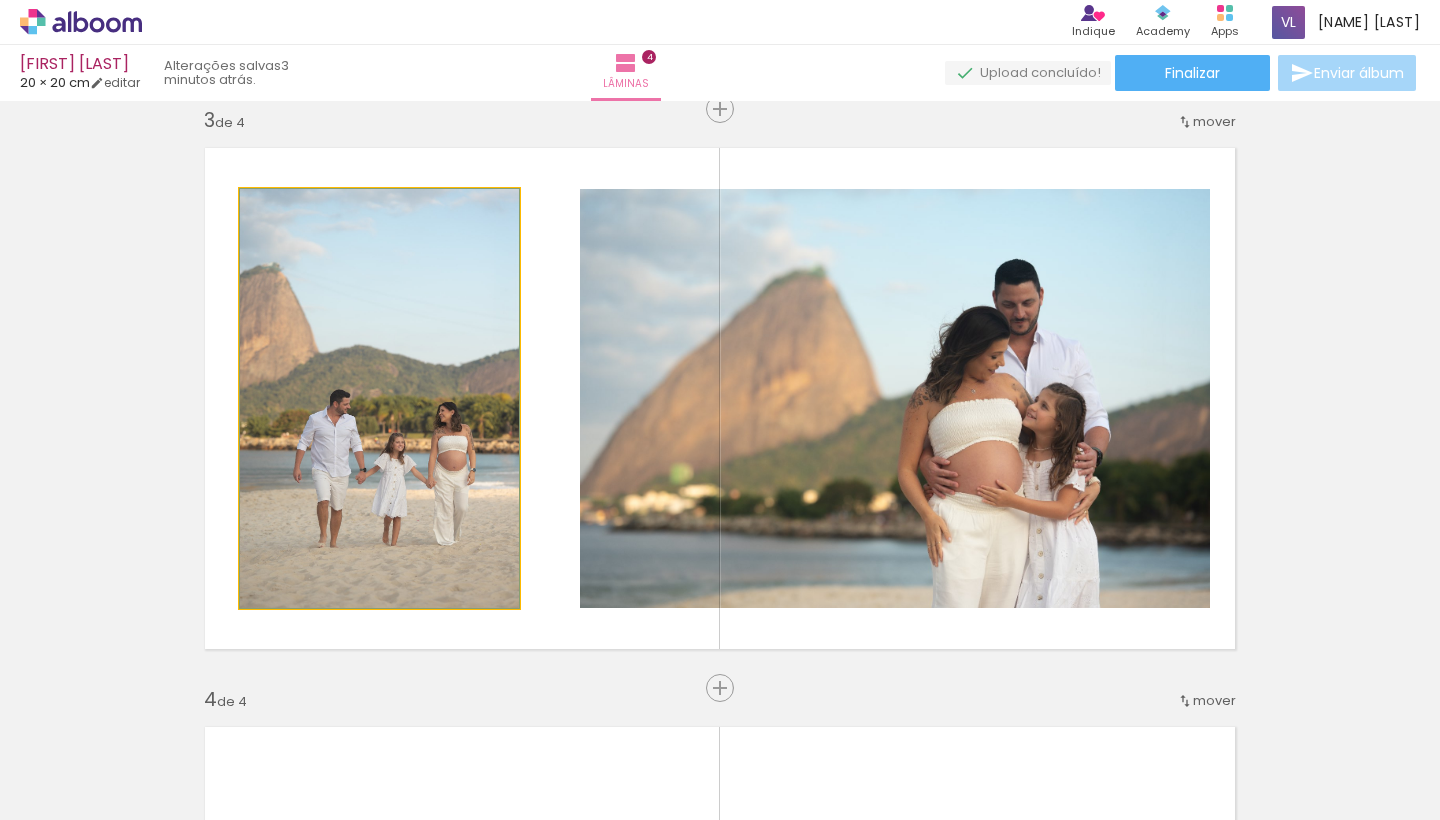 drag, startPoint x: 364, startPoint y: 382, endPoint x: 428, endPoint y: 385, distance: 64.070274 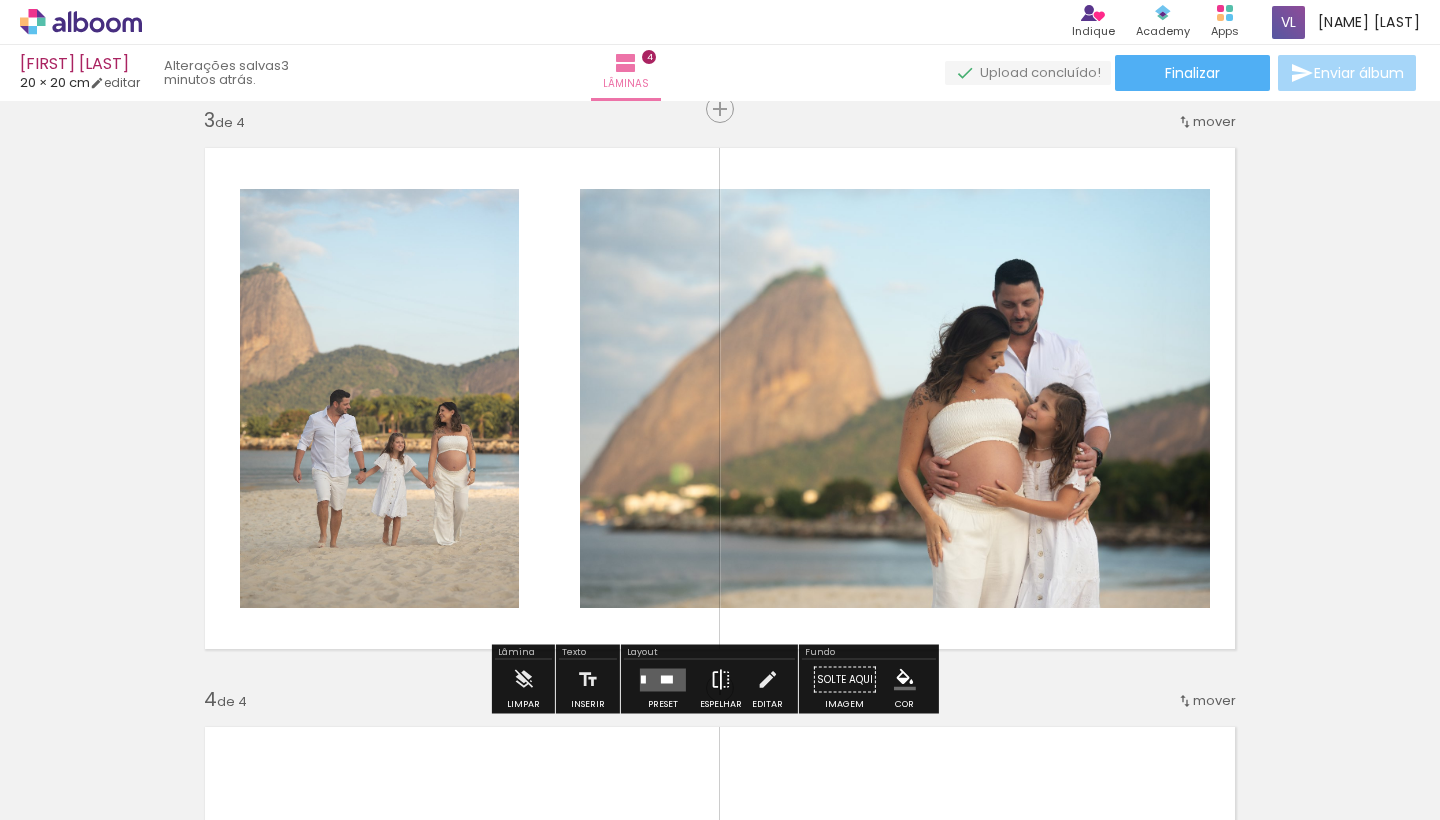 click at bounding box center (721, 680) 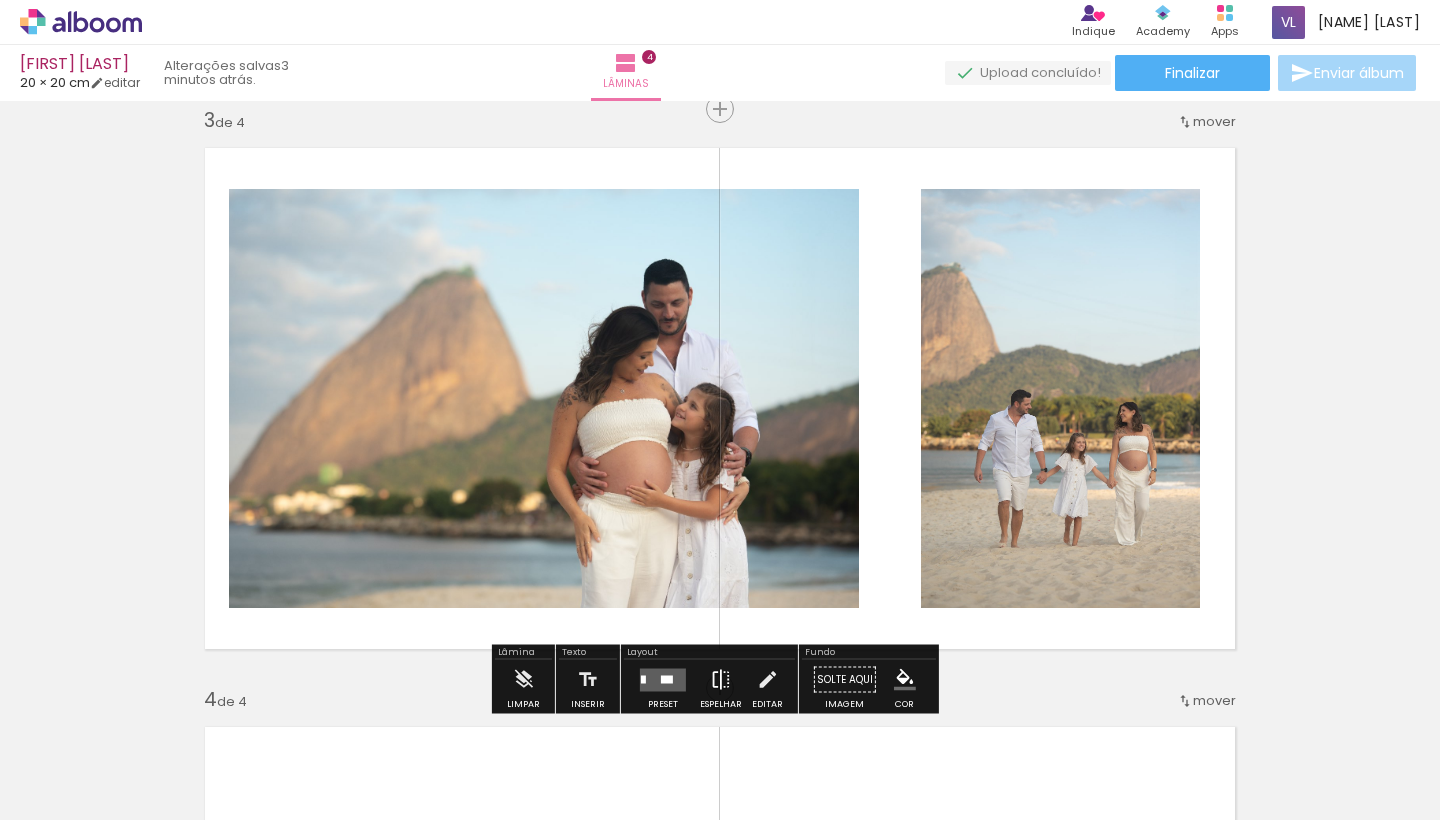 click at bounding box center [721, 680] 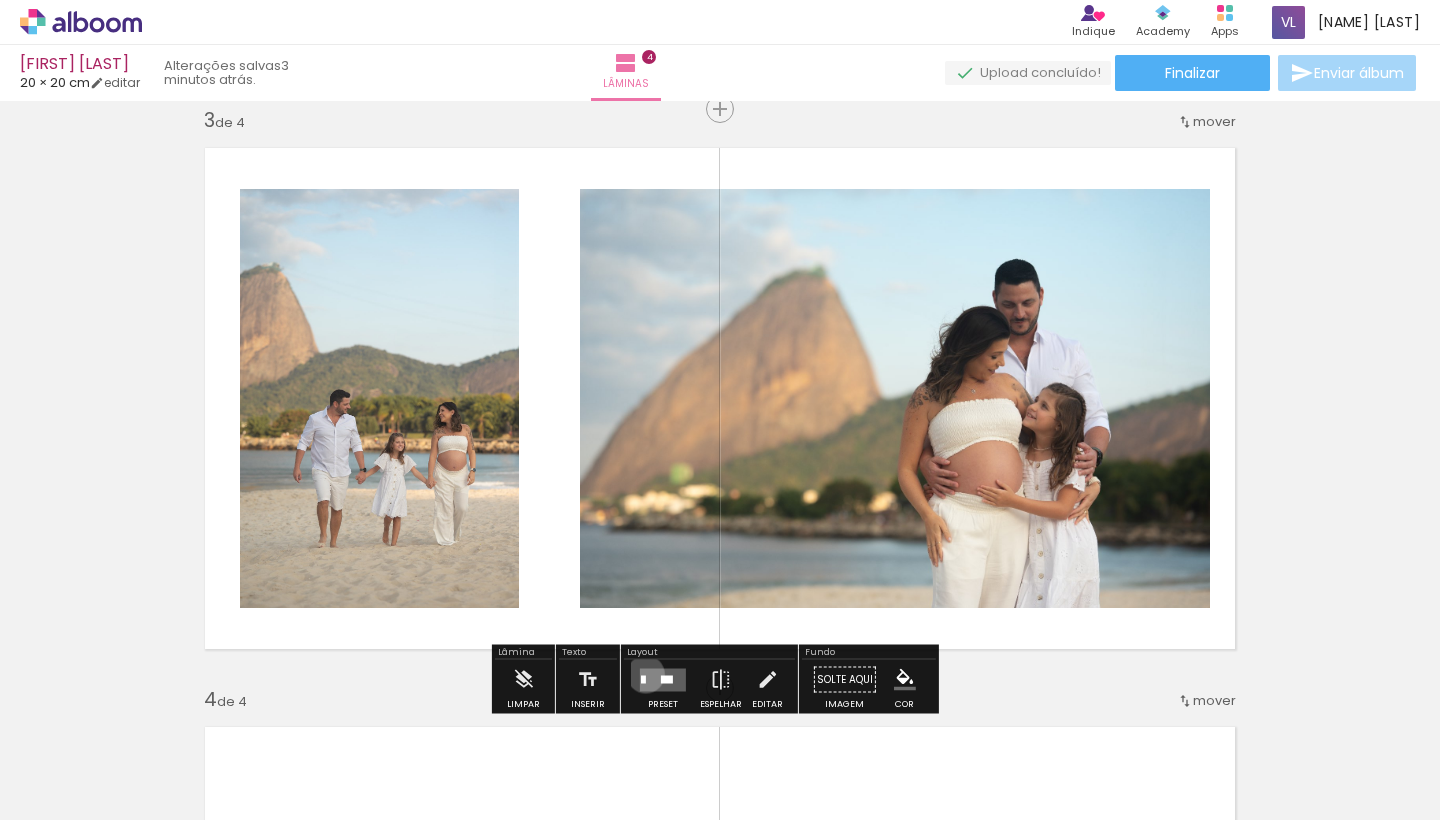 click at bounding box center [663, 679] 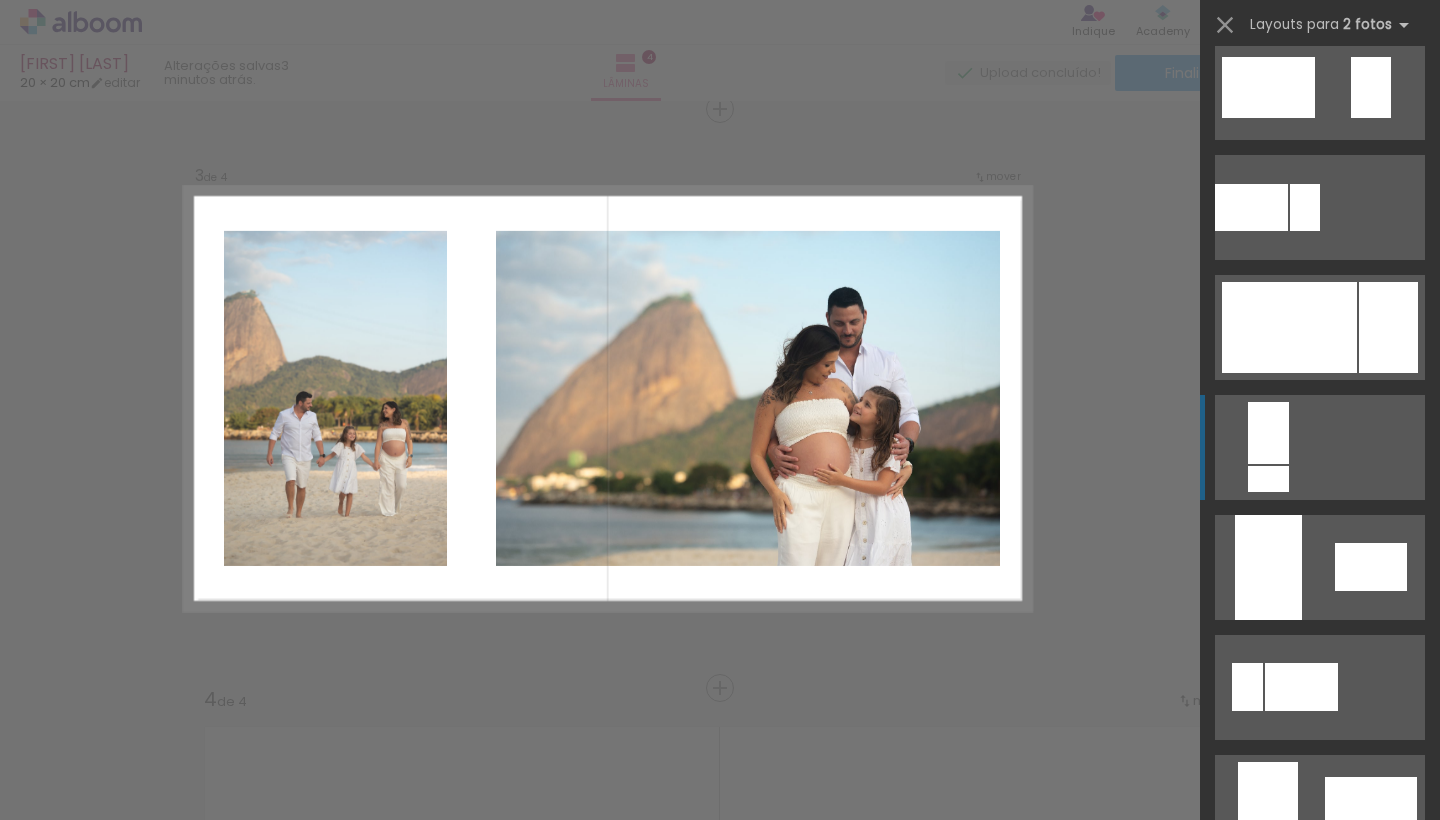 scroll, scrollTop: 742, scrollLeft: 0, axis: vertical 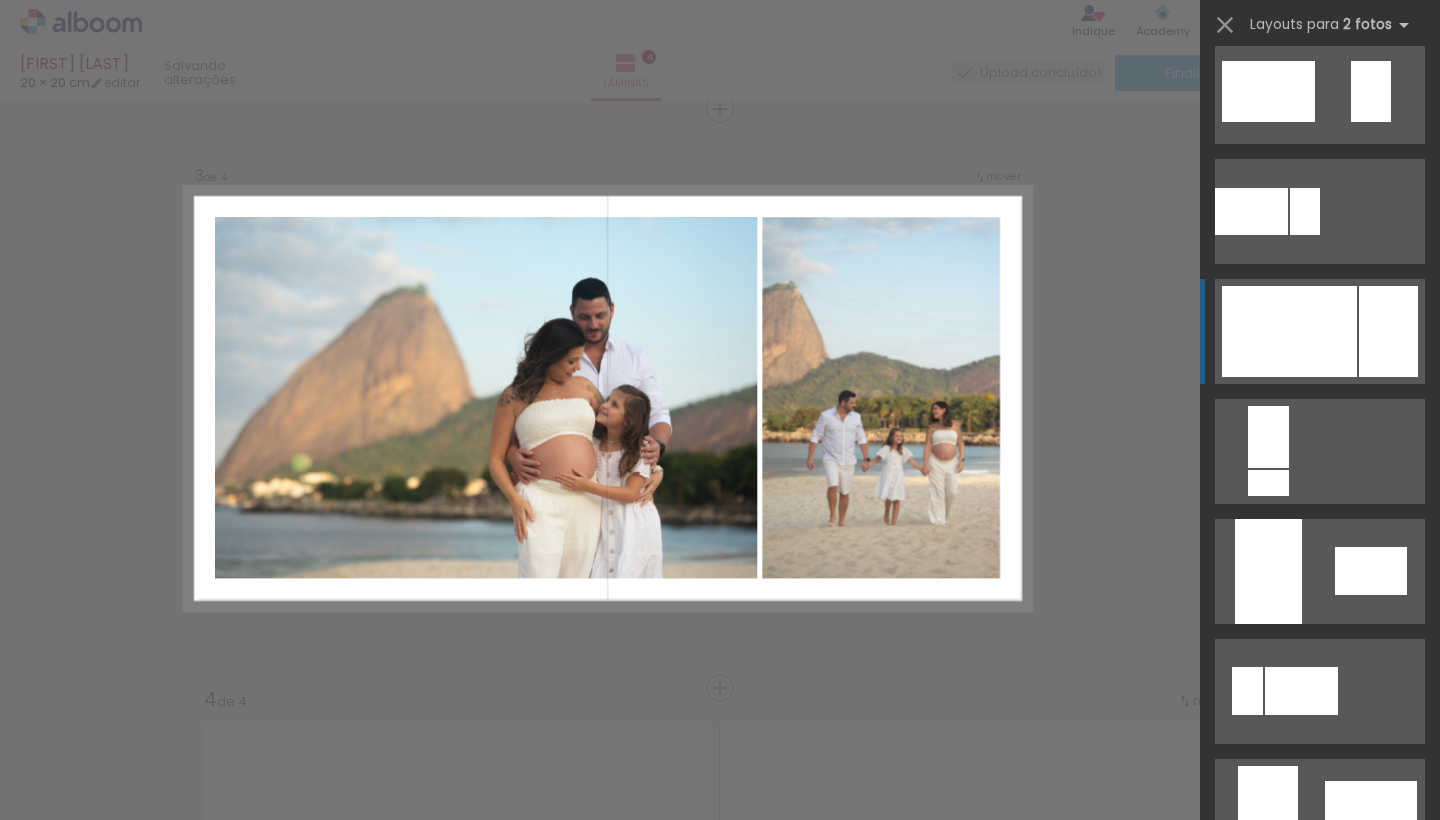 click at bounding box center [1346, -509] 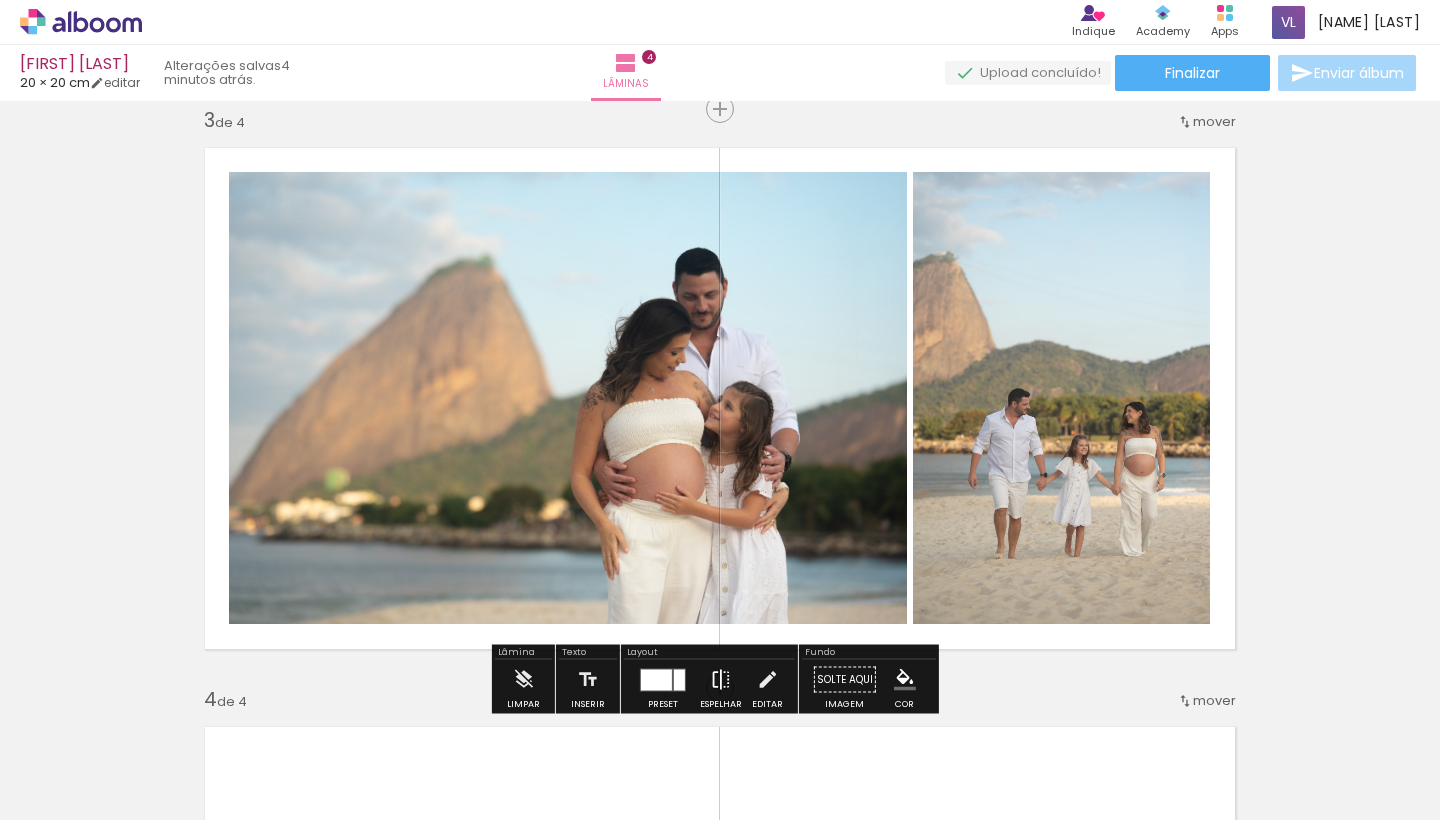 click at bounding box center (721, 680) 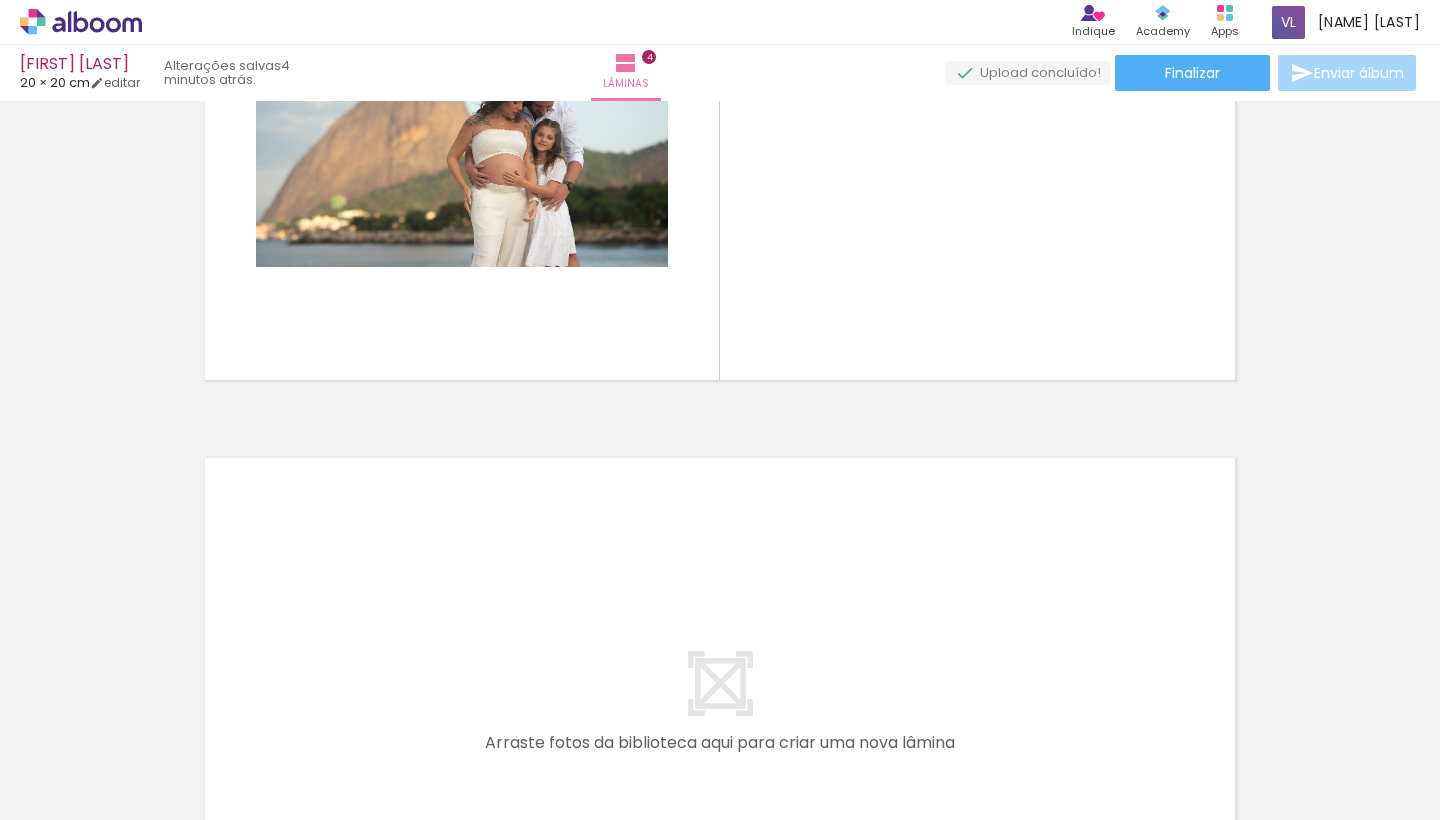 scroll, scrollTop: 1711, scrollLeft: 0, axis: vertical 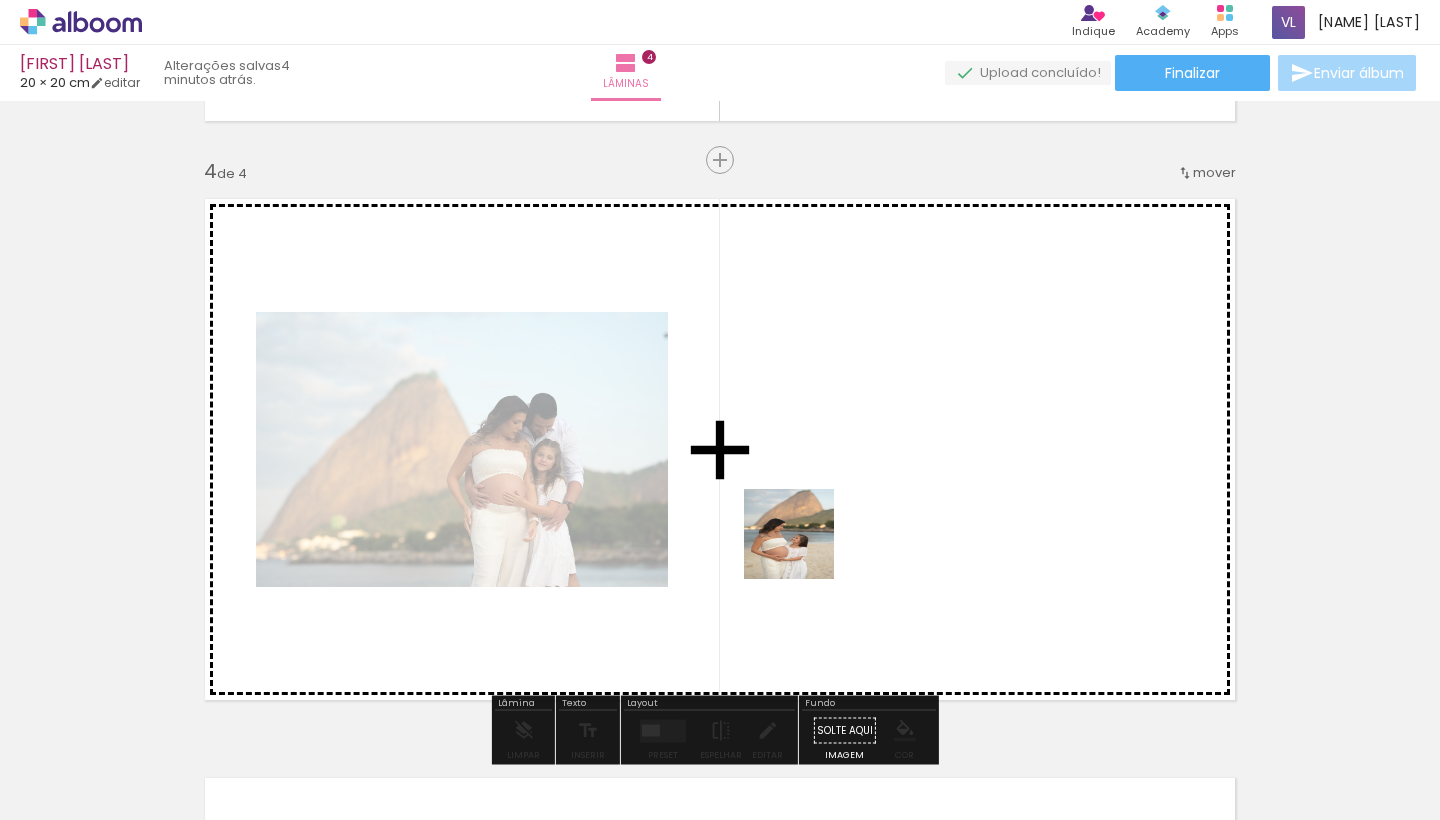 drag, startPoint x: 821, startPoint y: 759, endPoint x: 797, endPoint y: 462, distance: 297.9681 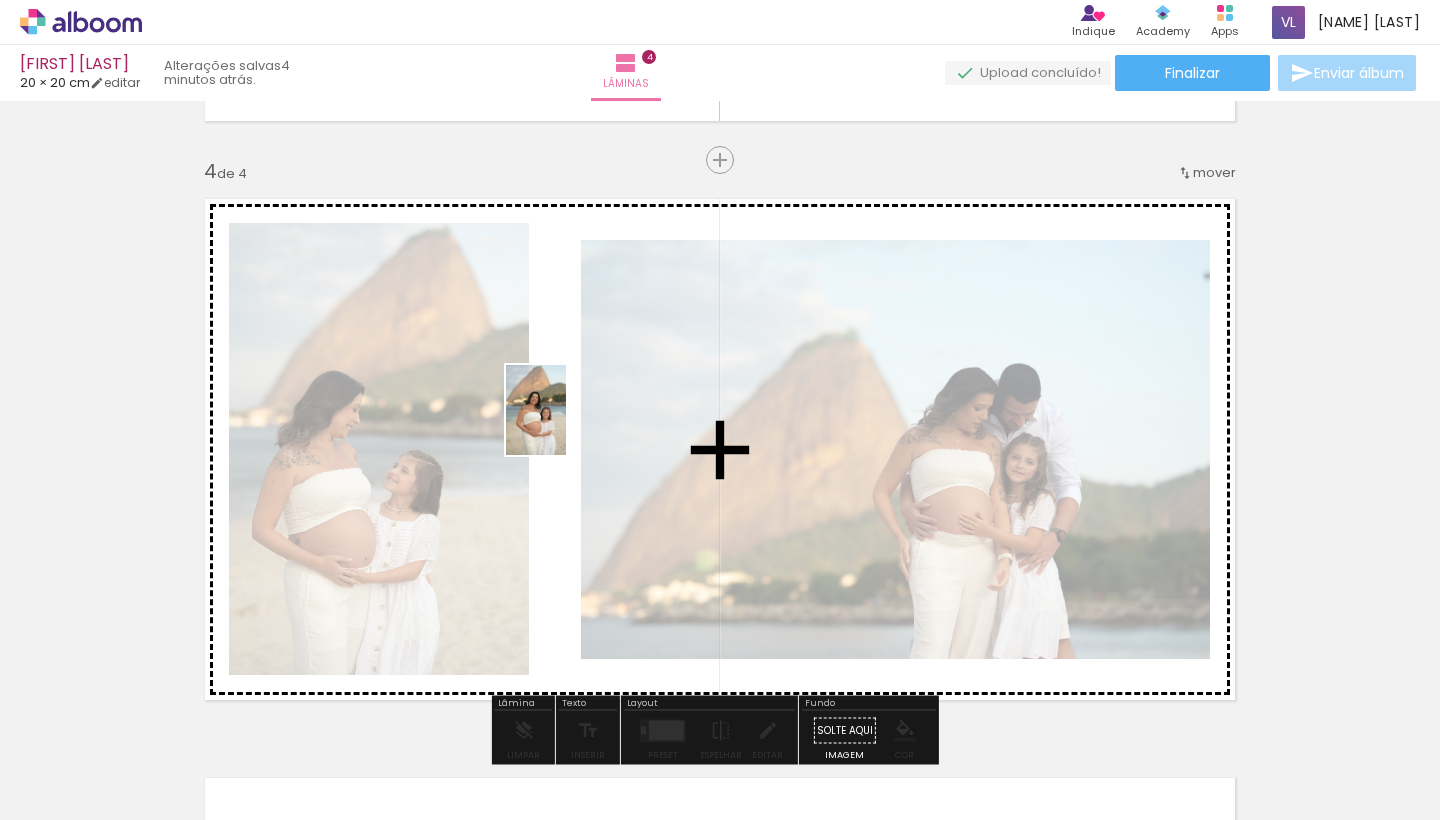 drag, startPoint x: 913, startPoint y: 751, endPoint x: 565, endPoint y: 425, distance: 476.84378 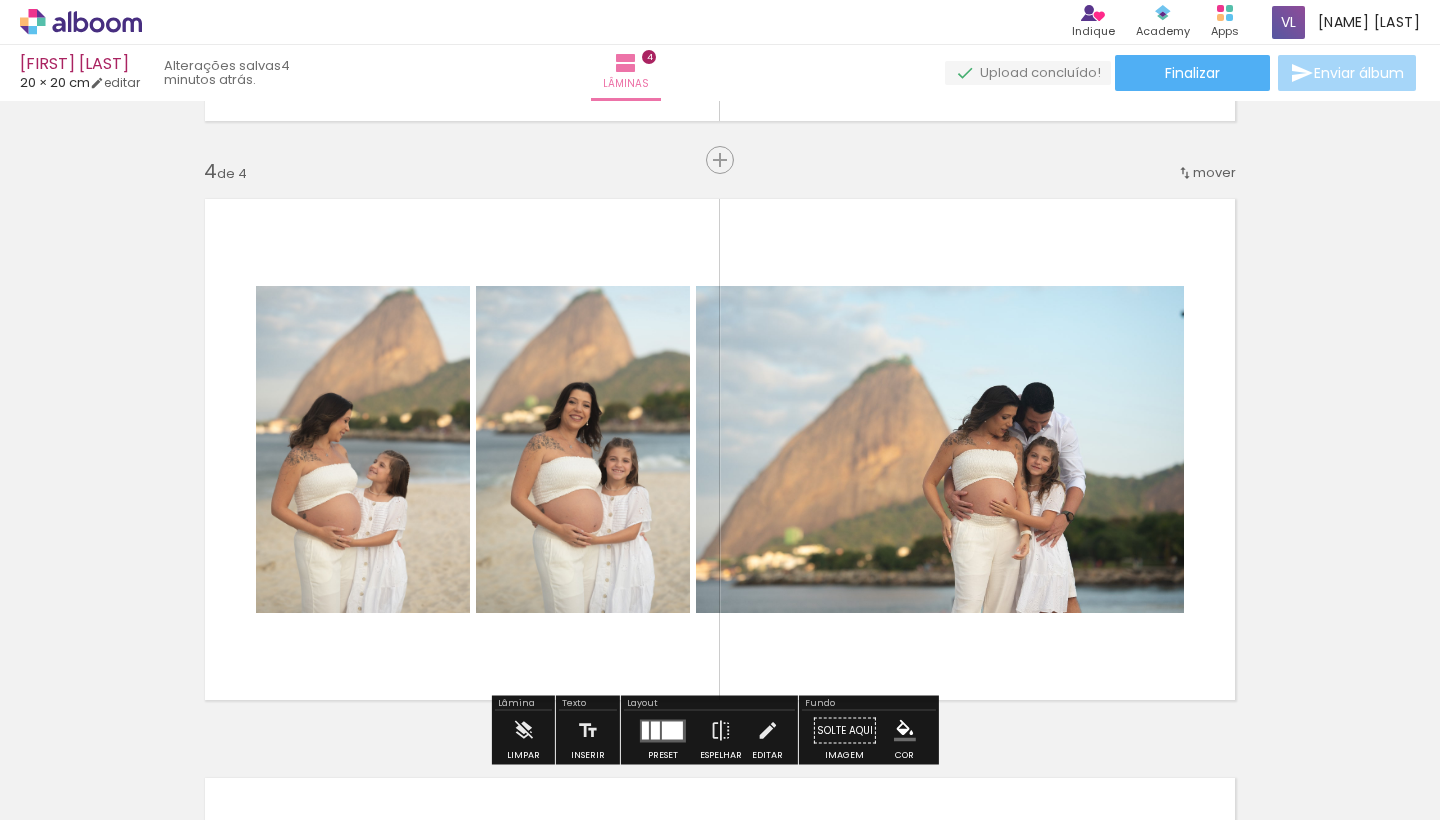 scroll, scrollTop: 0, scrollLeft: 975, axis: horizontal 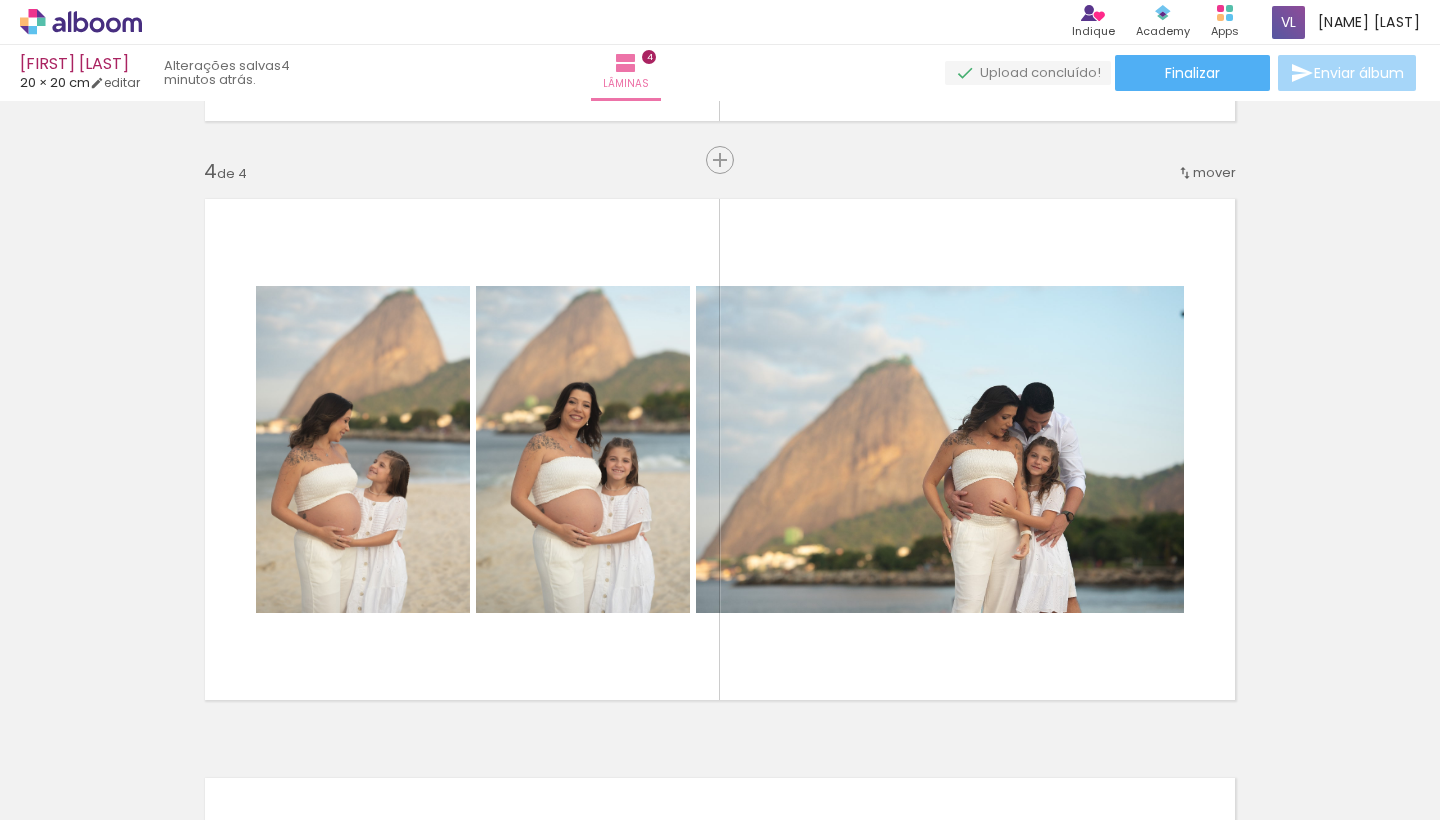 drag, startPoint x: 653, startPoint y: 814, endPoint x: 873, endPoint y: 819, distance: 220.05681 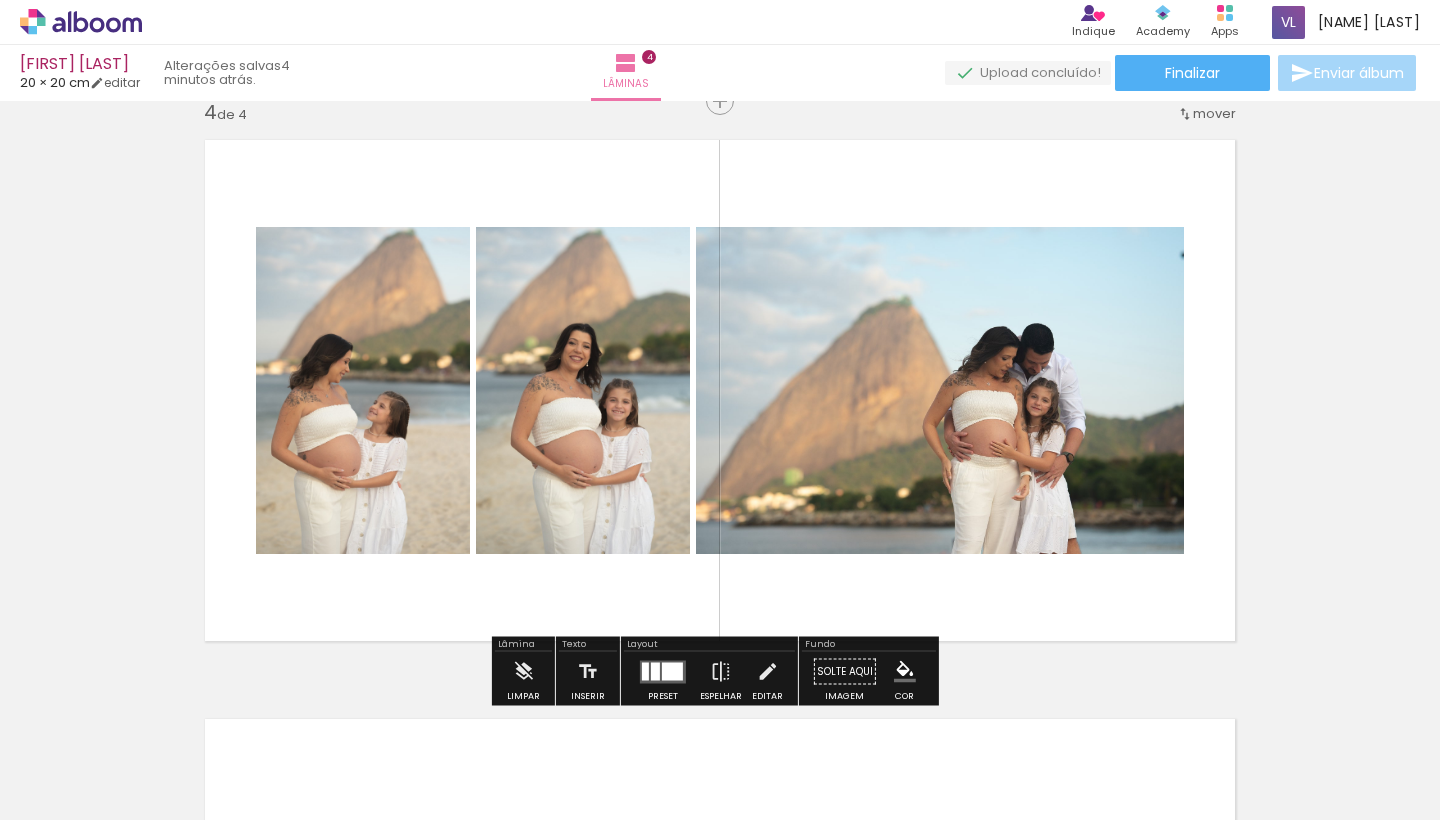 scroll, scrollTop: 1829, scrollLeft: 0, axis: vertical 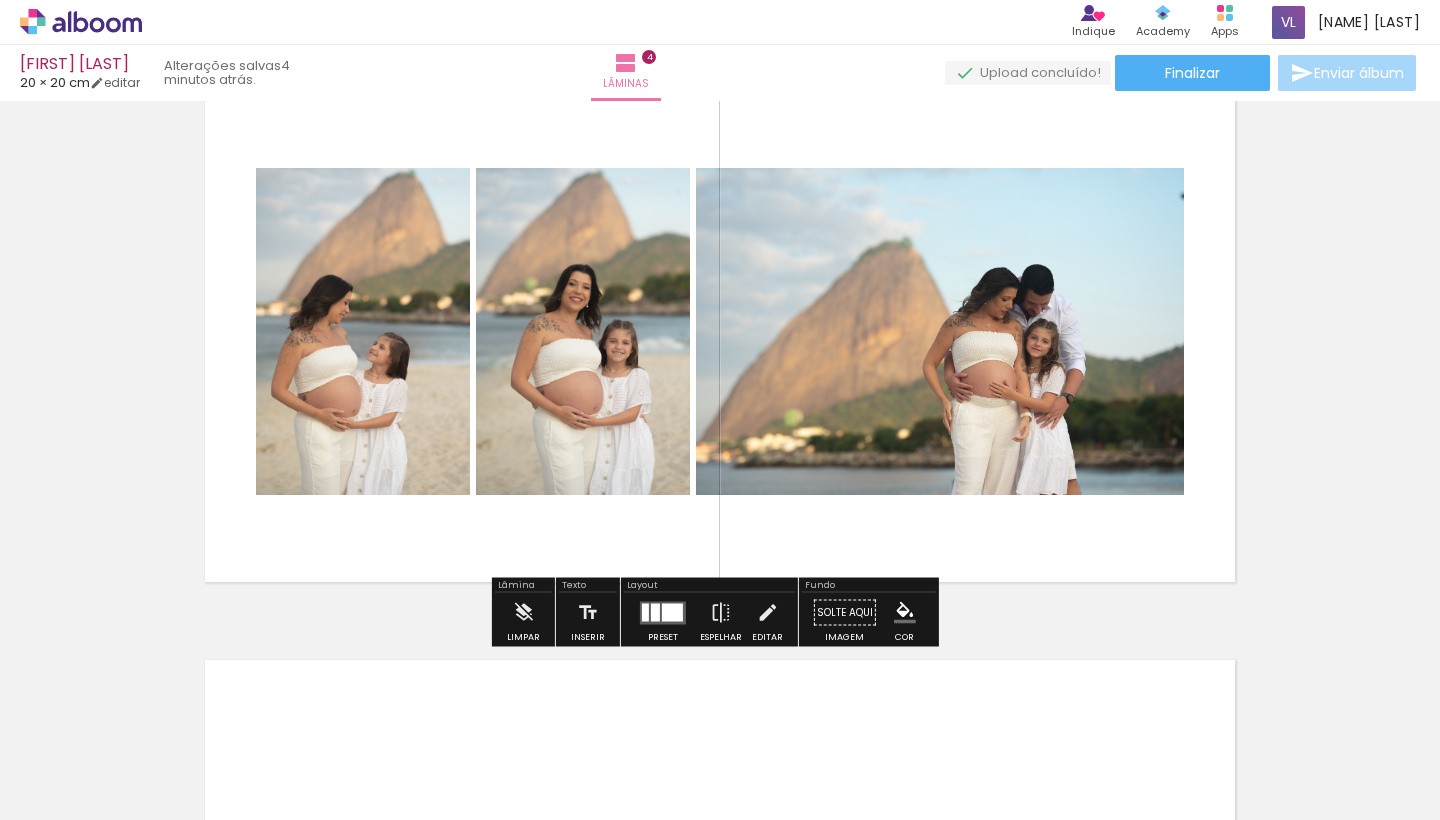 click at bounding box center (672, 612) 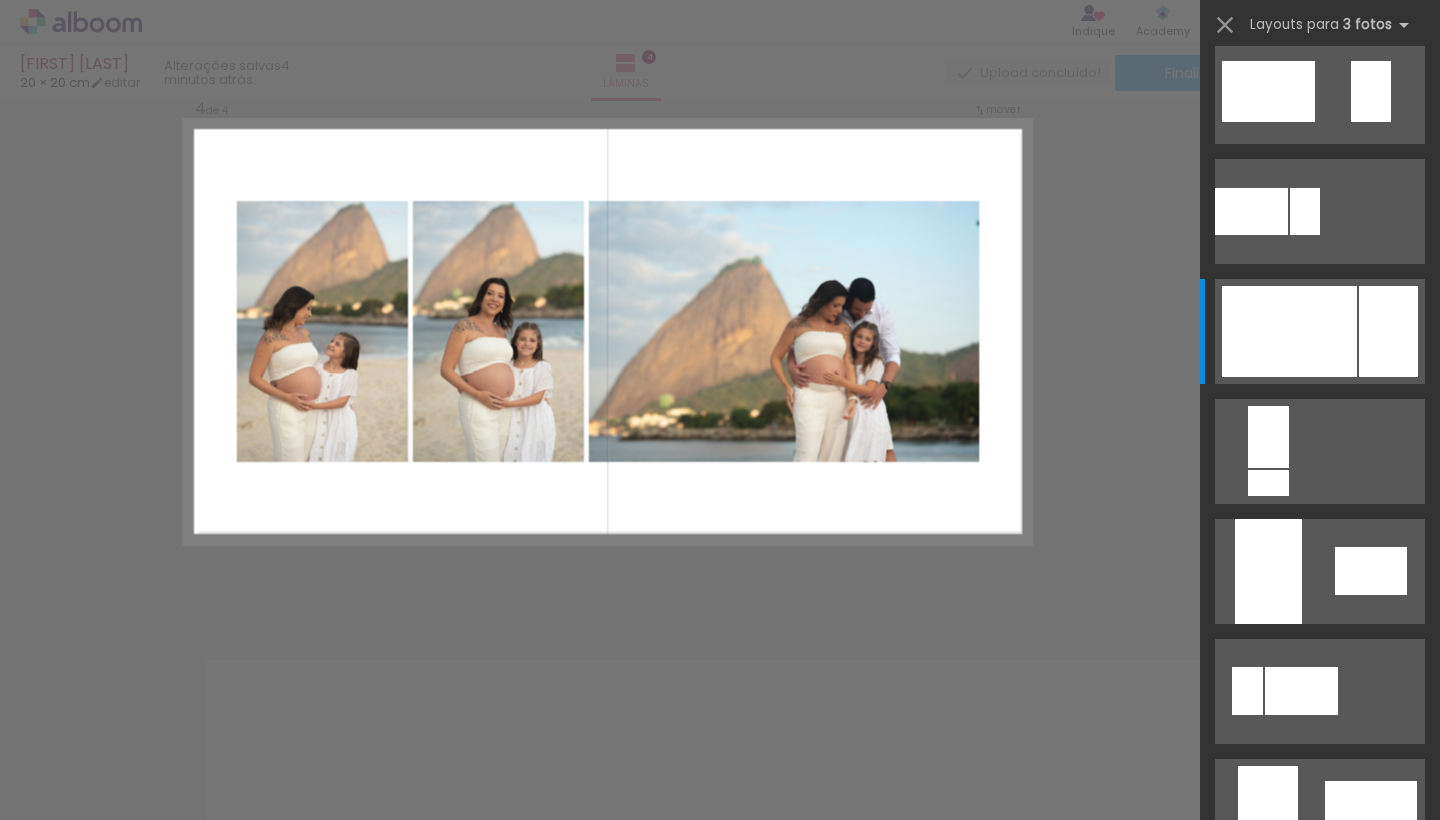 scroll, scrollTop: 0, scrollLeft: 0, axis: both 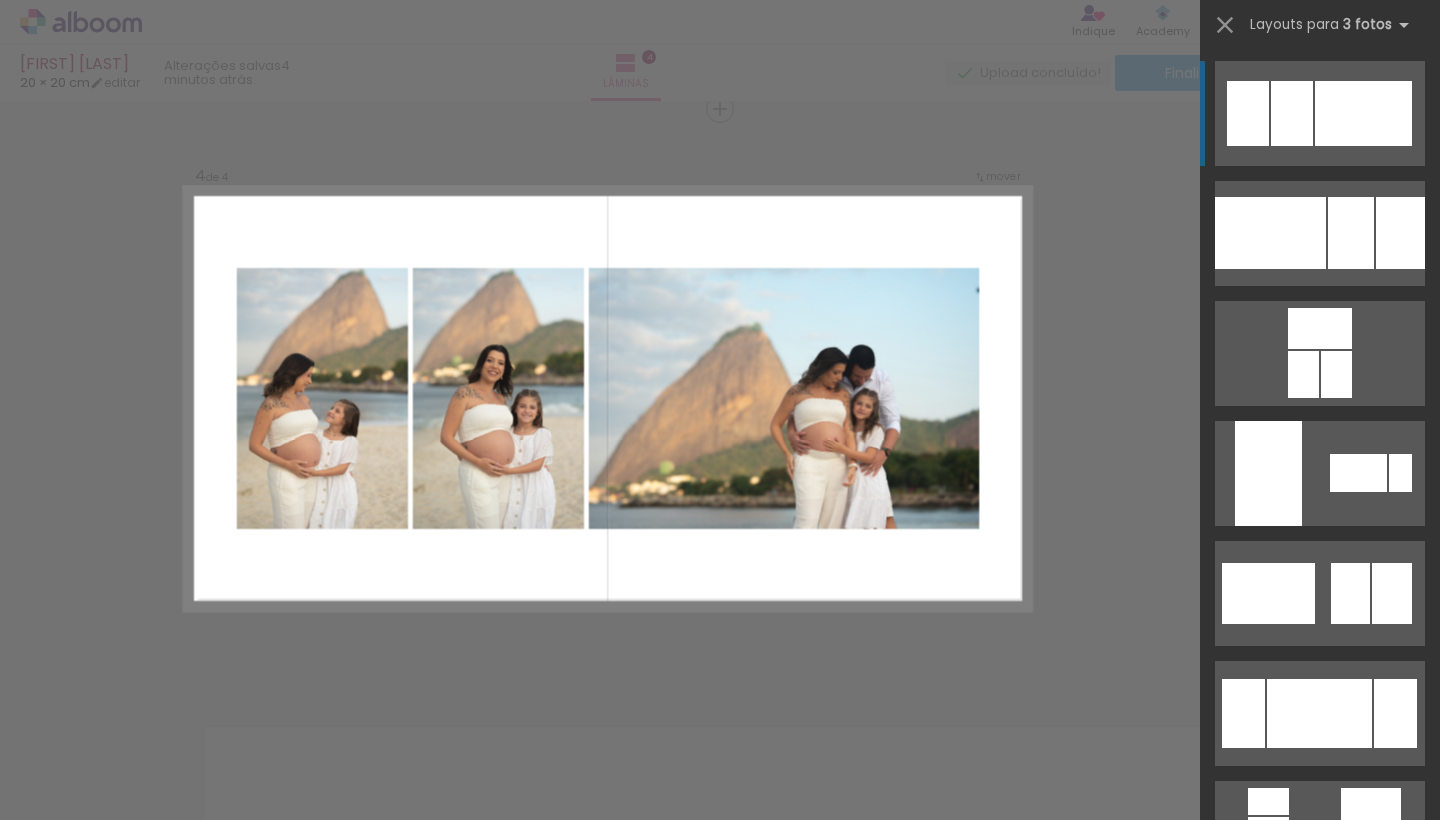 click on "Confirmar Cancelar" at bounding box center (720, -190) 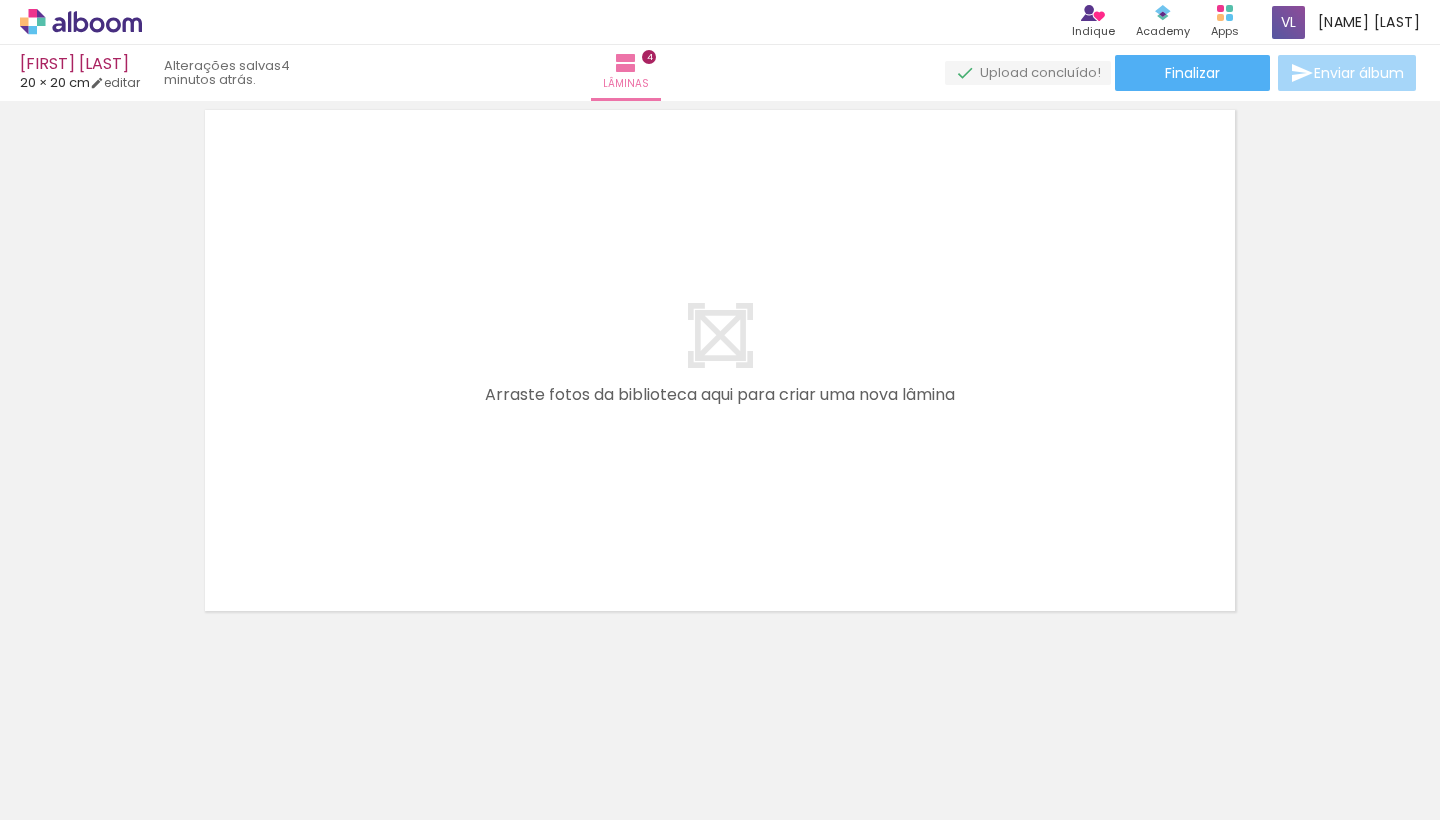 scroll, scrollTop: 2343, scrollLeft: 0, axis: vertical 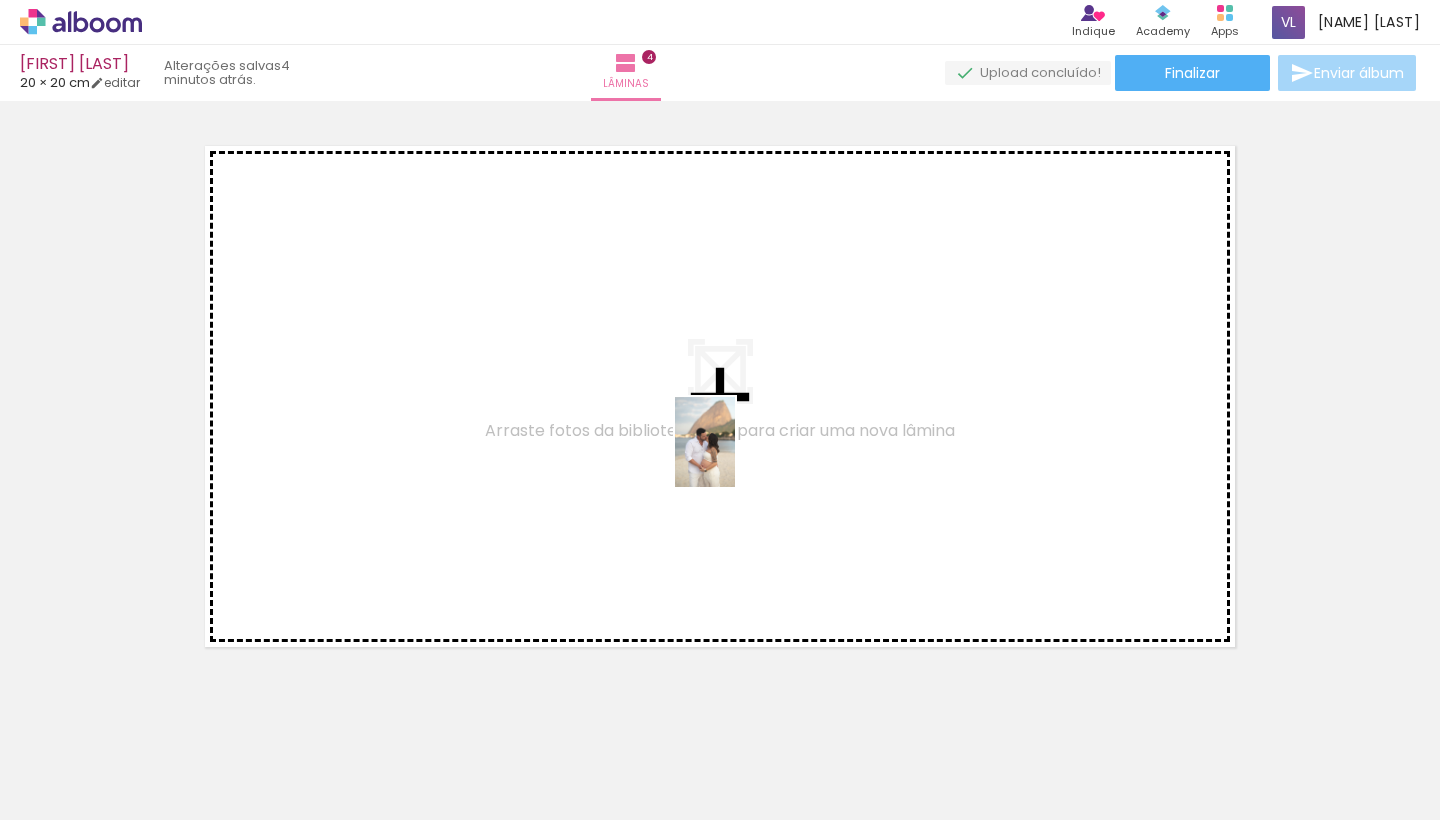 drag, startPoint x: 797, startPoint y: 774, endPoint x: 730, endPoint y: 434, distance: 346.5386 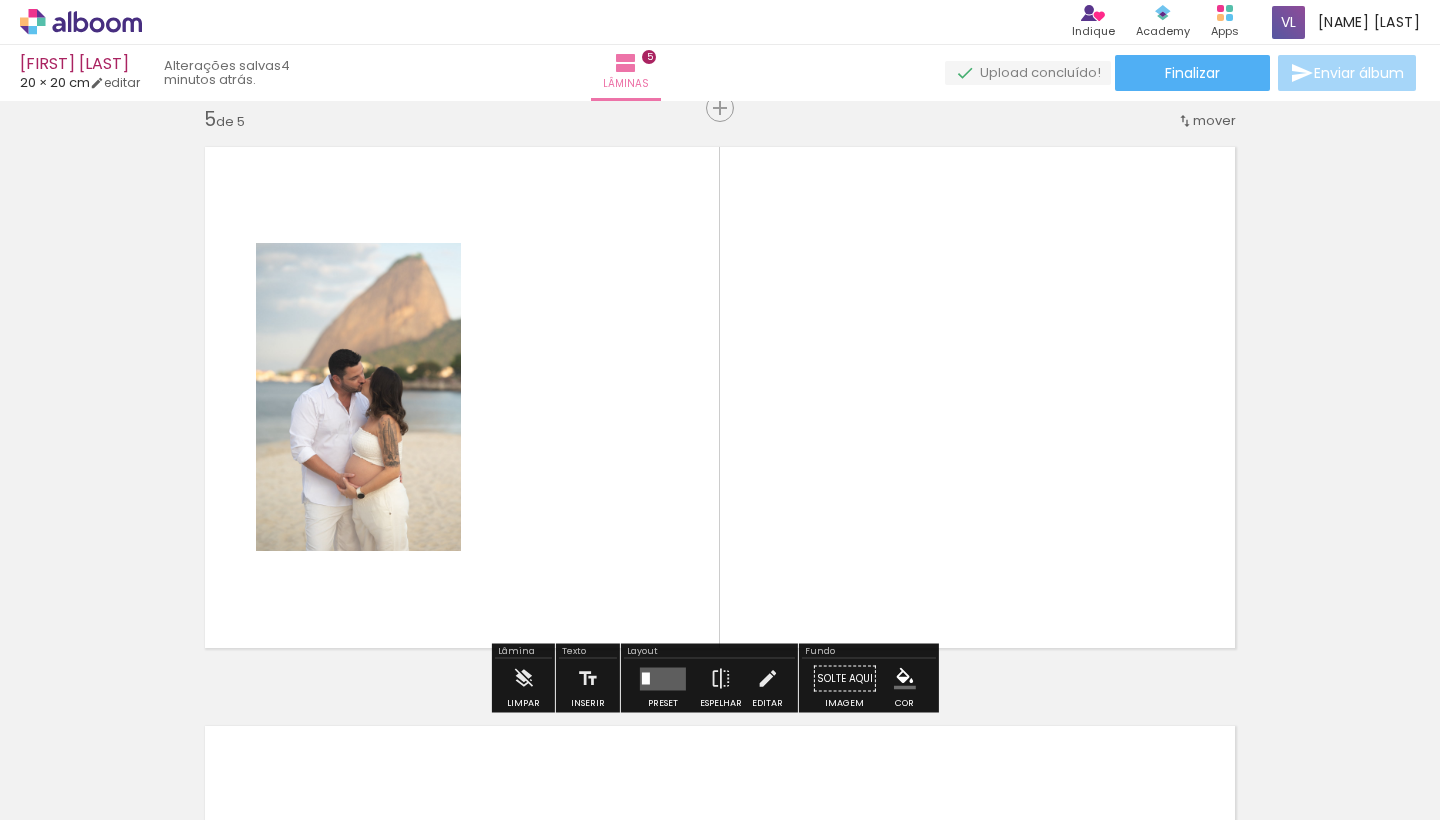 scroll, scrollTop: 2341, scrollLeft: 0, axis: vertical 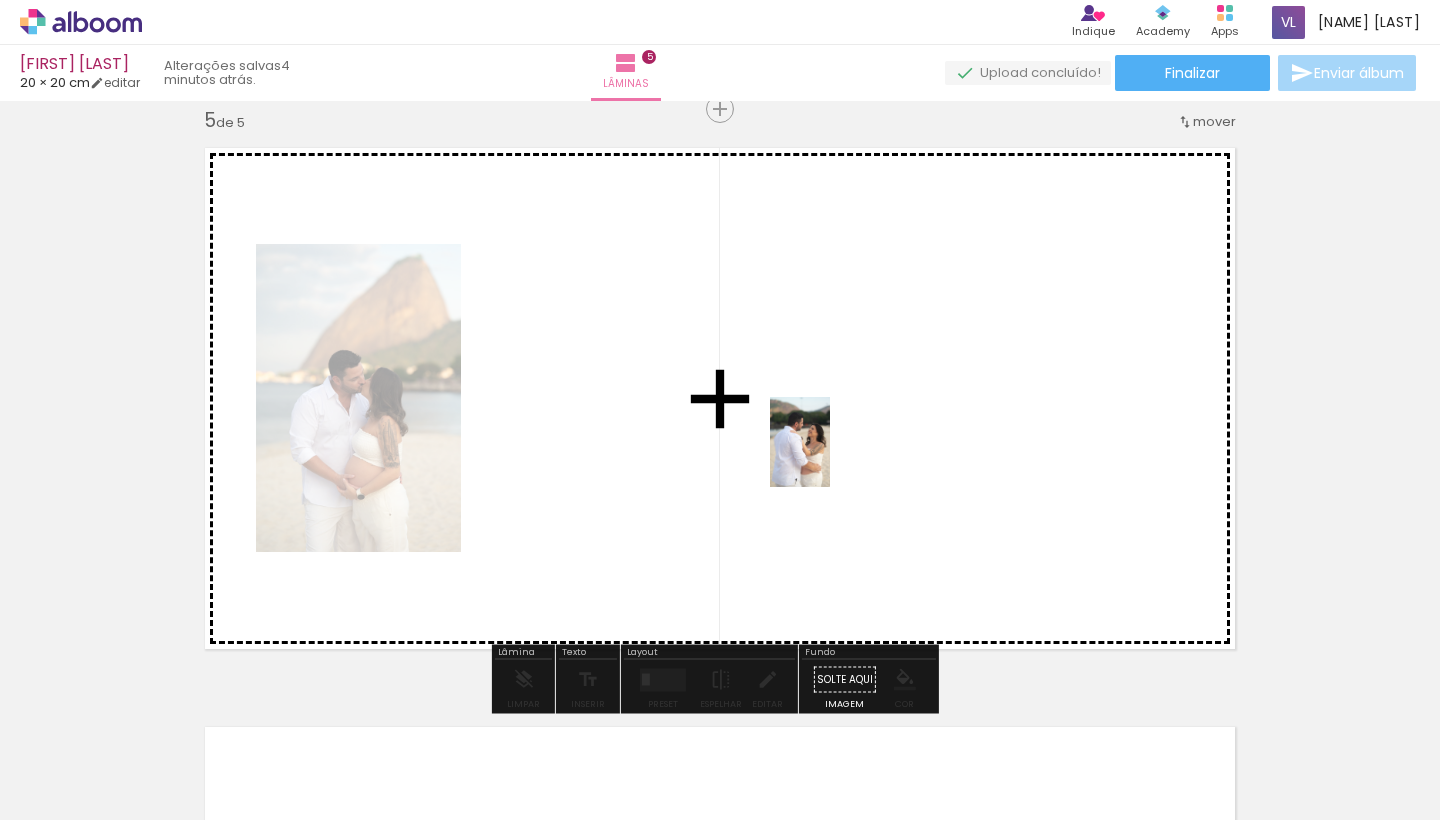 drag, startPoint x: 909, startPoint y: 766, endPoint x: 836, endPoint y: 488, distance: 287.42477 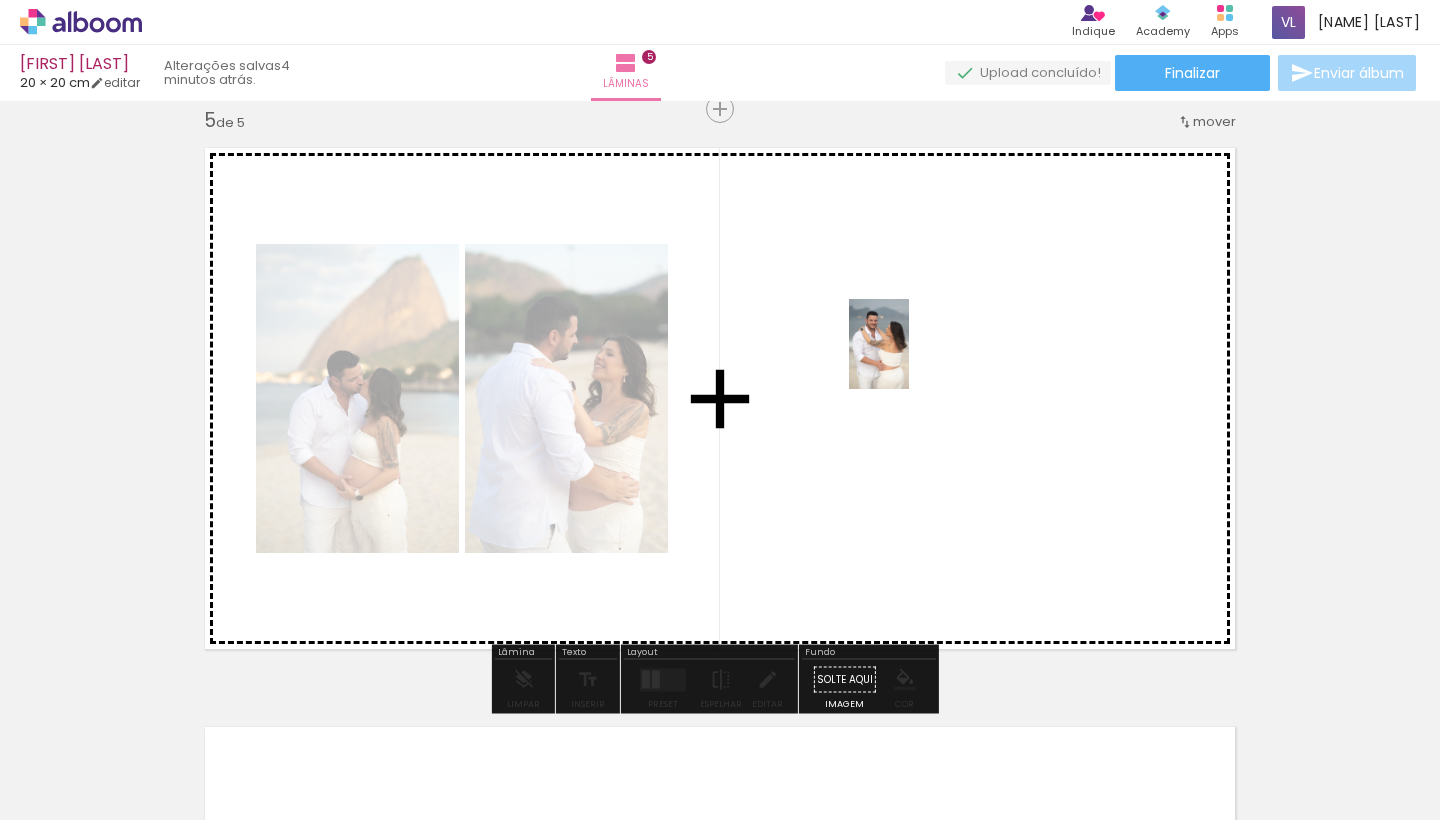 drag, startPoint x: 1028, startPoint y: 742, endPoint x: 907, endPoint y: 352, distance: 408.33932 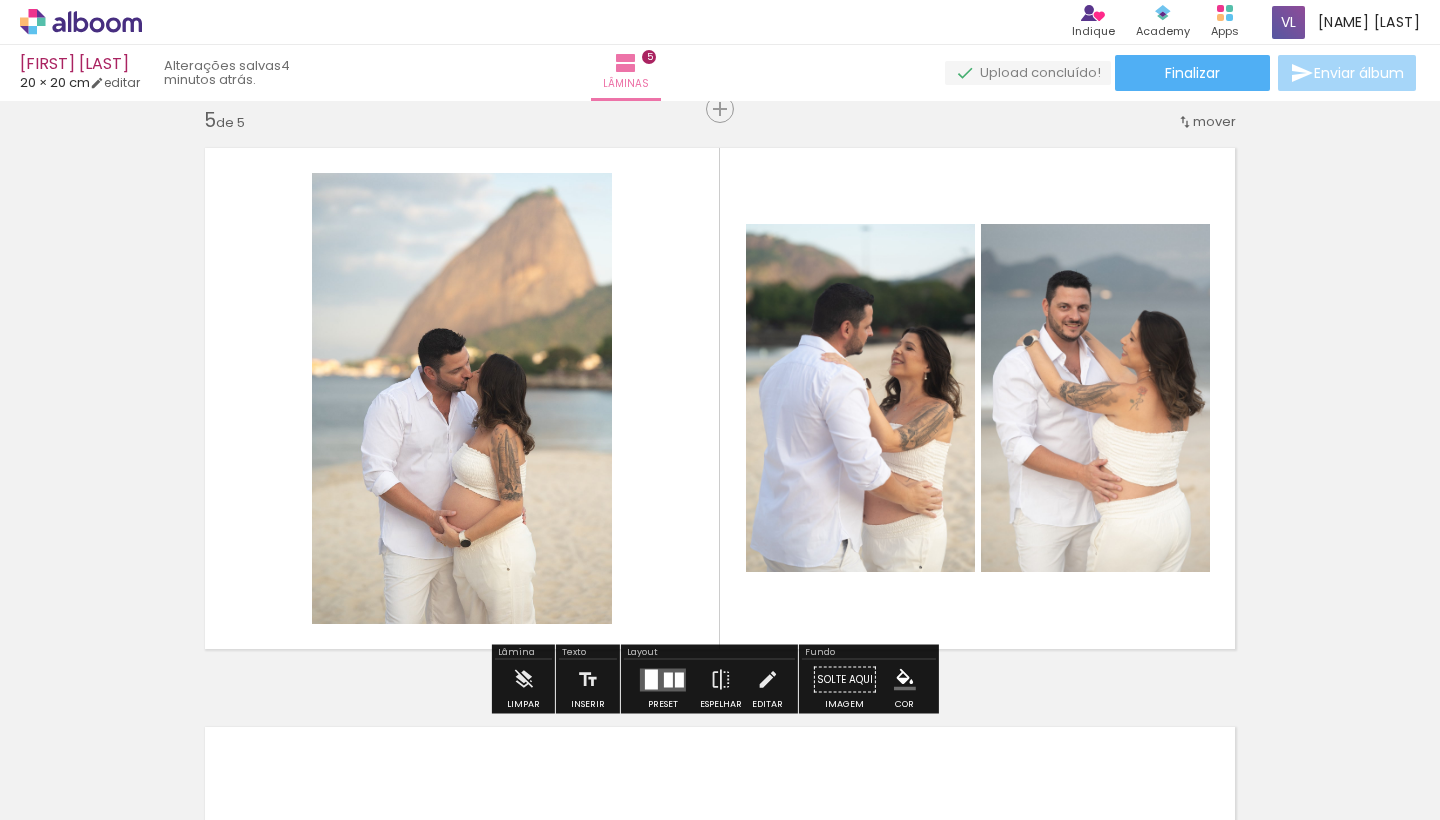 scroll, scrollTop: 0, scrollLeft: 1084, axis: horizontal 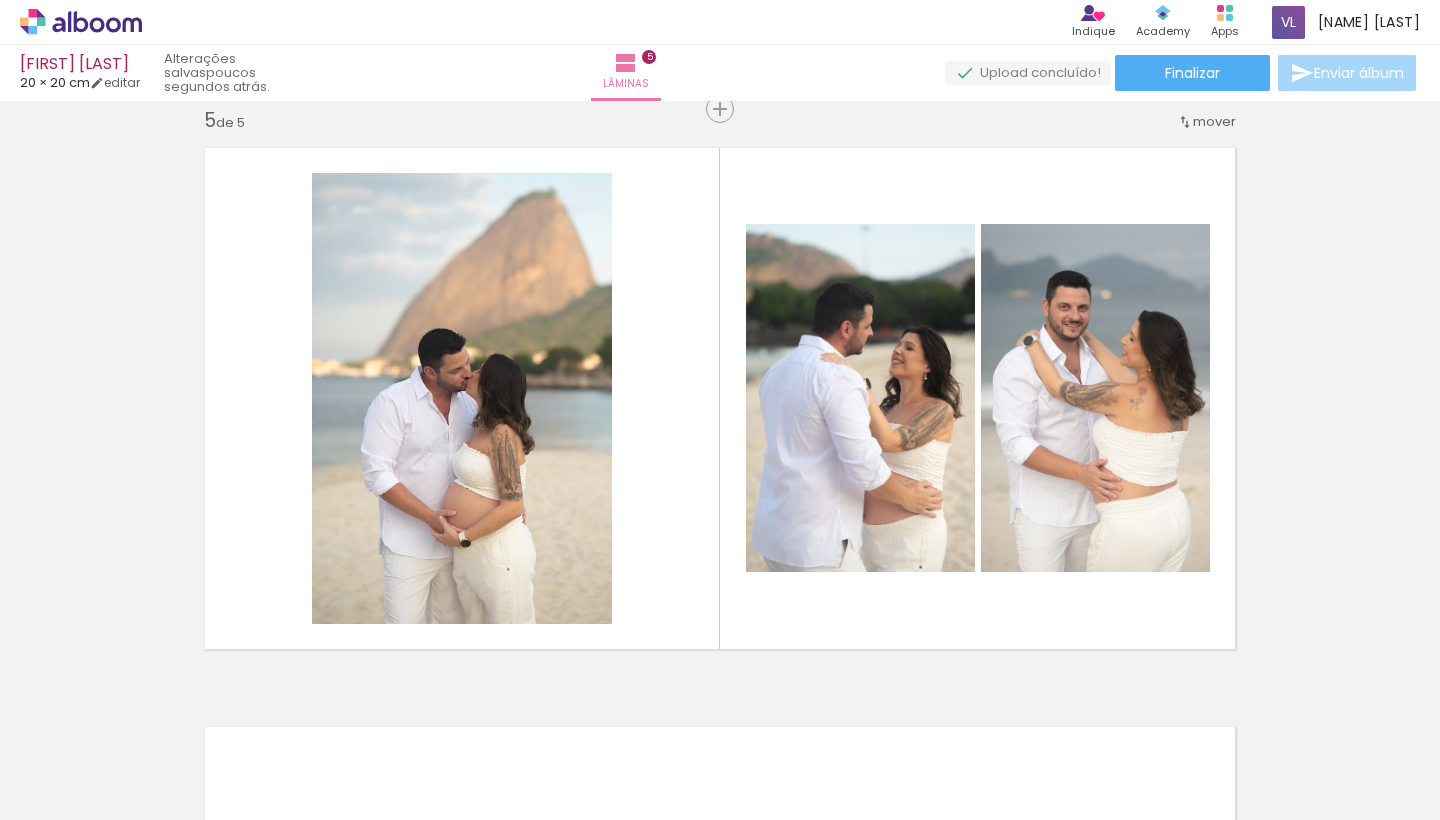 click on "Adicionar
Fotos" at bounding box center (71, 793) 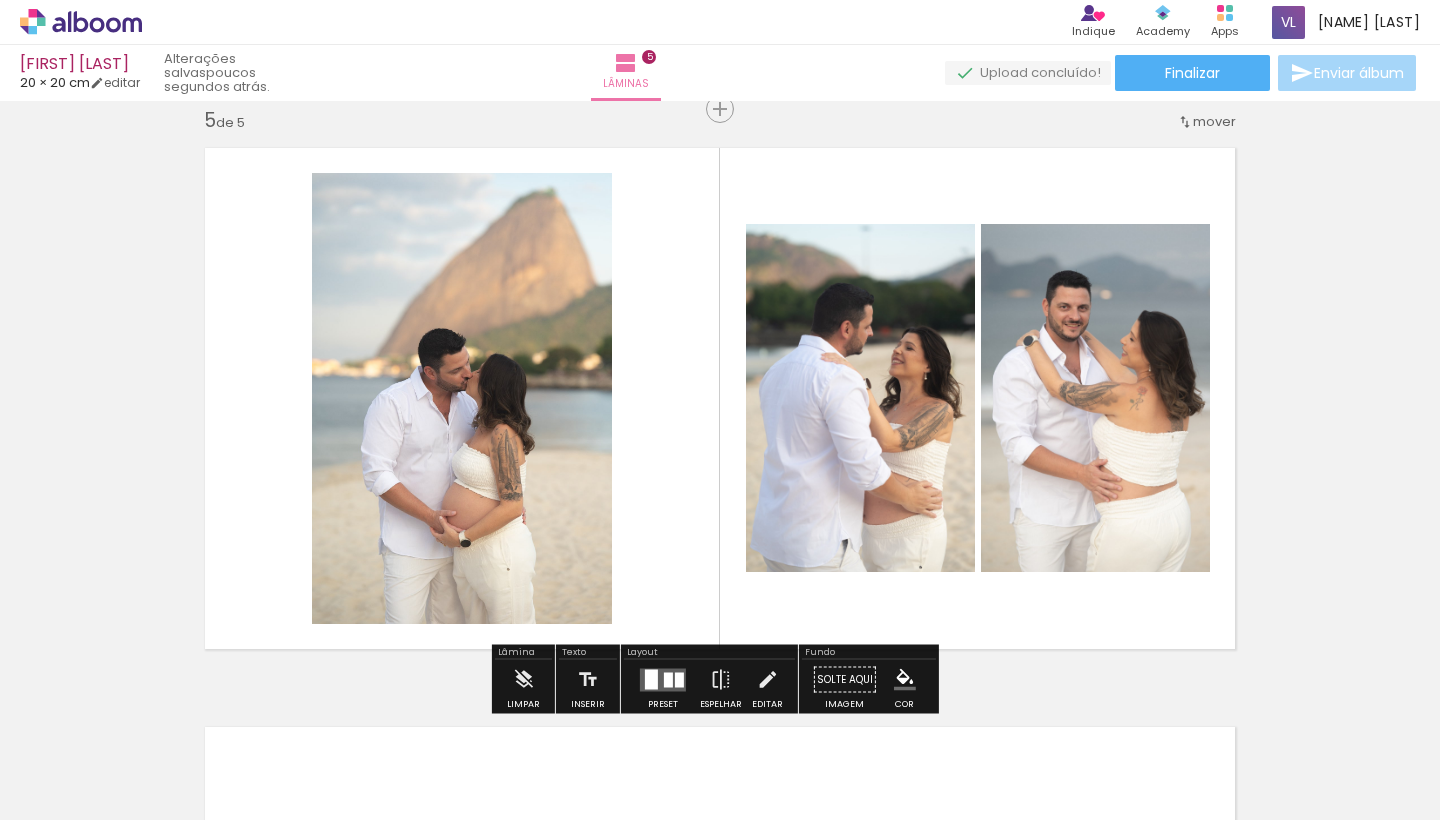 click on "Adicionar
Fotos" at bounding box center (71, 793) 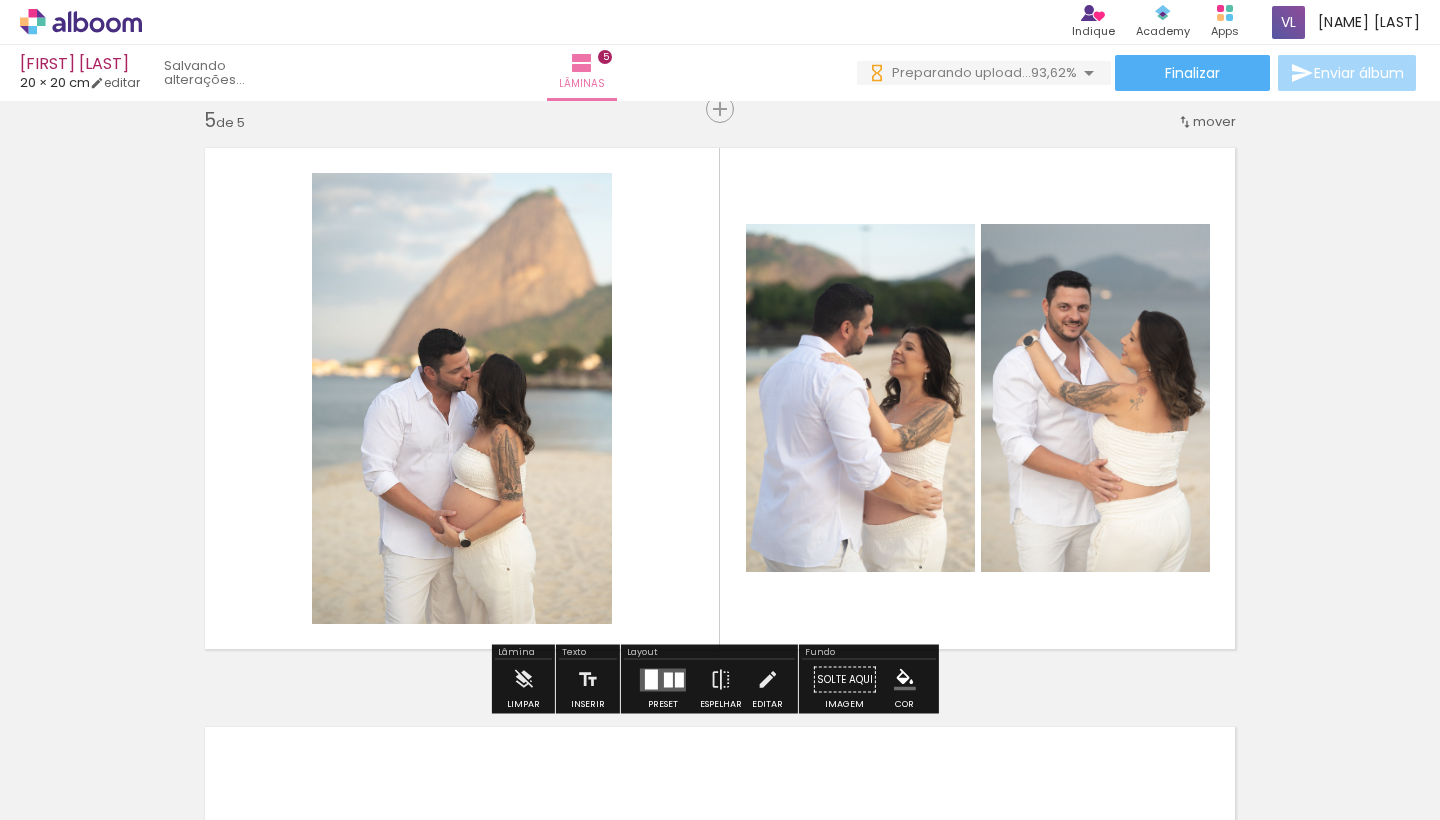scroll, scrollTop: 0, scrollLeft: 0, axis: both 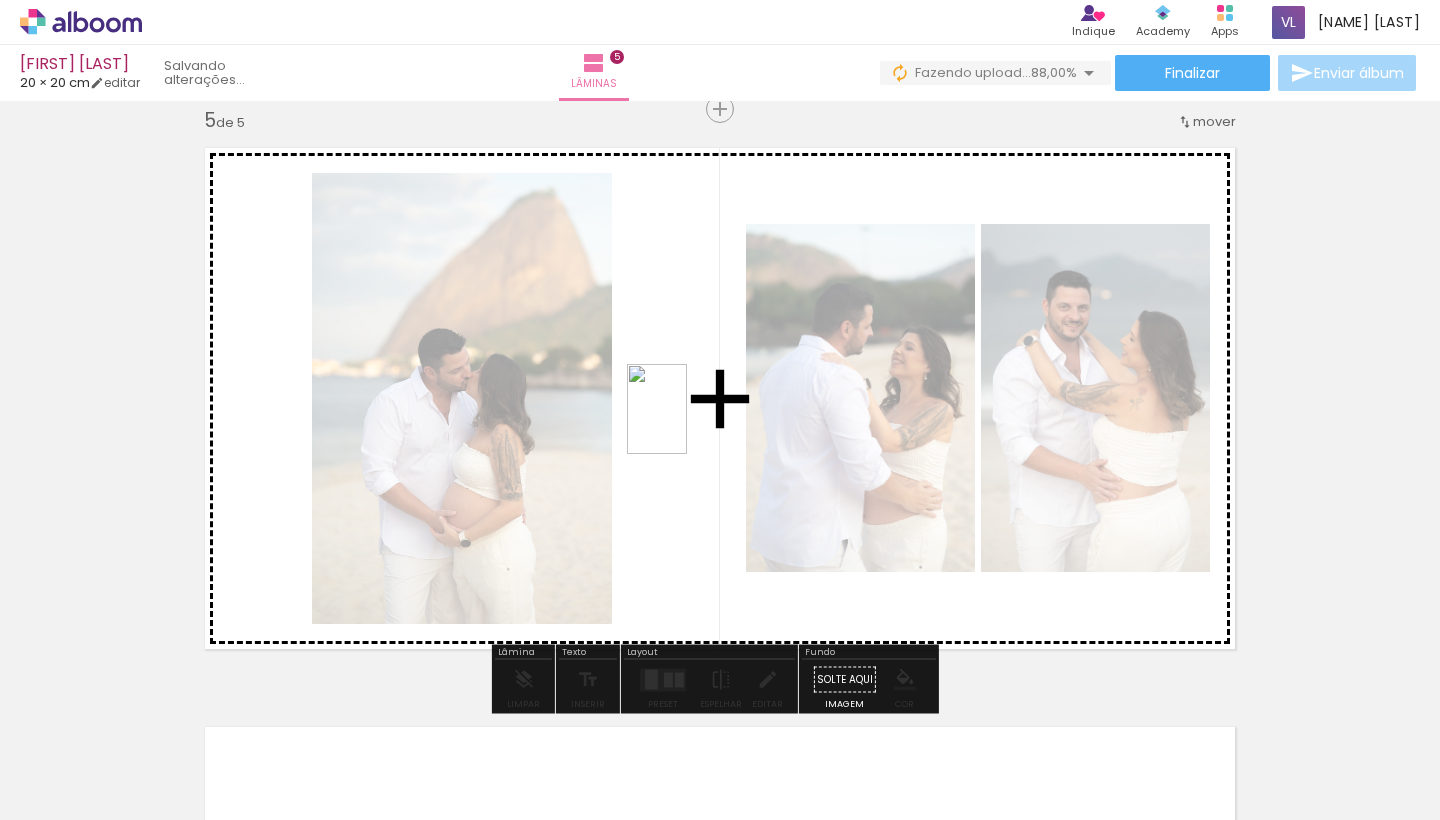 drag, startPoint x: 936, startPoint y: 764, endPoint x: 686, endPoint y: 421, distance: 424.43964 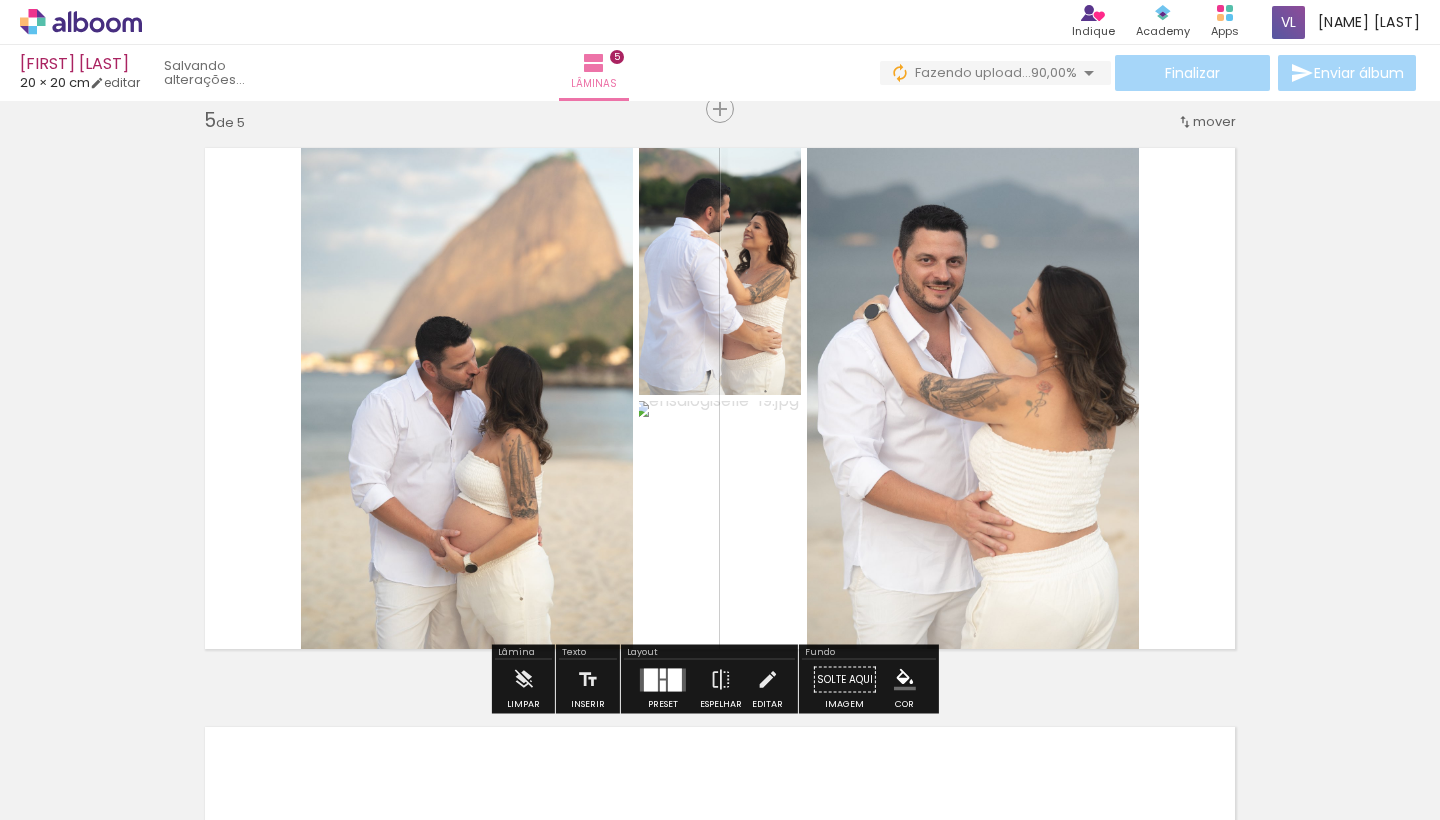 click at bounding box center [675, 679] 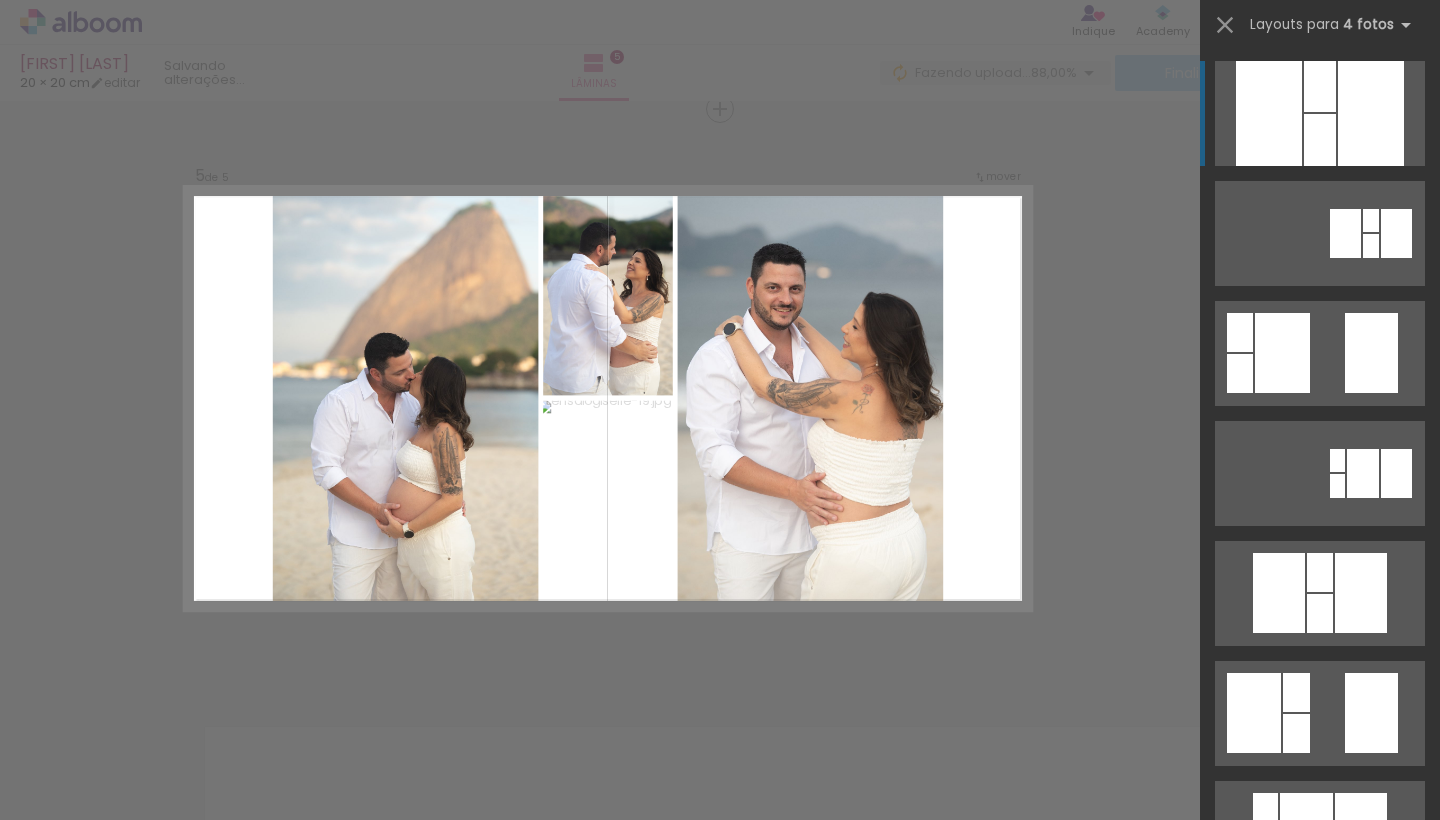 click on "Confirmar Cancelar" at bounding box center [720, -479] 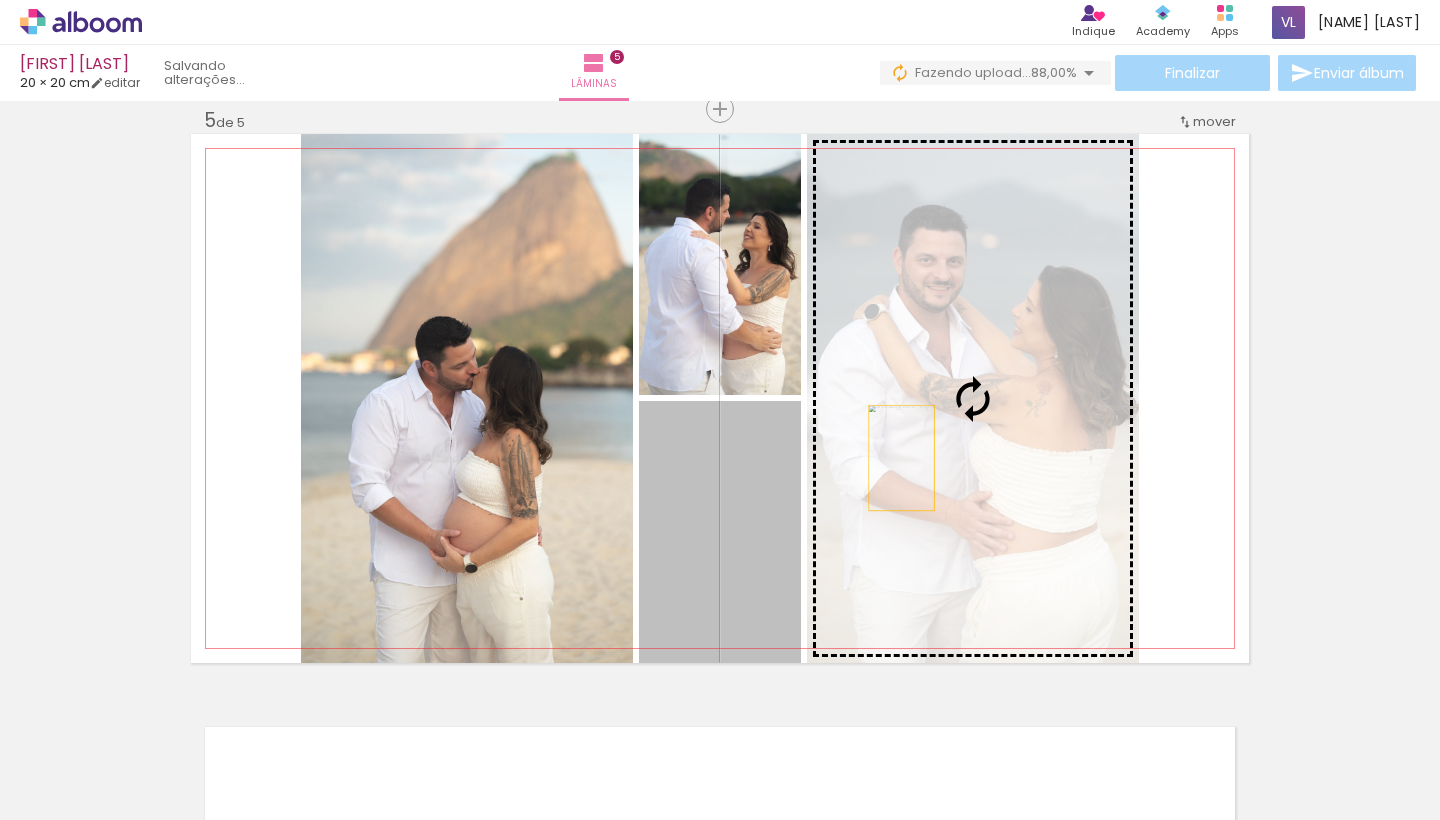 drag, startPoint x: 743, startPoint y: 513, endPoint x: 967, endPoint y: 424, distance: 241.03319 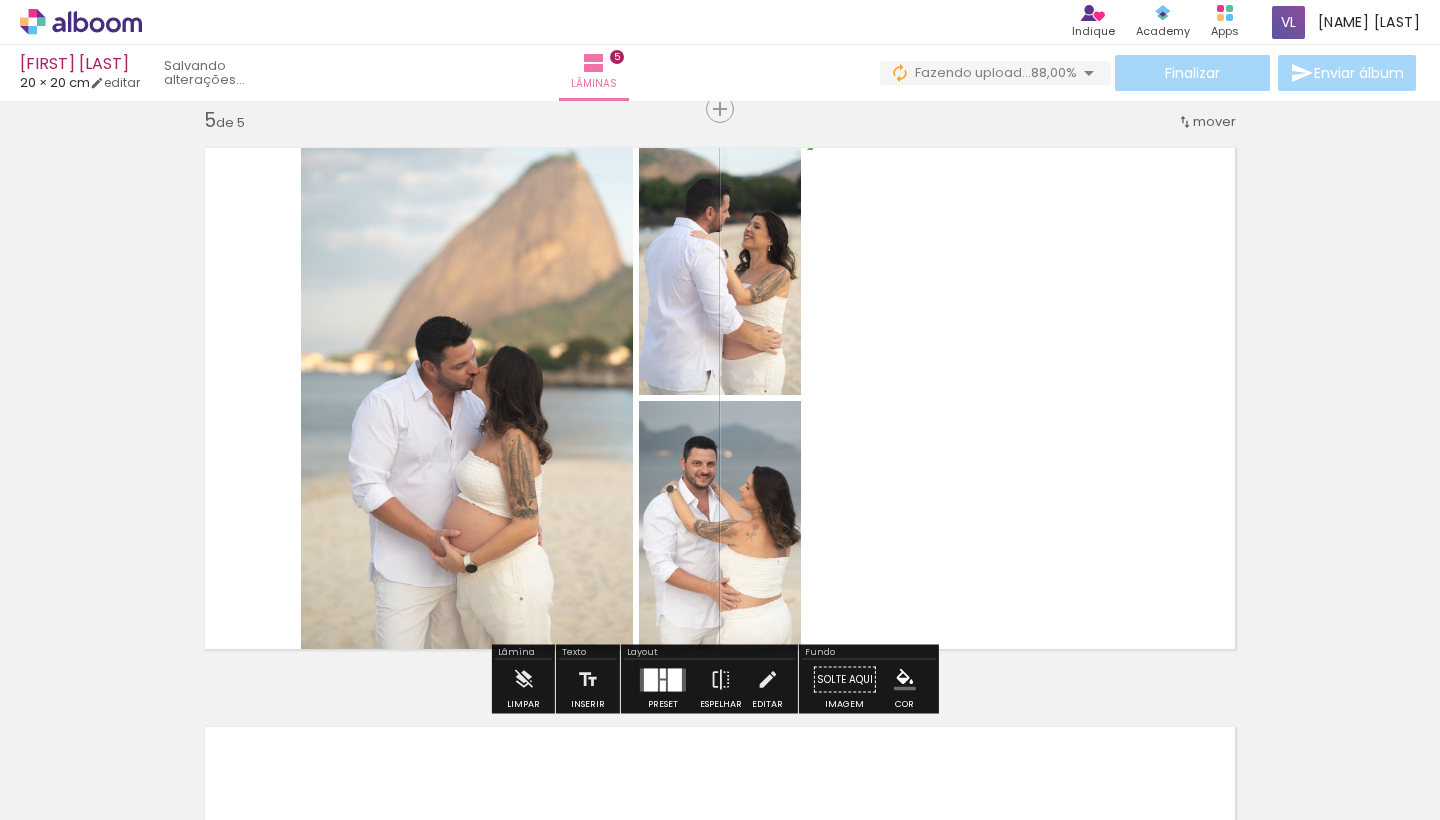 click on "Inserir lâmina 1  de 5  Inserir lâmina 2  de 5  Inserir lâmina 3  de 5  Inserir lâmina 4  de 5  Inserir lâmina 5  de 5" at bounding box center [720, -496] 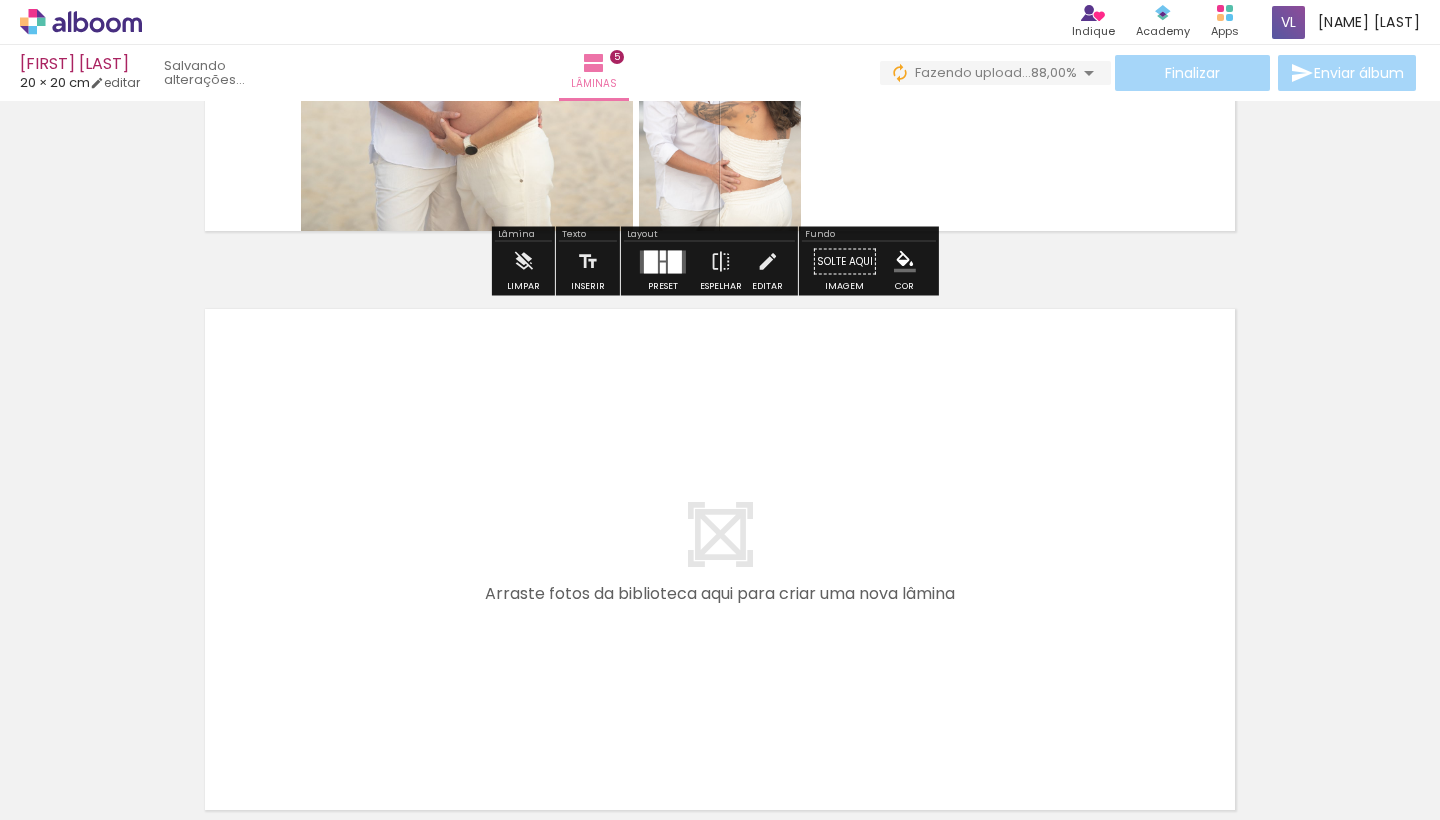 scroll, scrollTop: 2818, scrollLeft: 0, axis: vertical 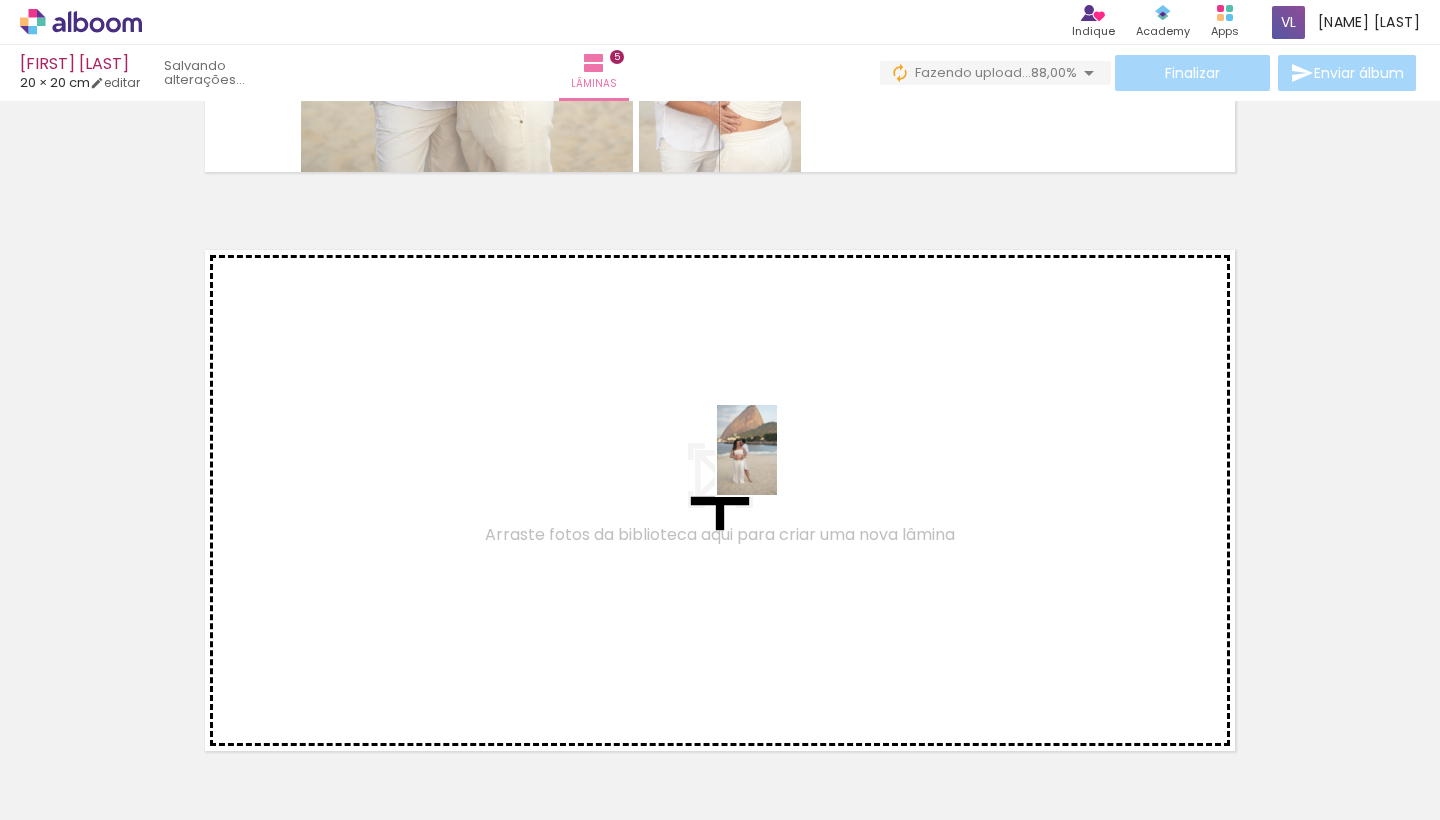 drag, startPoint x: 825, startPoint y: 761, endPoint x: 777, endPoint y: 464, distance: 300.8538 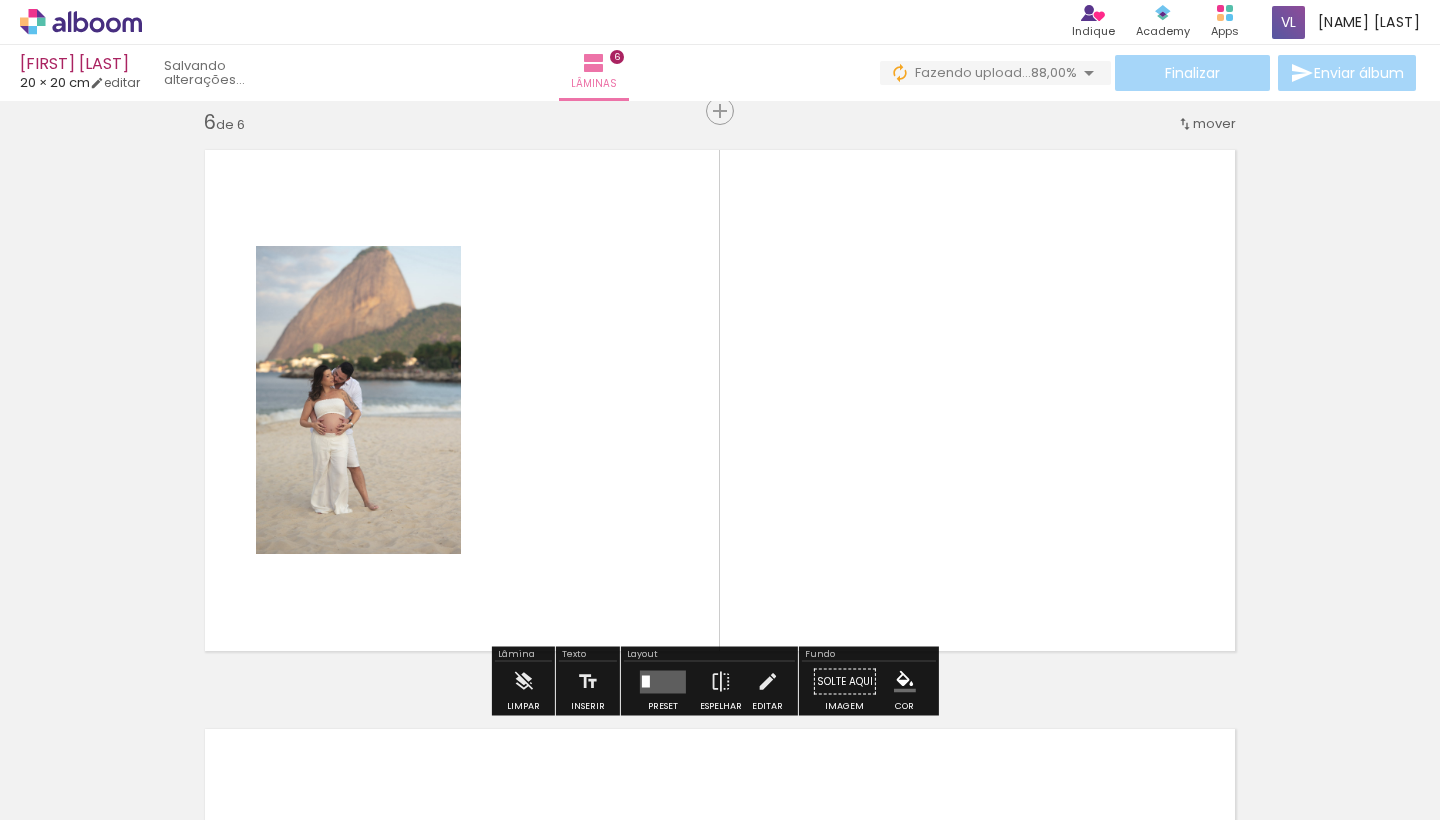 scroll, scrollTop: 2920, scrollLeft: 0, axis: vertical 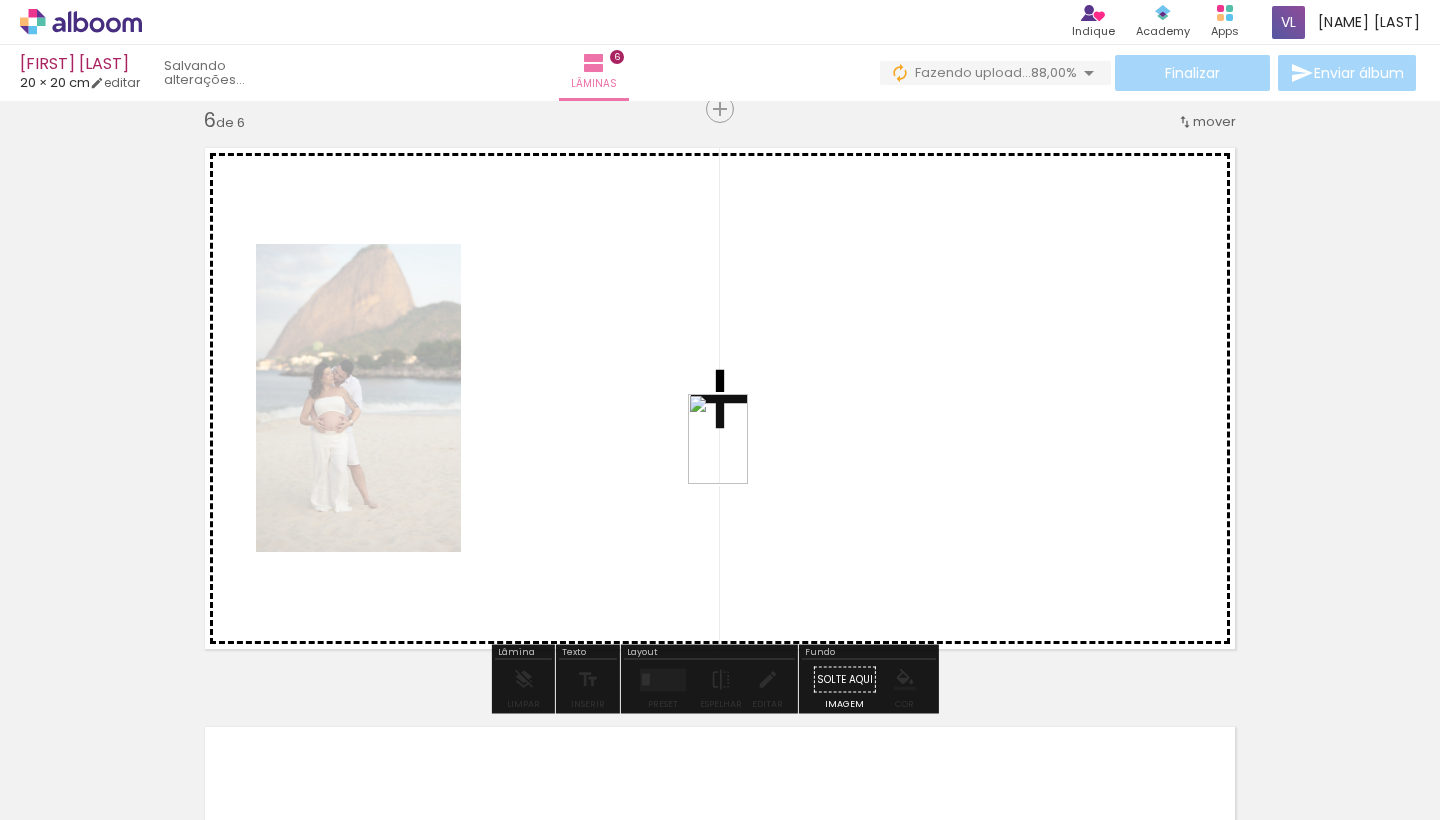 drag, startPoint x: 1052, startPoint y: 767, endPoint x: 746, endPoint y: 450, distance: 440.5962 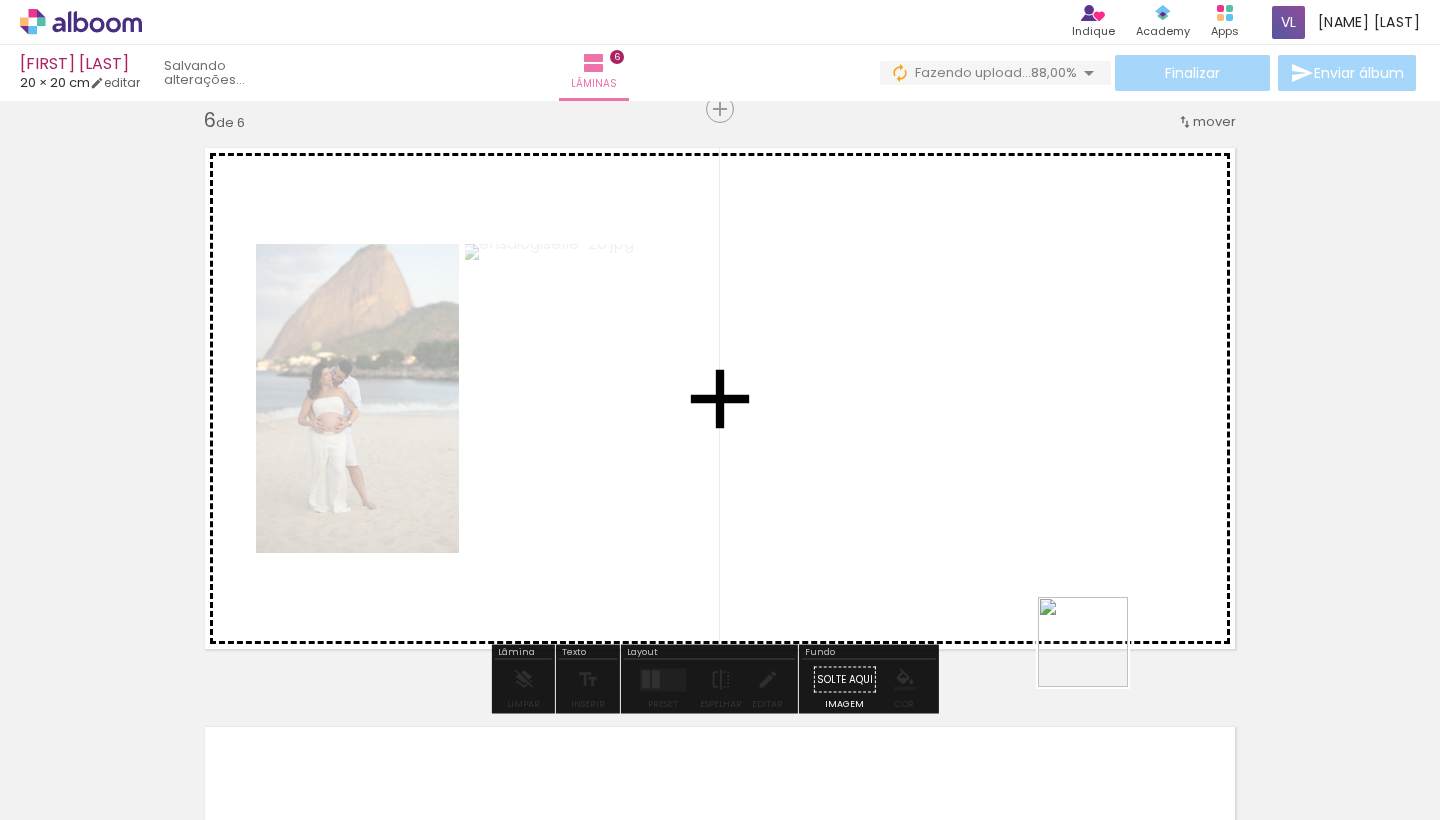 drag, startPoint x: 1185, startPoint y: 774, endPoint x: 1008, endPoint y: 442, distance: 376.2353 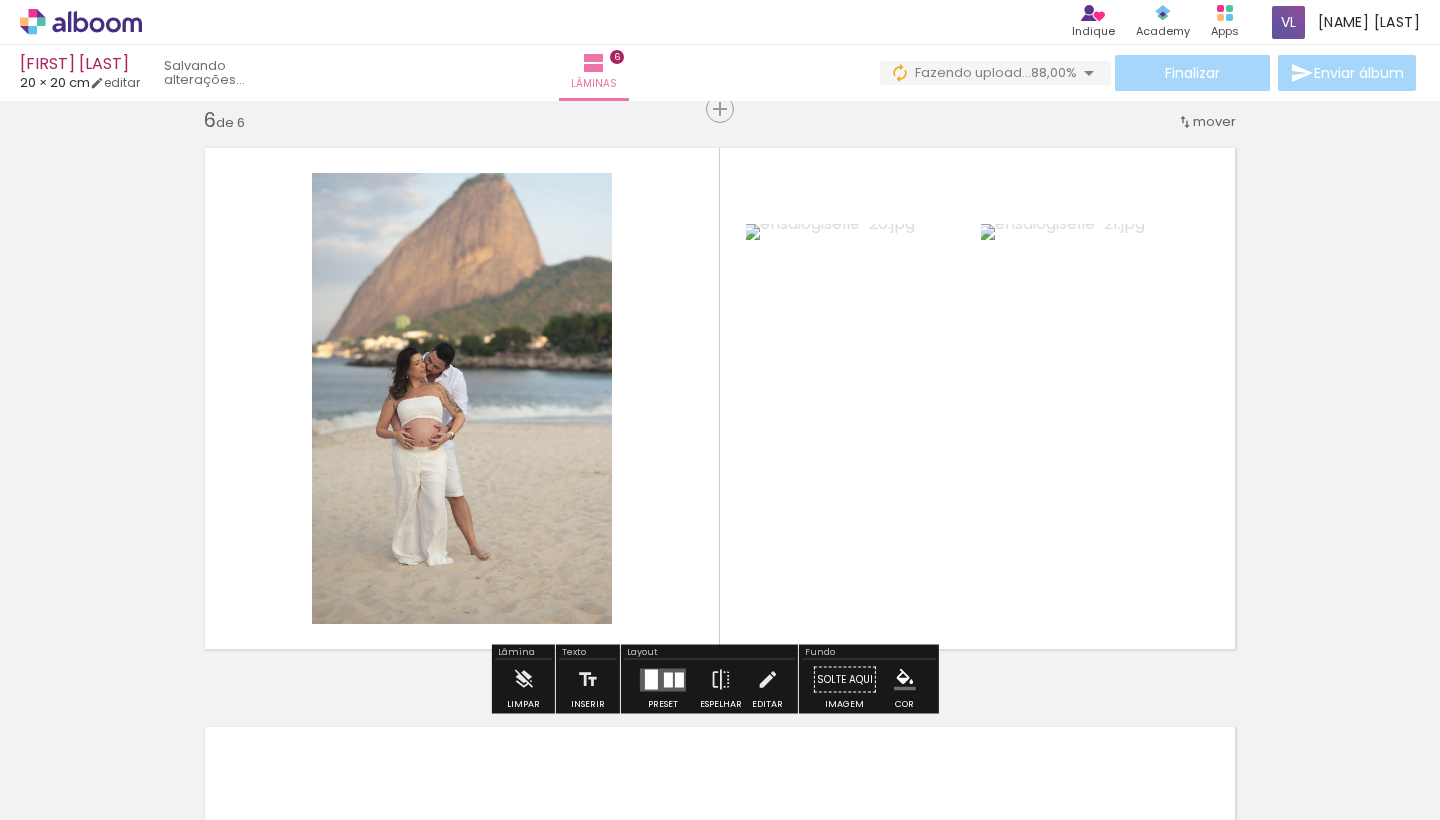 click at bounding box center (679, 679) 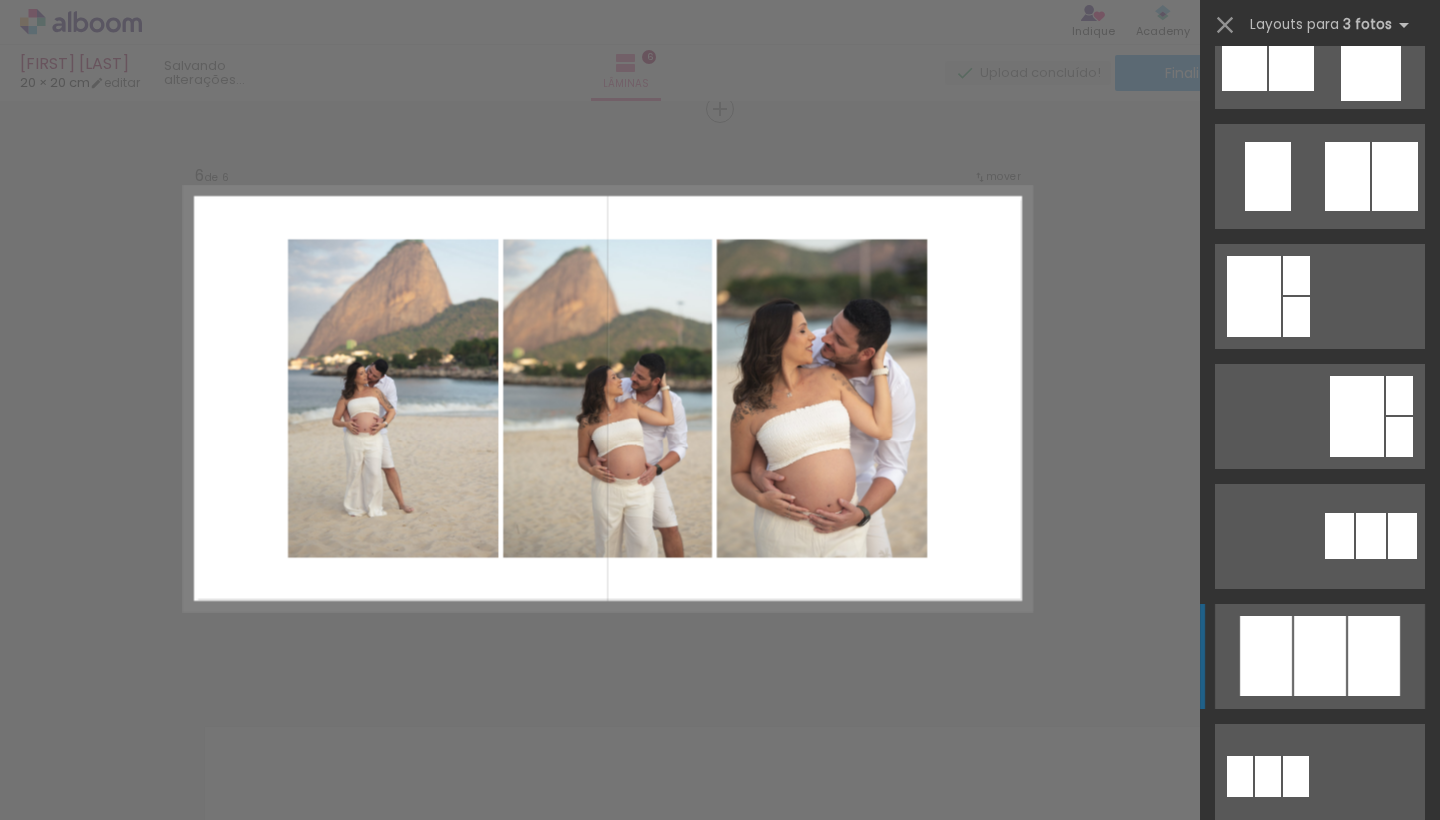 scroll, scrollTop: 737, scrollLeft: 0, axis: vertical 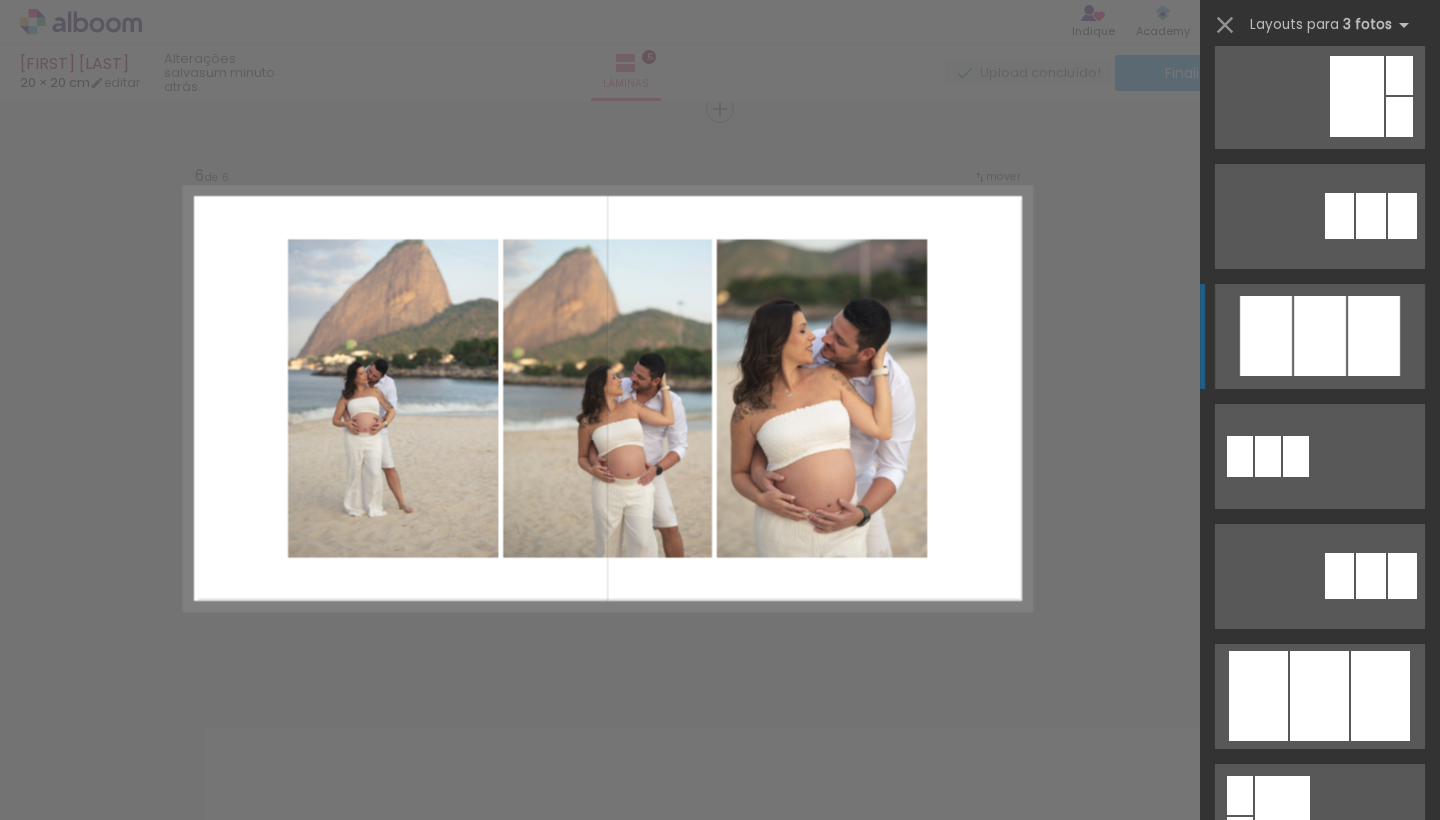 click at bounding box center (1320, 336) 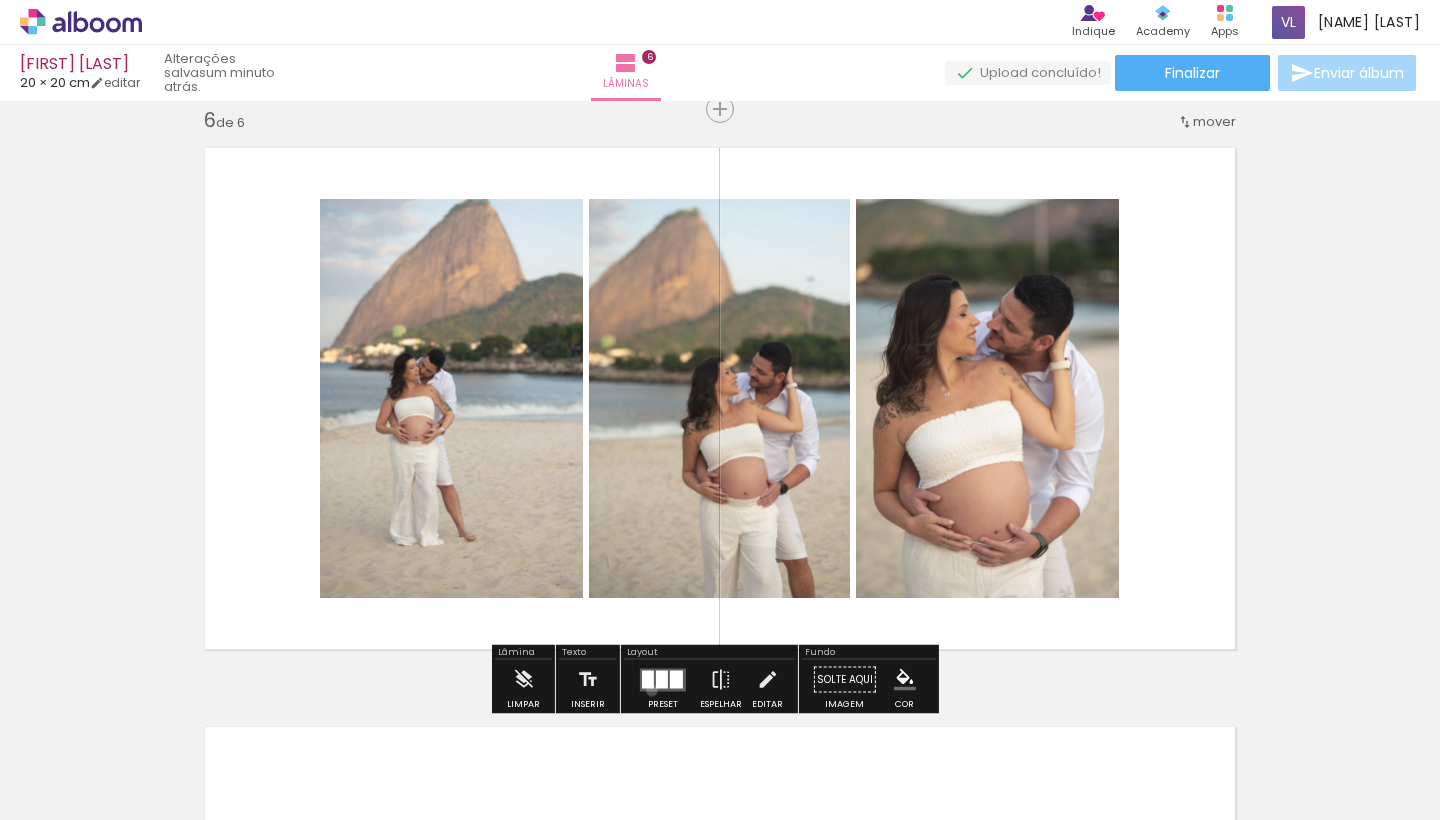 click at bounding box center (663, 679) 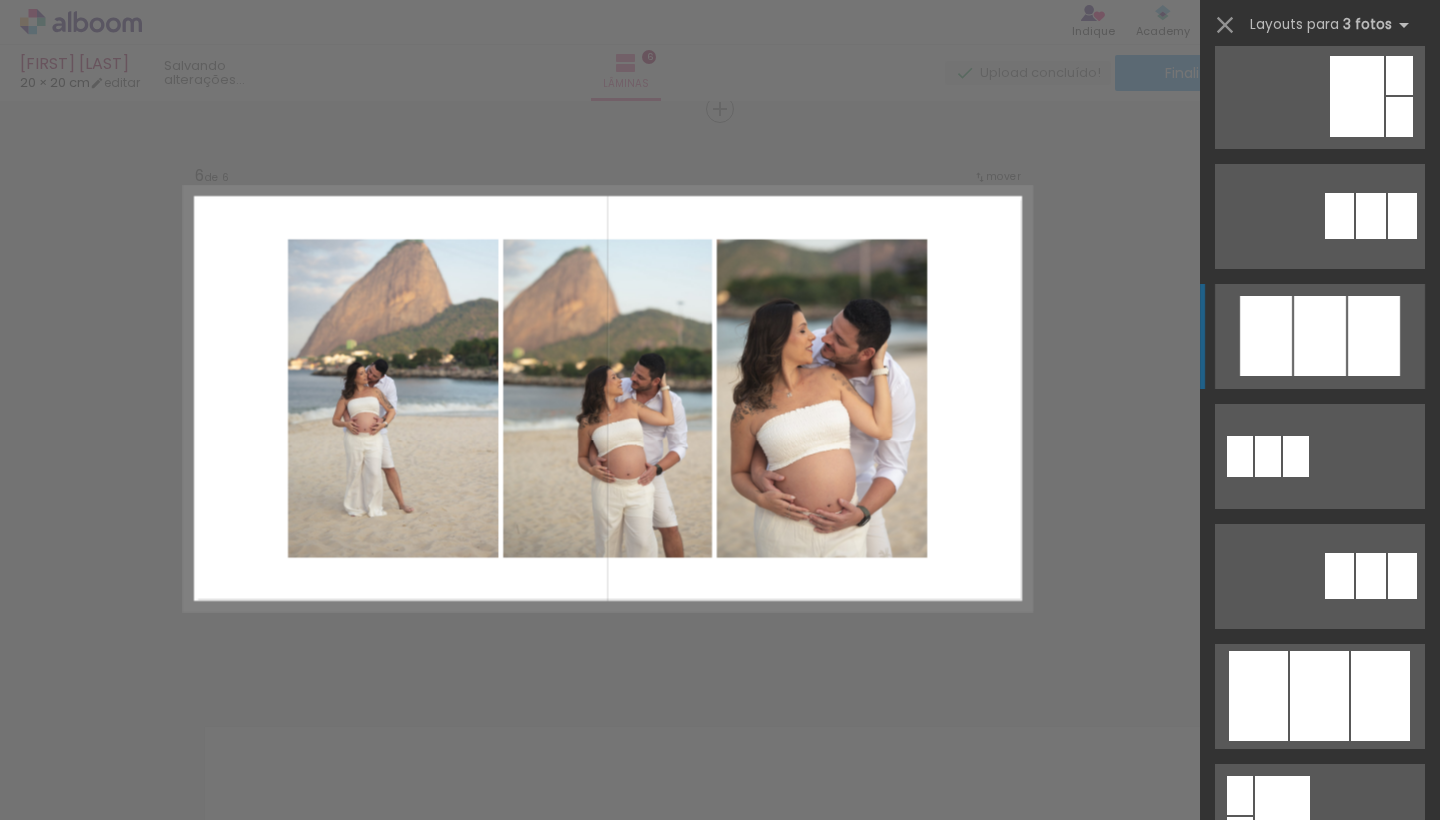 scroll, scrollTop: 960, scrollLeft: 0, axis: vertical 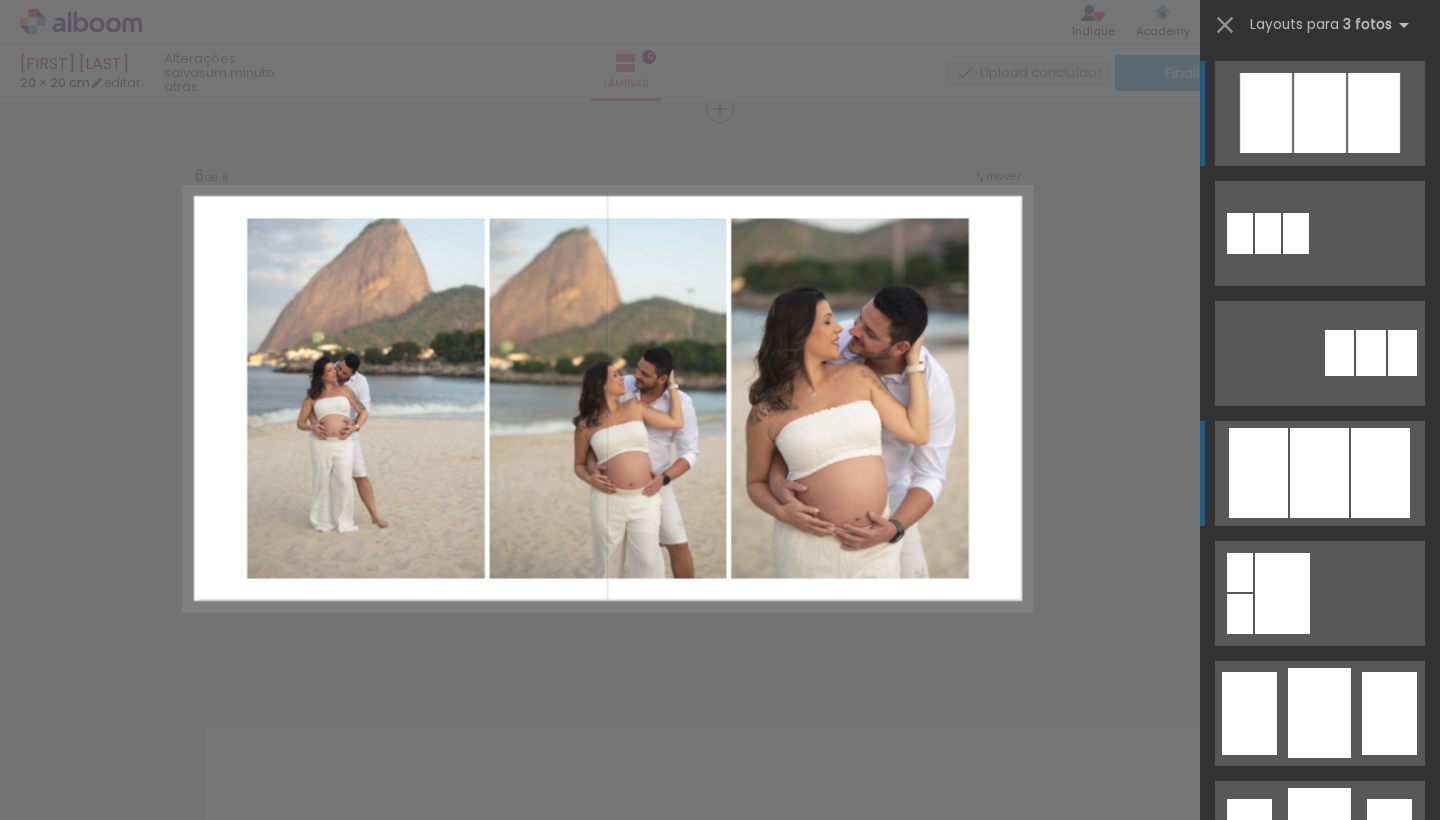 click at bounding box center (1320, 113) 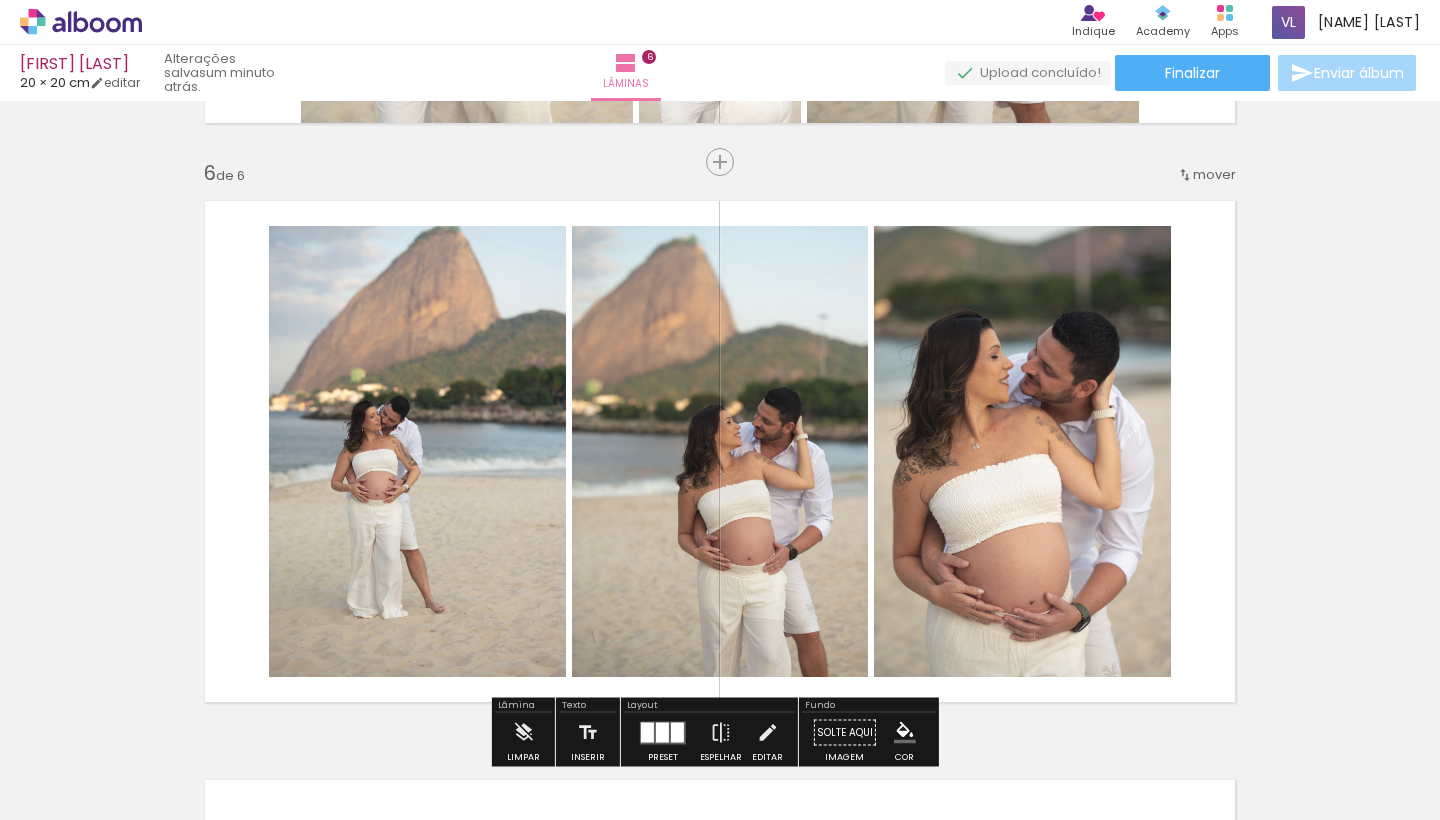 scroll, scrollTop: 2695, scrollLeft: 0, axis: vertical 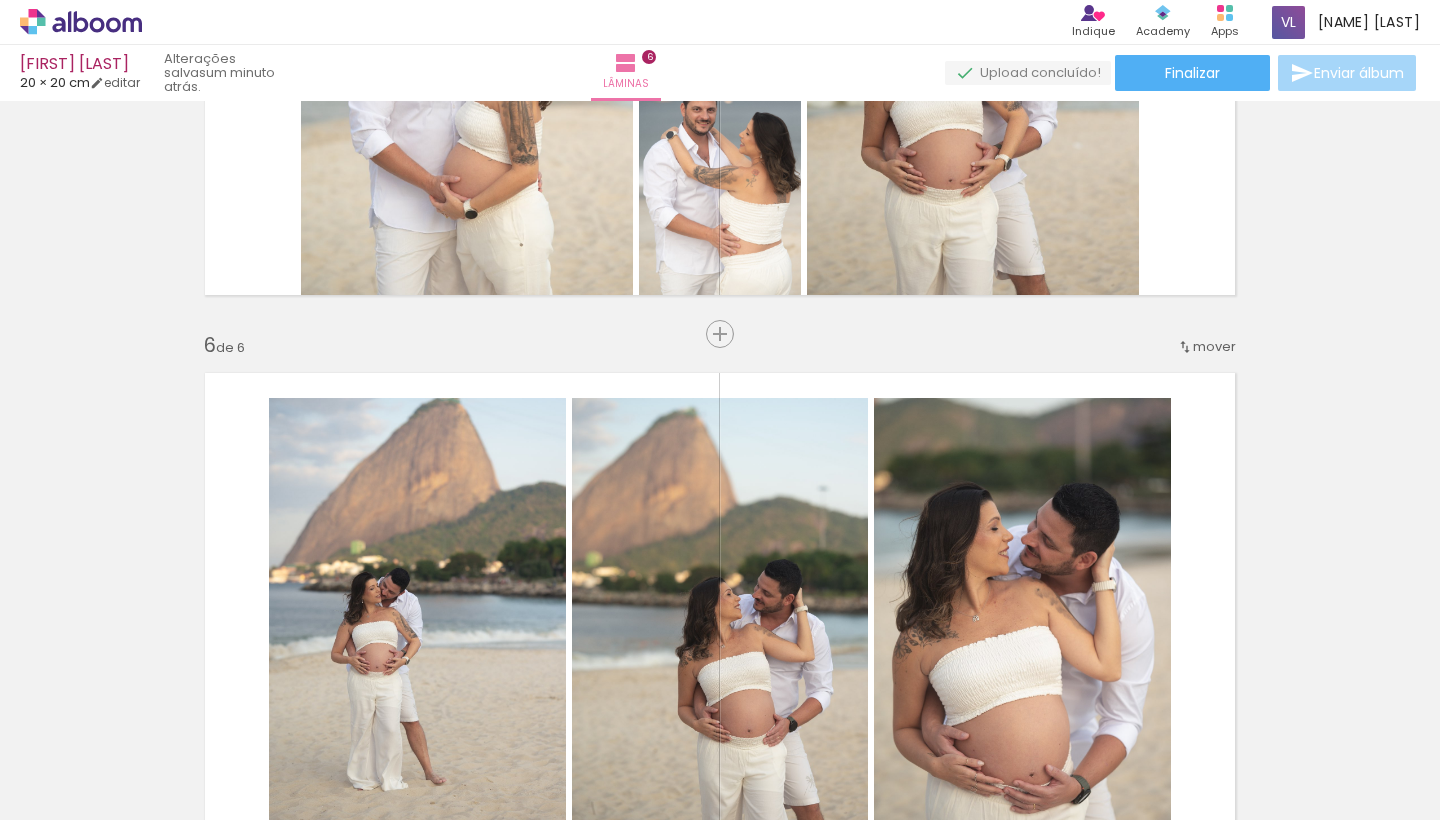 click on "mover" at bounding box center [1214, 346] 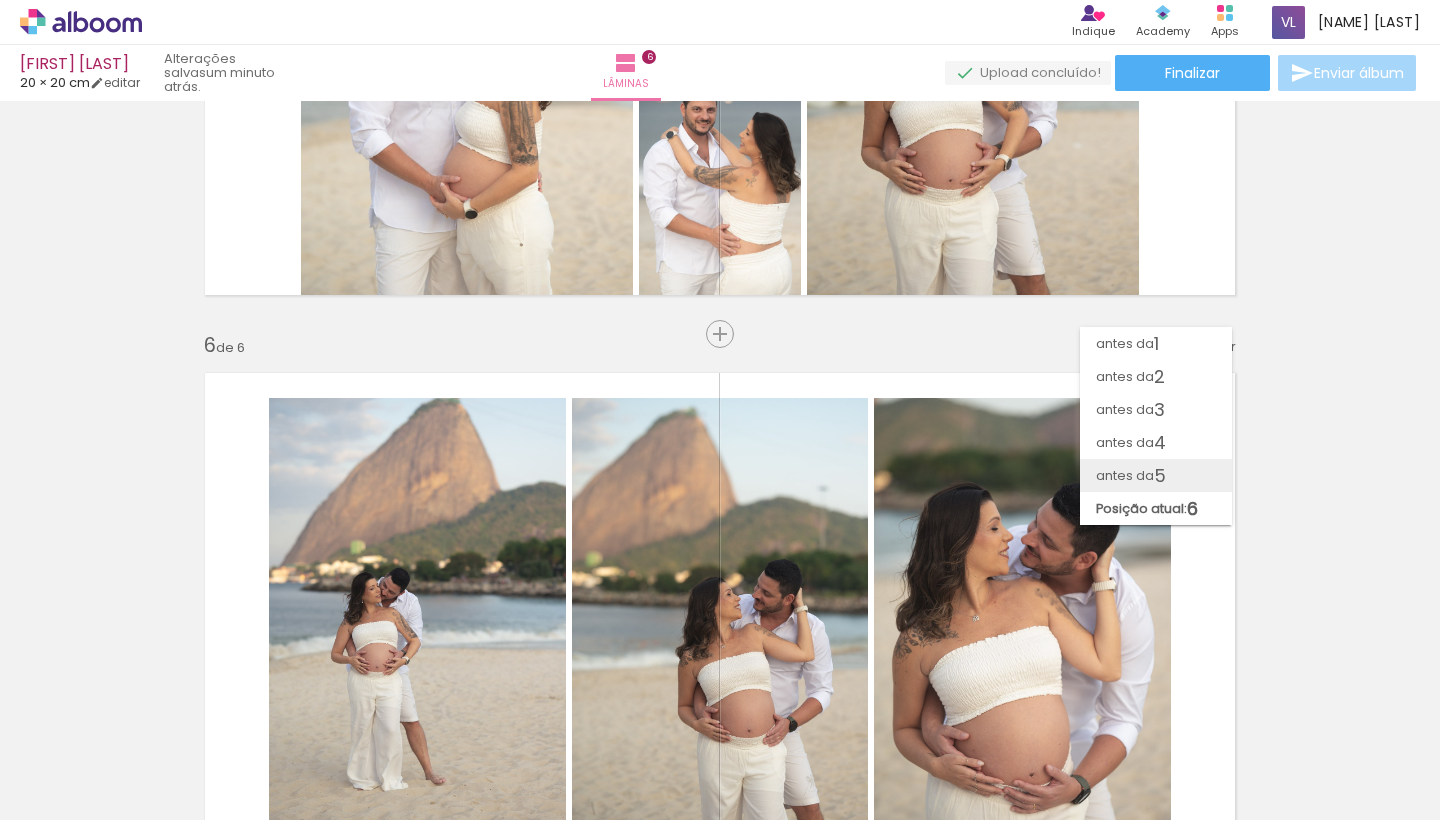 click on "5" at bounding box center [1160, 475] 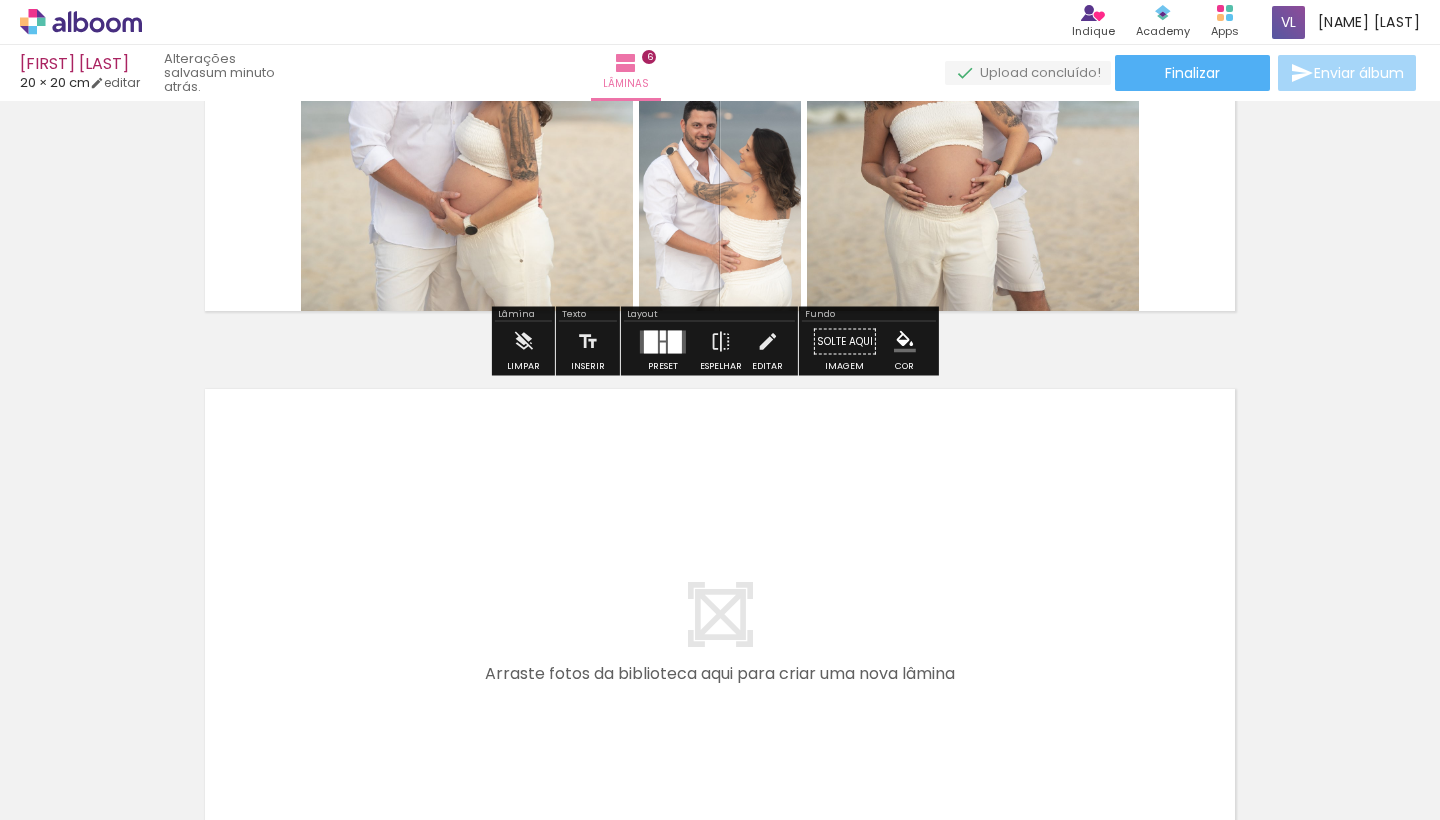 scroll, scrollTop: 3537, scrollLeft: 0, axis: vertical 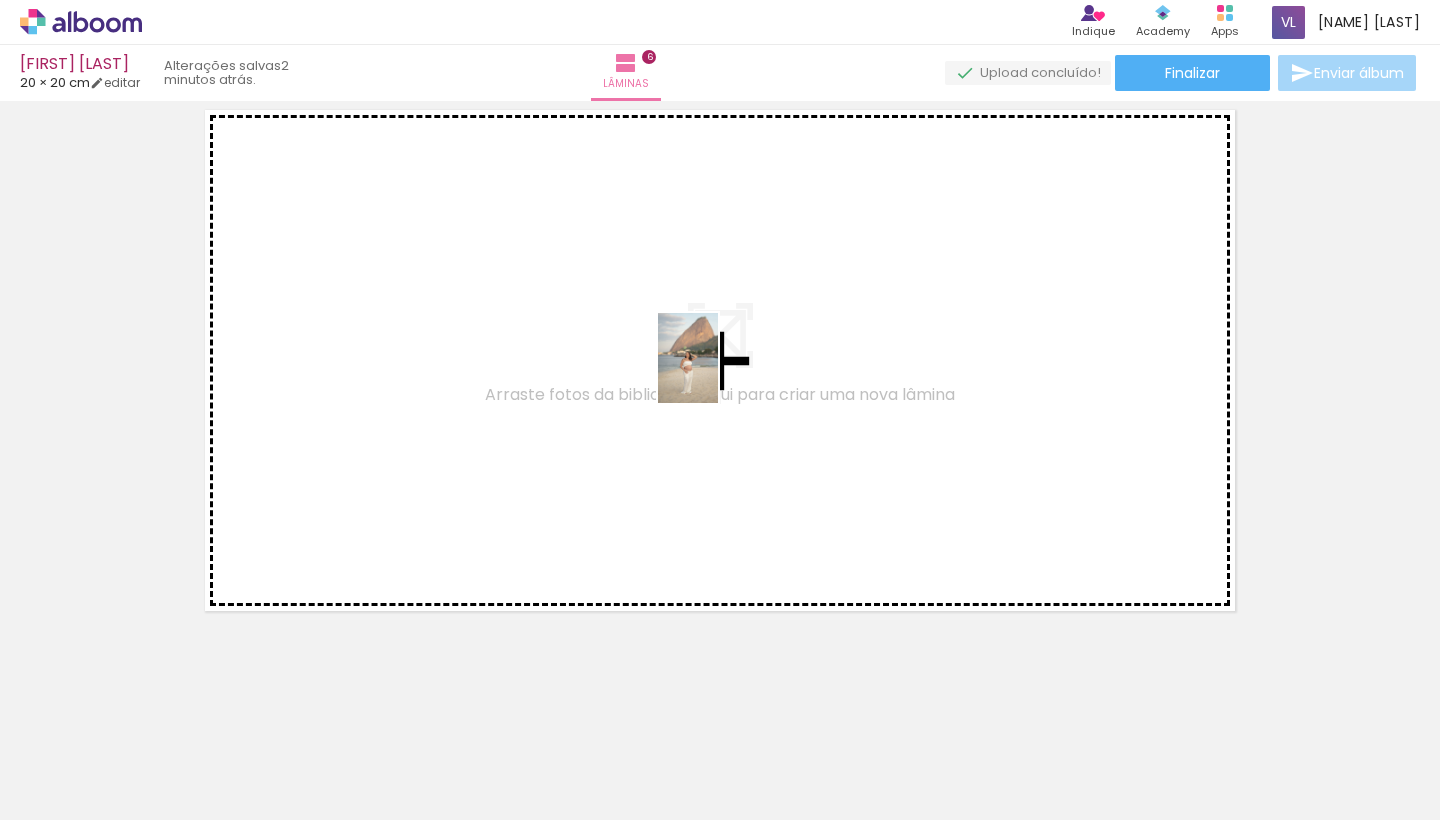 drag, startPoint x: 1021, startPoint y: 575, endPoint x: 689, endPoint y: 351, distance: 400.4997 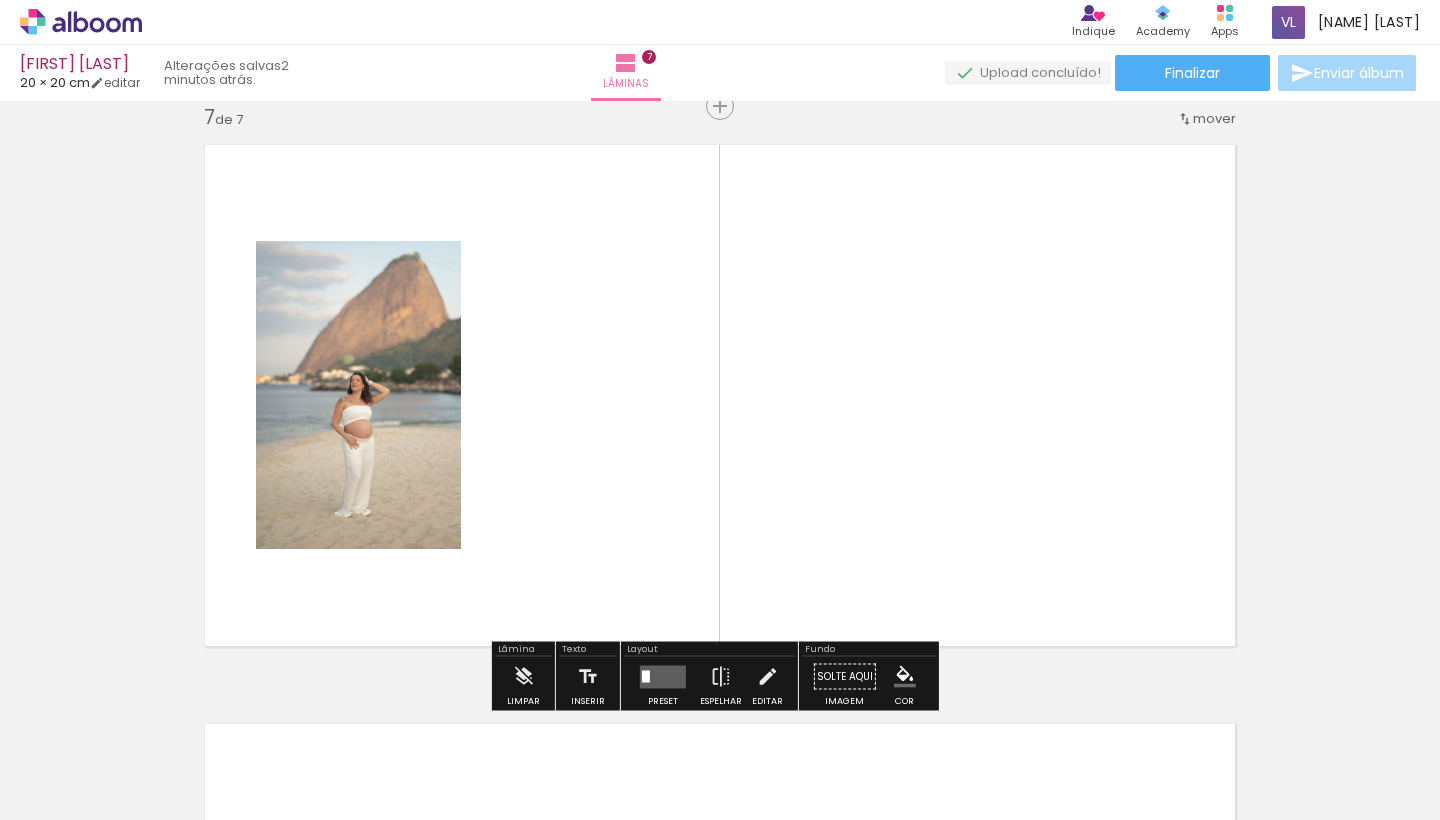 scroll, scrollTop: 3499, scrollLeft: 0, axis: vertical 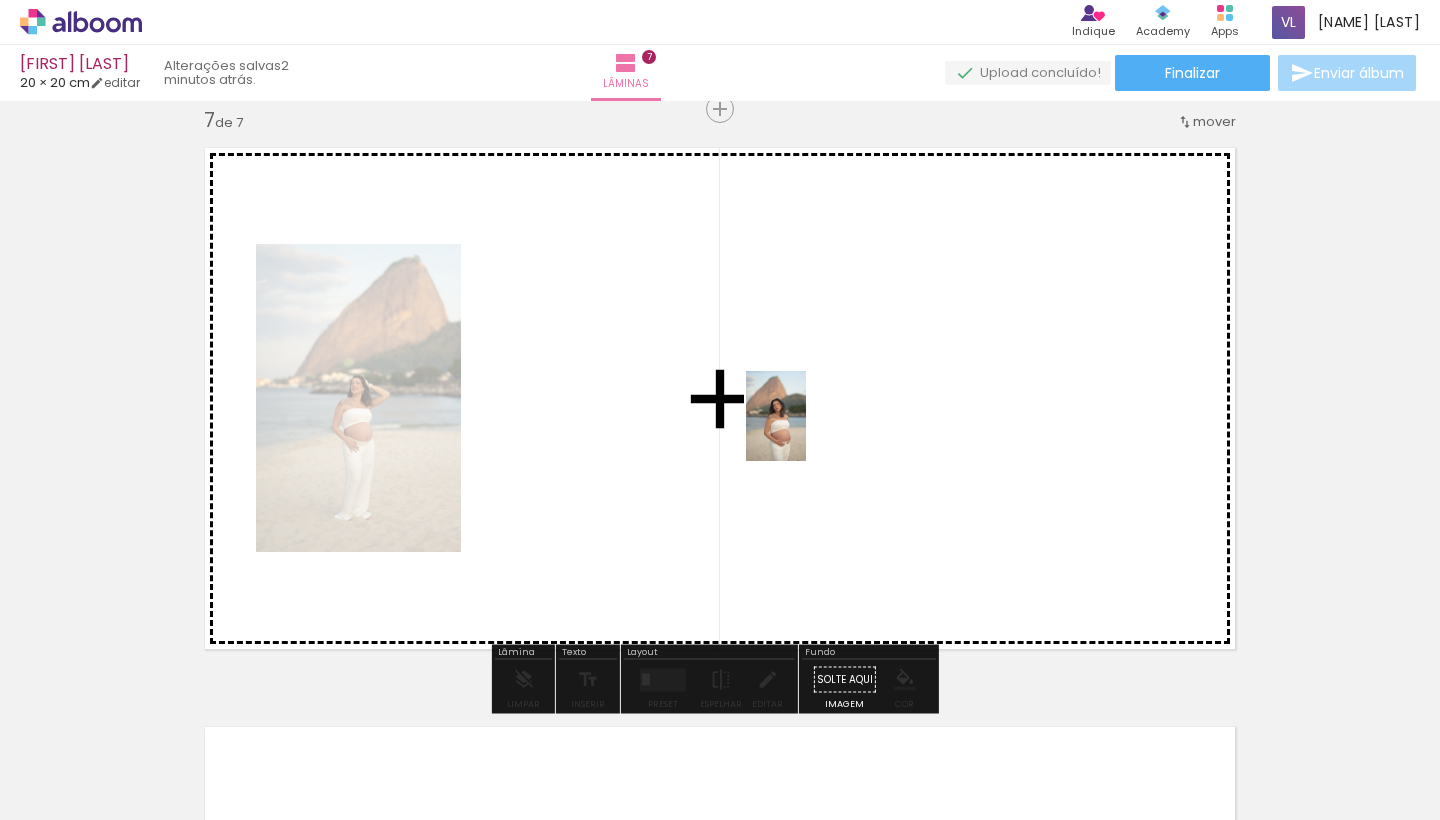 drag, startPoint x: 1377, startPoint y: 769, endPoint x: 778, endPoint y: 400, distance: 703.53534 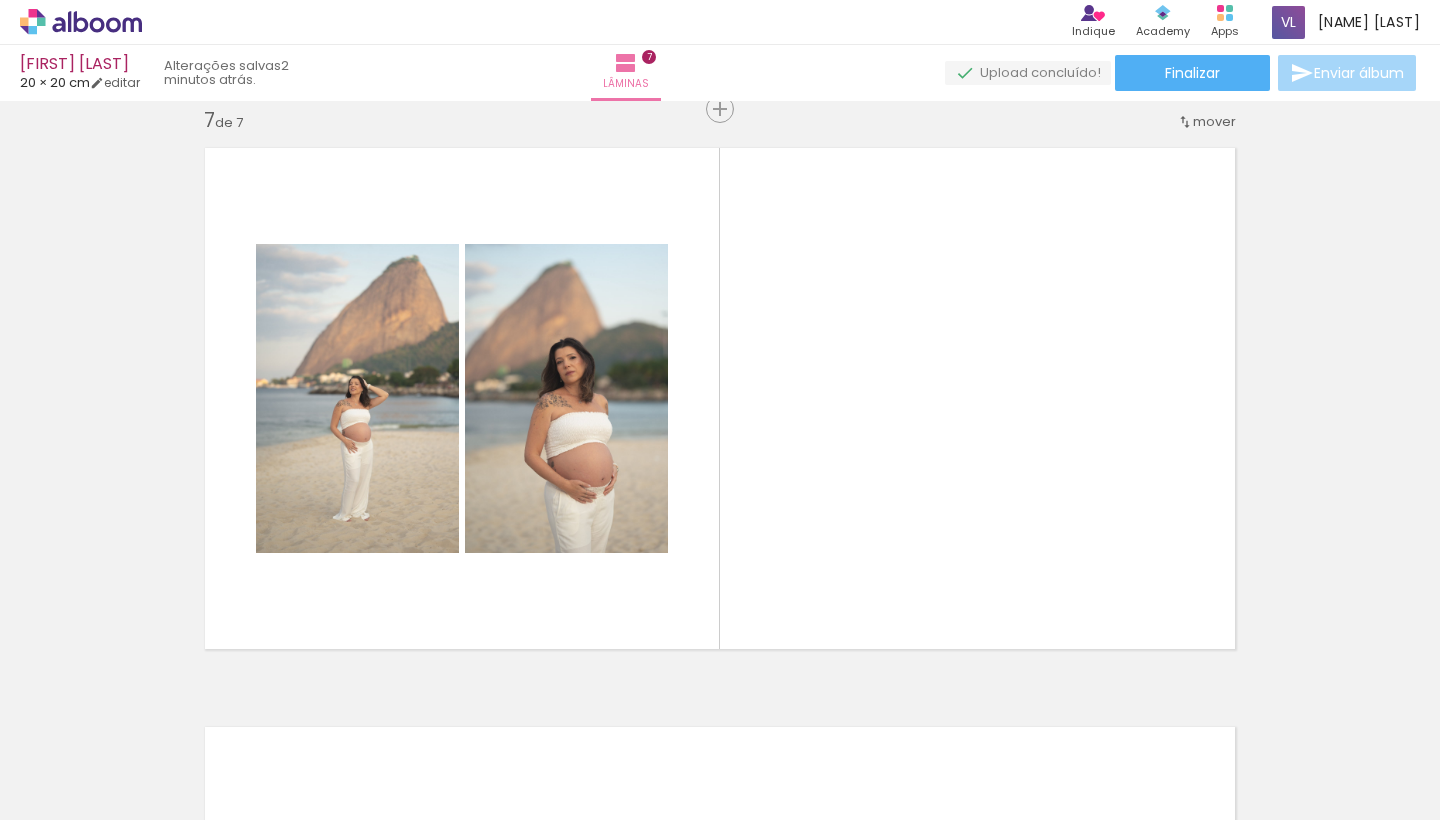 scroll, scrollTop: 0, scrollLeft: 3113, axis: horizontal 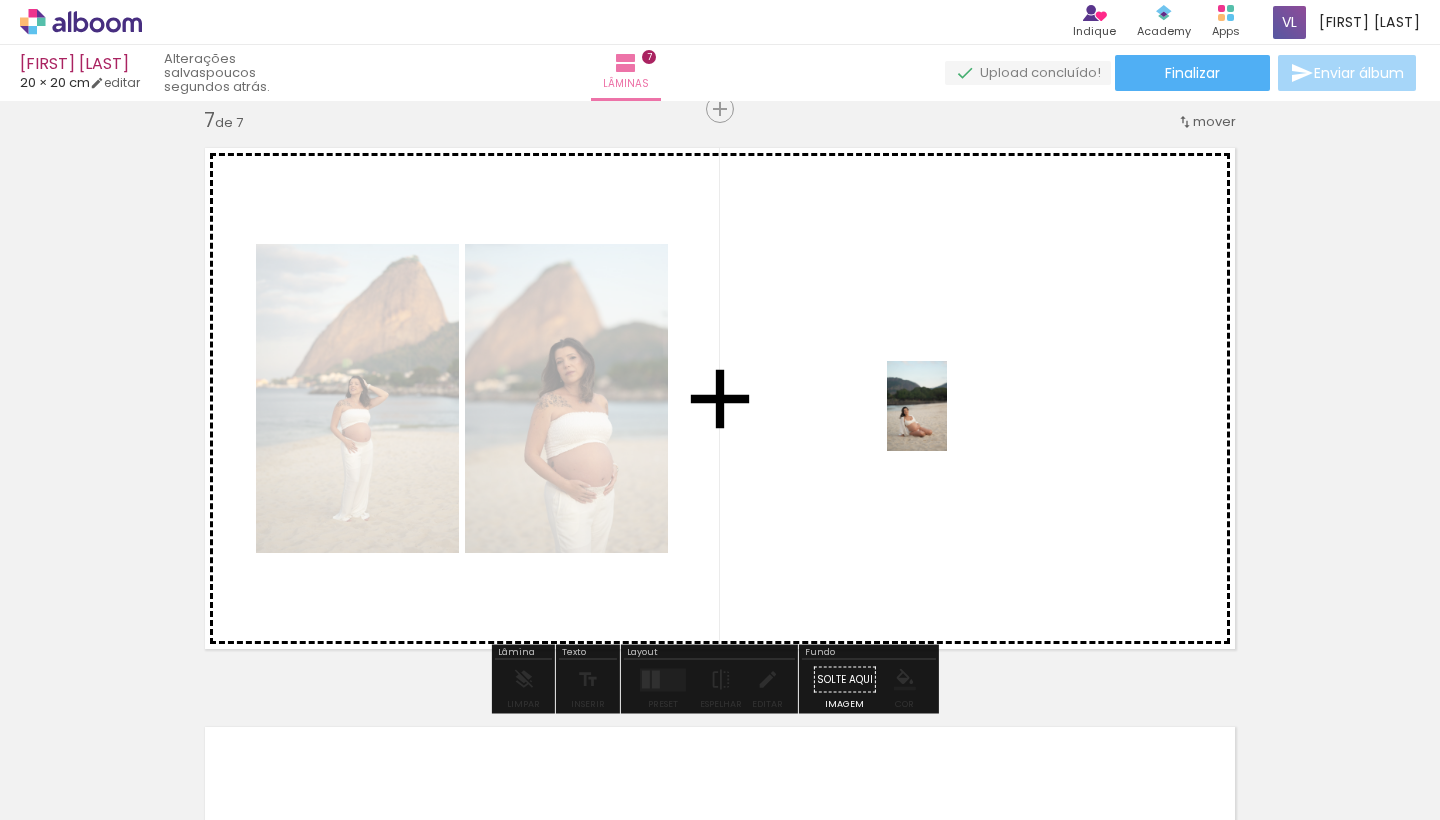 drag, startPoint x: 620, startPoint y: 770, endPoint x: 959, endPoint y: 404, distance: 498.87573 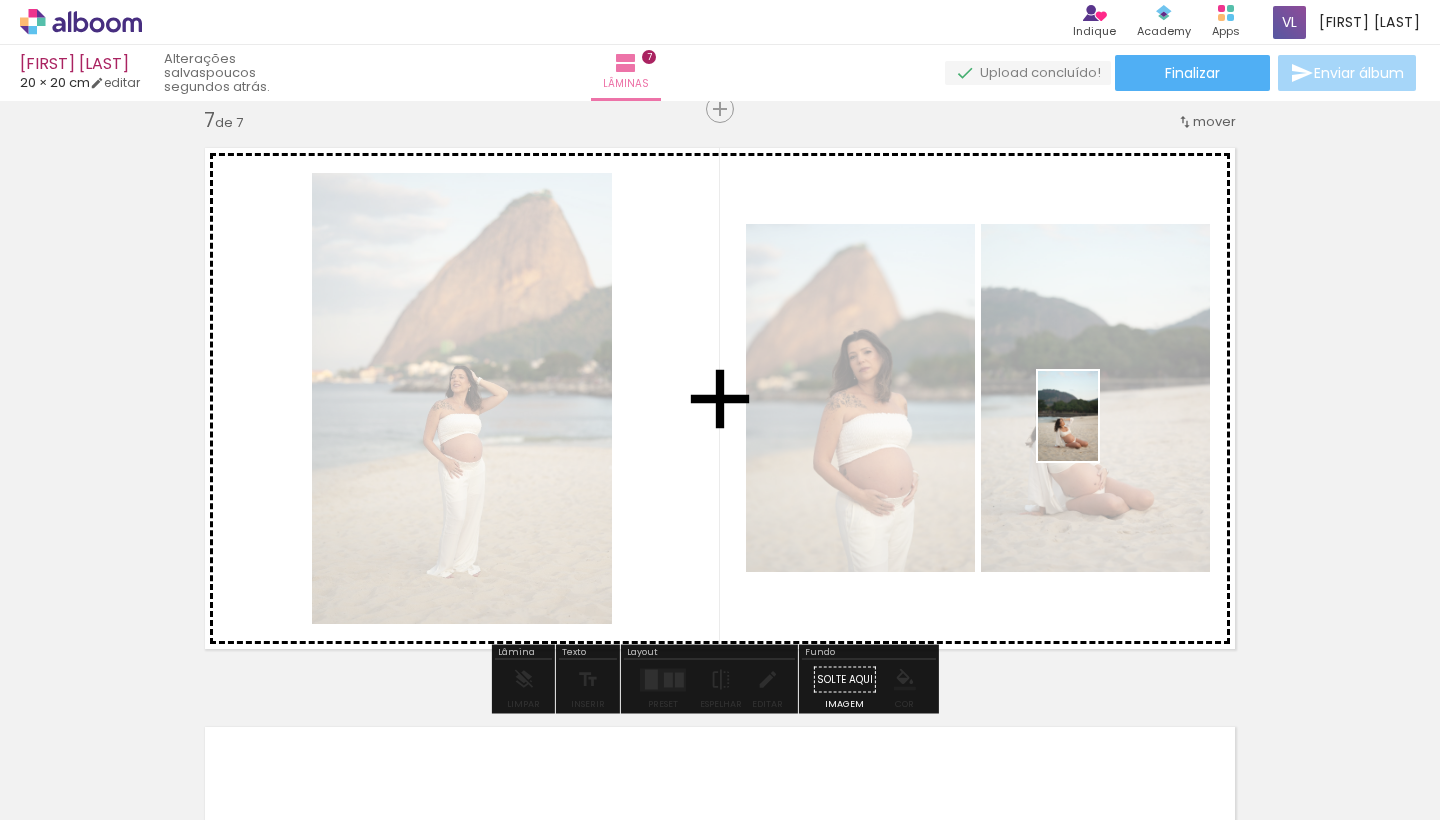 drag, startPoint x: 734, startPoint y: 760, endPoint x: 1098, endPoint y: 430, distance: 491.32068 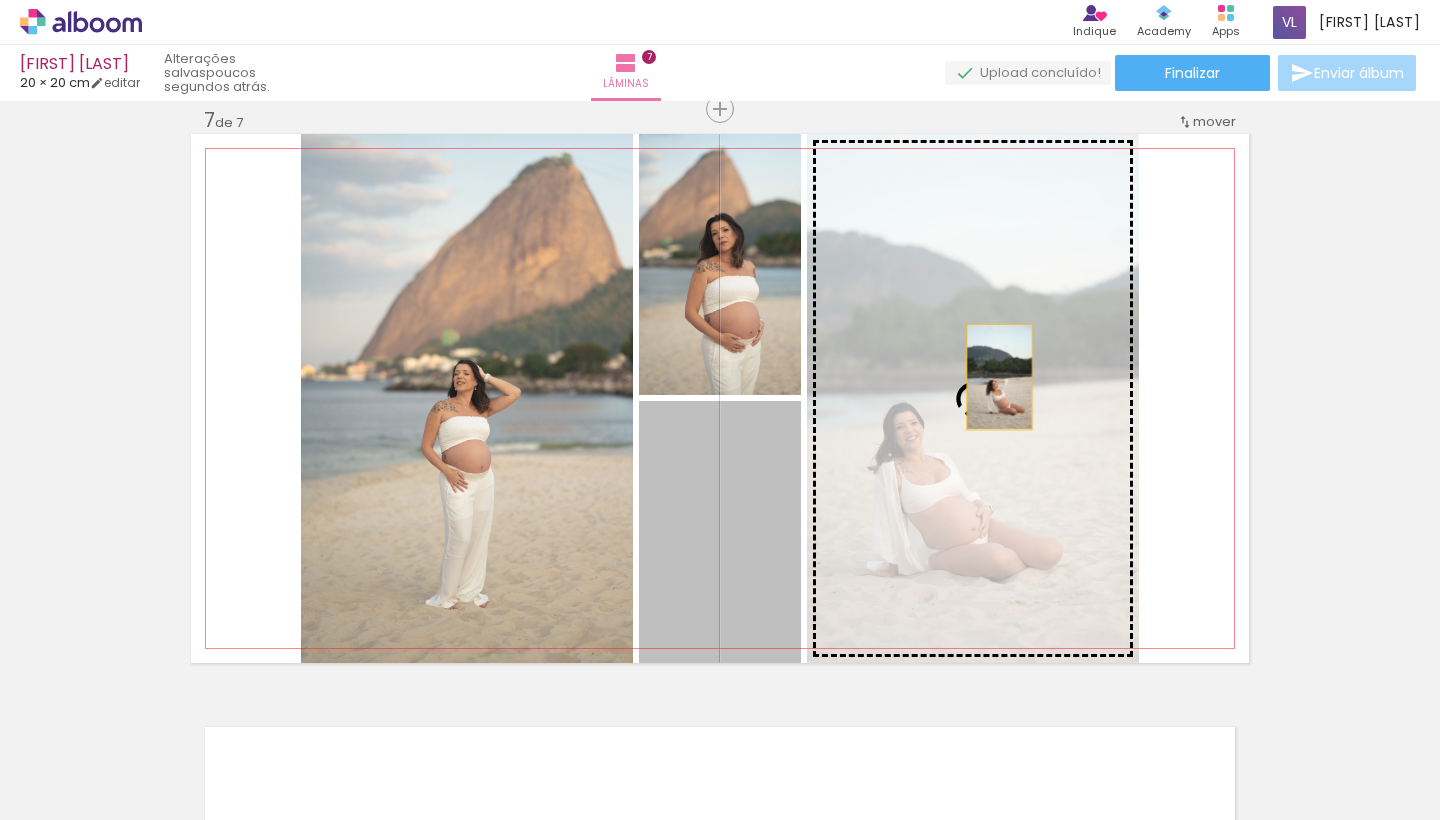 drag, startPoint x: 728, startPoint y: 546, endPoint x: 992, endPoint y: 377, distance: 313.45972 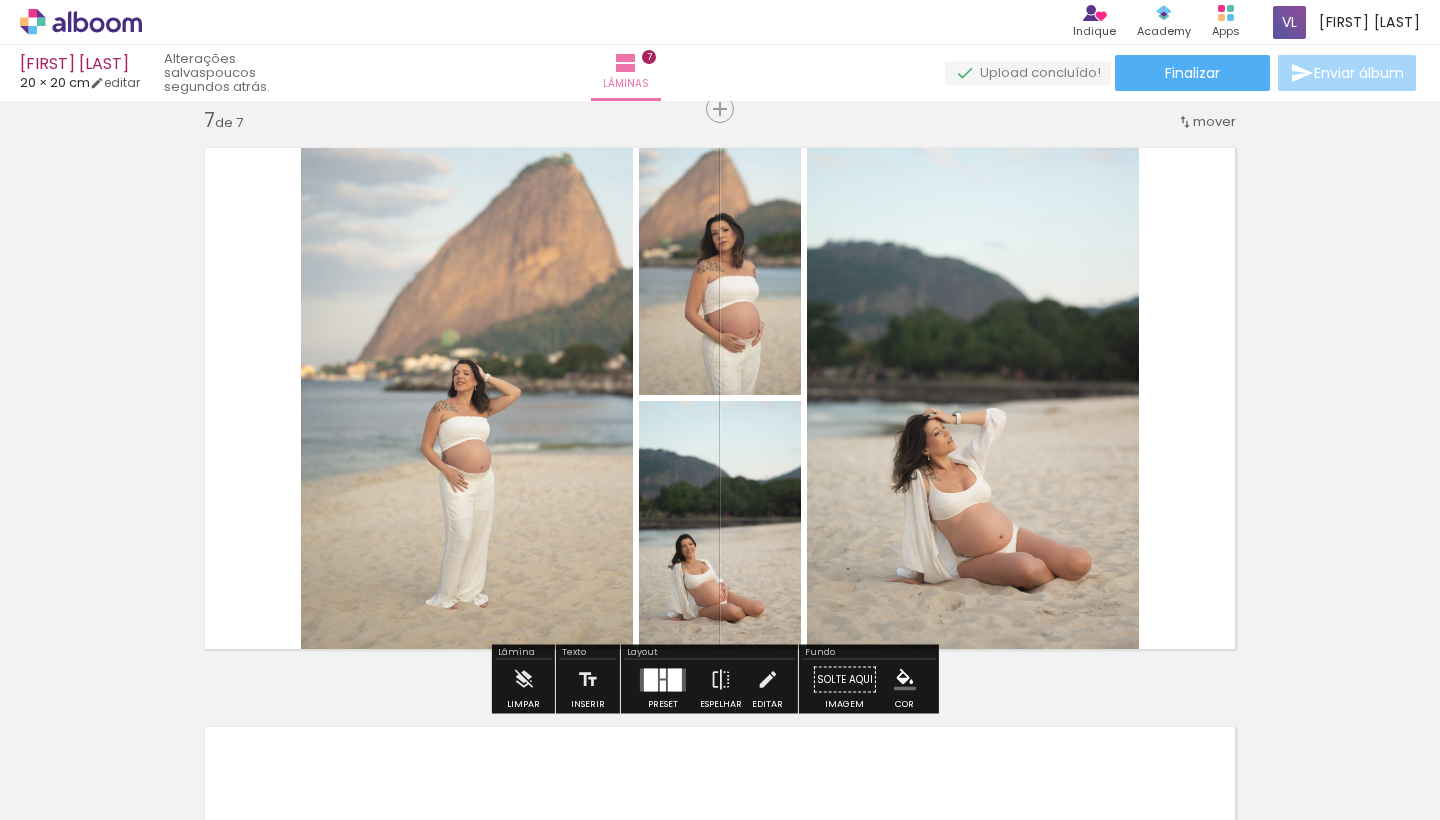 click on "Inserir lâmina 1  de 7  Inserir lâmina 2  de 7  Inserir lâmina 3  de 7  Inserir lâmina 4  de 7  Inserir lâmina 5  de 7  Inserir lâmina 6  de 7  Inserir lâmina 7  de 7" at bounding box center (720, -1075) 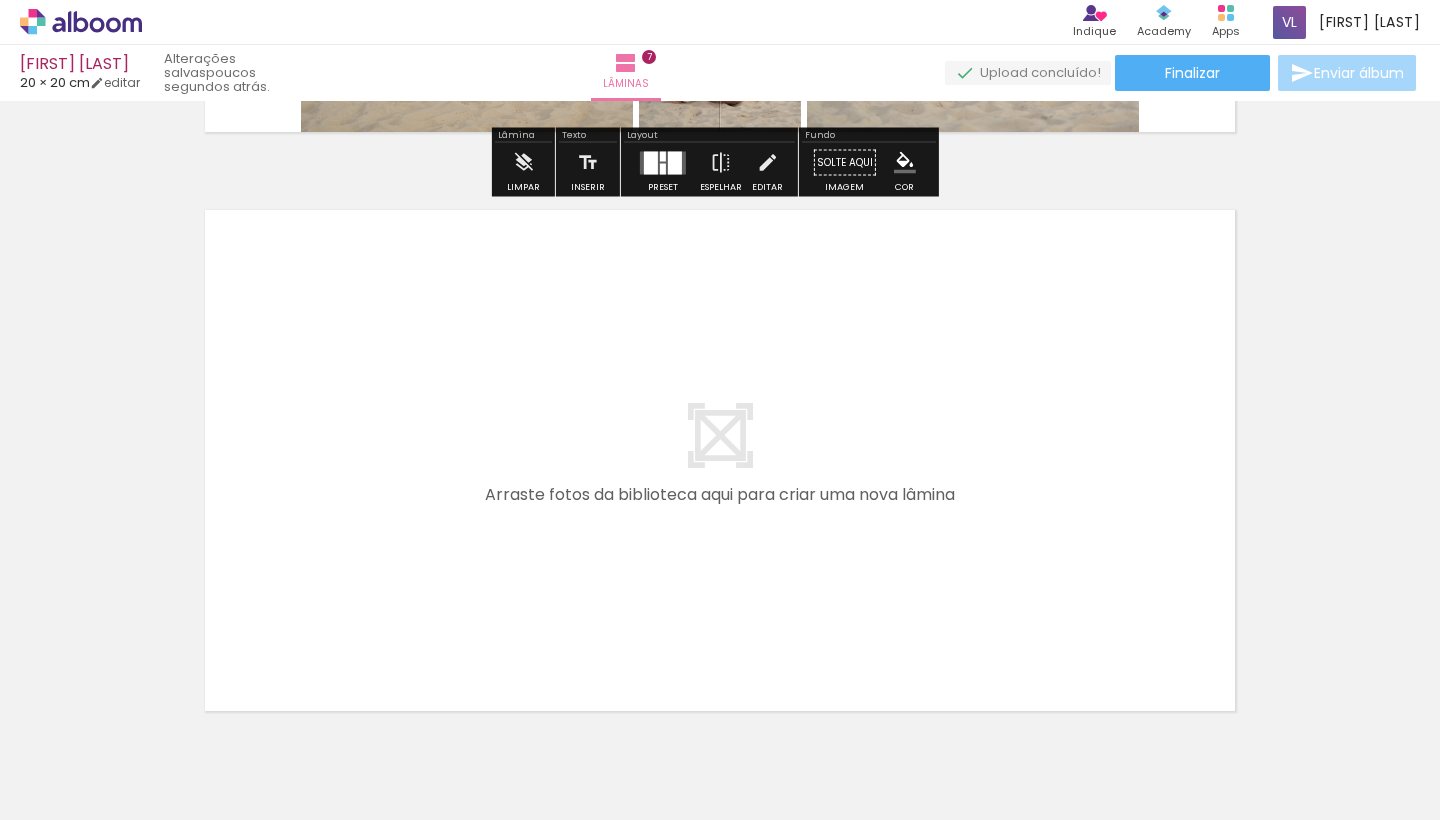 scroll, scrollTop: 4075, scrollLeft: 0, axis: vertical 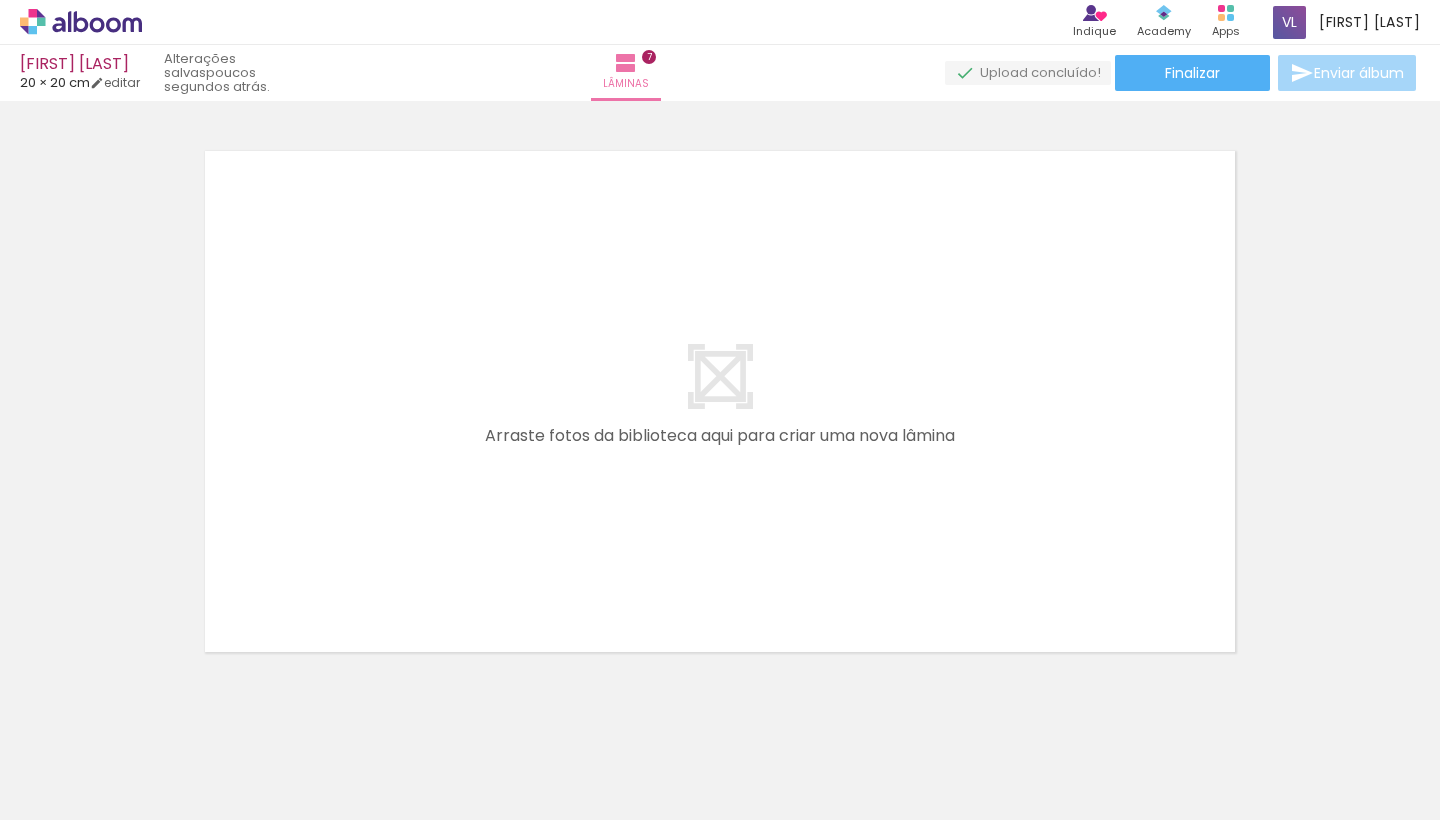 drag, startPoint x: 705, startPoint y: 813, endPoint x: 932, endPoint y: 801, distance: 227.31696 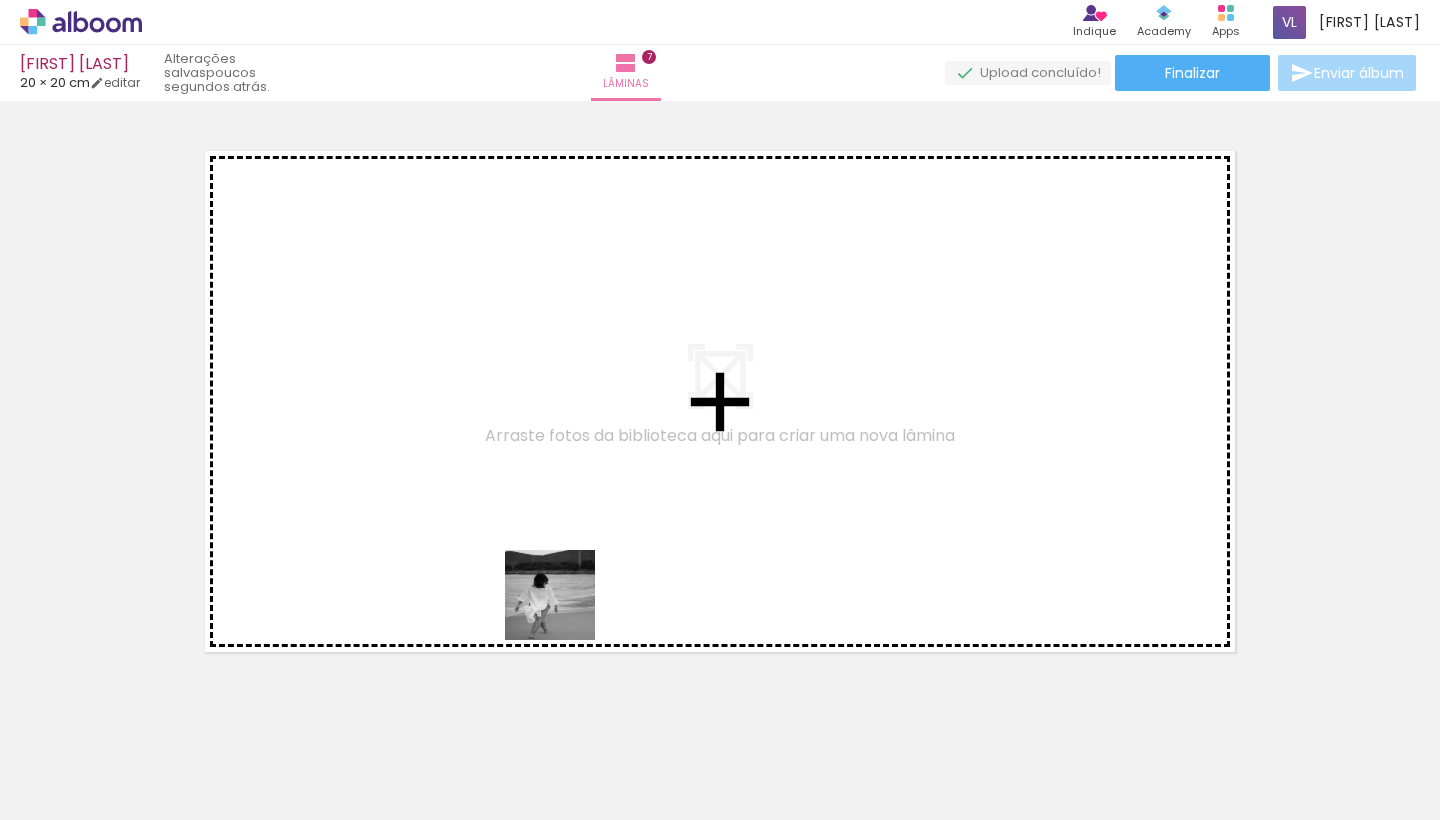 drag, startPoint x: 504, startPoint y: 744, endPoint x: 646, endPoint y: 436, distance: 339.15778 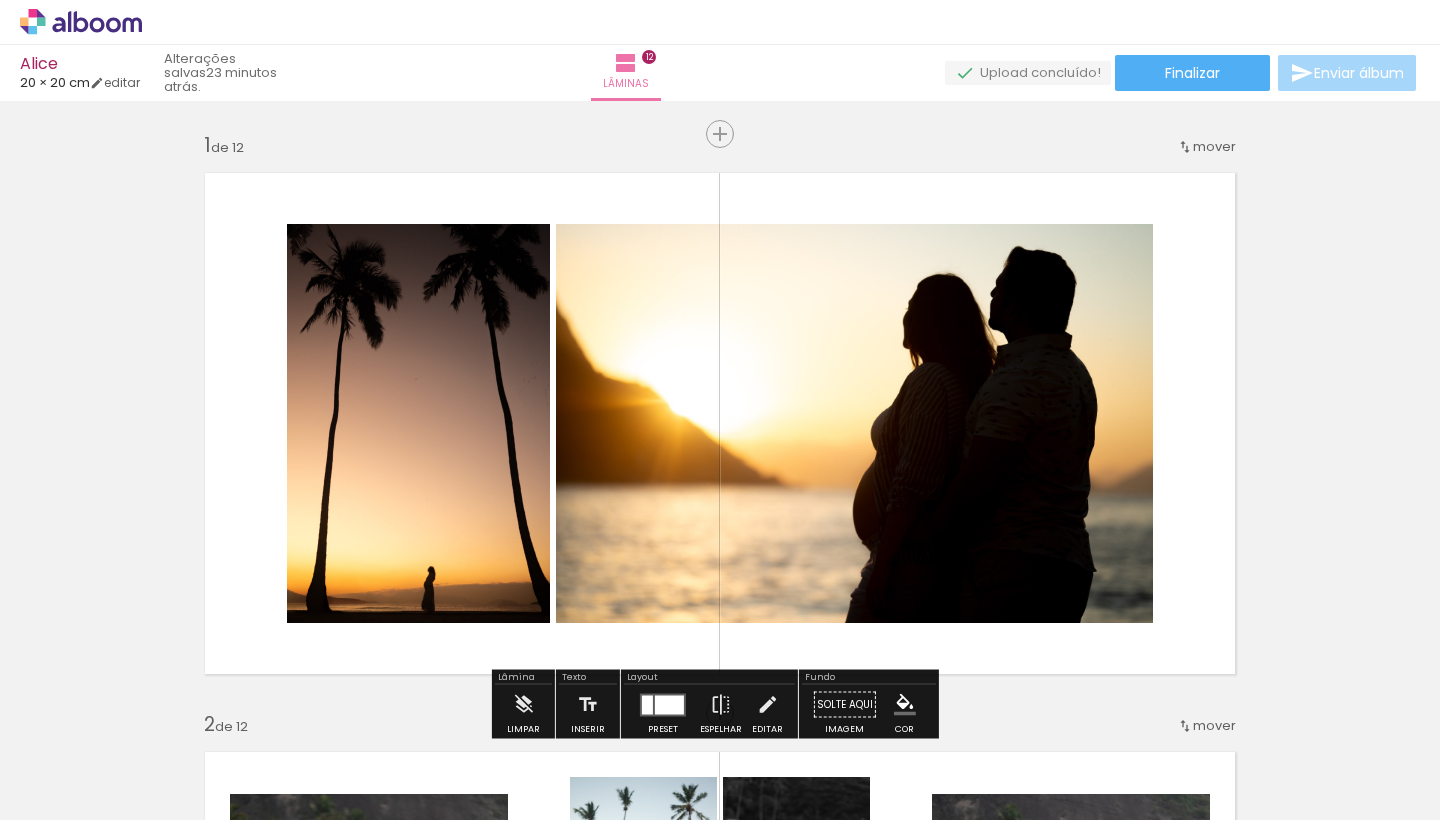 scroll, scrollTop: 0, scrollLeft: 0, axis: both 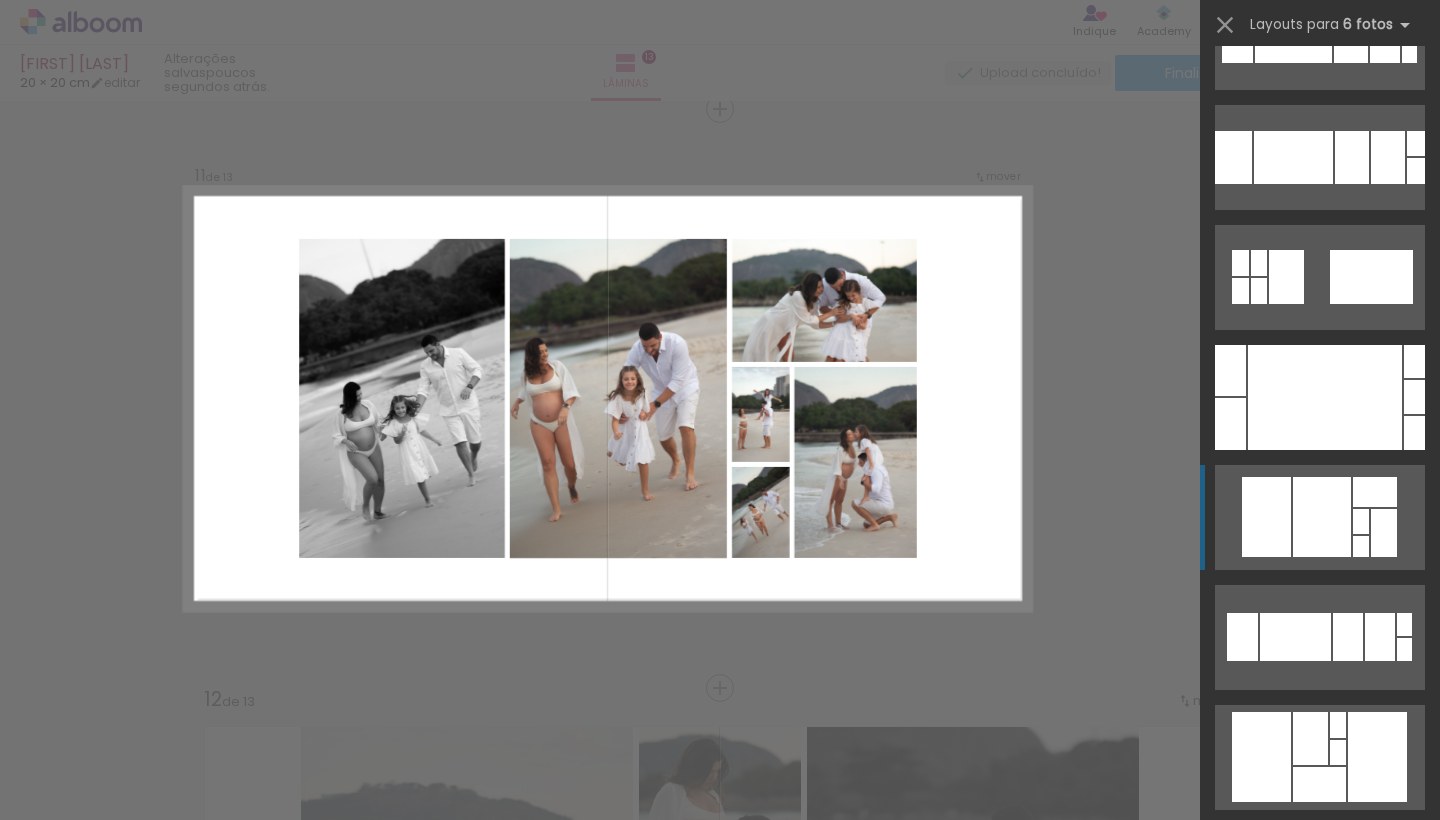 click at bounding box center [1325, 1117] 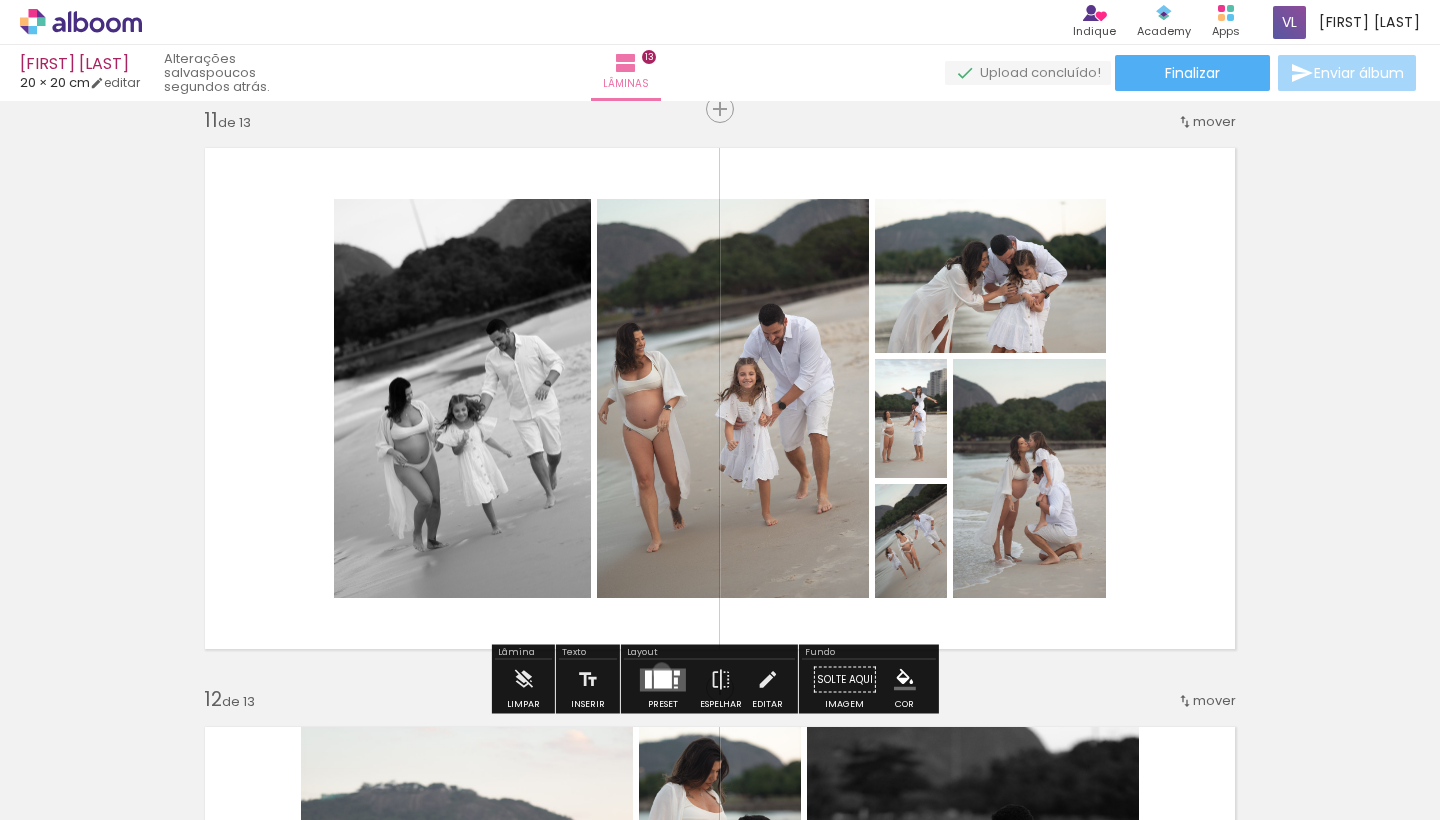click at bounding box center (663, 679) 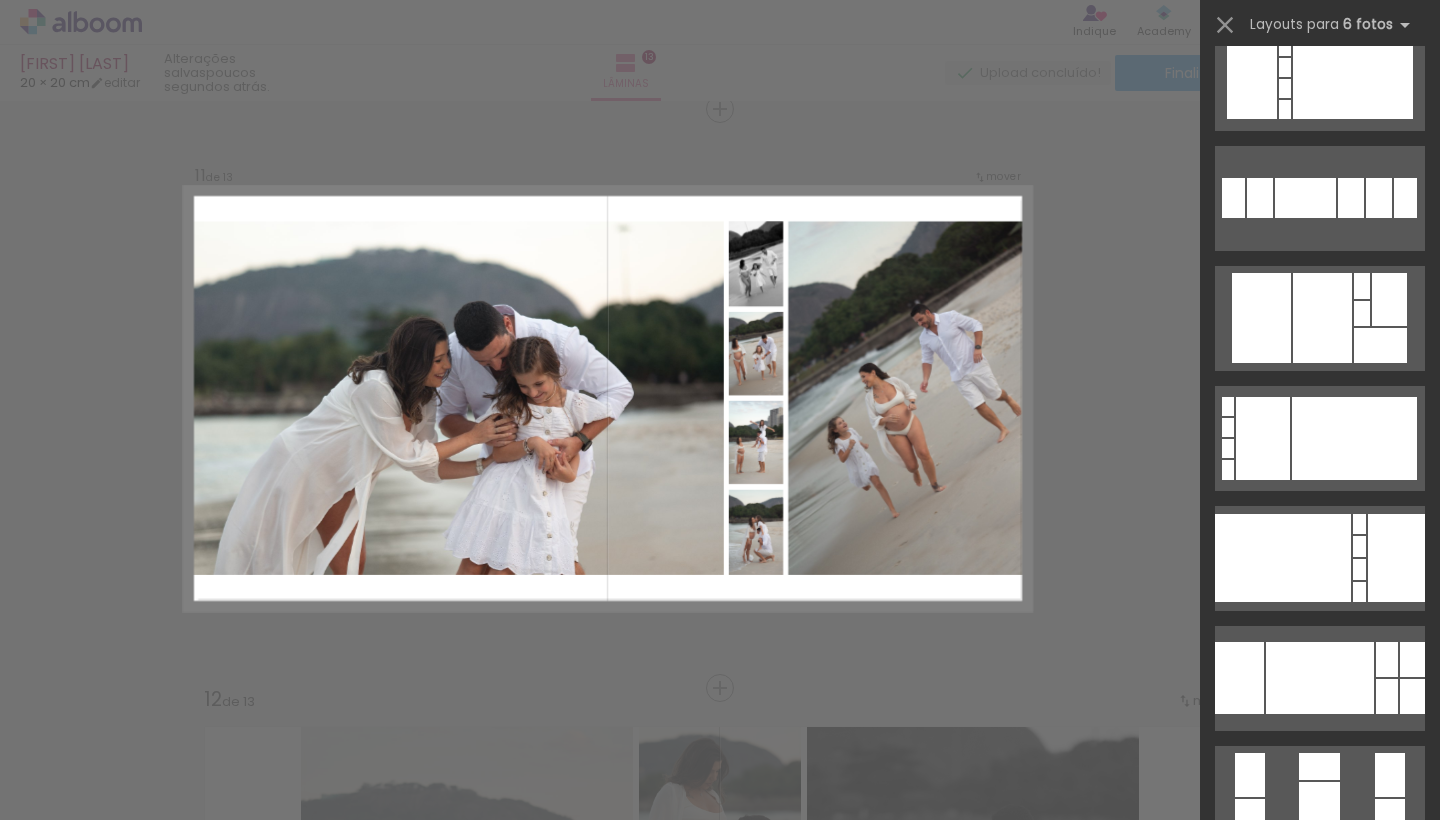 scroll, scrollTop: 3777, scrollLeft: 0, axis: vertical 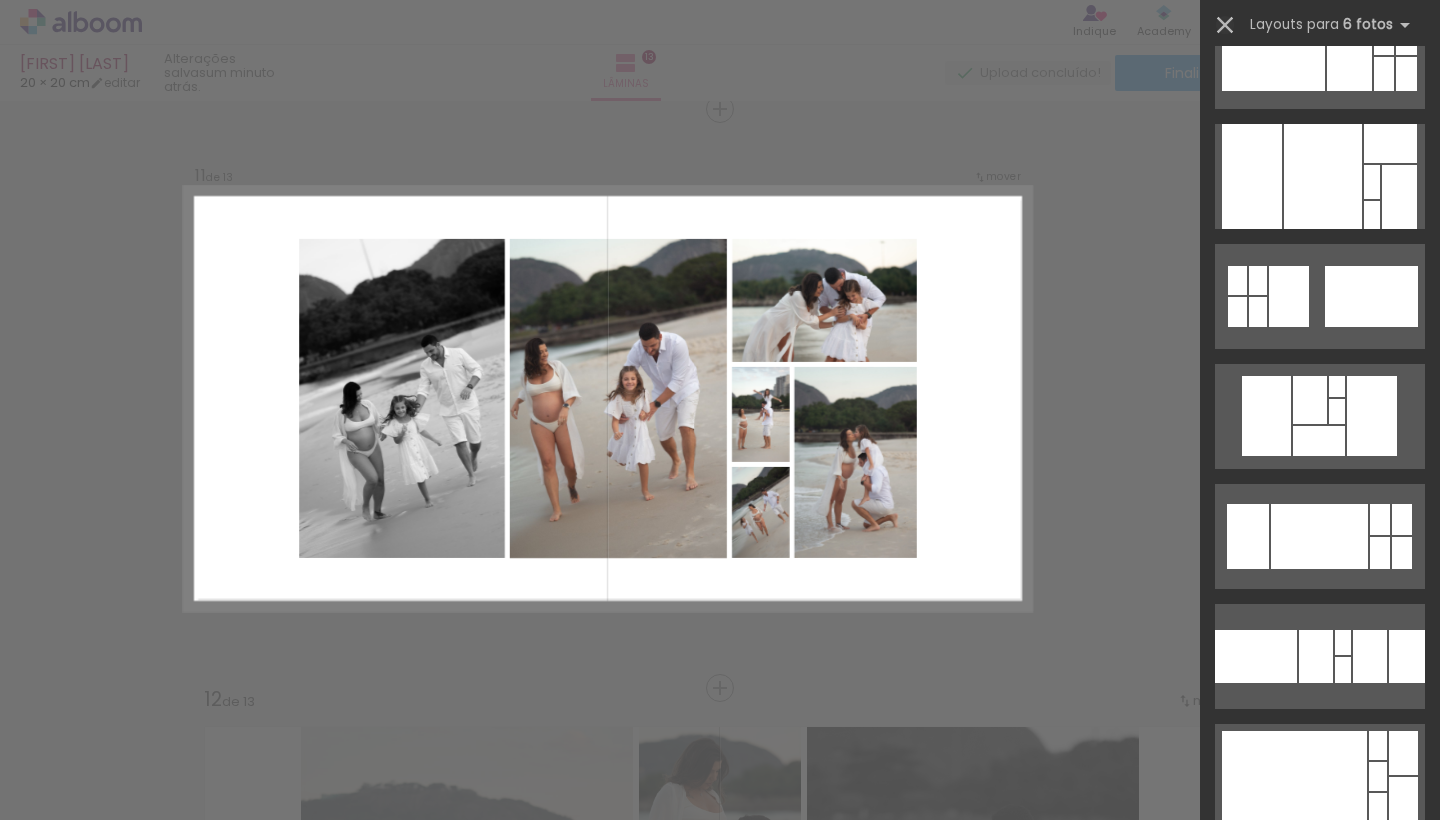 click at bounding box center (1225, 25) 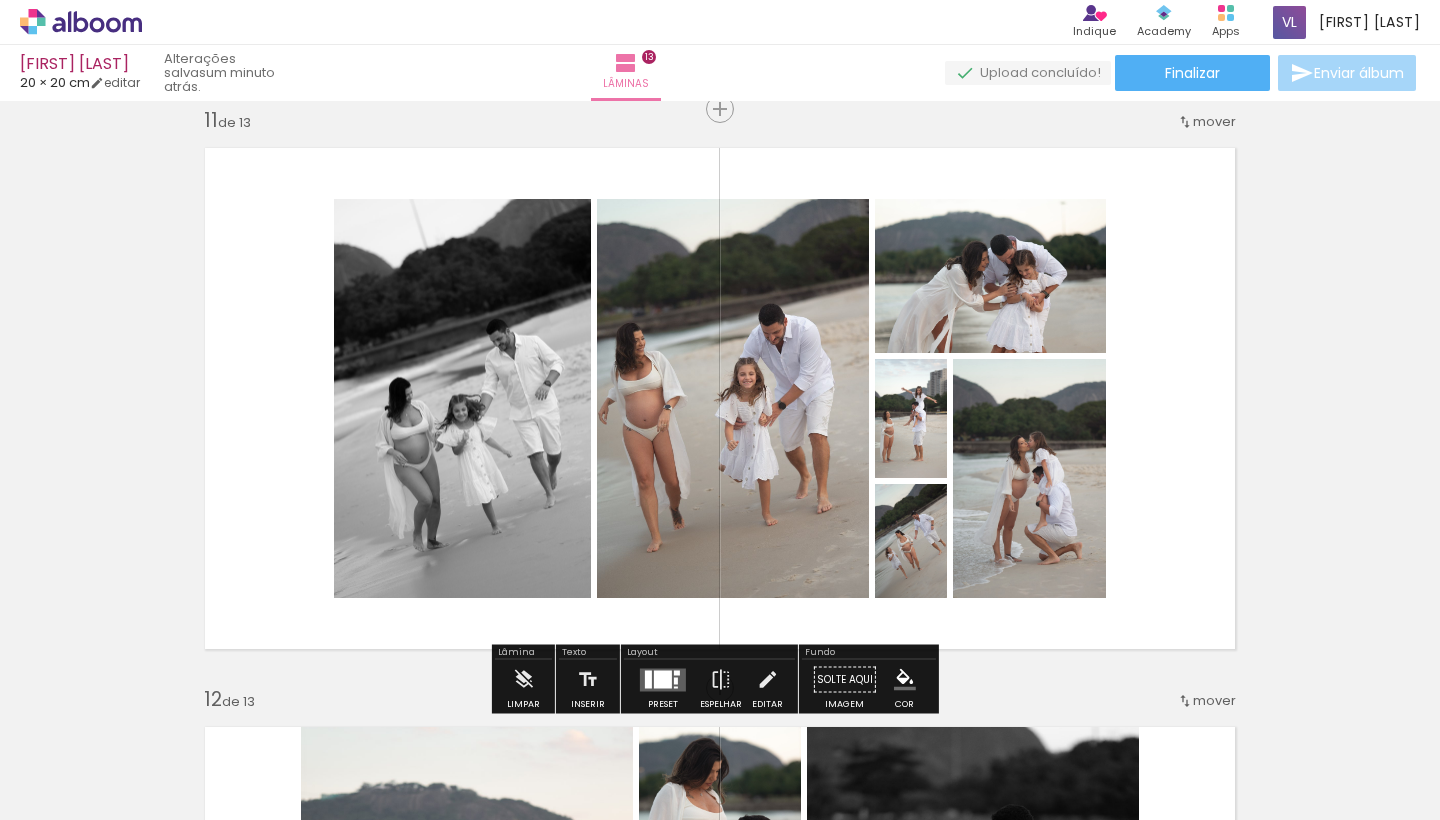 click at bounding box center (663, 679) 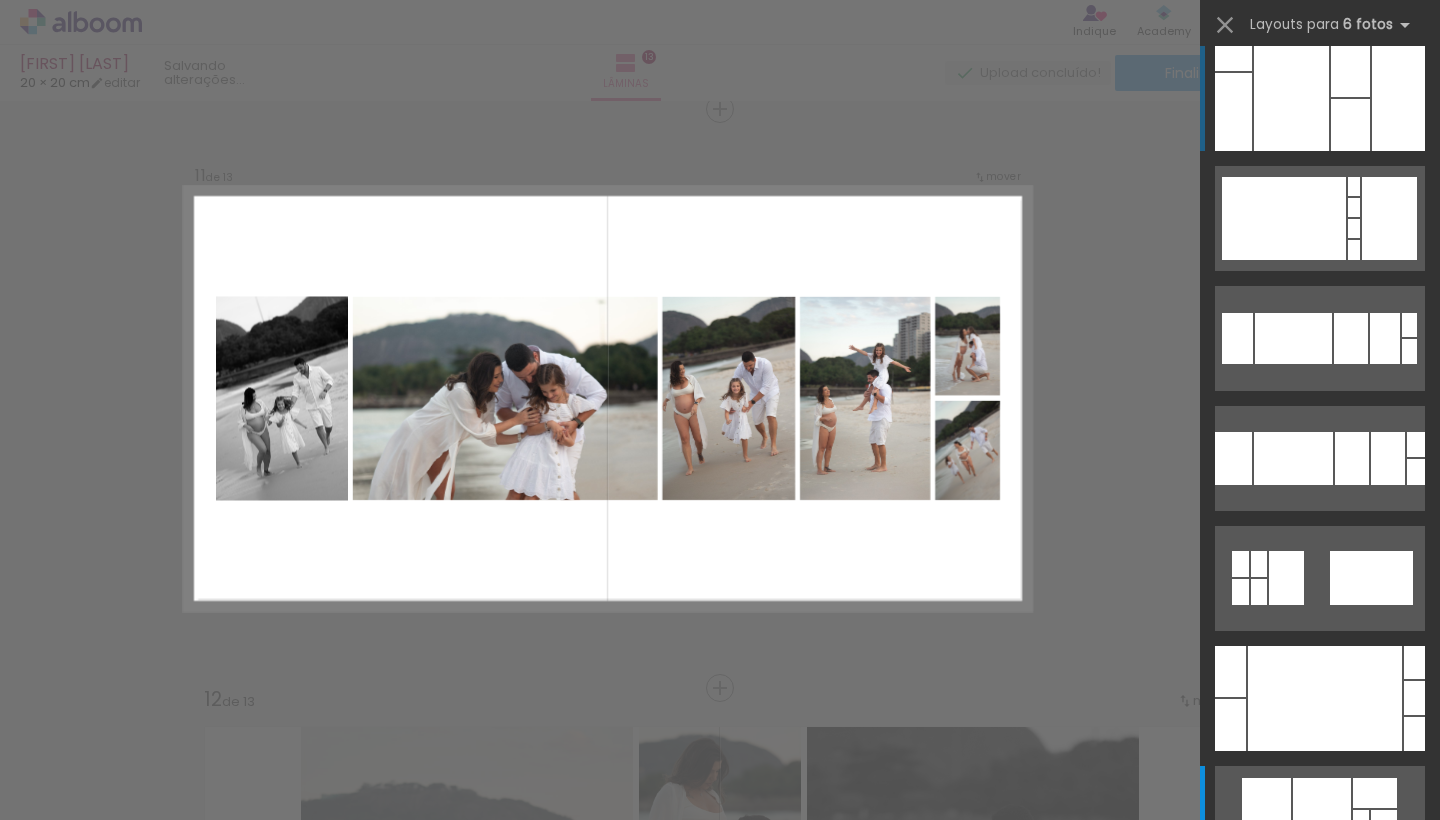 scroll, scrollTop: 922, scrollLeft: 0, axis: vertical 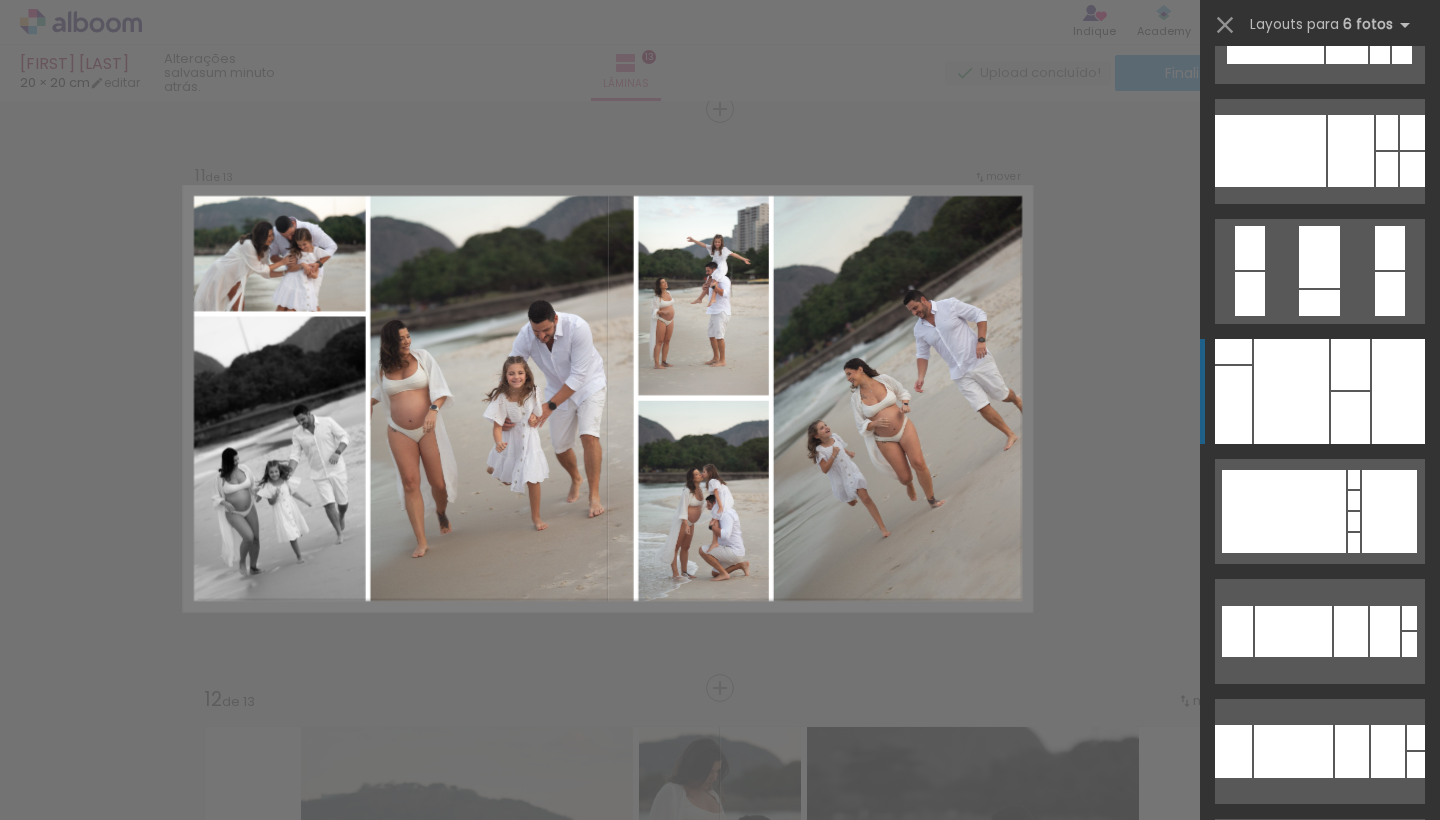 click at bounding box center [1350, 418] 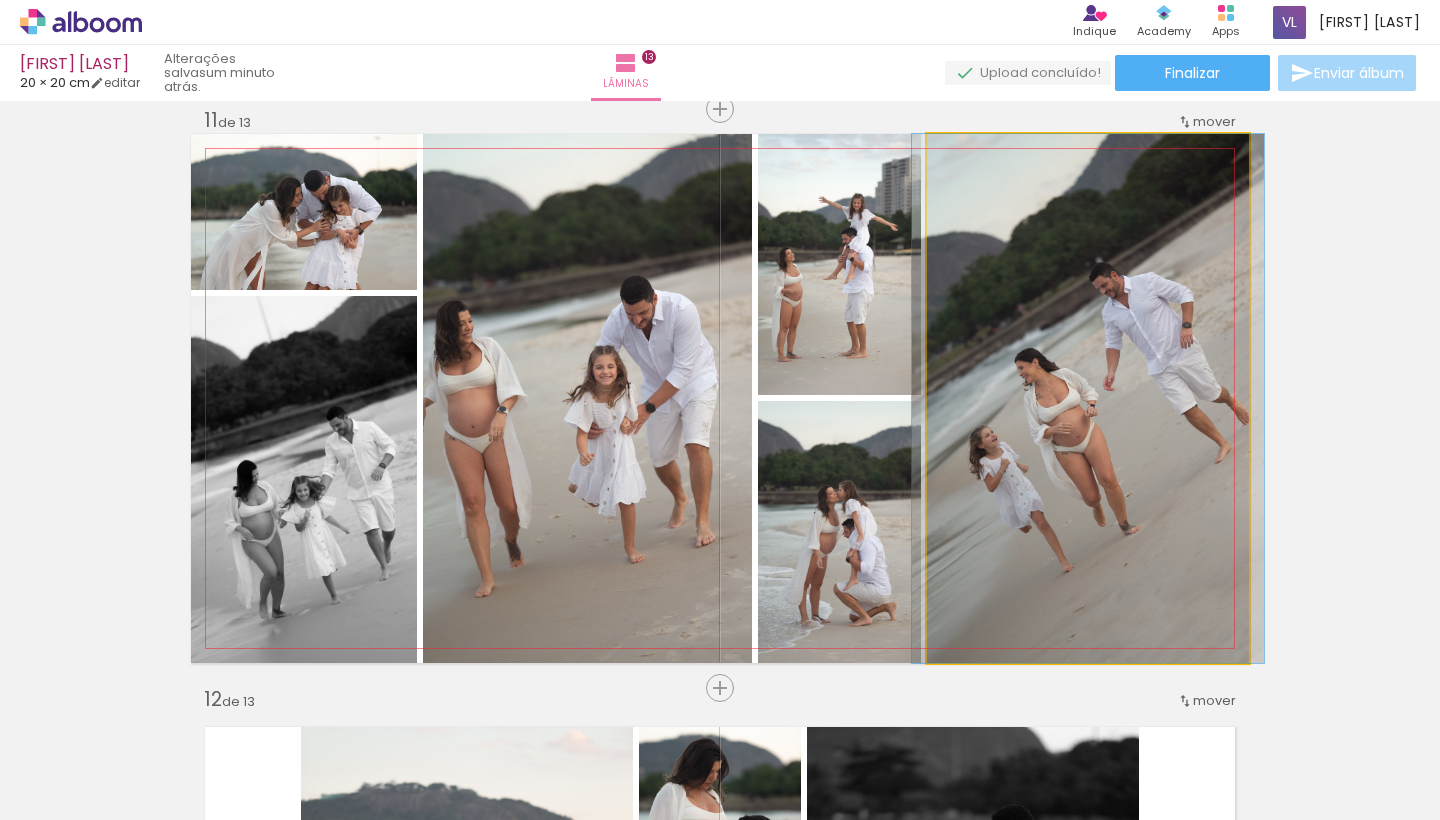 click 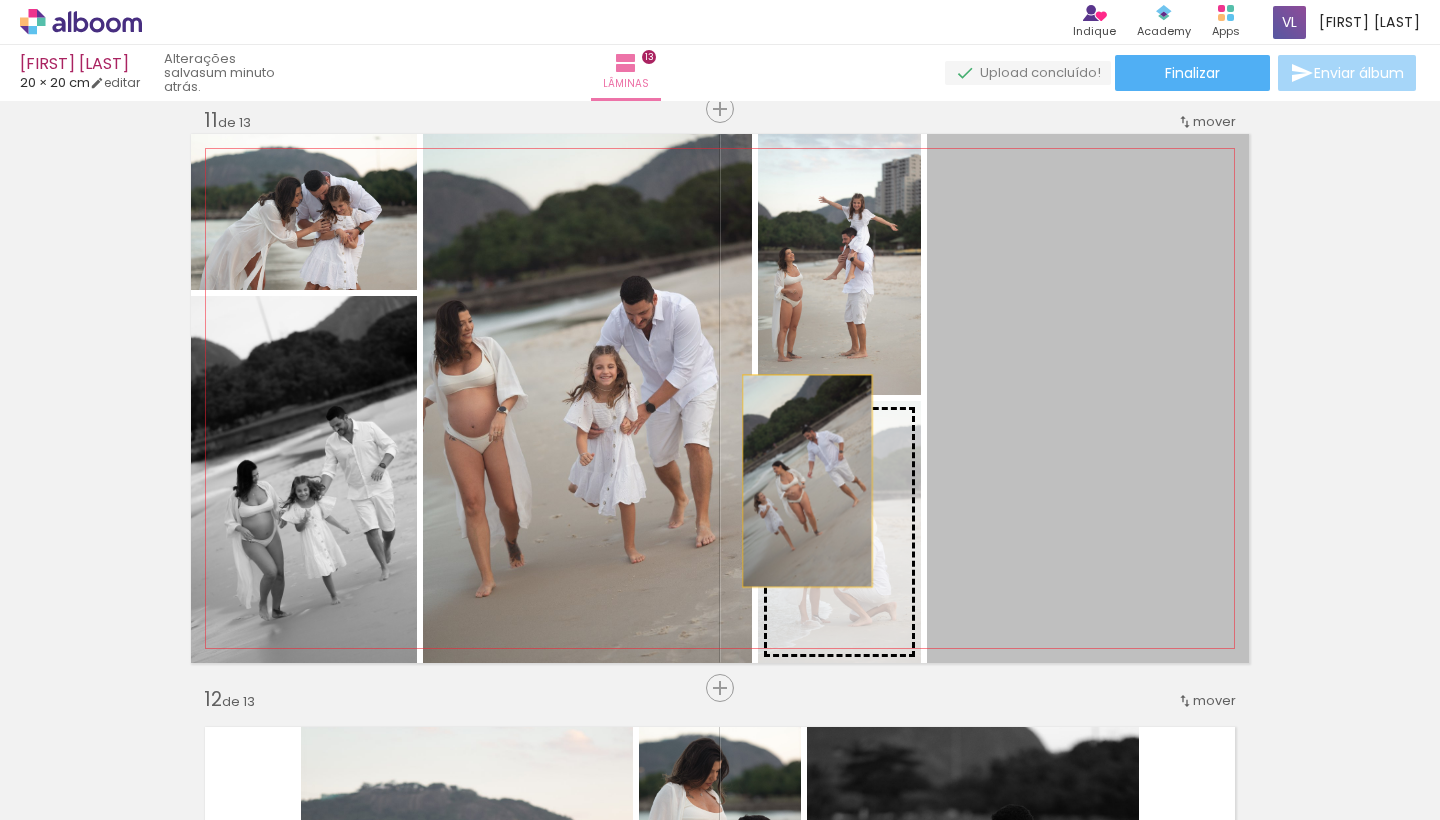 drag, startPoint x: 1127, startPoint y: 339, endPoint x: 800, endPoint y: 481, distance: 356.50104 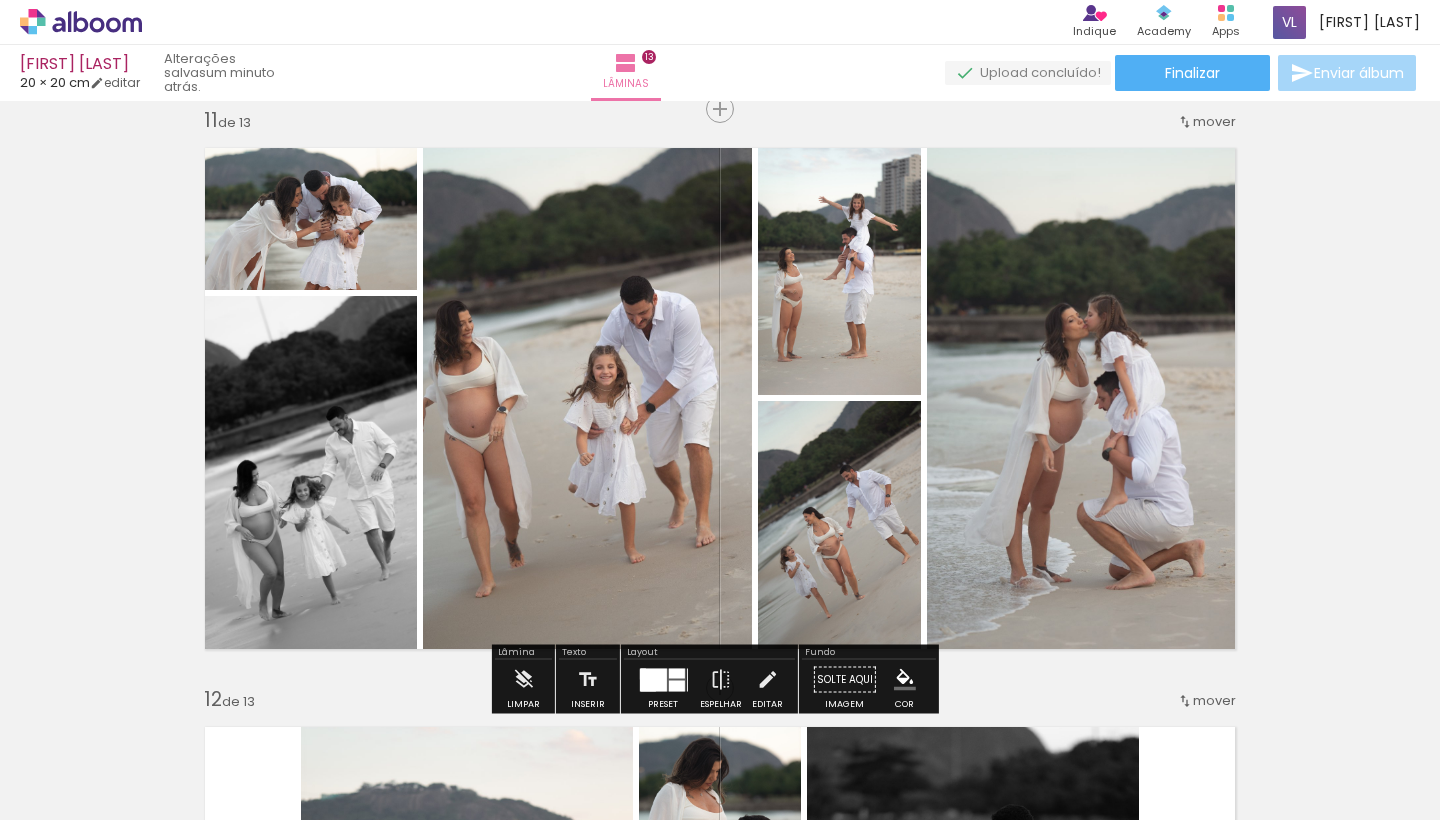 click on "Inserir lâmina 1  de 13  Inserir lâmina 2  de 13  Inserir lâmina 3  de 13  Inserir lâmina 4  de 13  Inserir lâmina 5  de 13  Inserir lâmina 6  de 13  Inserir lâmina 7  de 13  Inserir lâmina 8  de 13  Inserir lâmina 9  de 13  Inserir lâmina 10  de 13  Inserir lâmina 11  de 13  Inserir lâmina 12  de 13  Inserir lâmina 13  de 13" at bounding box center (720, -1654) 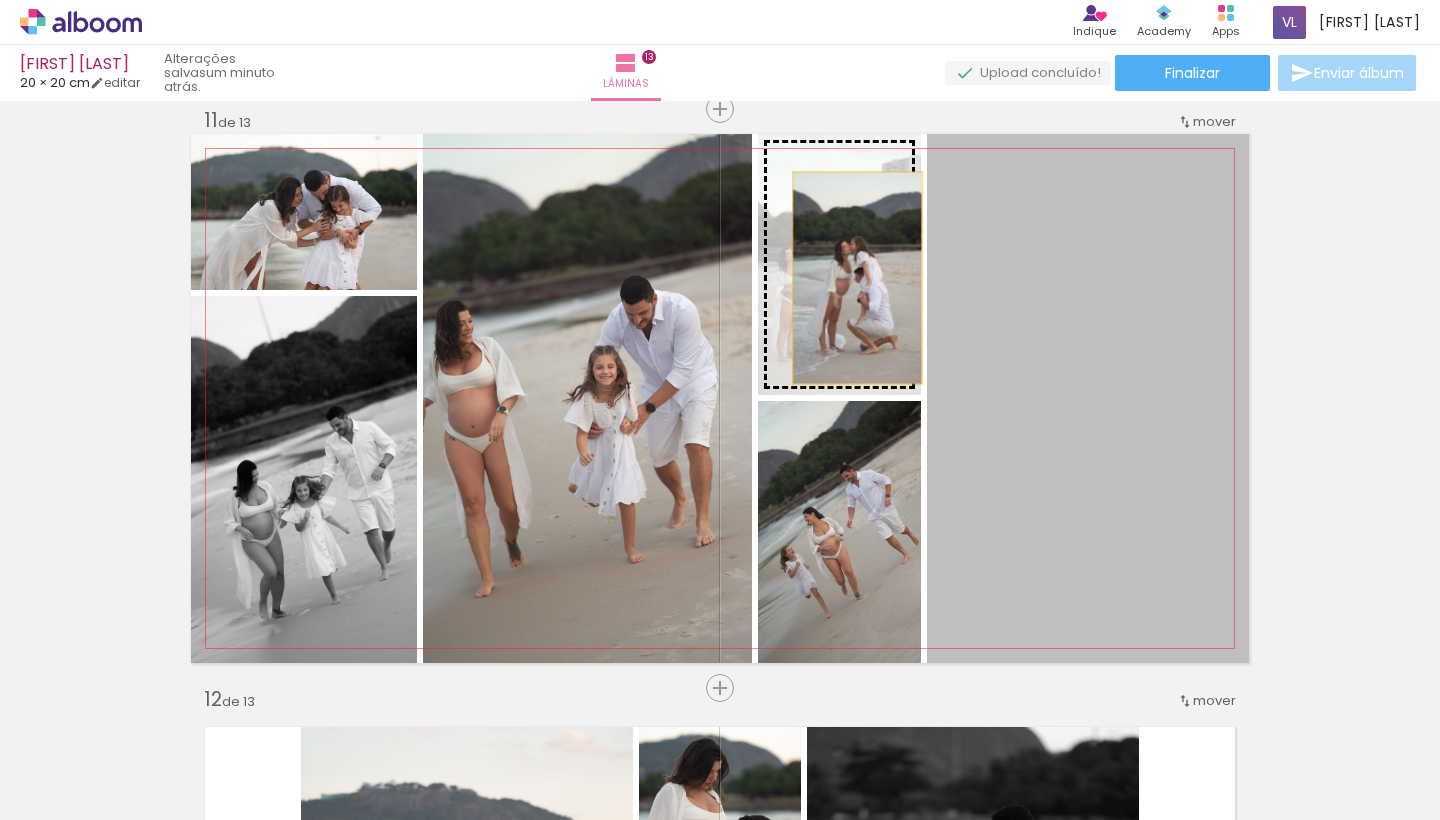 drag, startPoint x: 1130, startPoint y: 354, endPoint x: 837, endPoint y: 269, distance: 305.08032 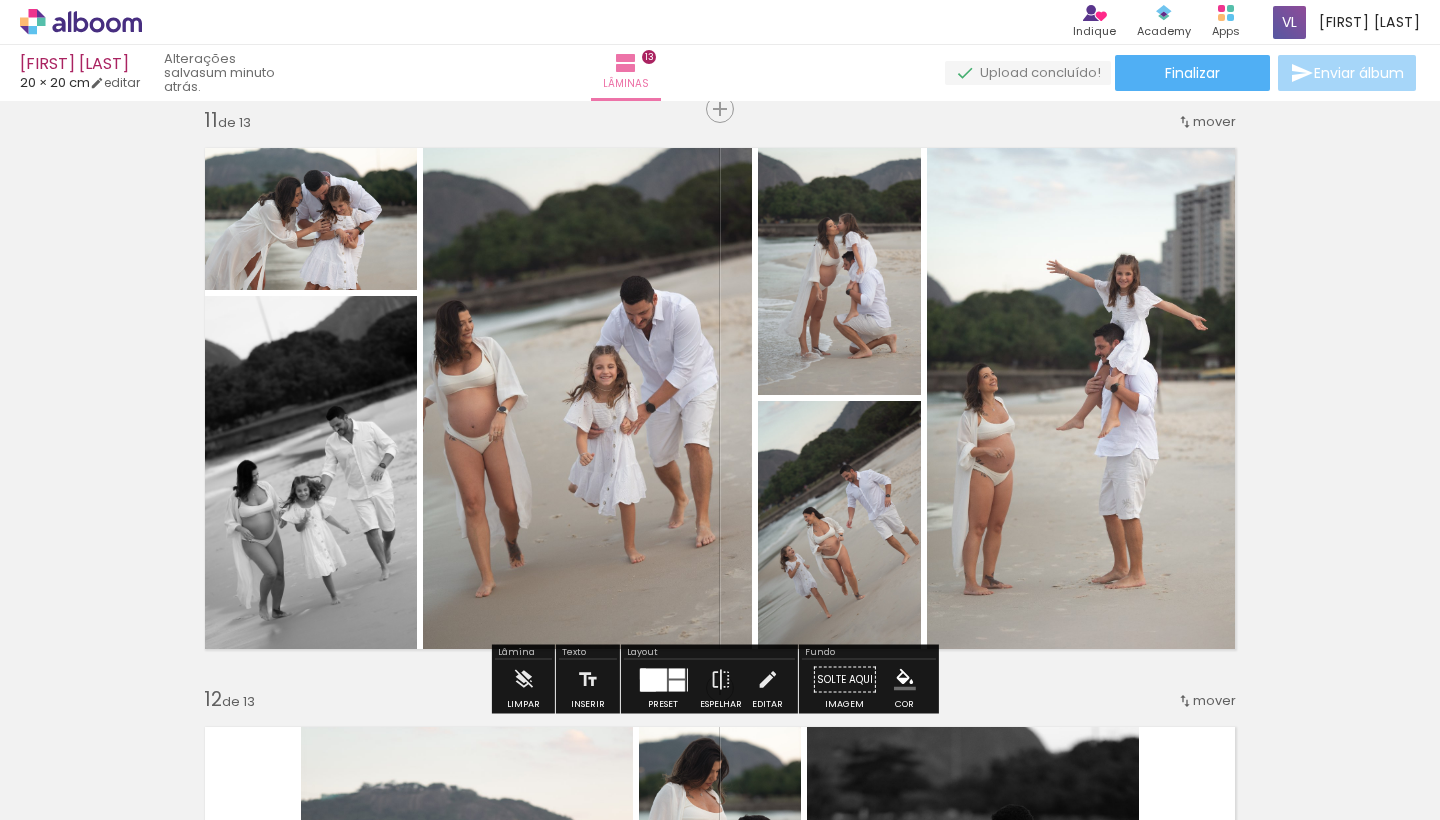 click on "Inserir lâmina 1  de 13  Inserir lâmina 2  de 13  Inserir lâmina 3  de 13  Inserir lâmina 4  de 13  Inserir lâmina 5  de 13  Inserir lâmina 6  de 13  Inserir lâmina 7  de 13  Inserir lâmina 8  de 13  Inserir lâmina 9  de 13  Inserir lâmina 10  de 13  Inserir lâmina 11  de 13  Inserir lâmina 12  de 13  Inserir lâmina 13  de 13" at bounding box center (720, -1654) 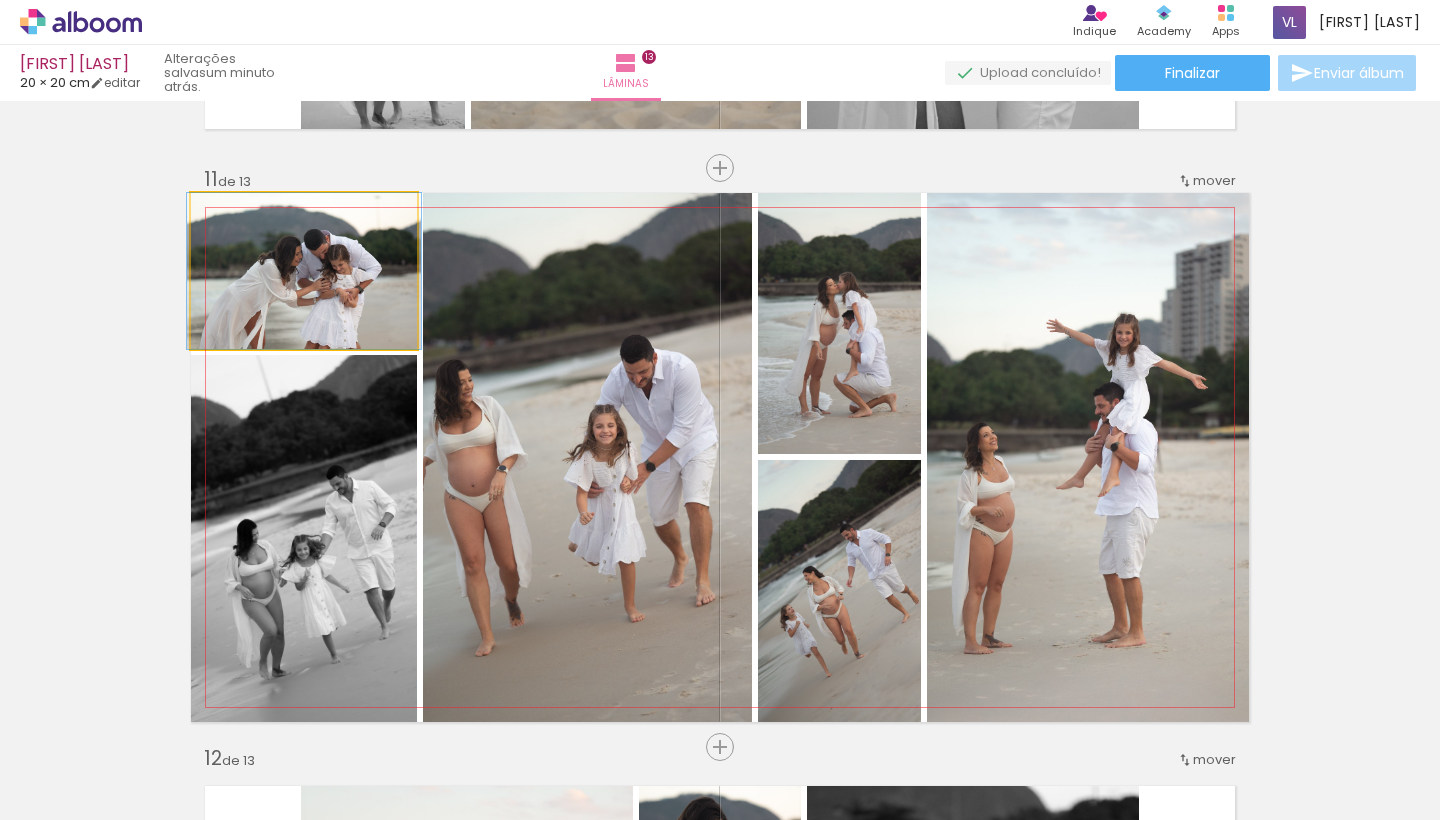 click 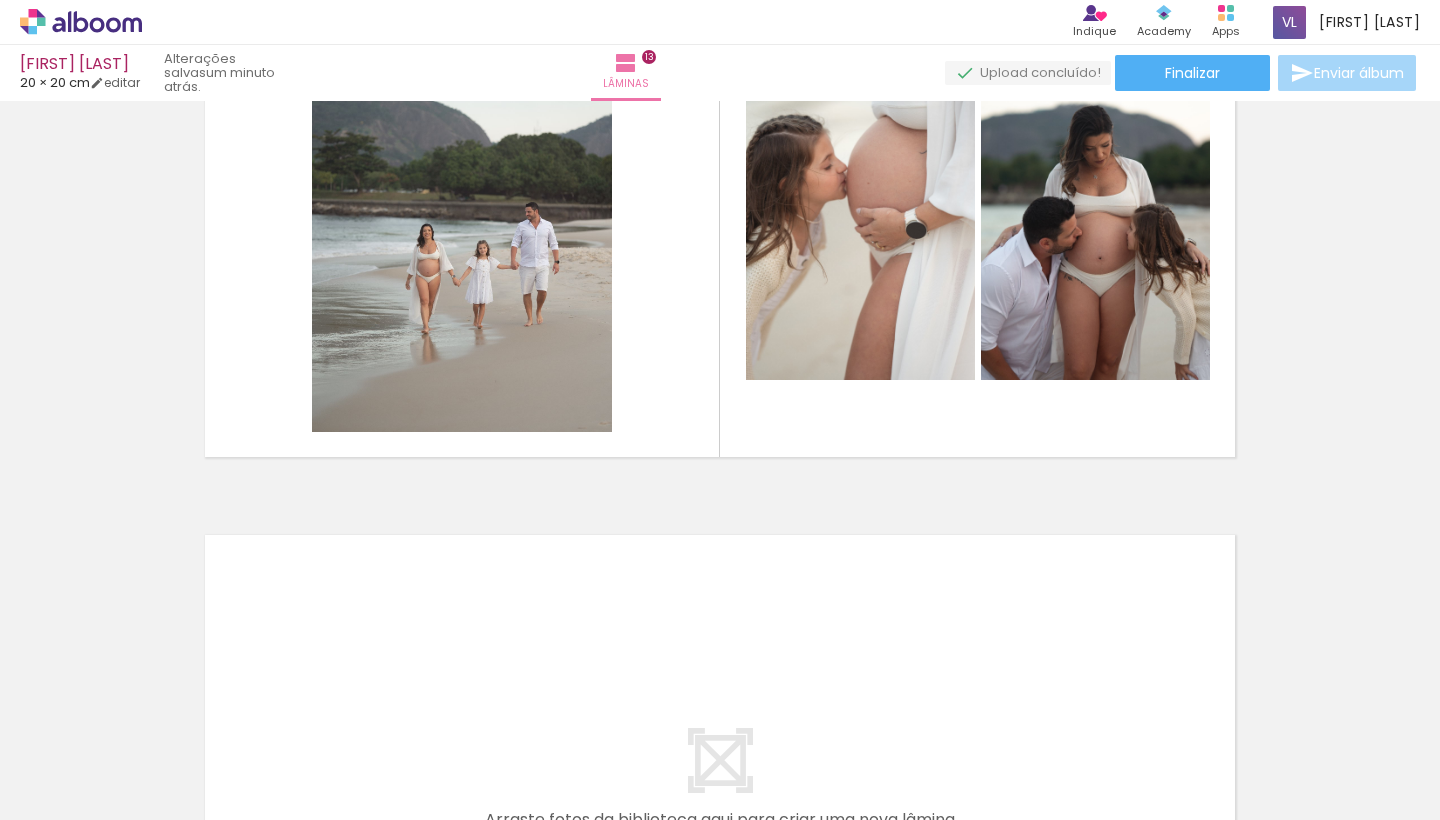 scroll, scrollTop: 7545, scrollLeft: 0, axis: vertical 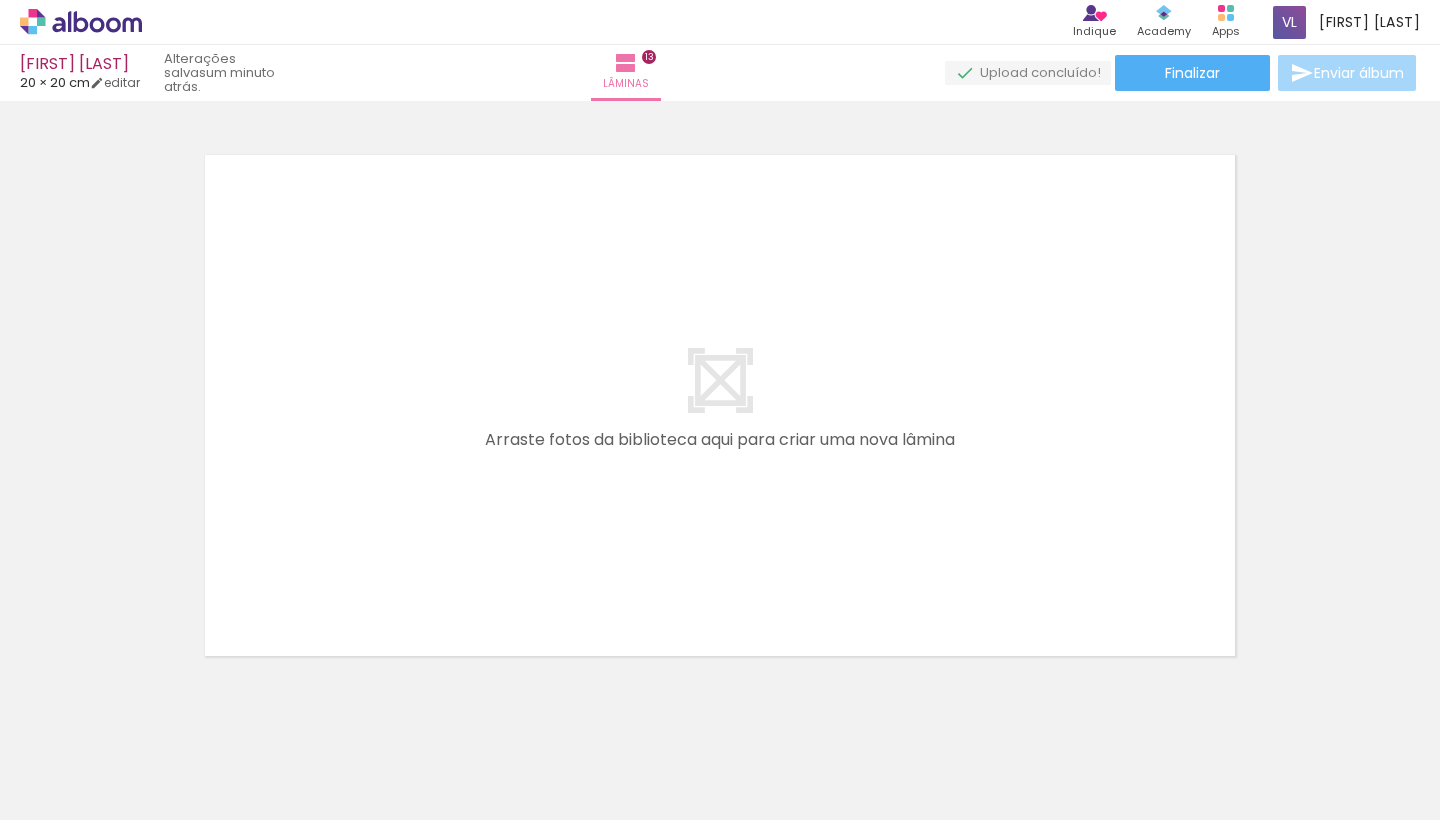 click on "Inserir lâmina 1  de 13  Inserir lâmina 2  de 13  Inserir lâmina 3  de 13  Inserir lâmina 4  de 13  Inserir lâmina 5  de 13  Inserir lâmina 6  de 13  Inserir lâmina 7  de 13  Inserir lâmina 8  de 13  Inserir lâmina 9  de 13  Inserir lâmina 10  de 13  Inserir lâmina 11  de 13  Inserir lâmina 12  de 13  Inserir lâmina 13  de 13" at bounding box center (720, -3384) 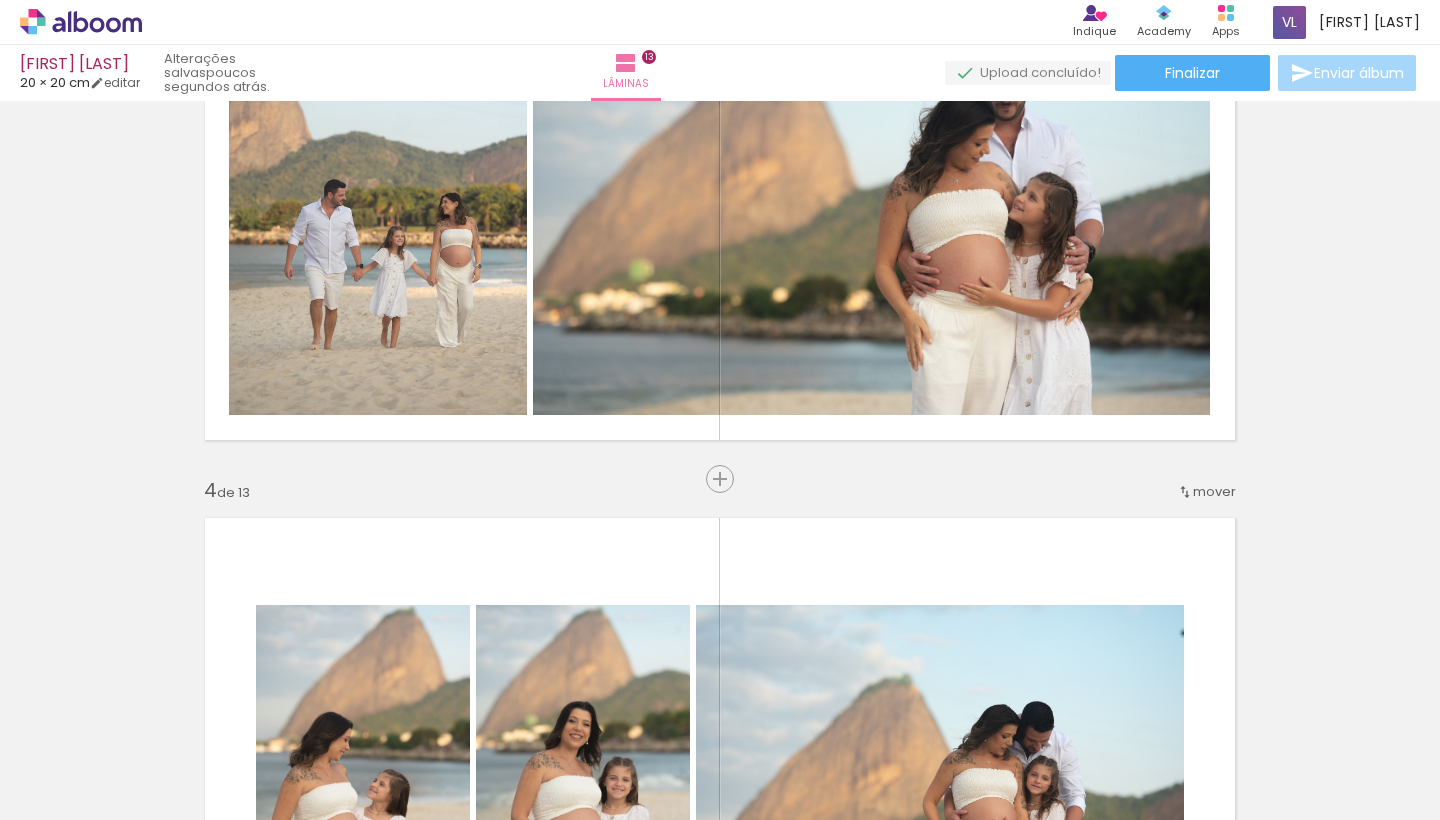 scroll, scrollTop: 0, scrollLeft: 0, axis: both 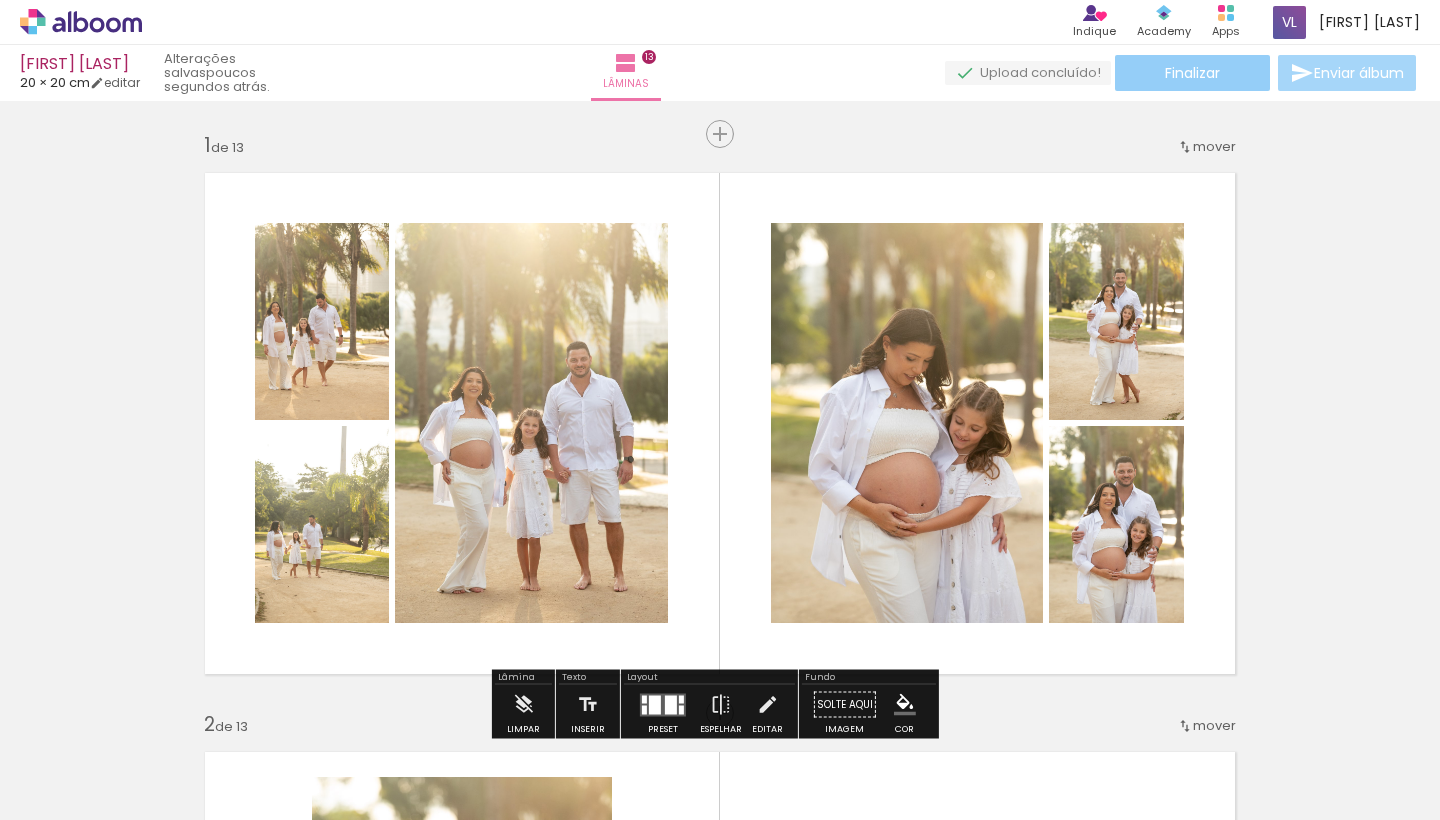 click on "Finalizar" 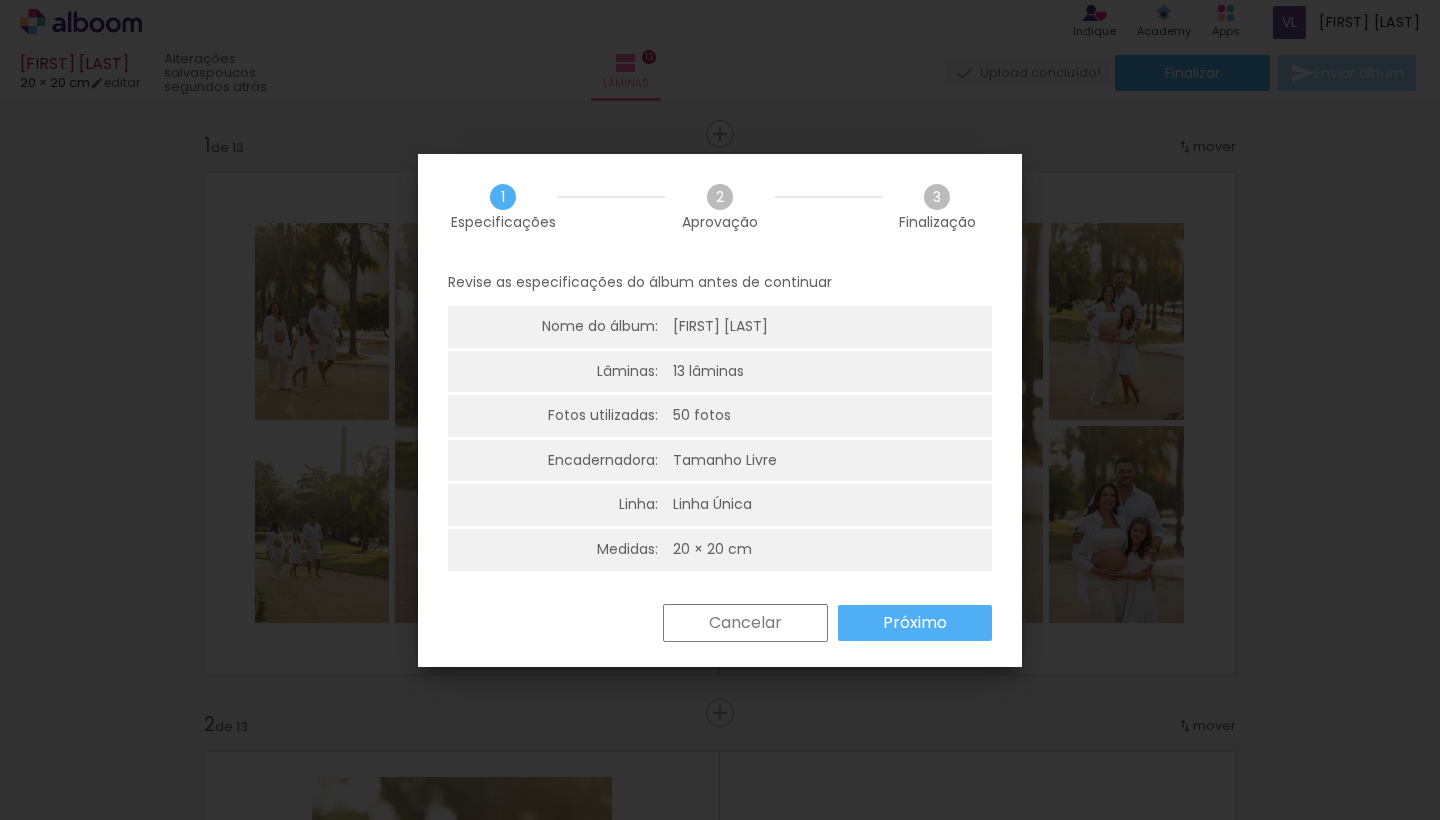 click on "Próximo" at bounding box center [915, 623] 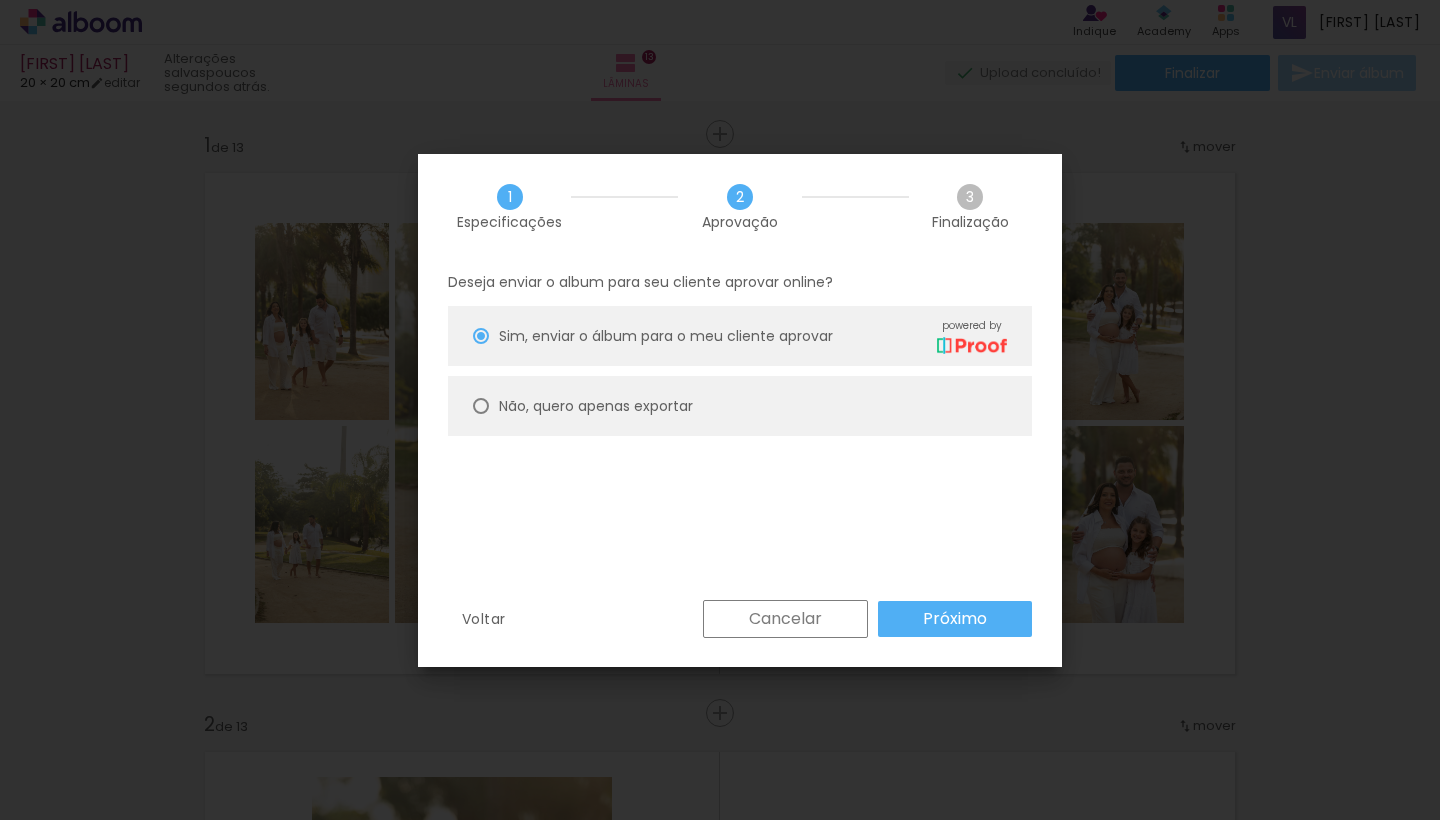 click on "Próximo" at bounding box center [0, 0] 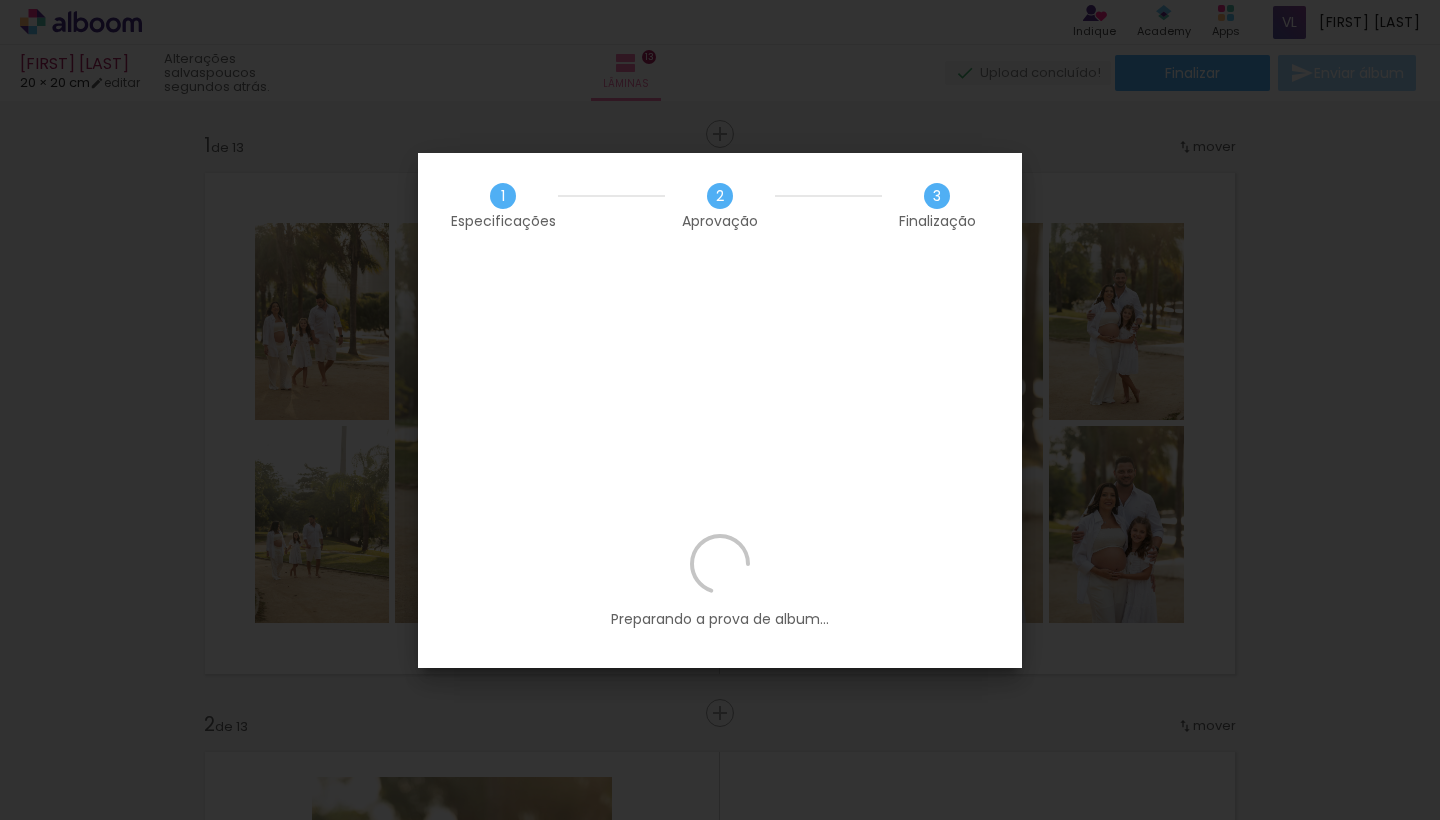 scroll, scrollTop: 0, scrollLeft: 0, axis: both 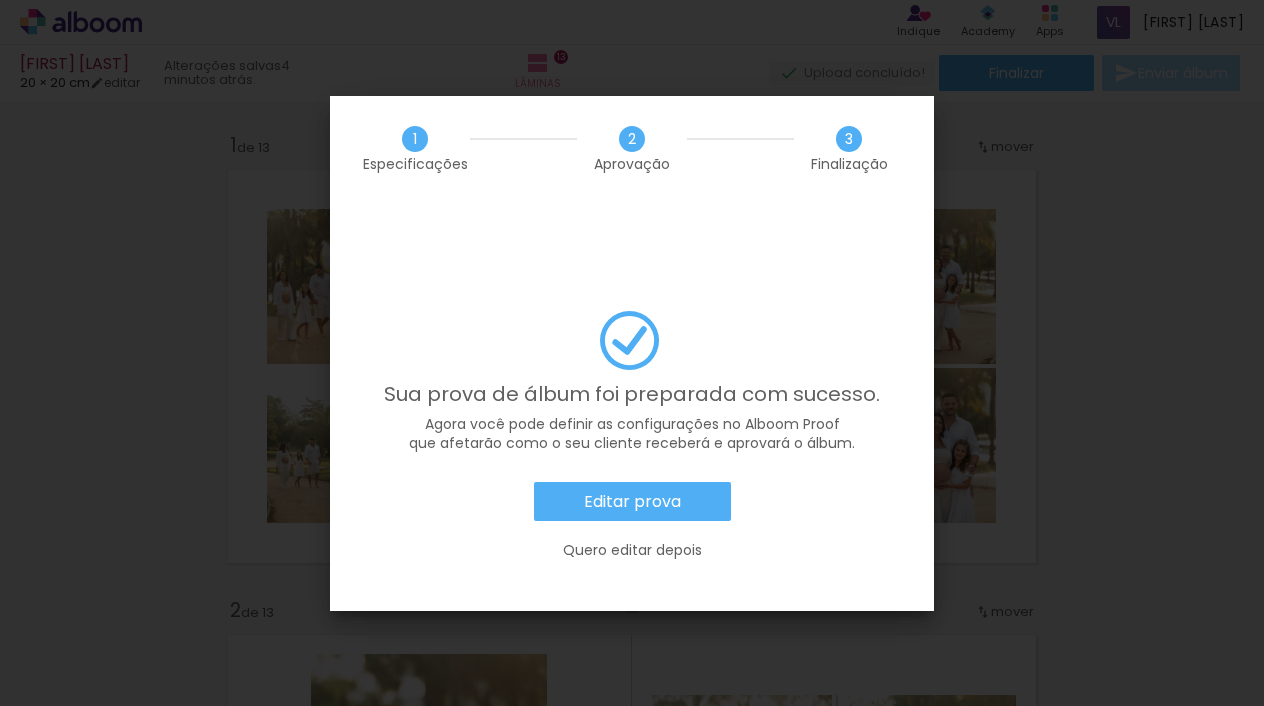 click on "Editar prova" at bounding box center [0, 0] 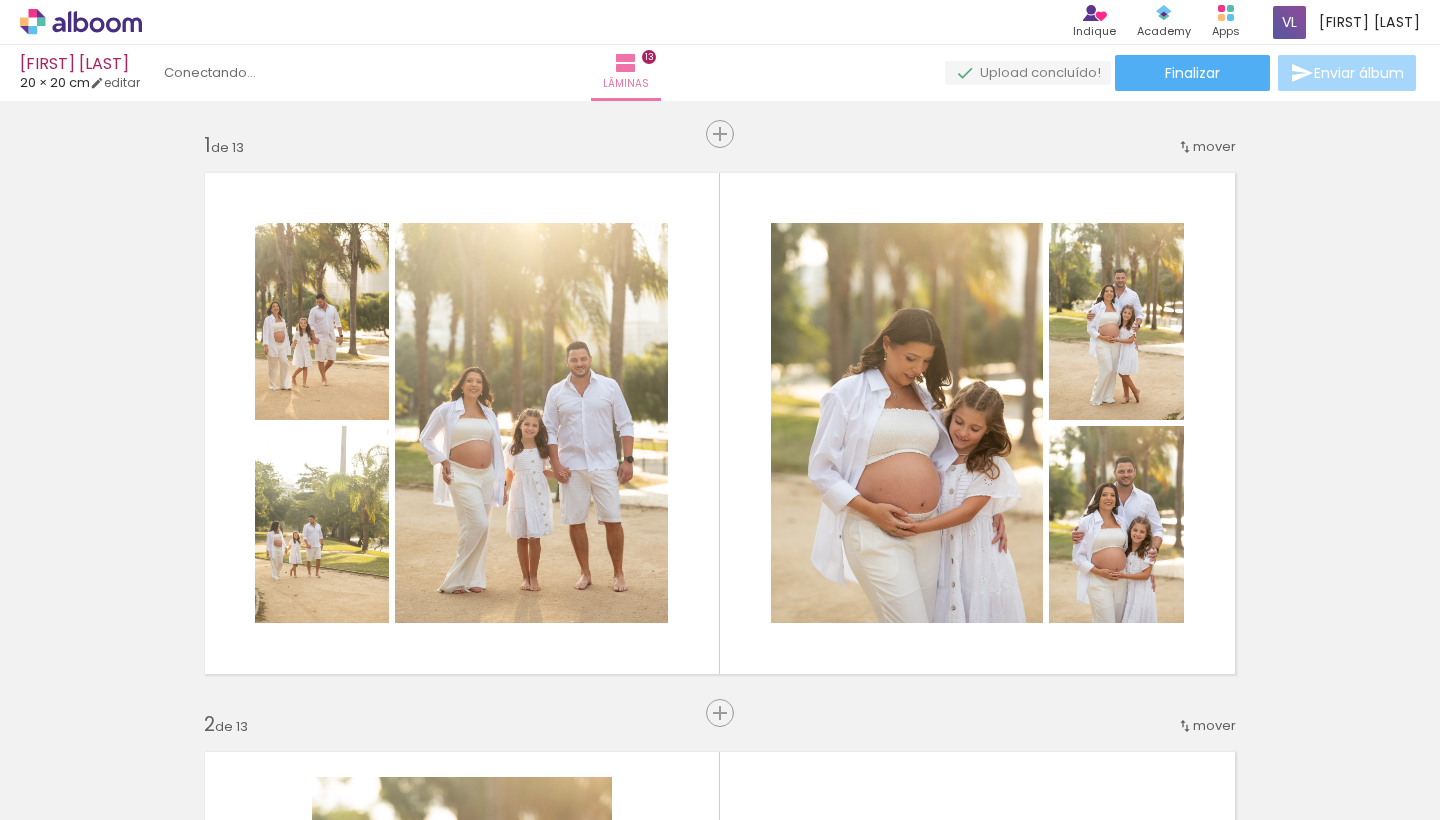 scroll, scrollTop: 0, scrollLeft: 0, axis: both 